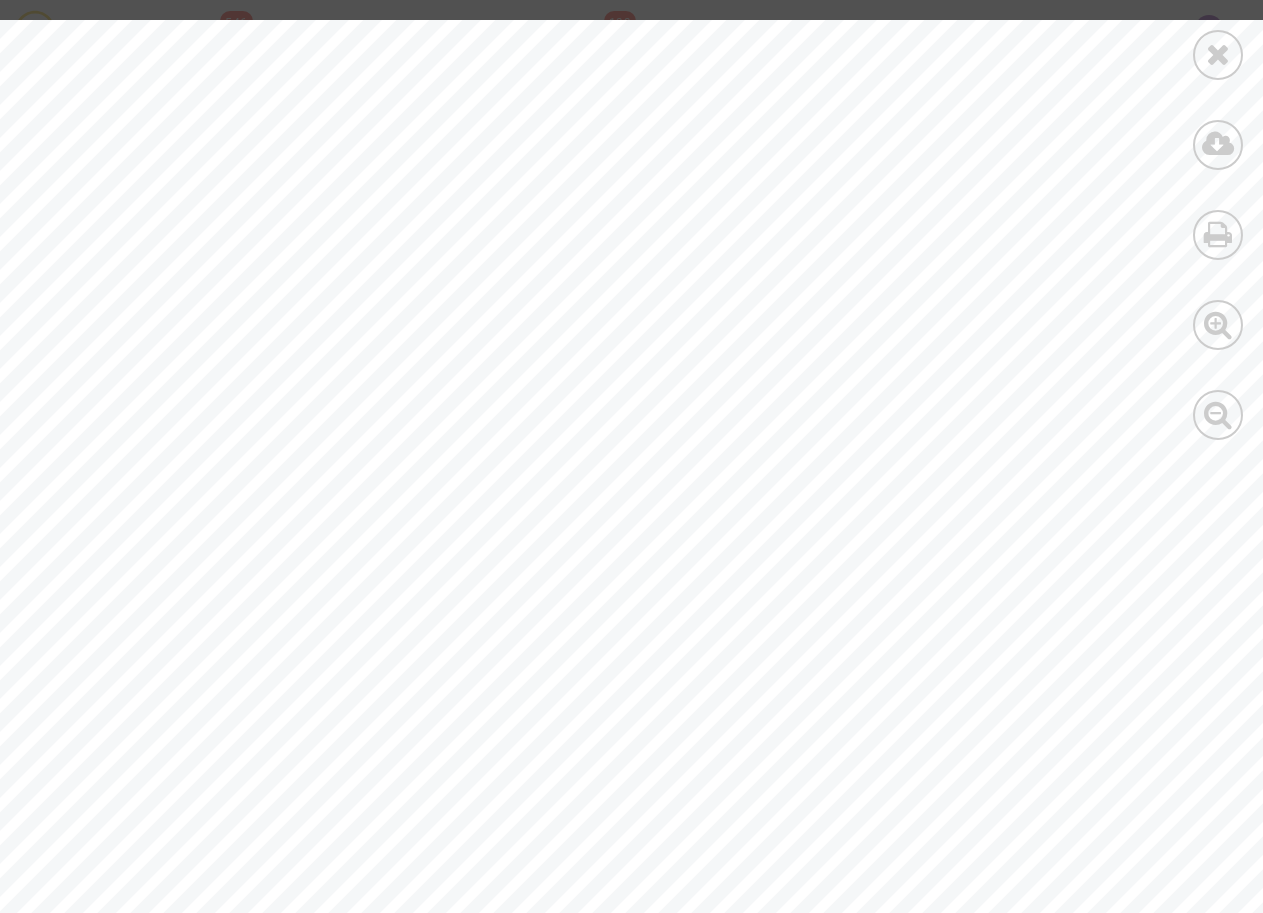 scroll, scrollTop: 230, scrollLeft: 0, axis: vertical 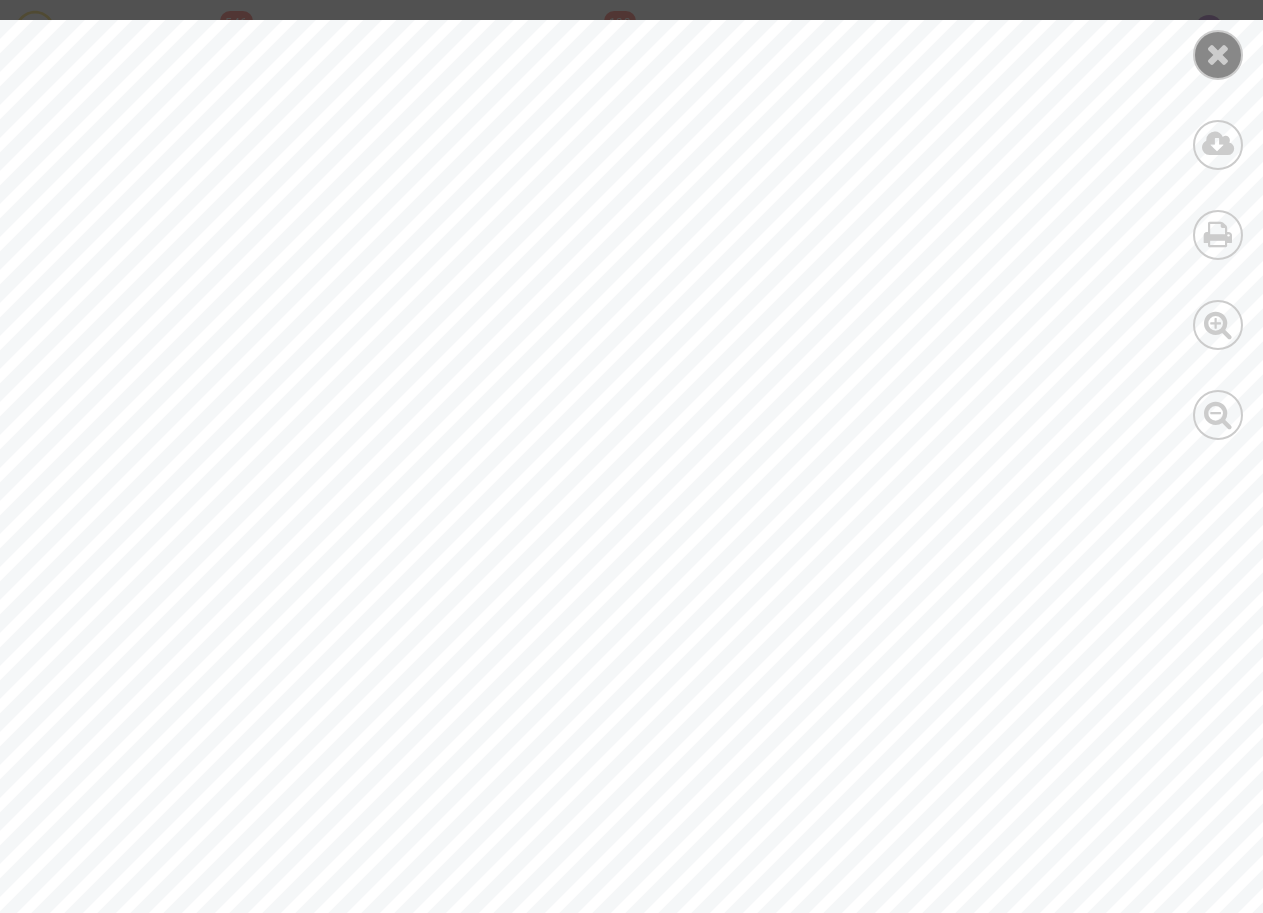 click at bounding box center (1218, 54) 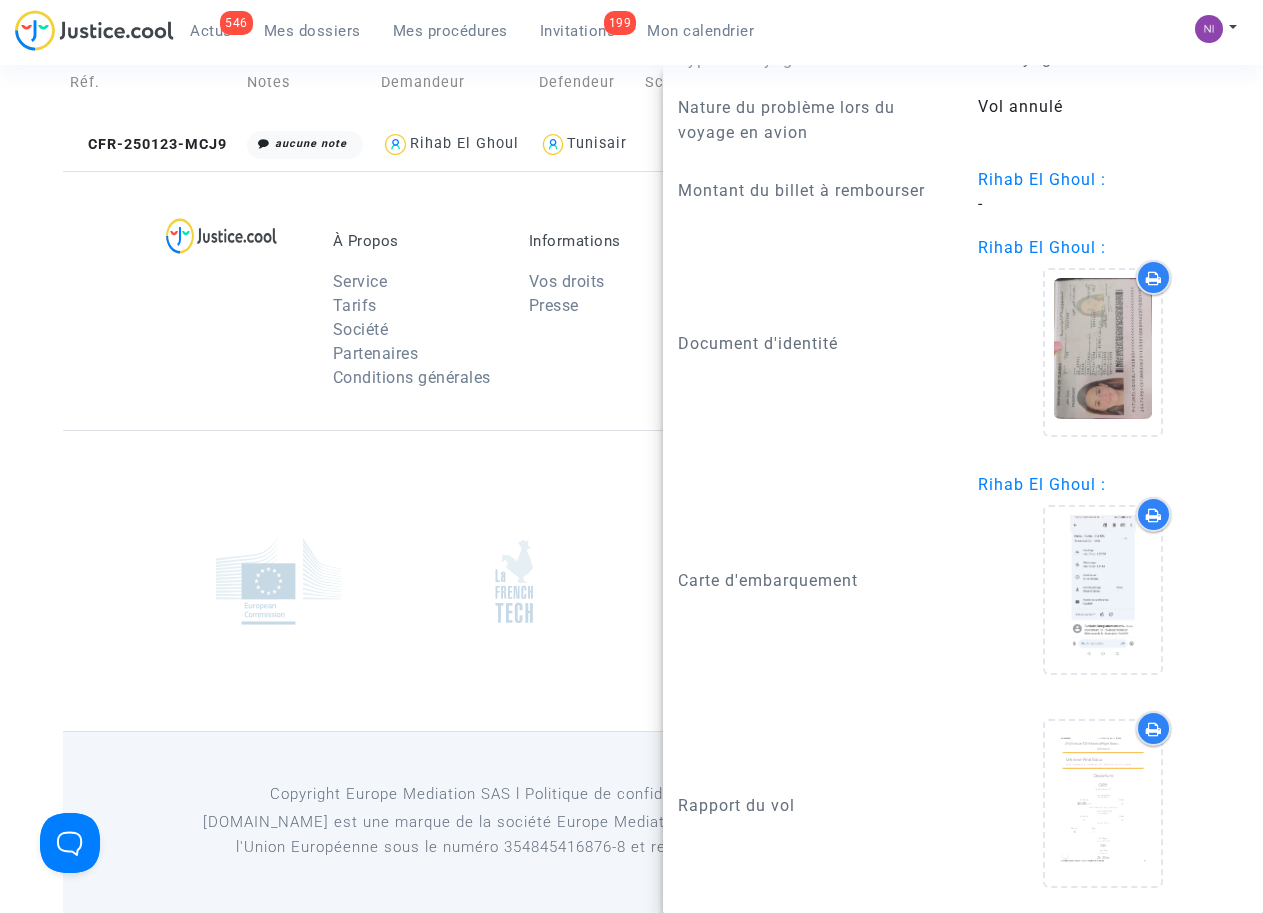 scroll, scrollTop: 230, scrollLeft: 0, axis: vertical 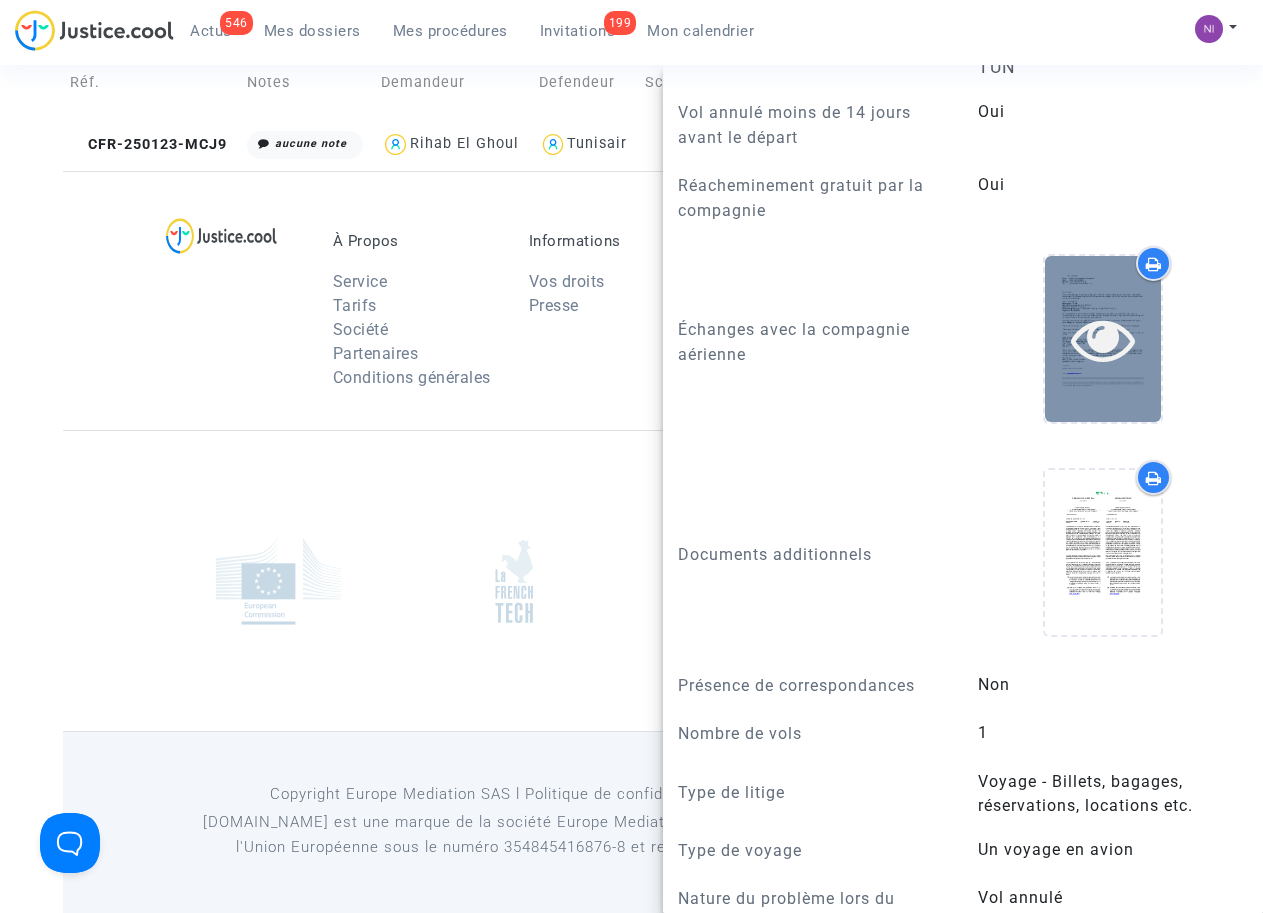 click at bounding box center [1103, 339] 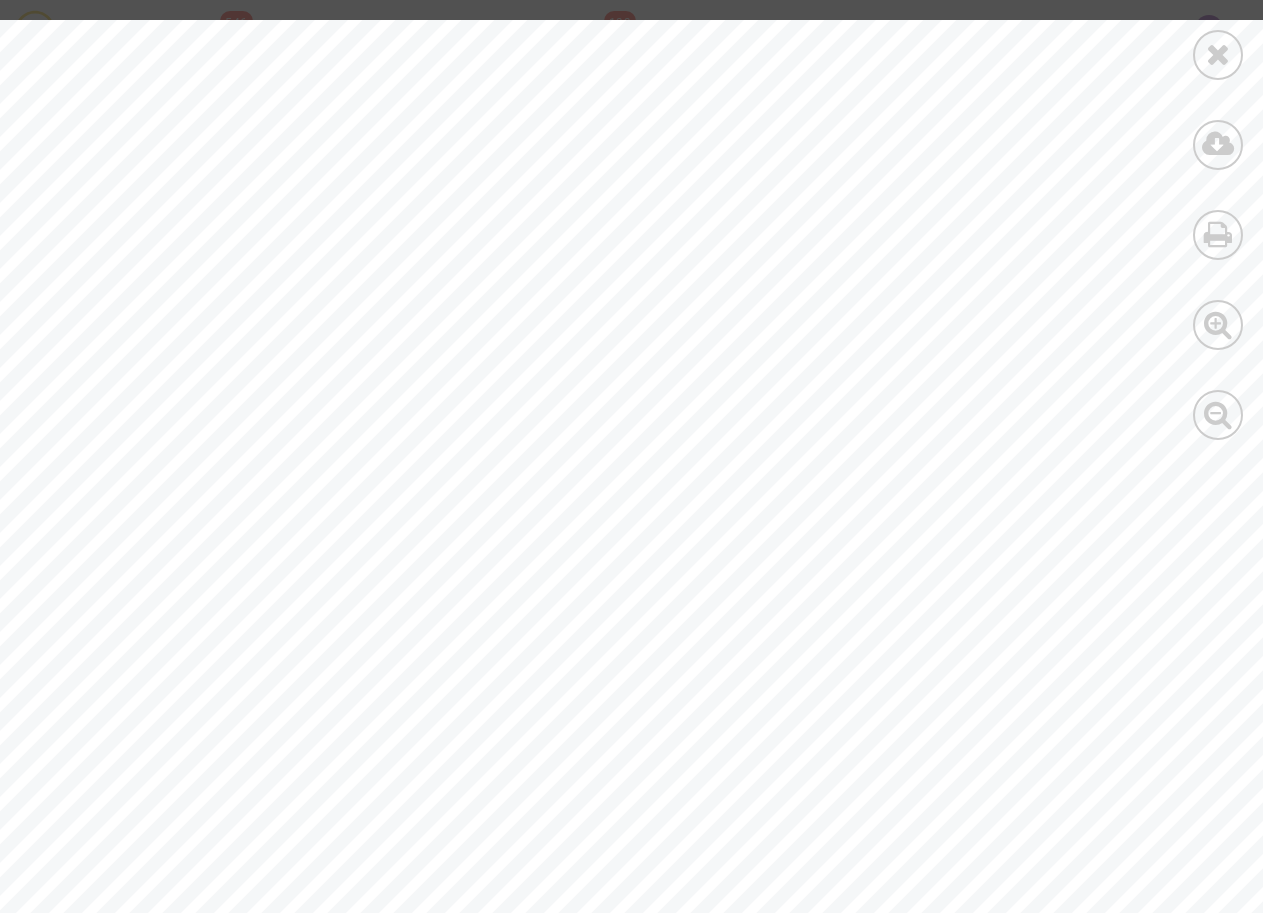 scroll, scrollTop: 0, scrollLeft: 0, axis: both 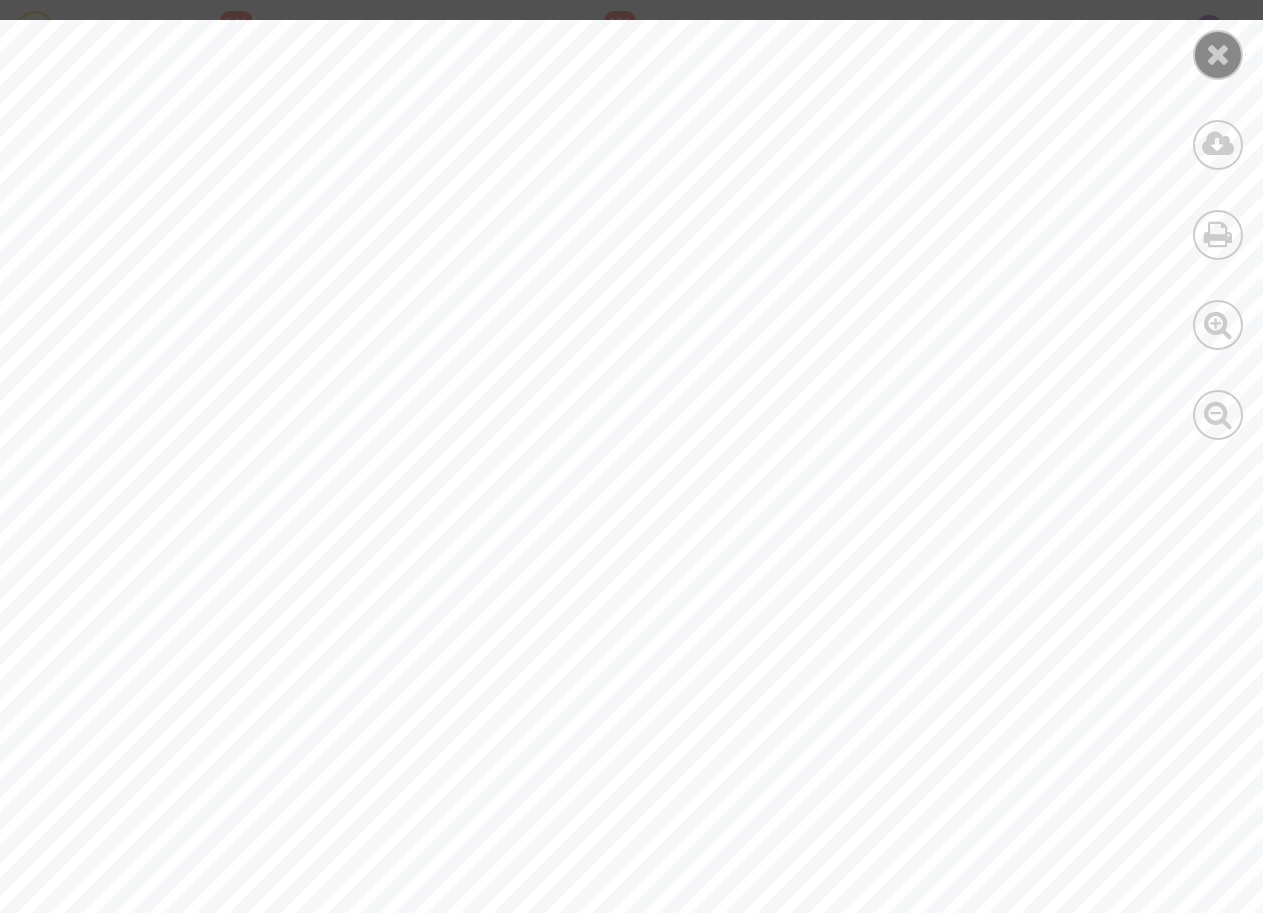 click at bounding box center (1218, 54) 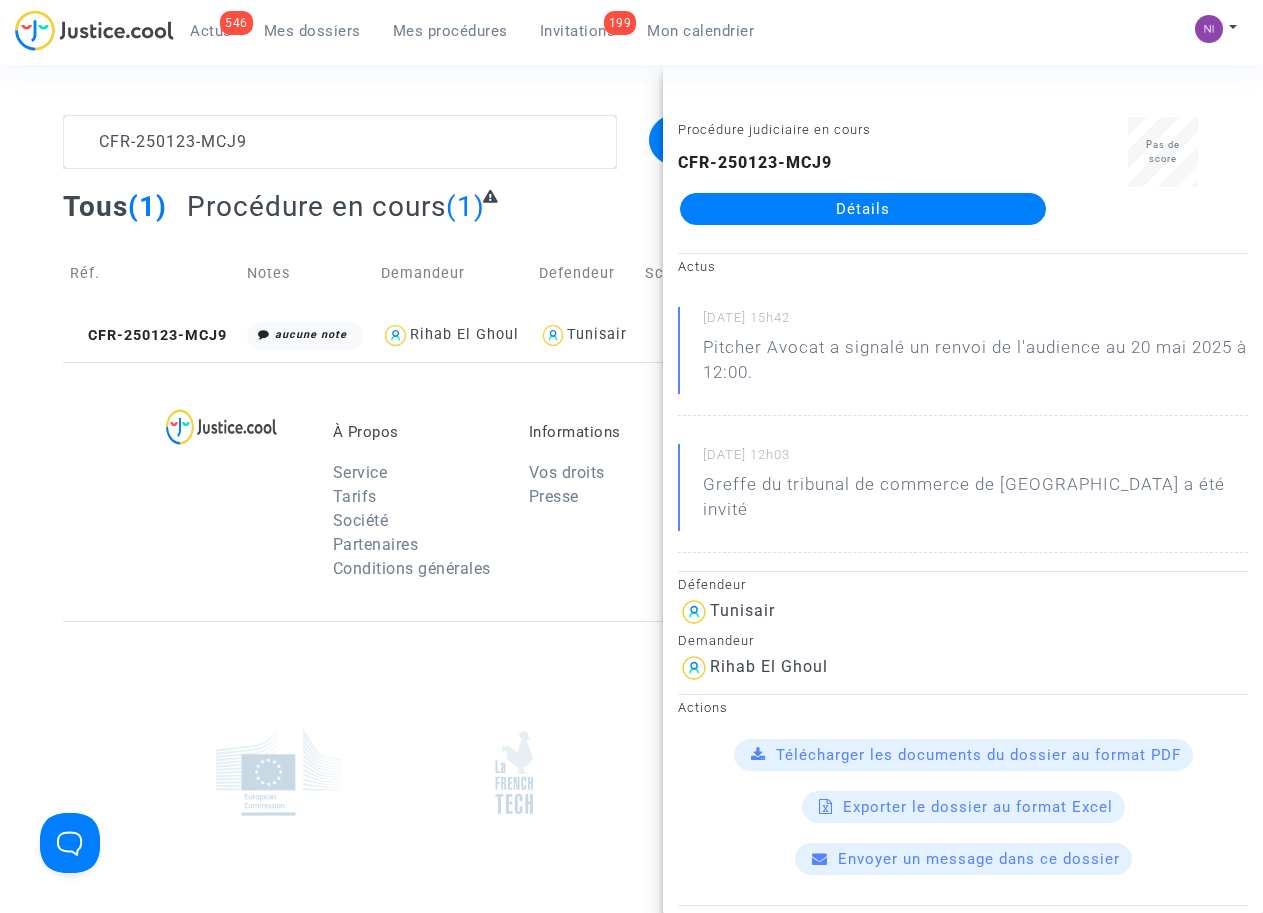 scroll, scrollTop: 0, scrollLeft: 0, axis: both 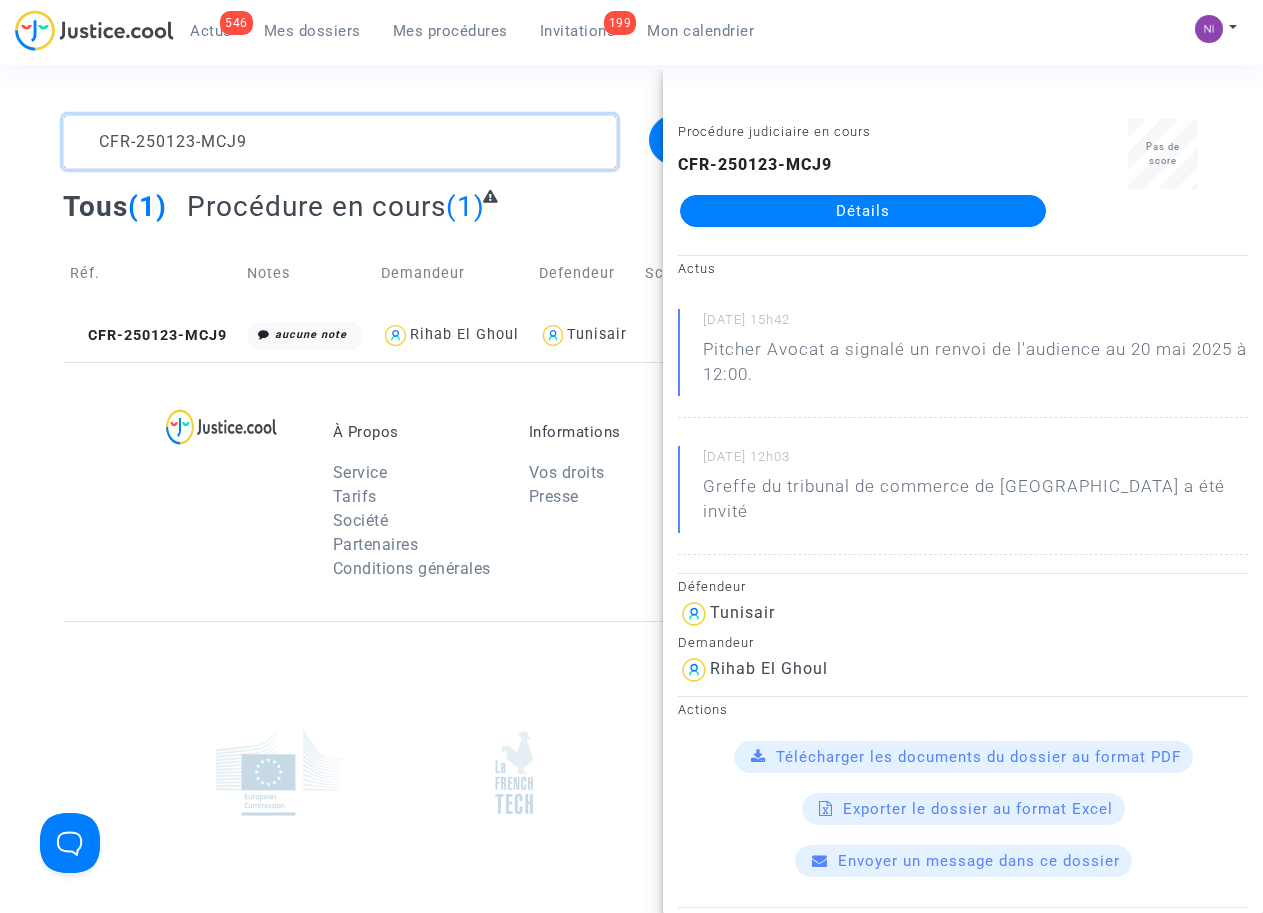 drag, startPoint x: 297, startPoint y: 137, endPoint x: 0, endPoint y: 126, distance: 297.20364 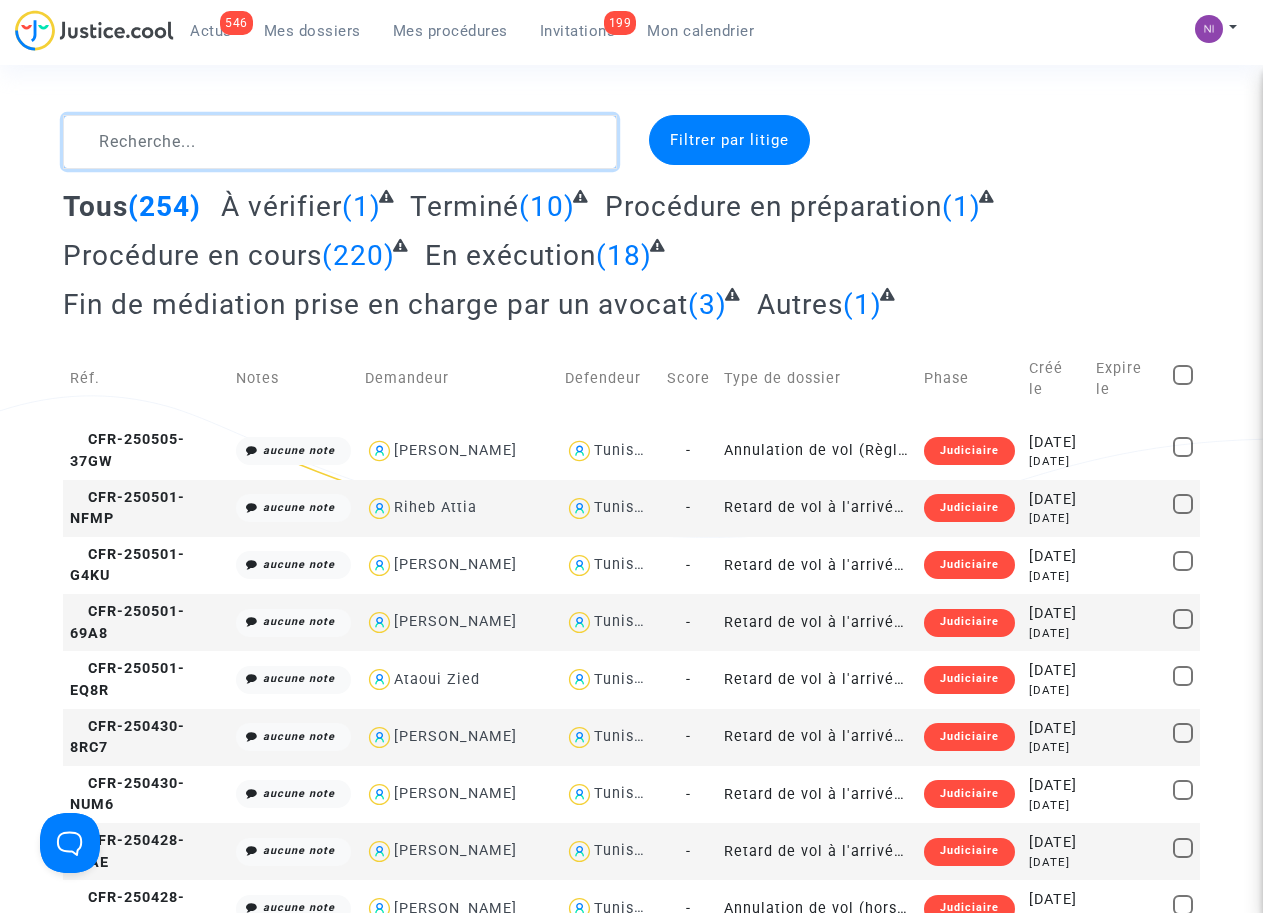 click 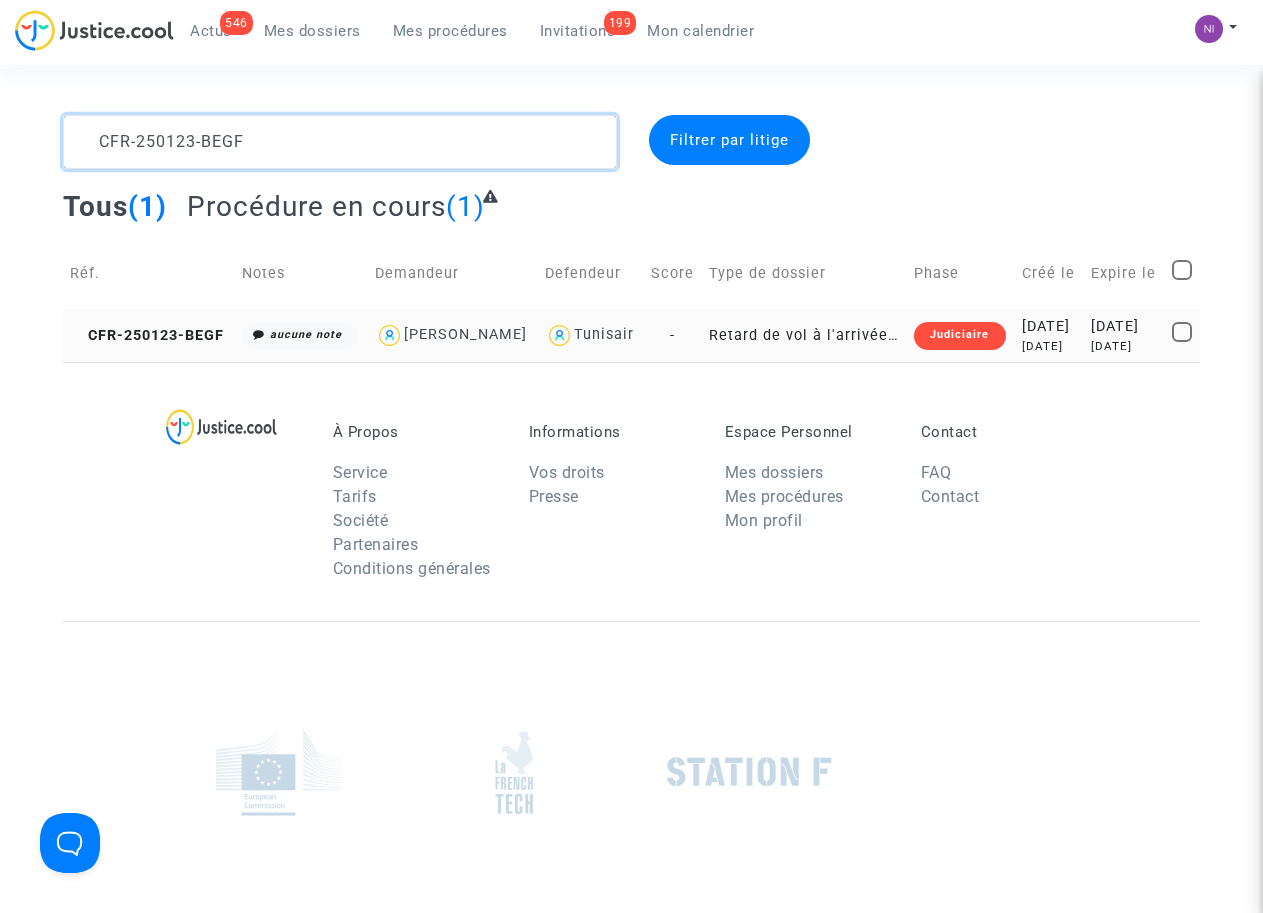 type on "CFR-250123-BEGF" 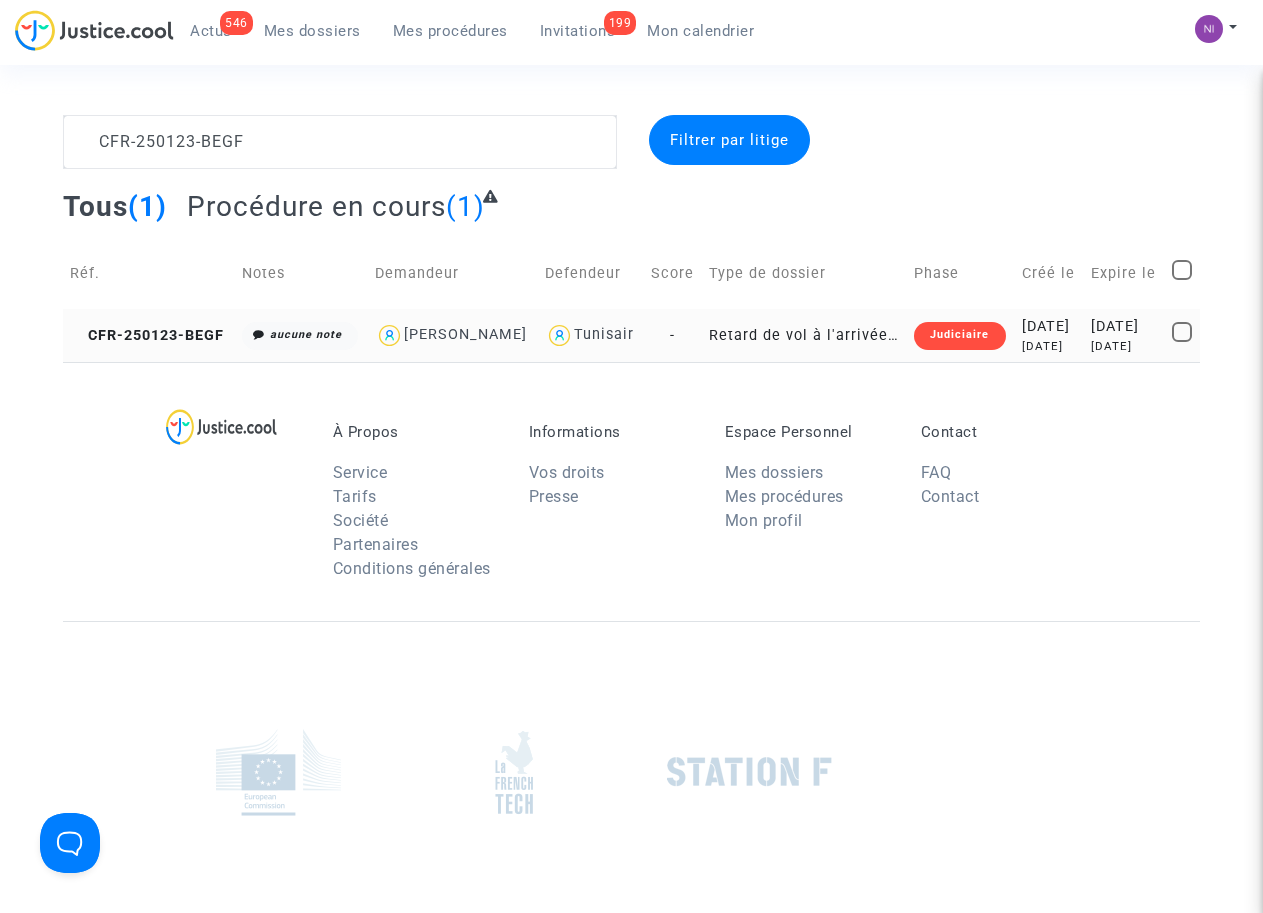 click on "[DATE]" 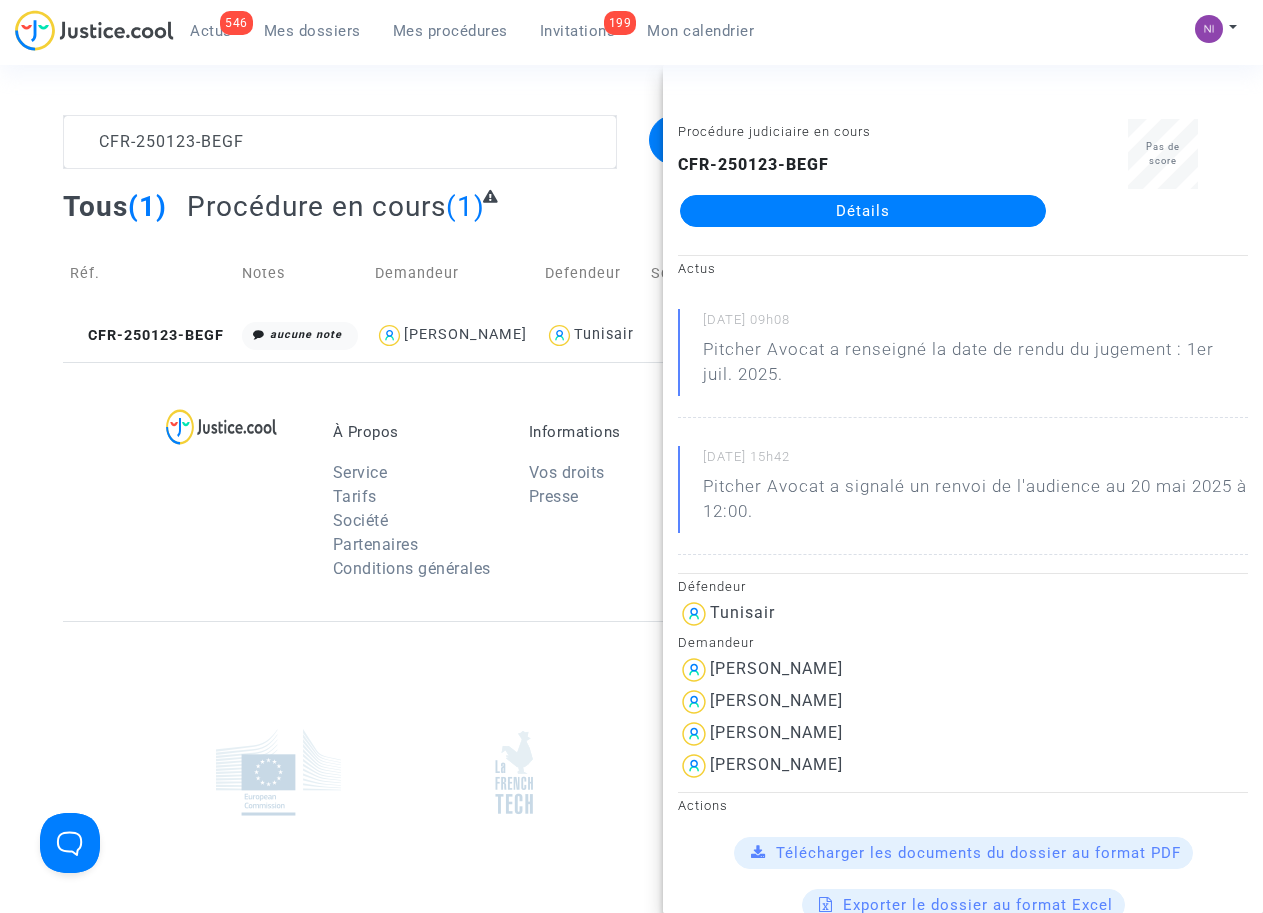 scroll, scrollTop: 0, scrollLeft: 0, axis: both 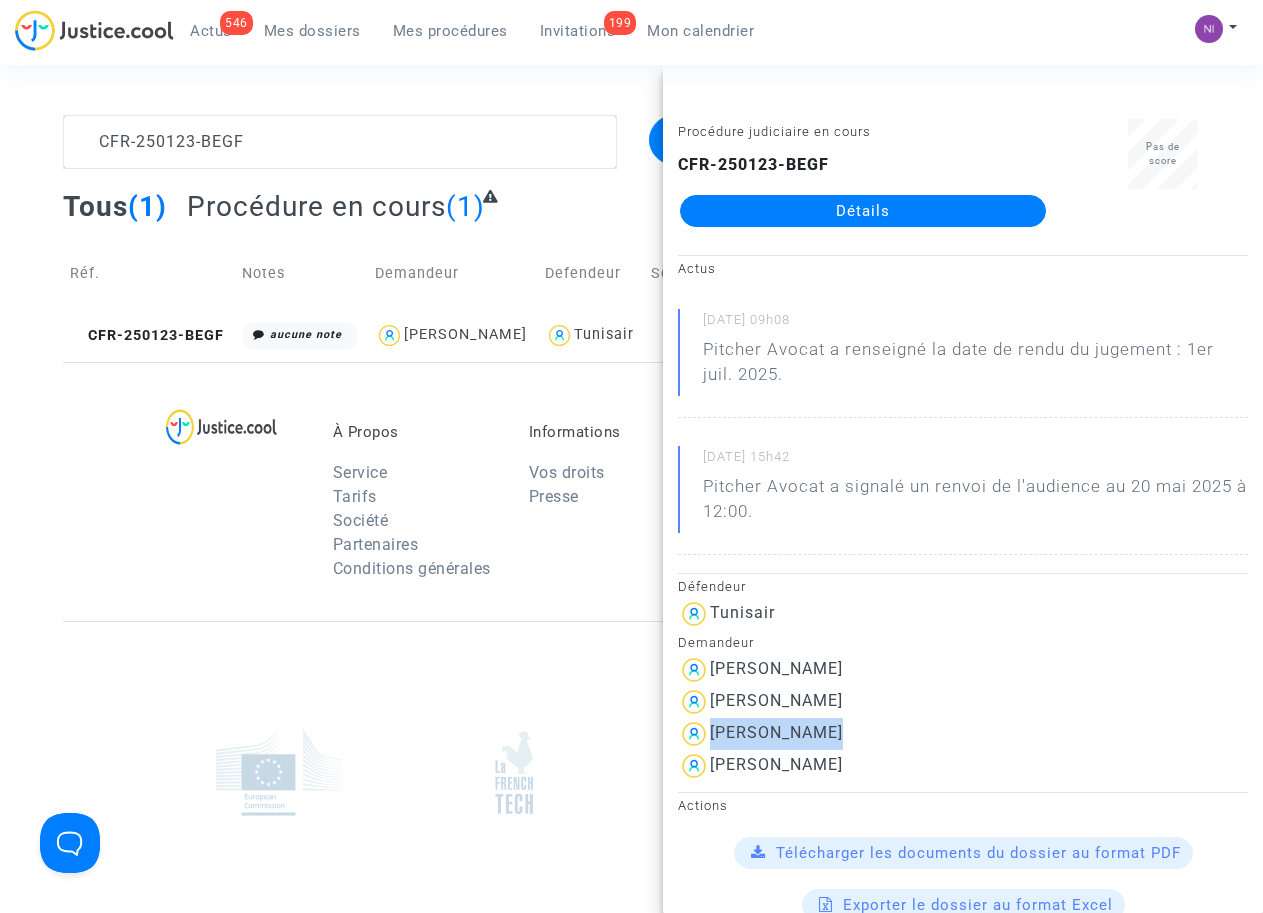 drag, startPoint x: 711, startPoint y: 728, endPoint x: 850, endPoint y: 728, distance: 139 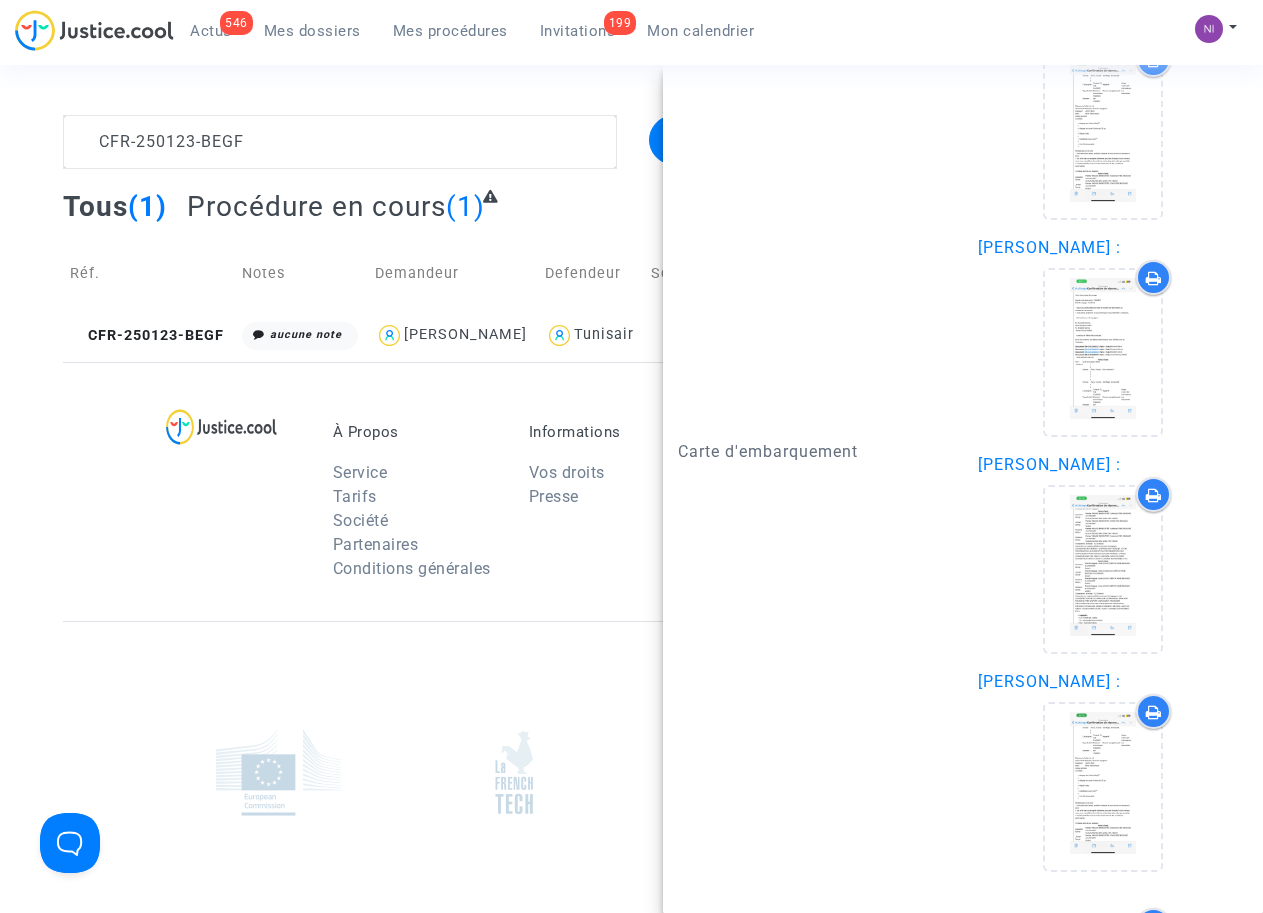 scroll, scrollTop: 3179, scrollLeft: 0, axis: vertical 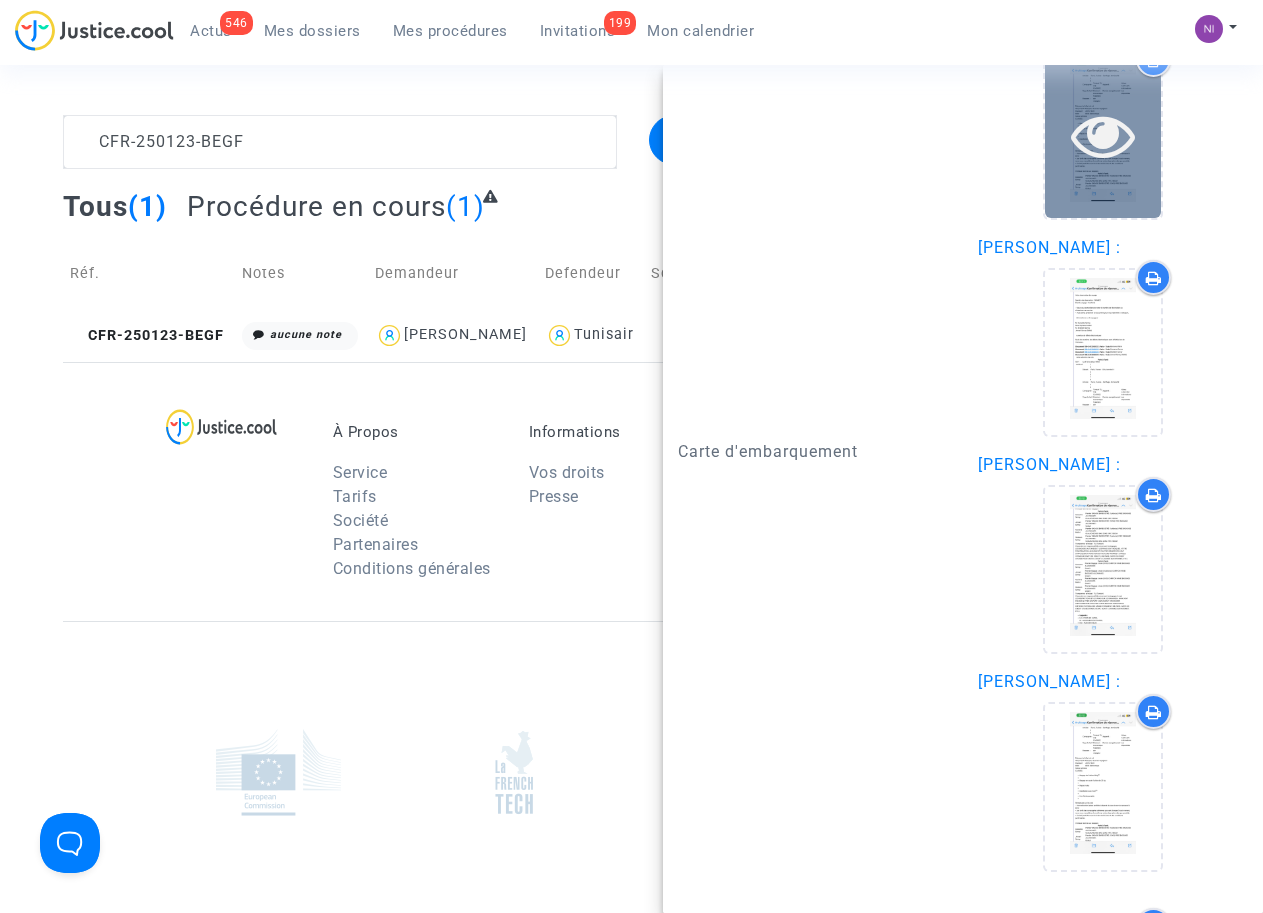 click at bounding box center [1103, 135] 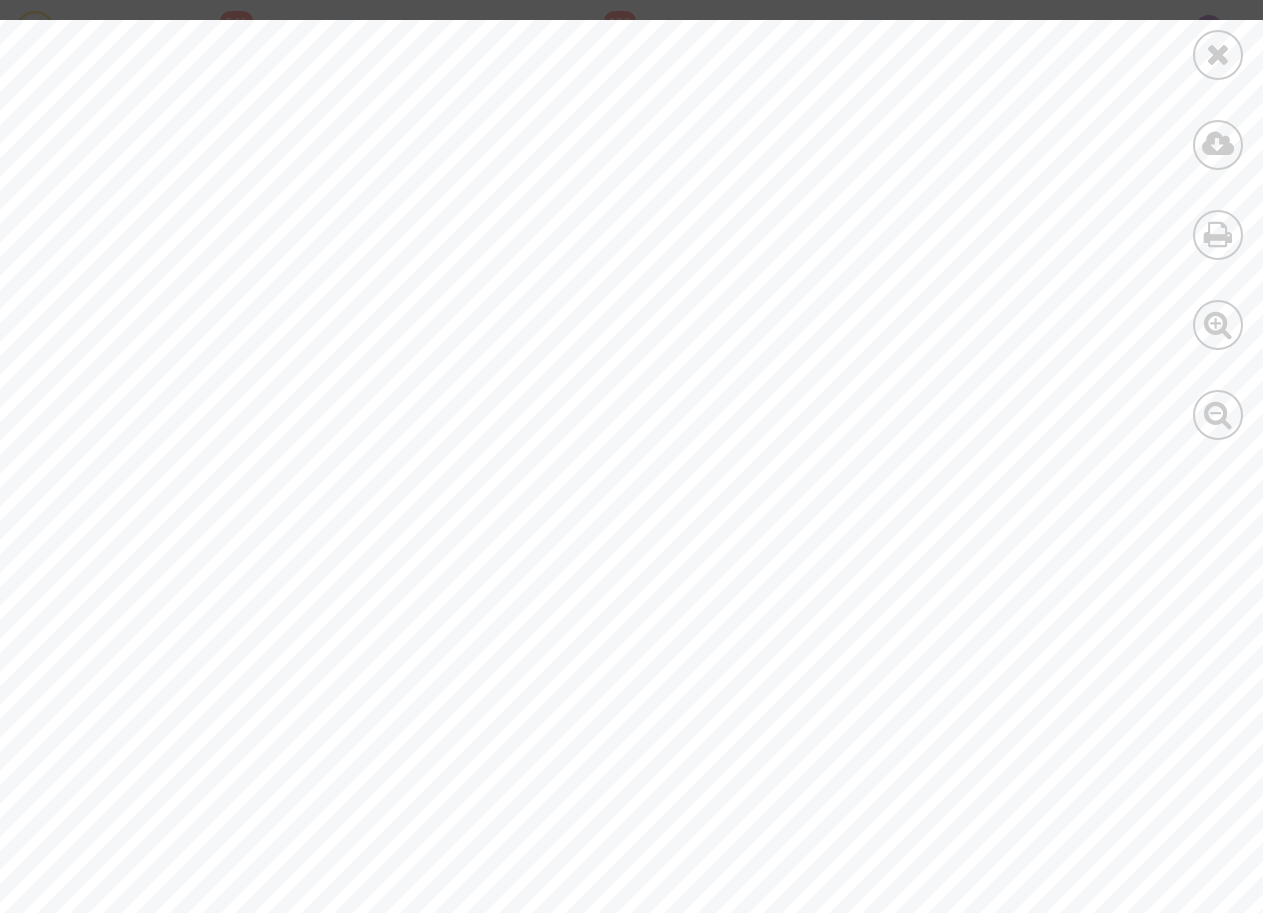 scroll, scrollTop: 1059, scrollLeft: 0, axis: vertical 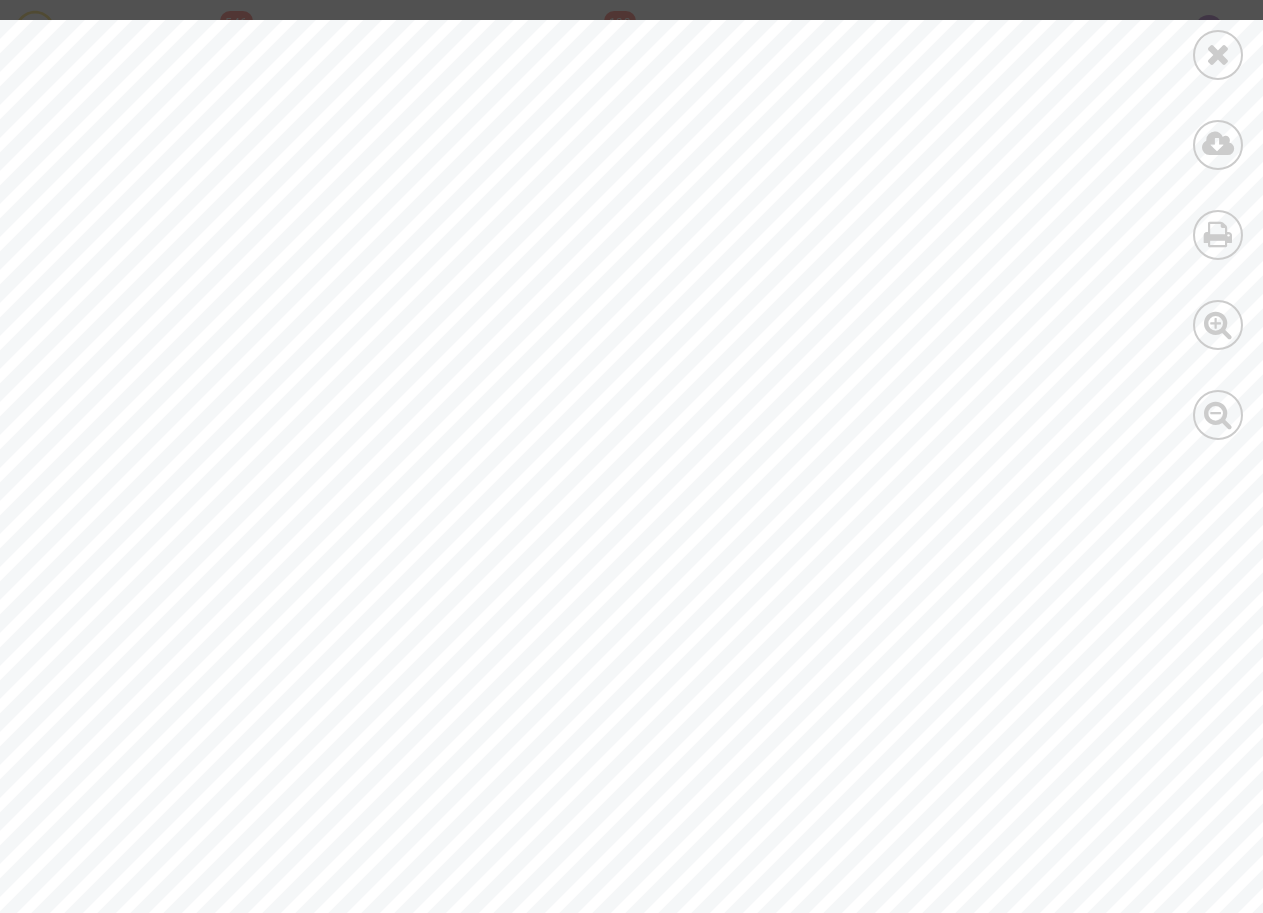 click at bounding box center (674, 974) 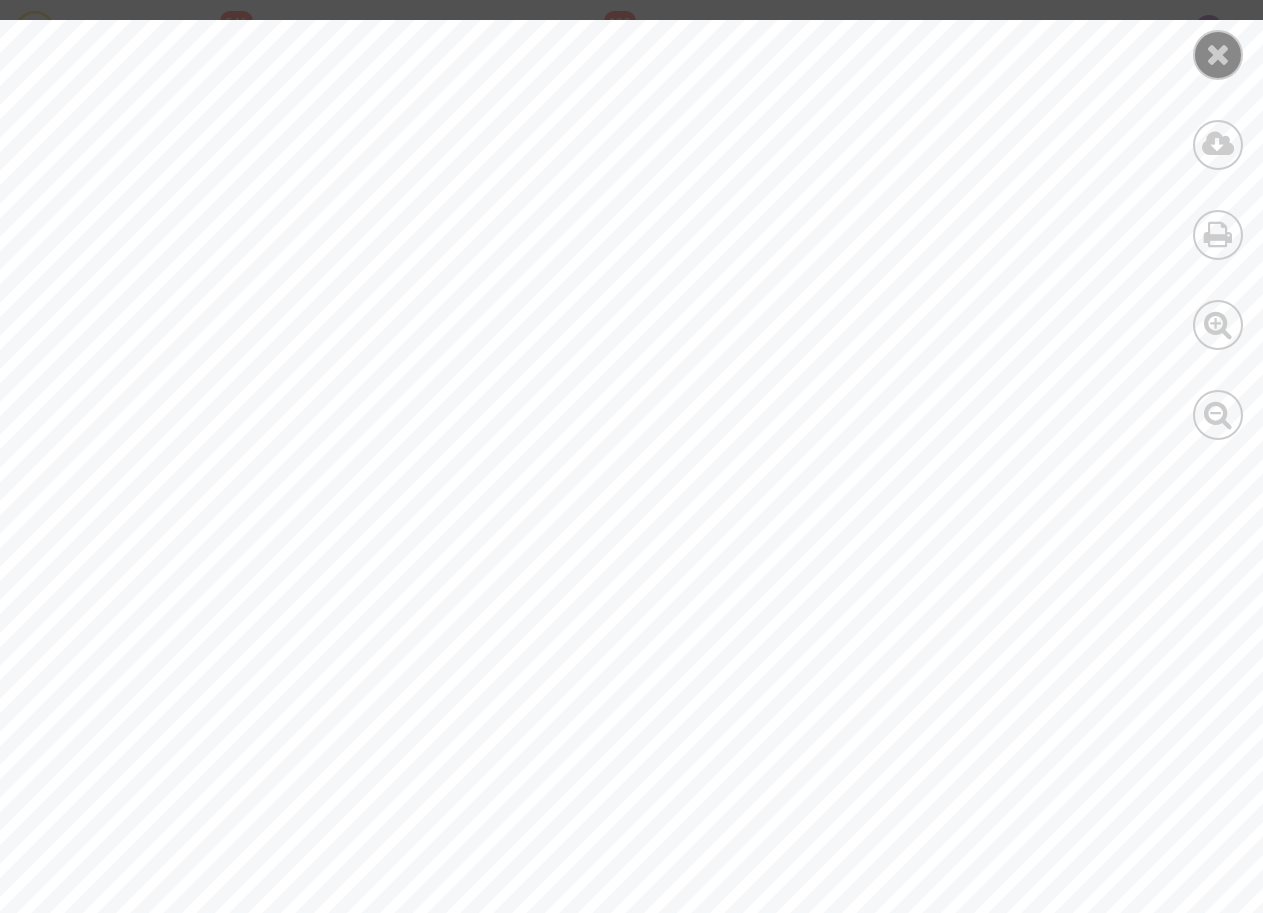 click at bounding box center (1218, 54) 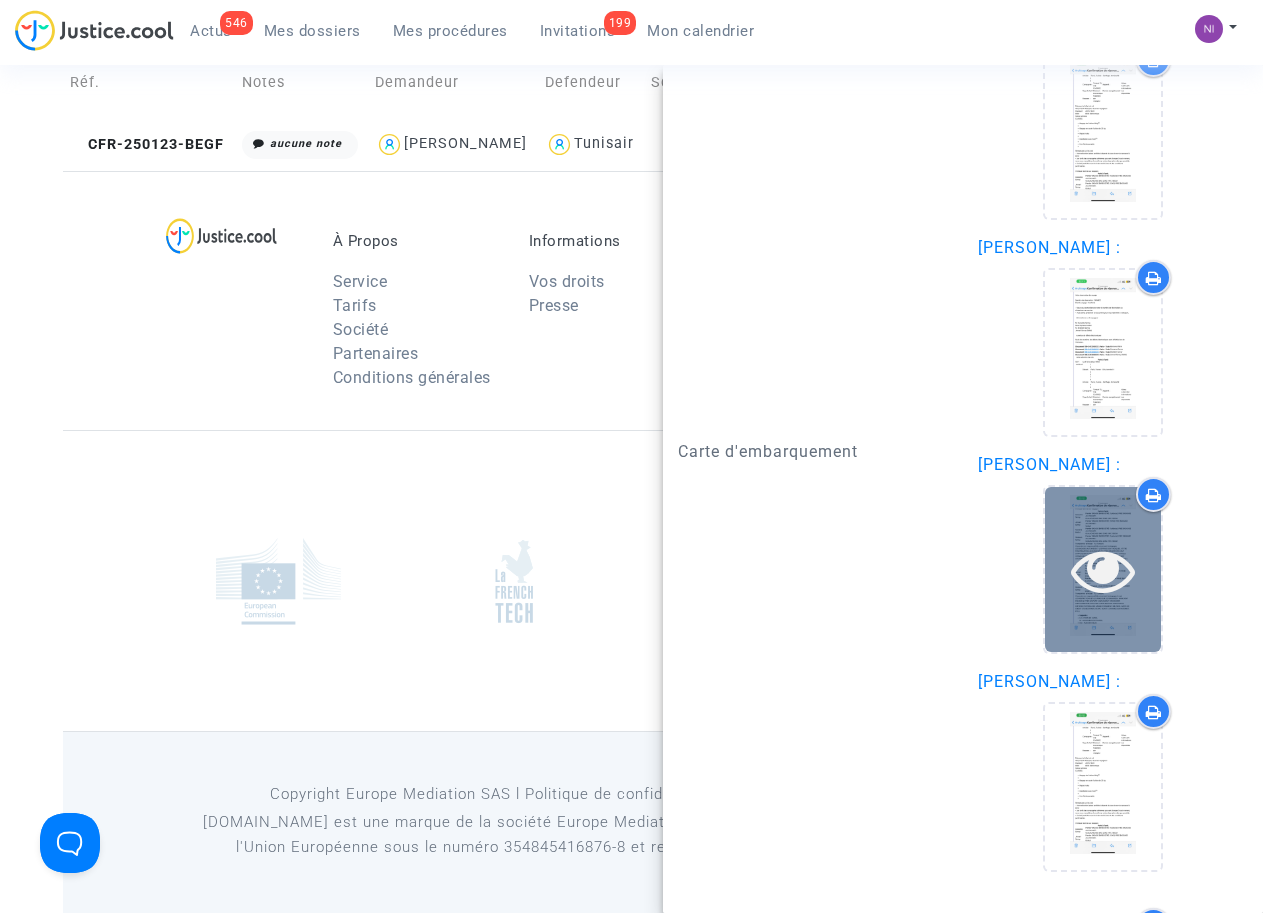click at bounding box center [1103, 570] 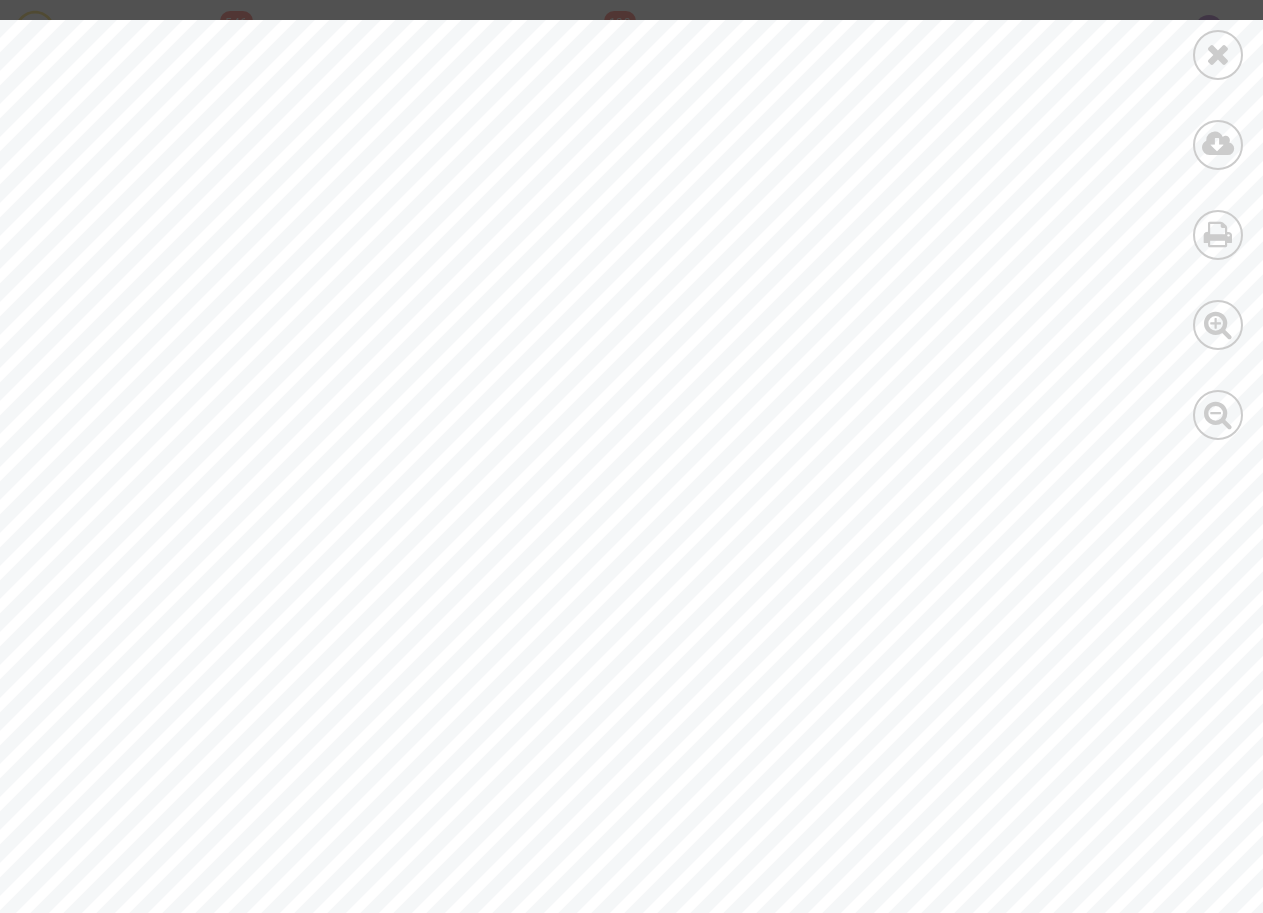 scroll, scrollTop: 0, scrollLeft: 0, axis: both 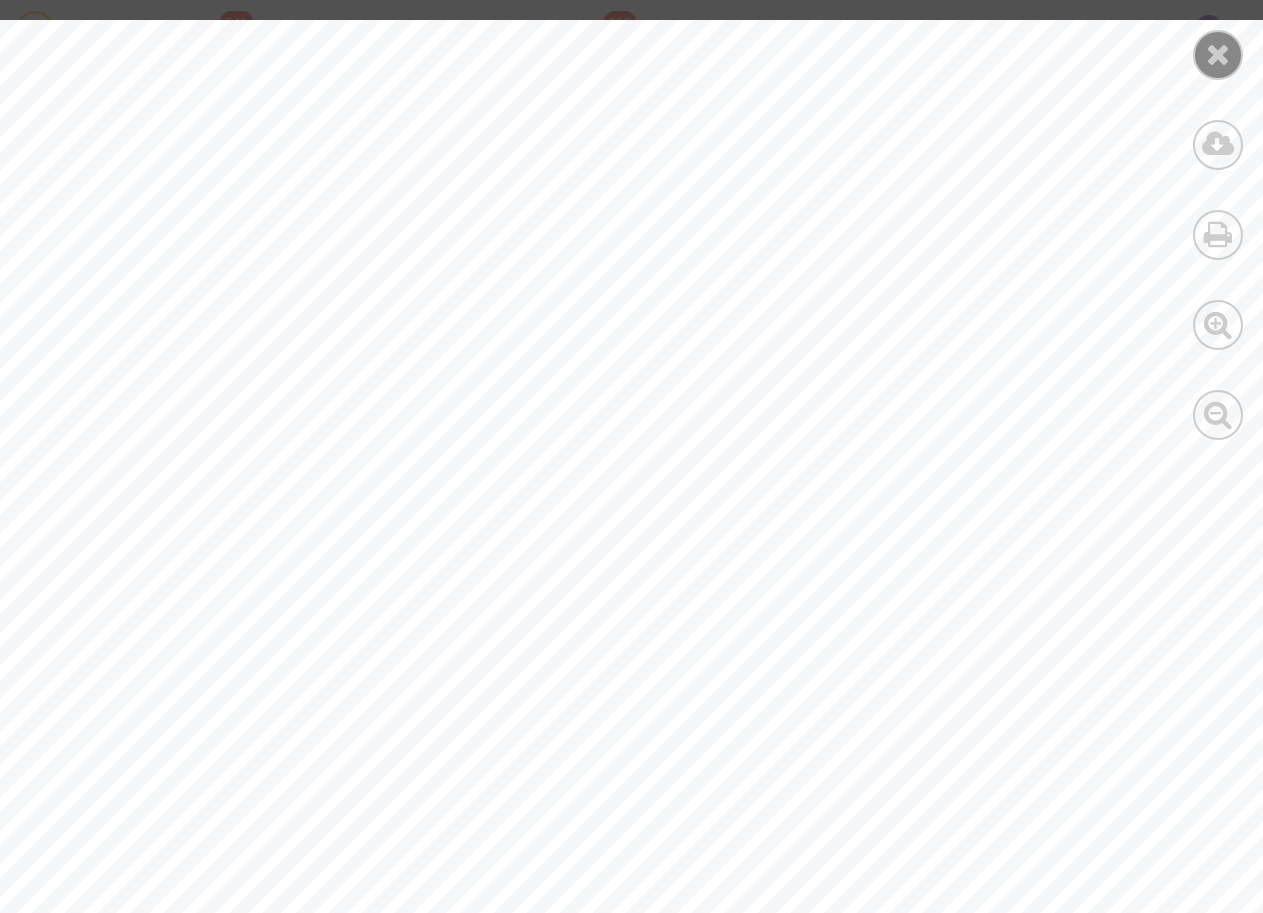 click at bounding box center [1218, 54] 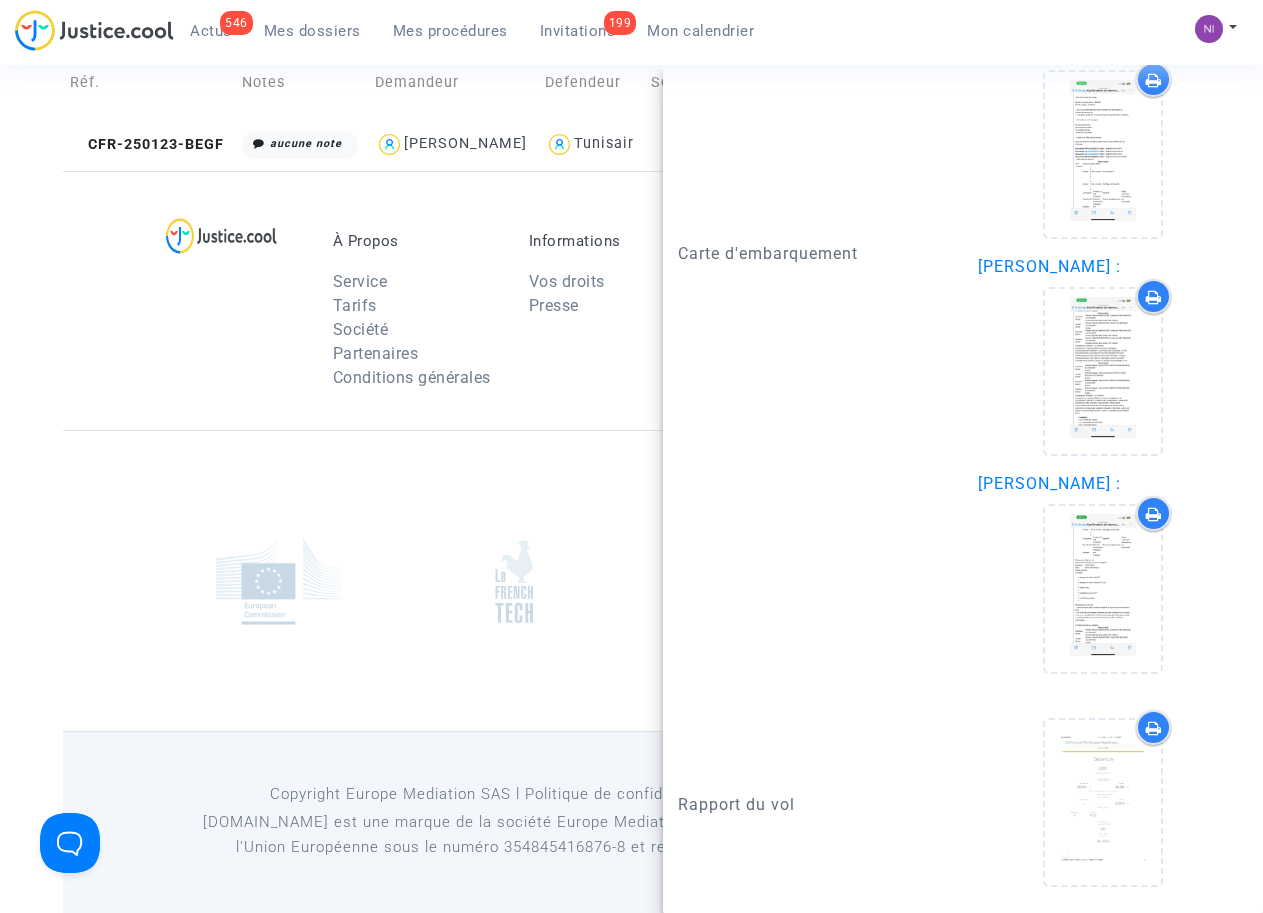scroll, scrollTop: 3401, scrollLeft: 0, axis: vertical 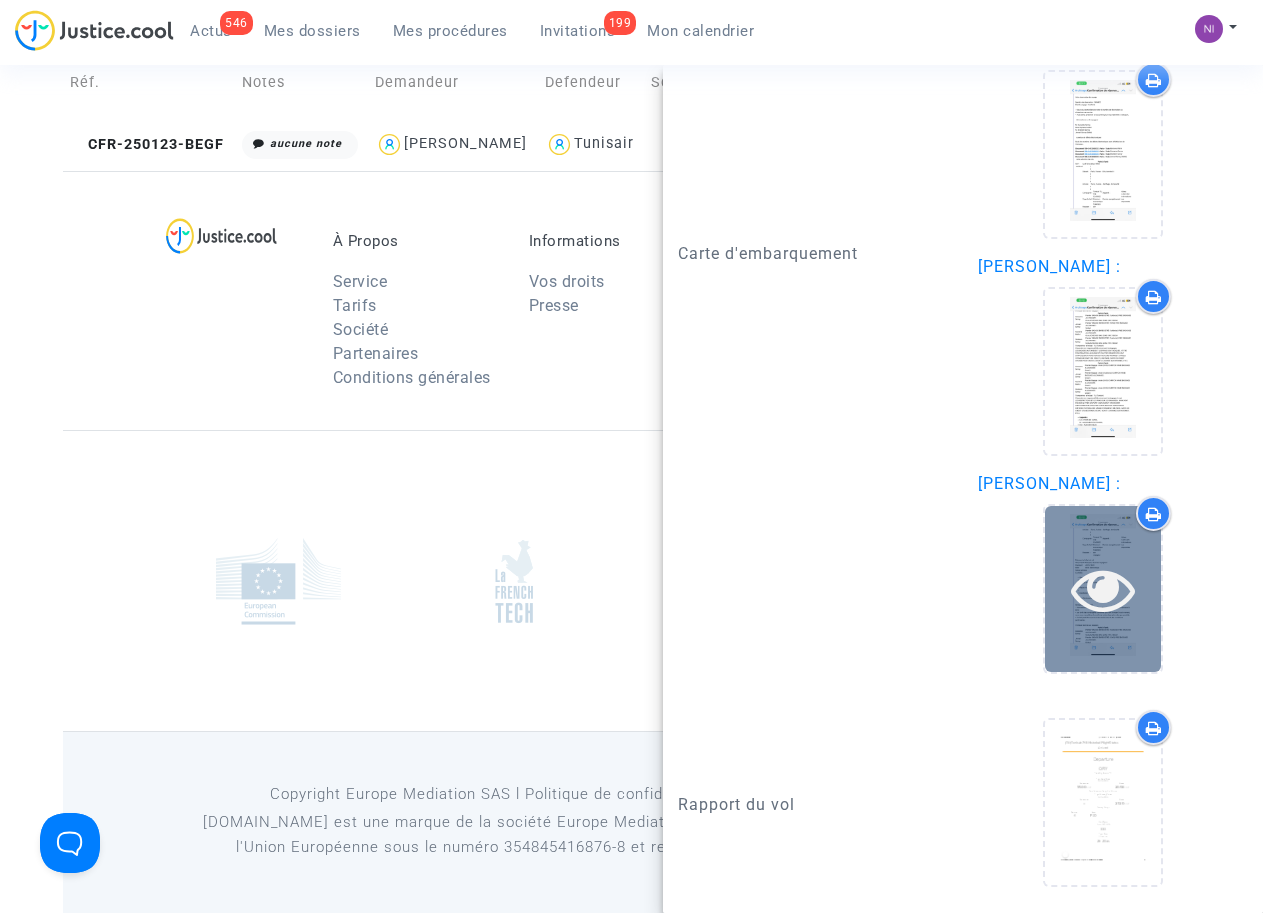 click at bounding box center [1103, 588] 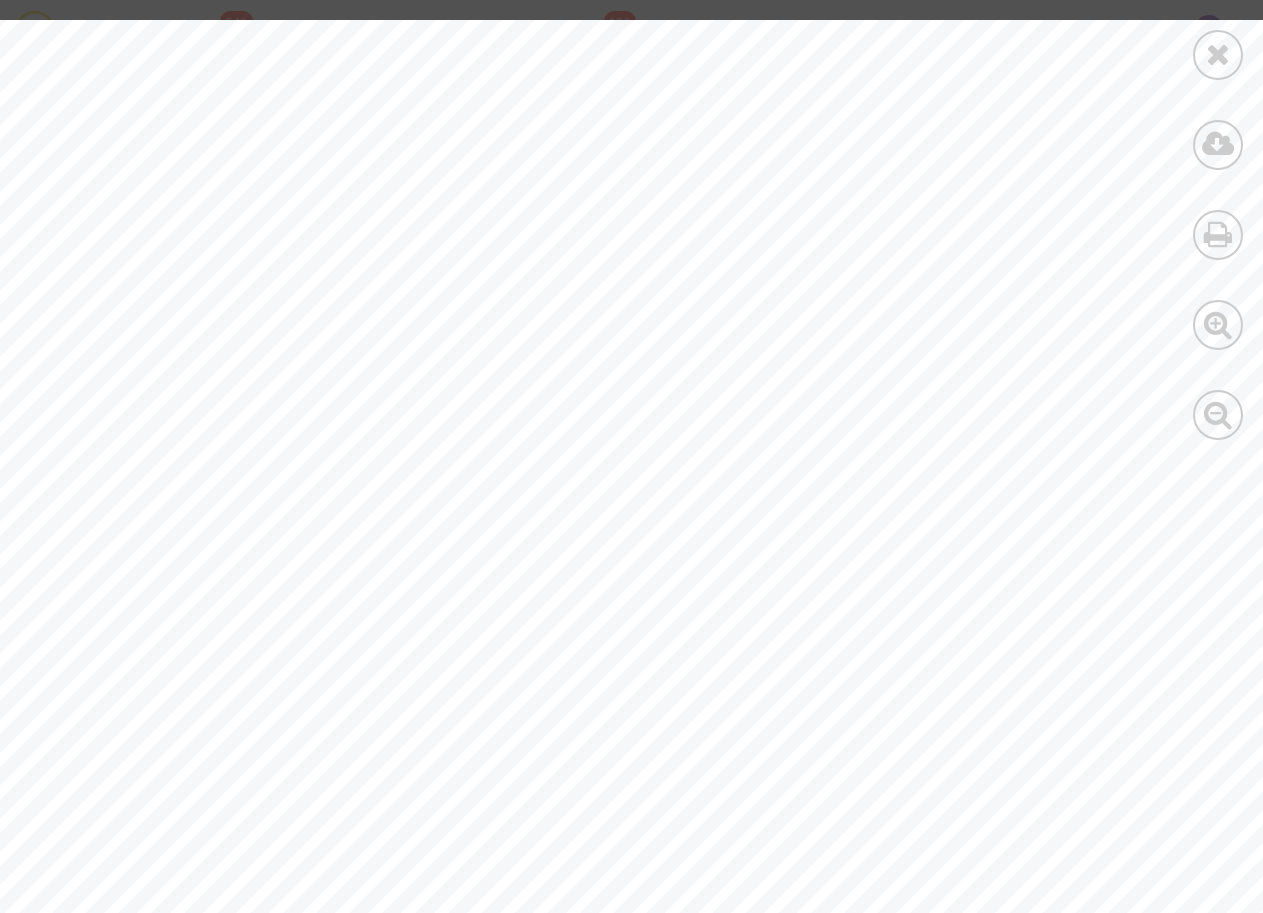 scroll, scrollTop: 0, scrollLeft: 0, axis: both 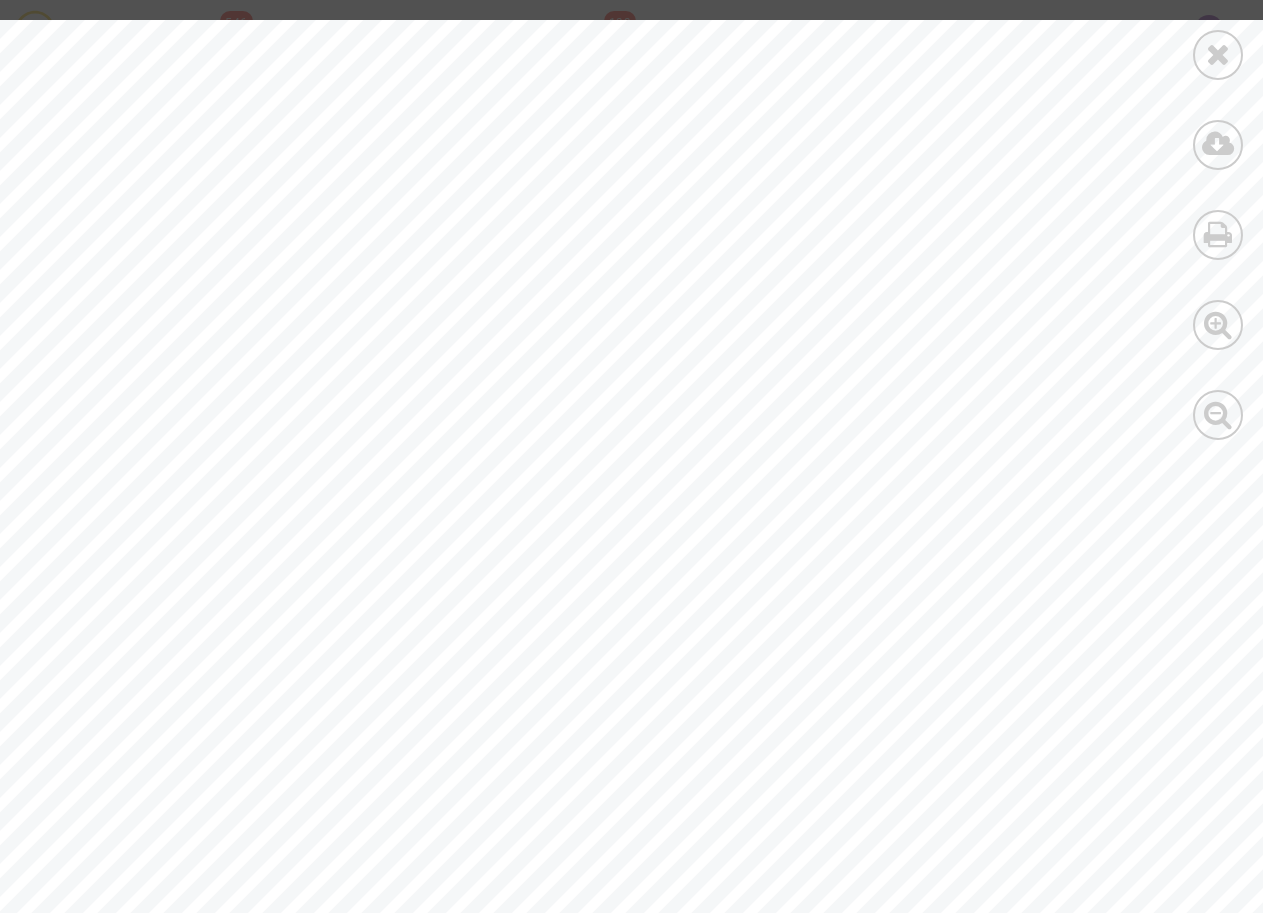 click at bounding box center [1218, 55] 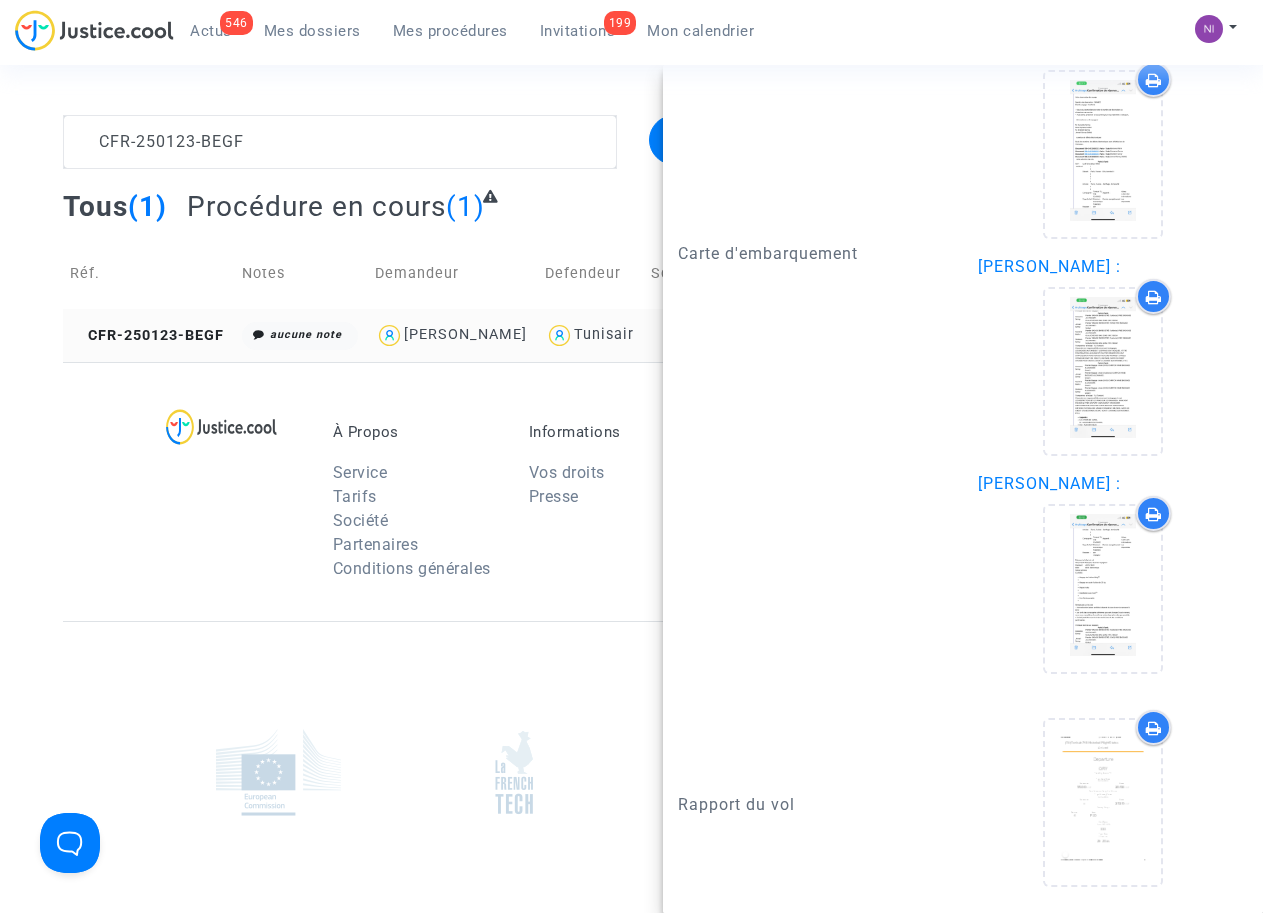 scroll, scrollTop: 0, scrollLeft: 0, axis: both 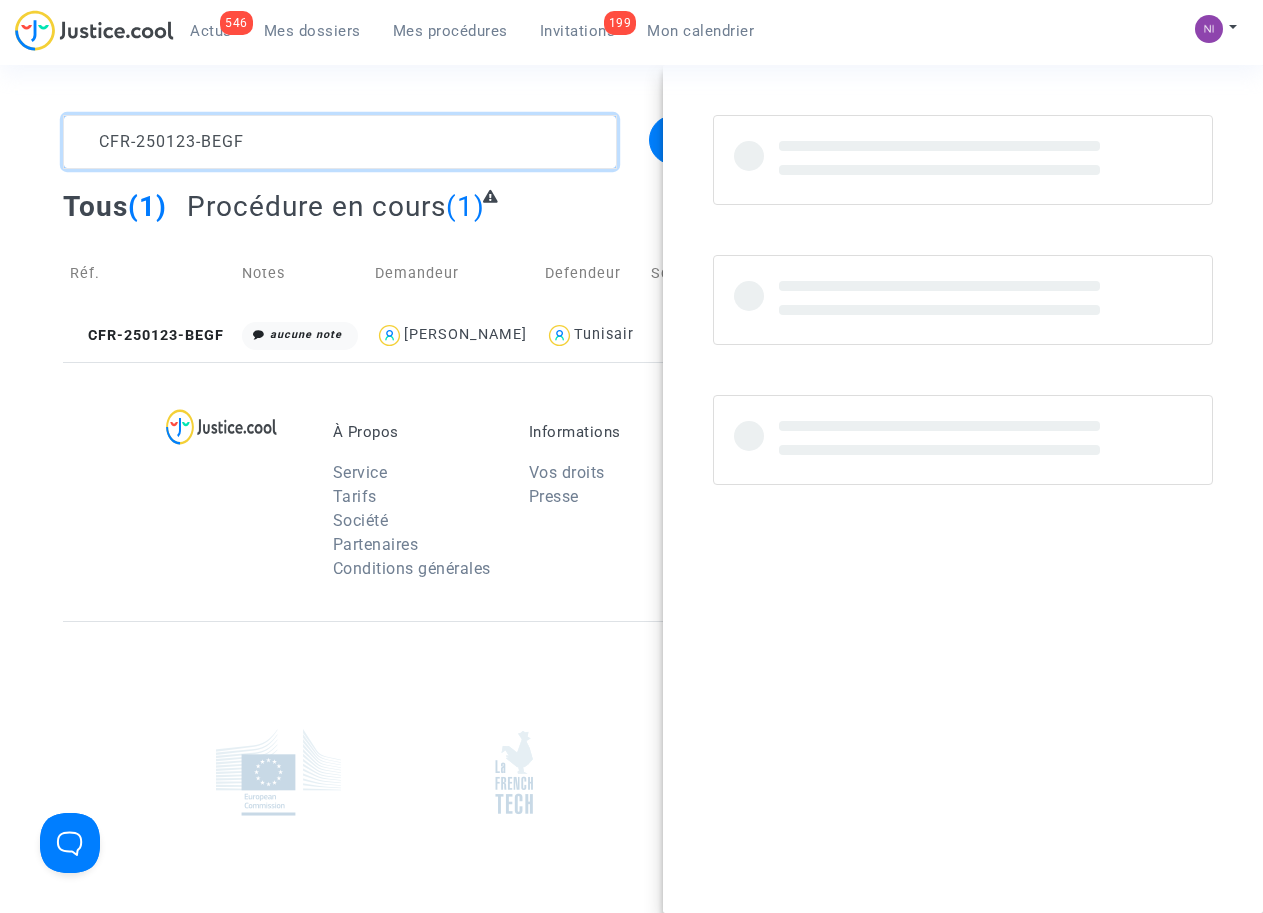 drag, startPoint x: 261, startPoint y: 140, endPoint x: 57, endPoint y: 125, distance: 204.55072 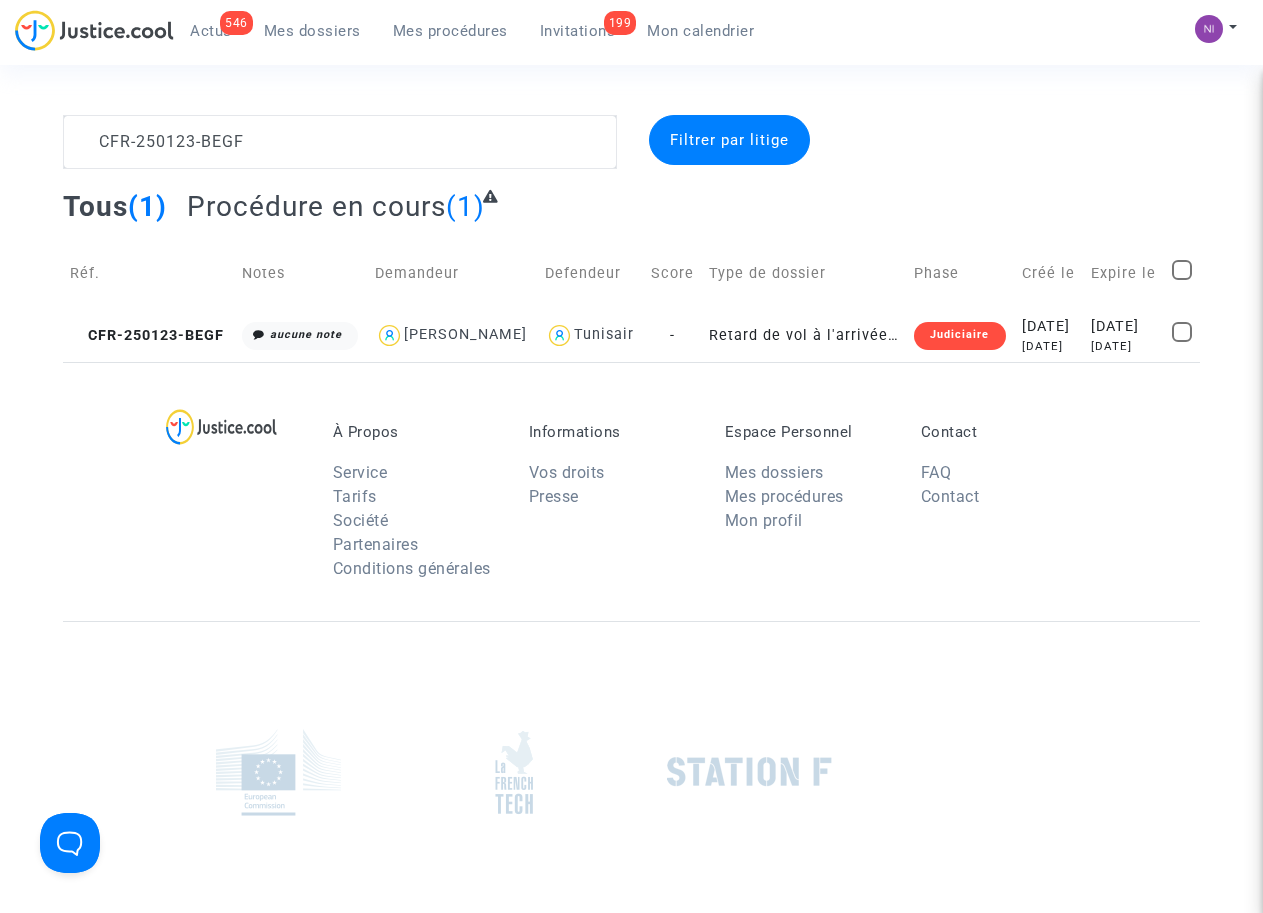 click on "À Propos  Service   Tarifs   Société   Partenaires   Conditions générales  Informations  Vos droits   Presse  Espace Personnel  Mes dossiers   Mes procédures   Mon profil   Contact   FAQ   Contact" at bounding box center [631, 491] 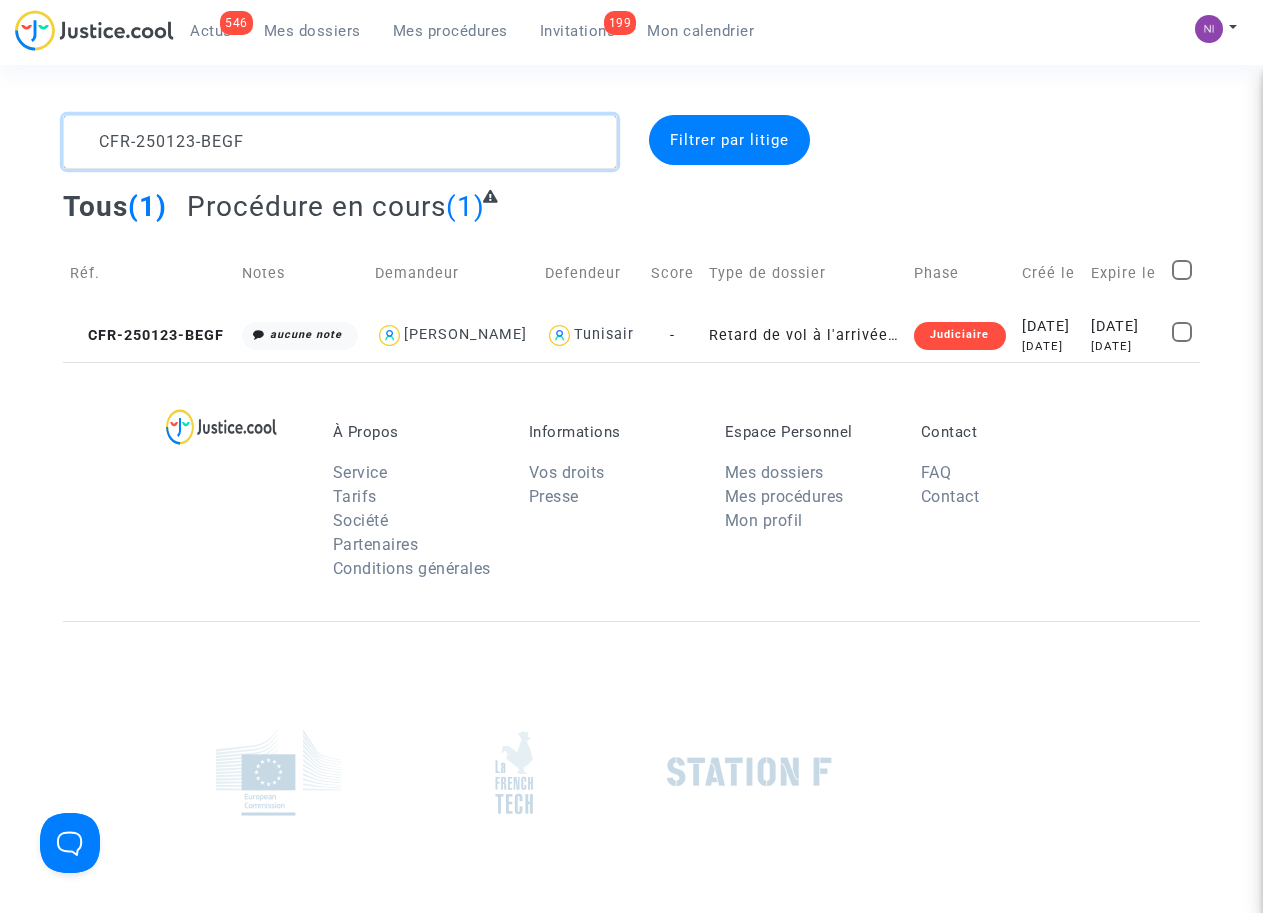 drag, startPoint x: 252, startPoint y: 146, endPoint x: 43, endPoint y: 119, distance: 210.7368 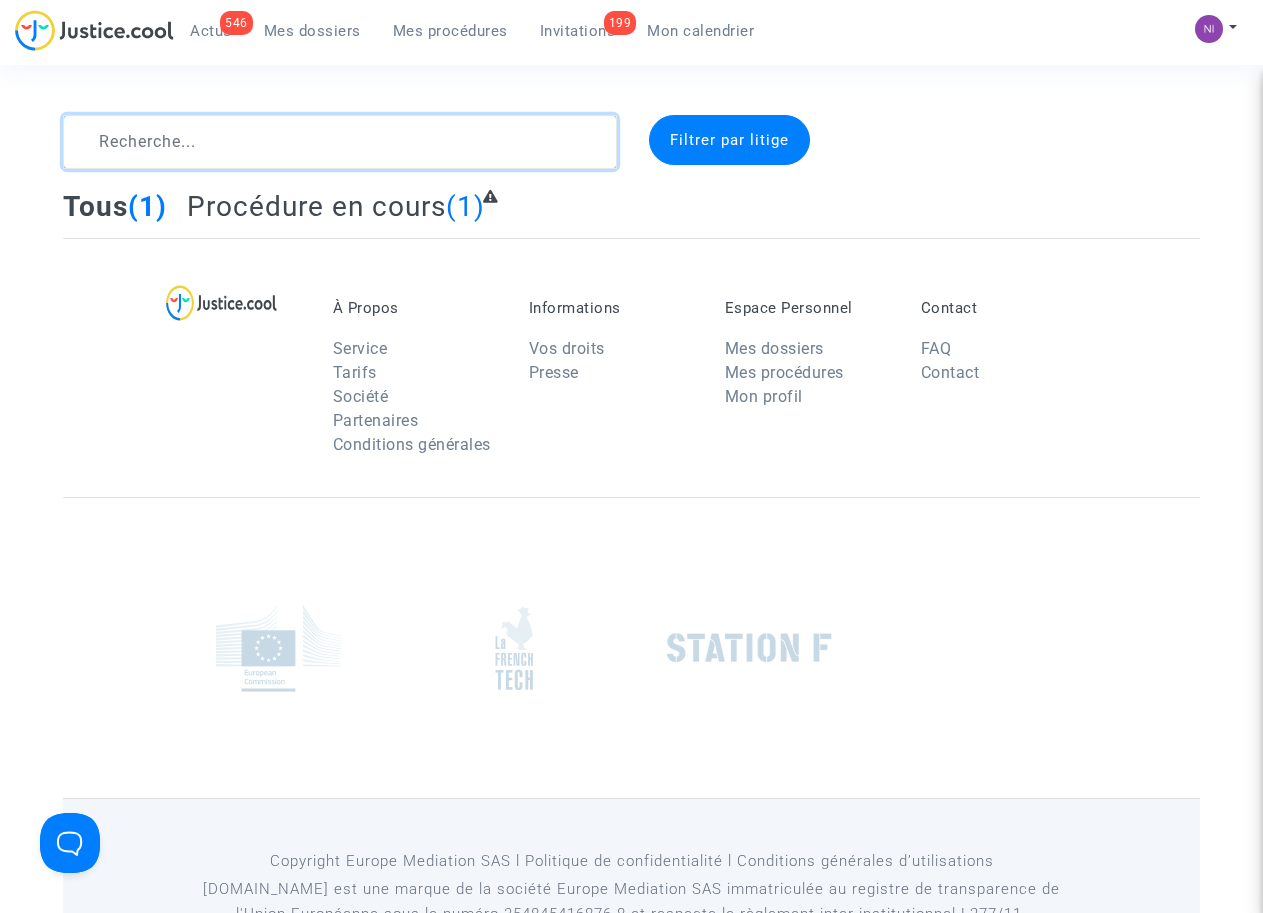 click 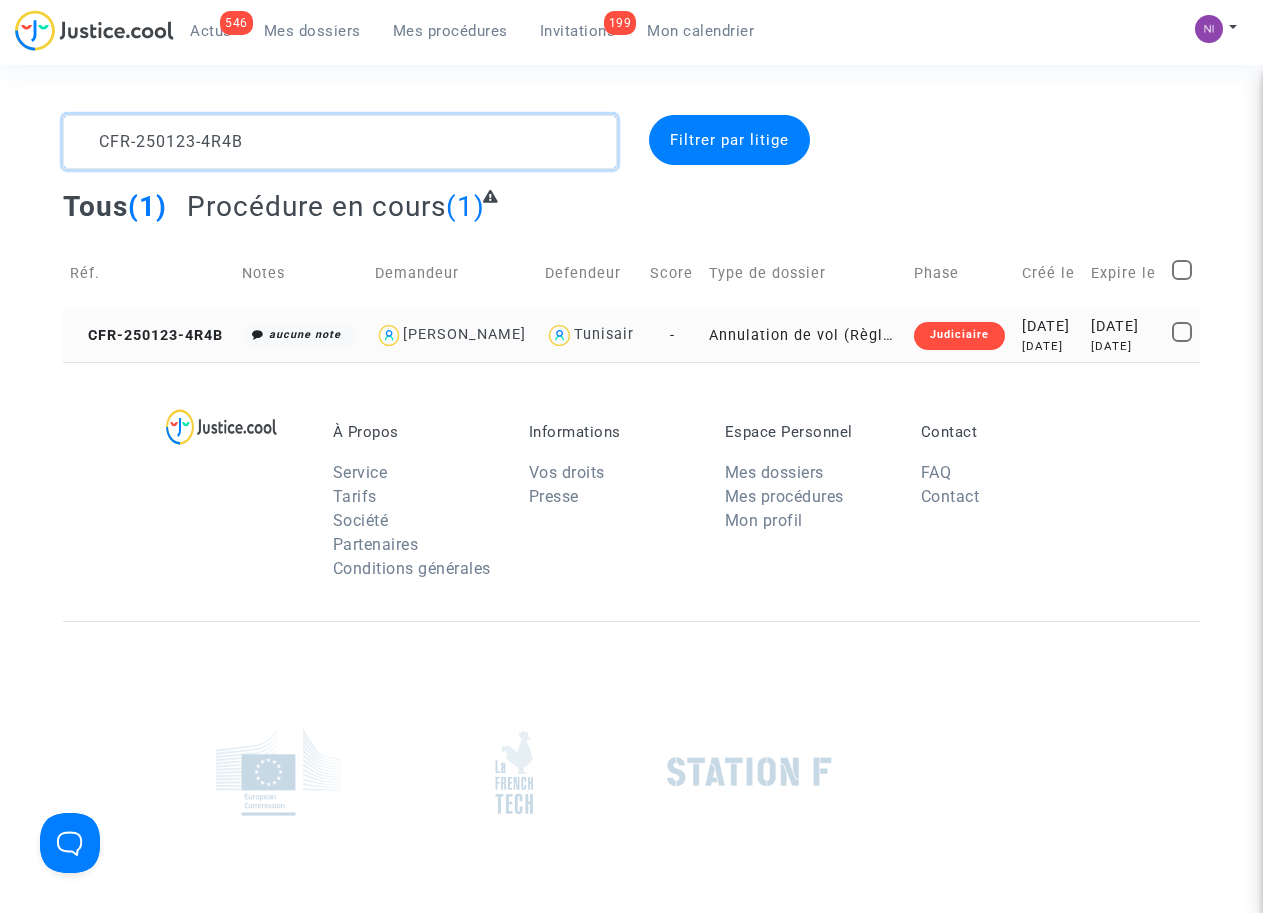 type on "CFR-250123-4R4B" 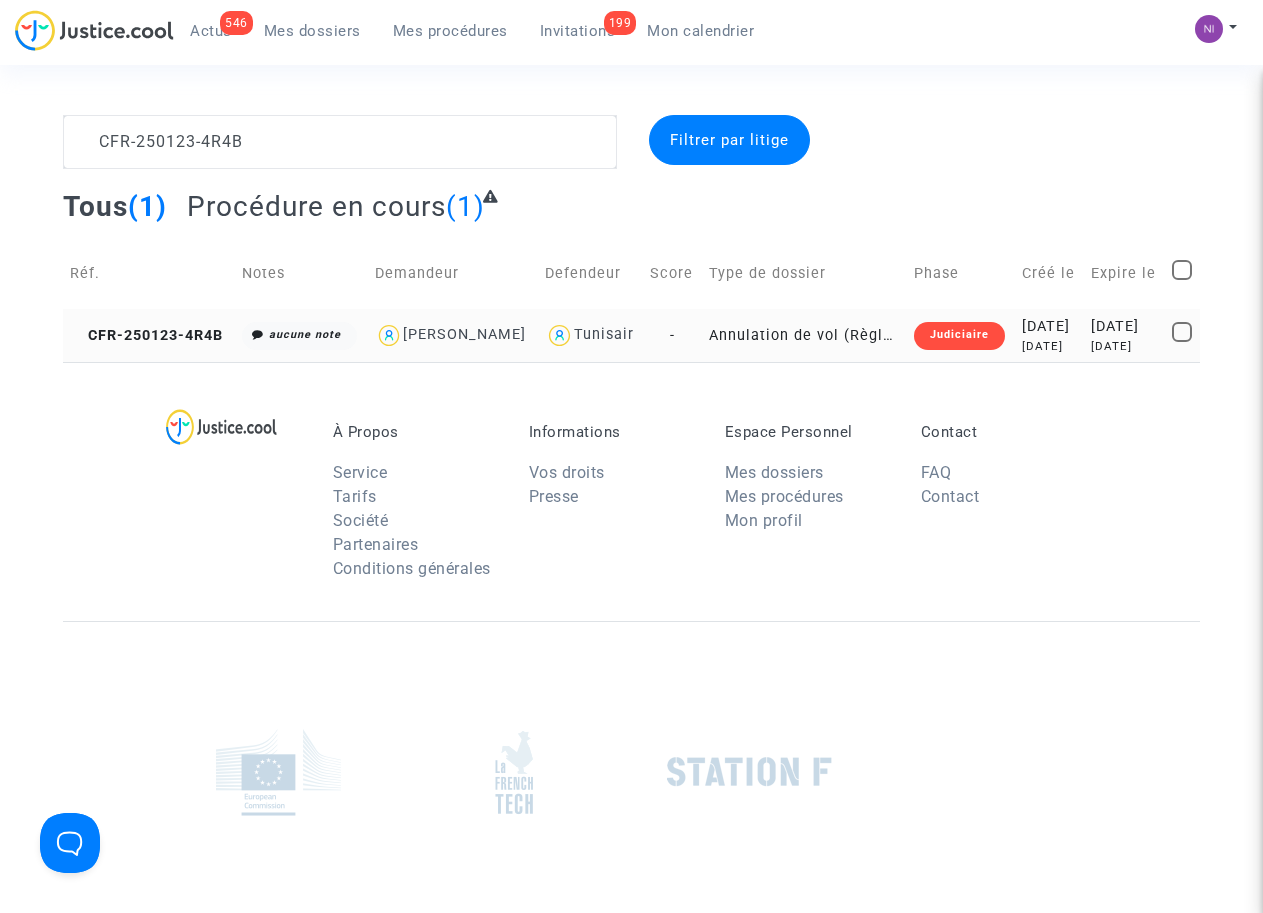 click on "[DATE]" 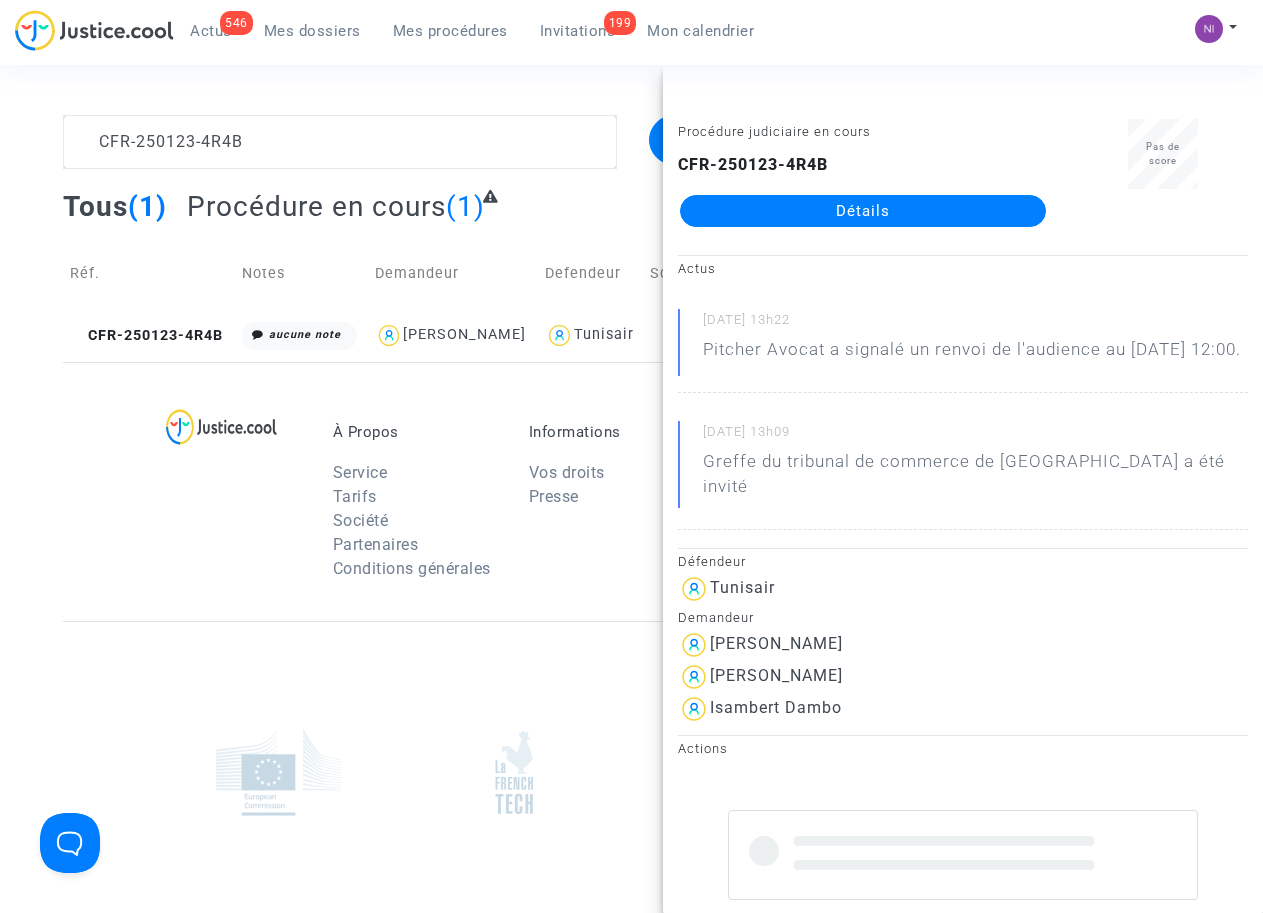 scroll, scrollTop: 230, scrollLeft: 0, axis: vertical 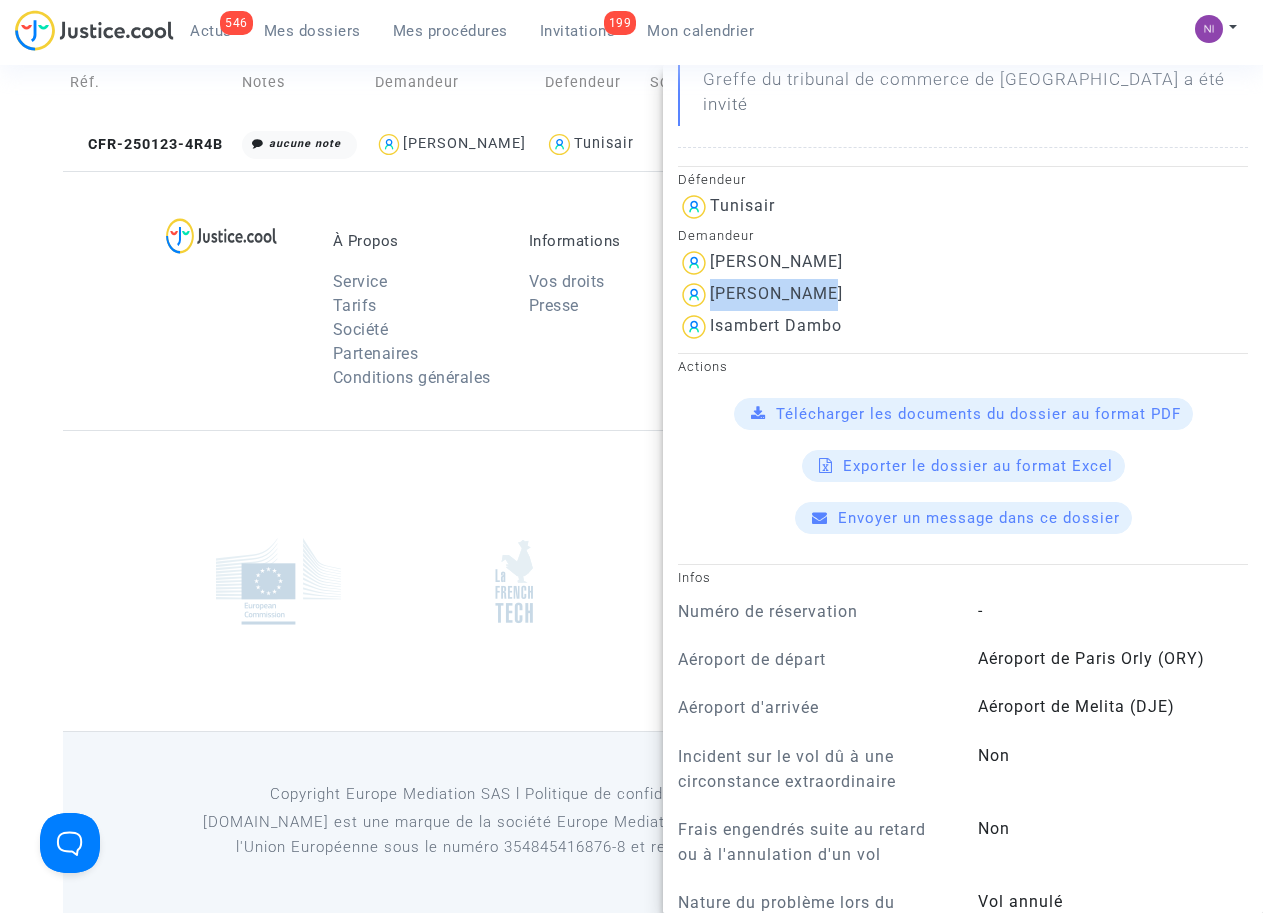drag, startPoint x: 712, startPoint y: 293, endPoint x: 839, endPoint y: 294, distance: 127.00394 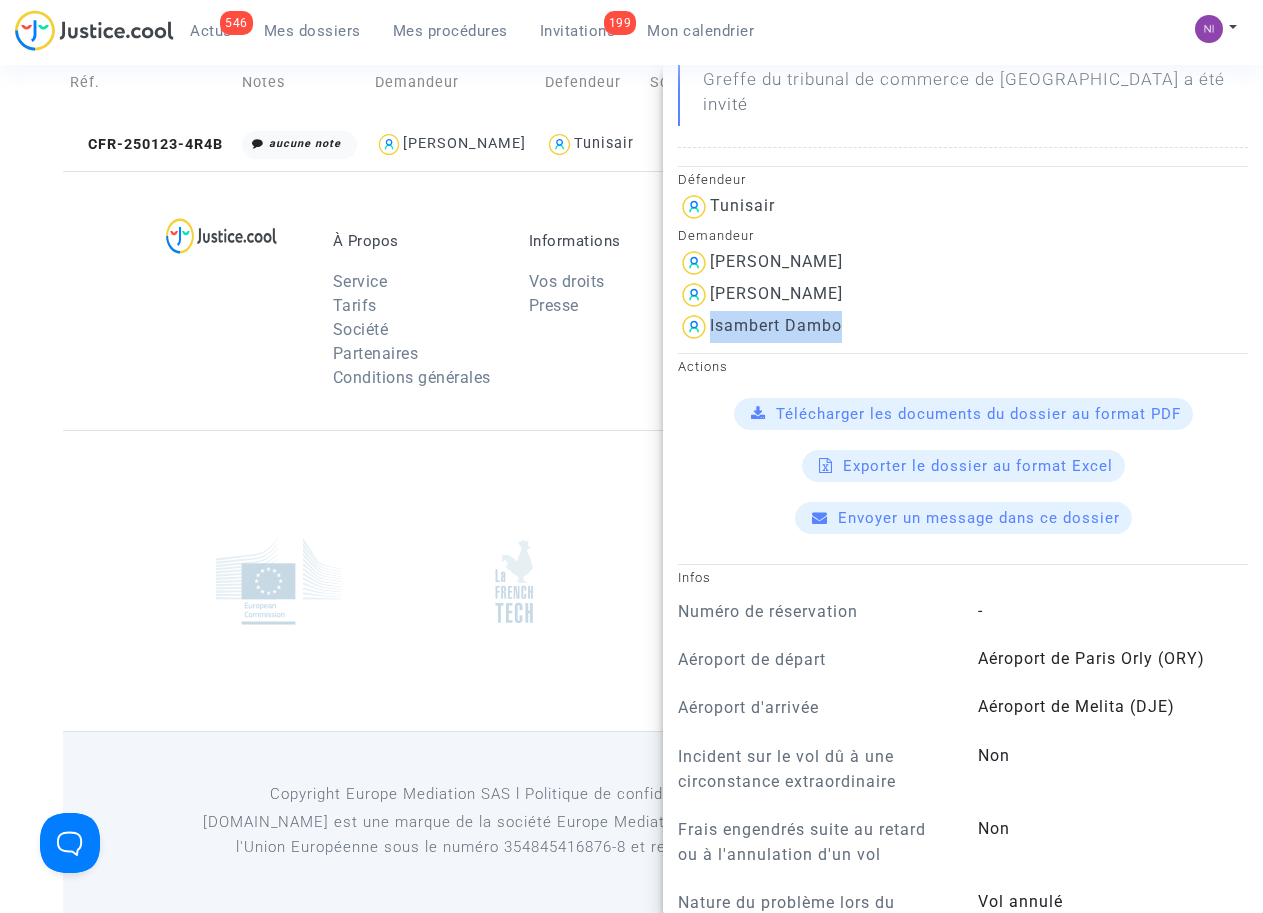 drag, startPoint x: 710, startPoint y: 319, endPoint x: 876, endPoint y: 325, distance: 166.1084 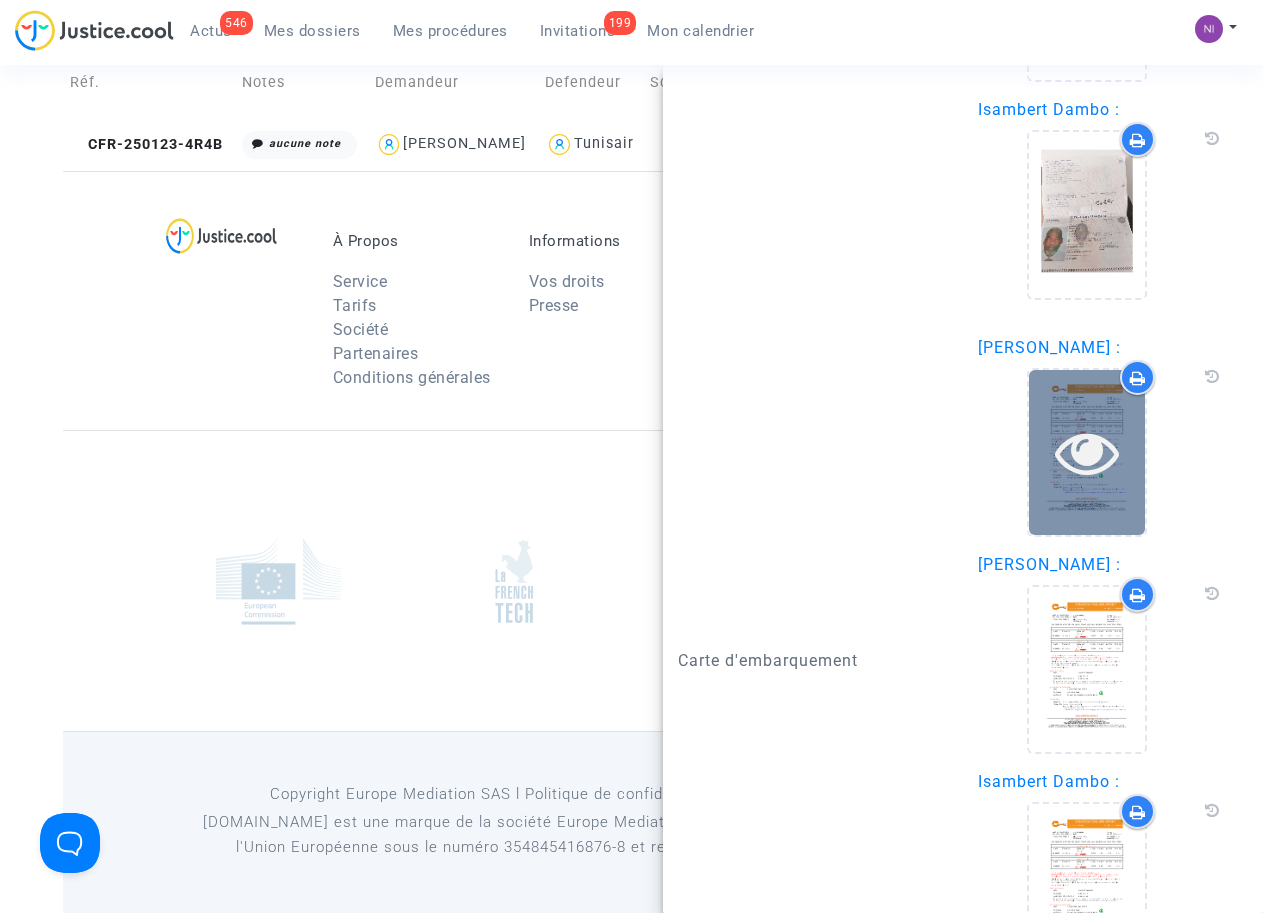 scroll, scrollTop: 2544, scrollLeft: 0, axis: vertical 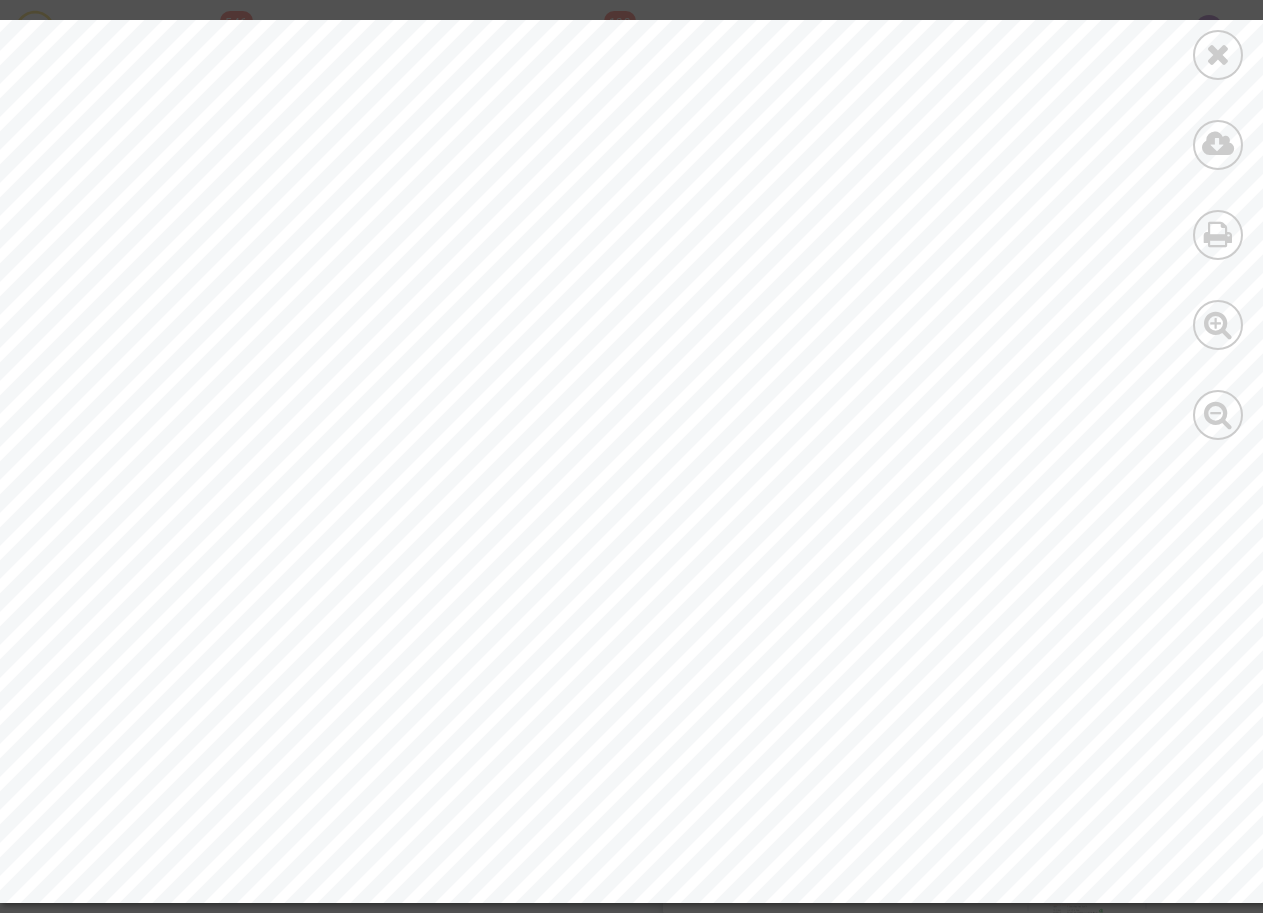 click on "CONVOCATION AEROPORT Dossier N°  SV-63800 Date d’émission : [DATE] Passagers [PERSON_NAME] Mme   DAMBO  [PERSON_NAME] M.  [PERSON_NAME] CONVOCATION A IMPRIMER ET A CONSERVER AVEC VOUS AUX  MOMENTS DU DEPART ET DU RETOUR ALLER - Numéro de dossier :  DATE ITINERAIRE COMPAGNIE N° VOL DEPART ARRIVEE TYPE VOL [DATE] [GEOGRAPHIC_DATA] / Djerba Tunisair  TU635 11h45 13h35 Direct  RETOUR - Numéro de dossier :  DATE ITINERAIRE COMPAGNIE N° VOL DEPART ARRIVEE TYPE VOL [DATE] Djerba / [GEOGRAPHIC_DATA] Tunisair  TU654 15h00 18h45 Direct  L’horaire de départ de l'hôtel vers l'aéroport sera  avant 03h00 de votre vol. Note Importante : Vous ê tes dans l'obligation de contacter votre re présentant sur place 48 heures avant votre départ afin de vous informer de l'heure exact e de présentation à la réception de l'hôtel. Récupération des billets électroniques : Merci de c onsulter les panneaux d'affichage à l'aéroport pour  repérer le comptoir d'enregistrement de vos bagages. identité et DATE DU RENDEZ-VOUS" at bounding box center [693, 5] 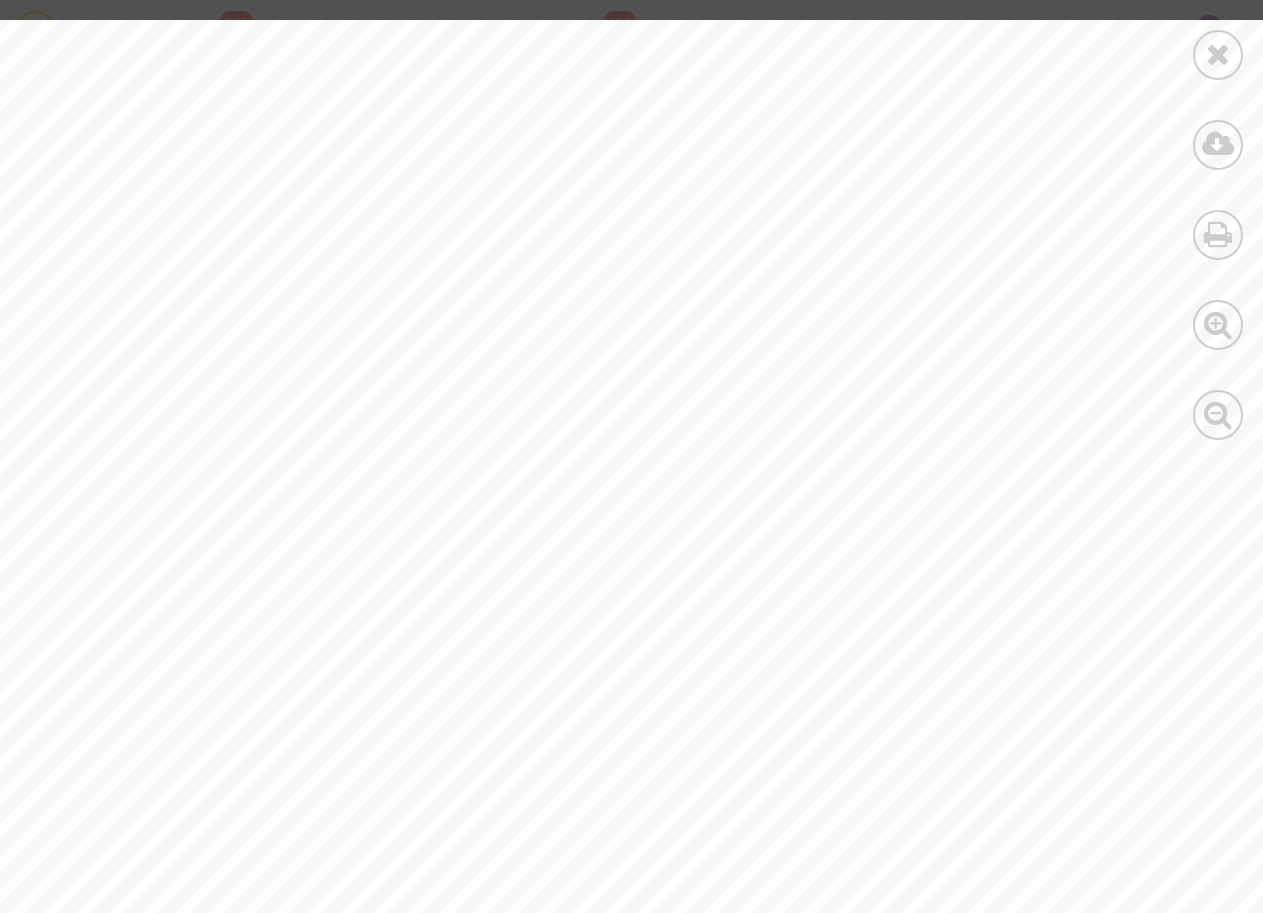 scroll, scrollTop: 0, scrollLeft: 0, axis: both 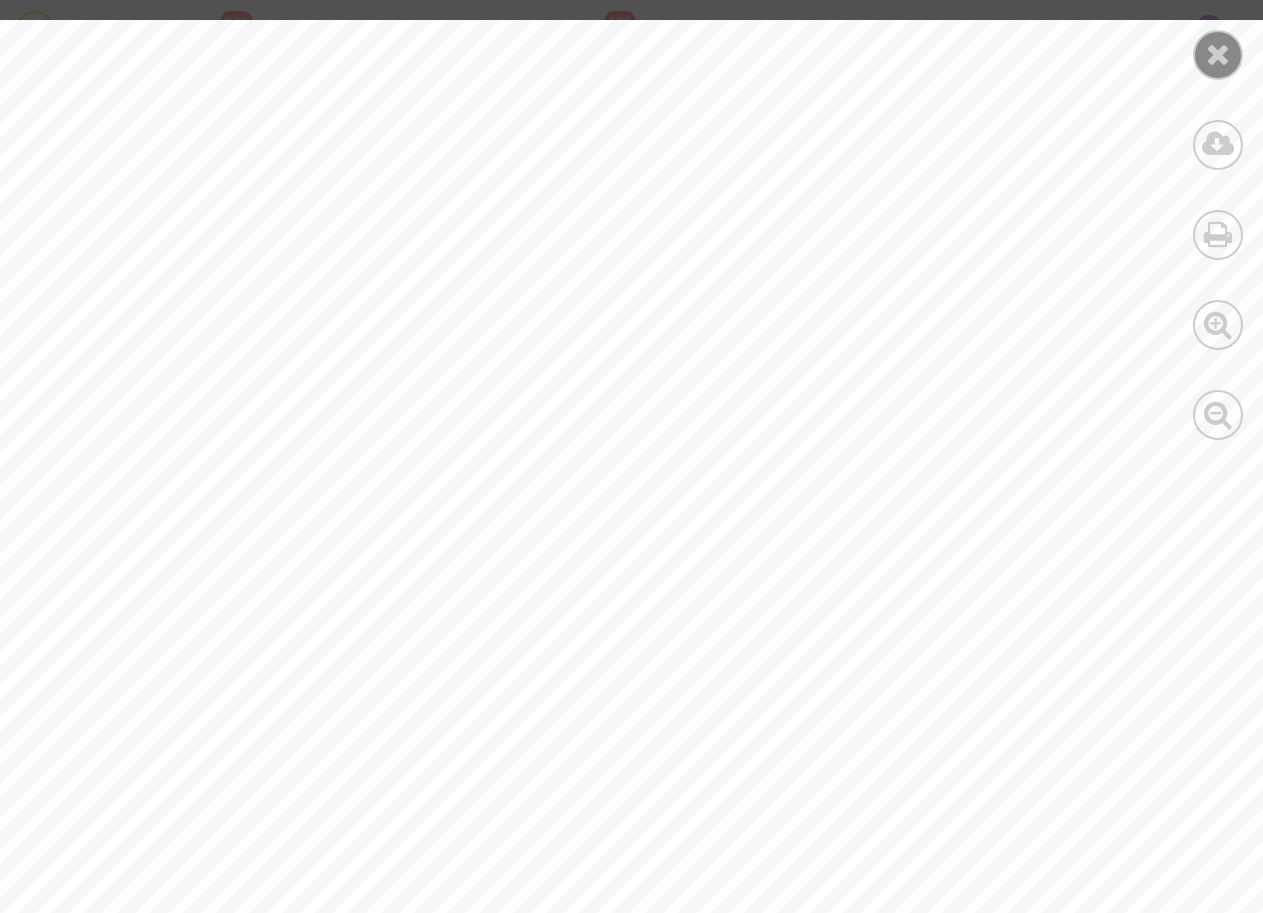 click at bounding box center (1218, 55) 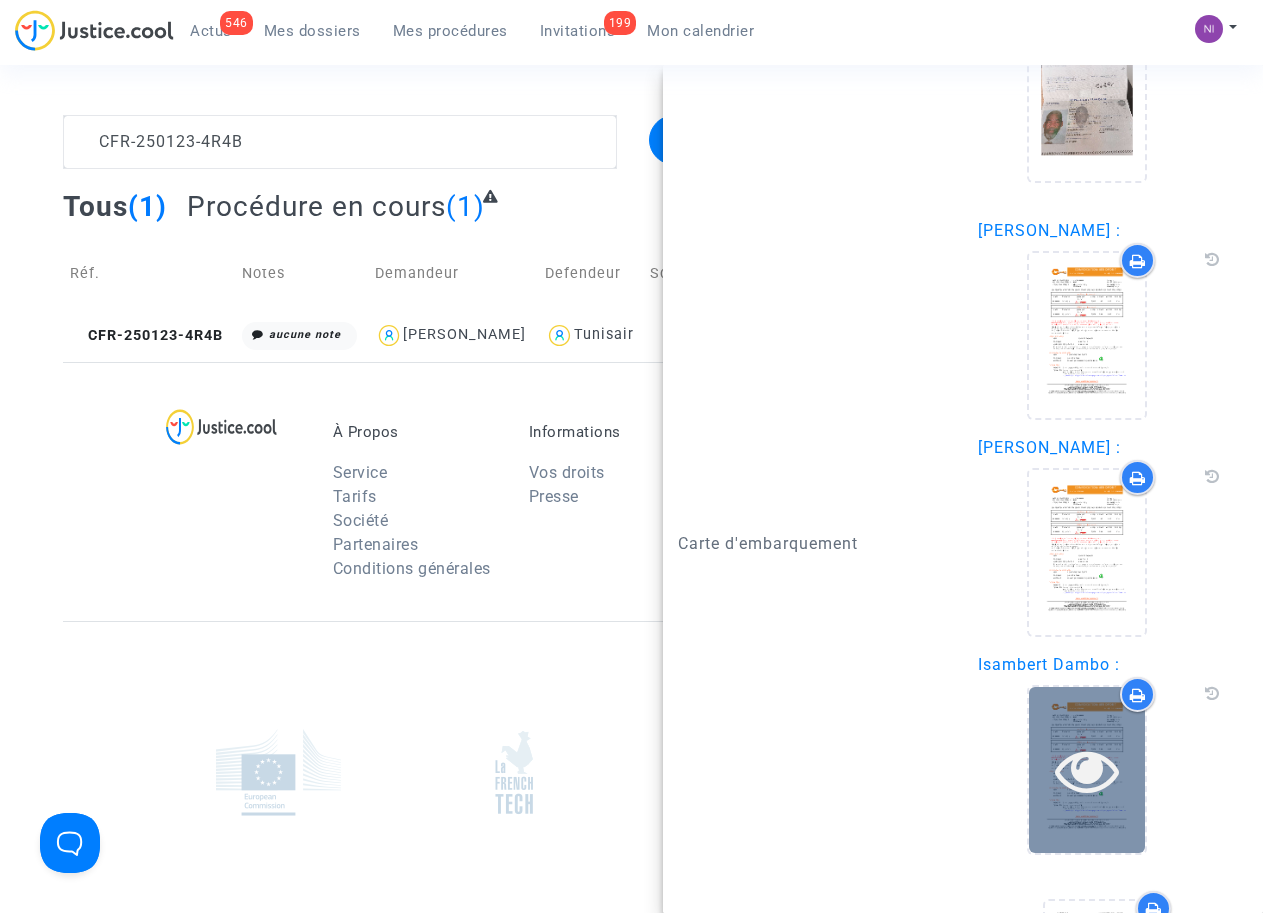 scroll, scrollTop: 2671, scrollLeft: 0, axis: vertical 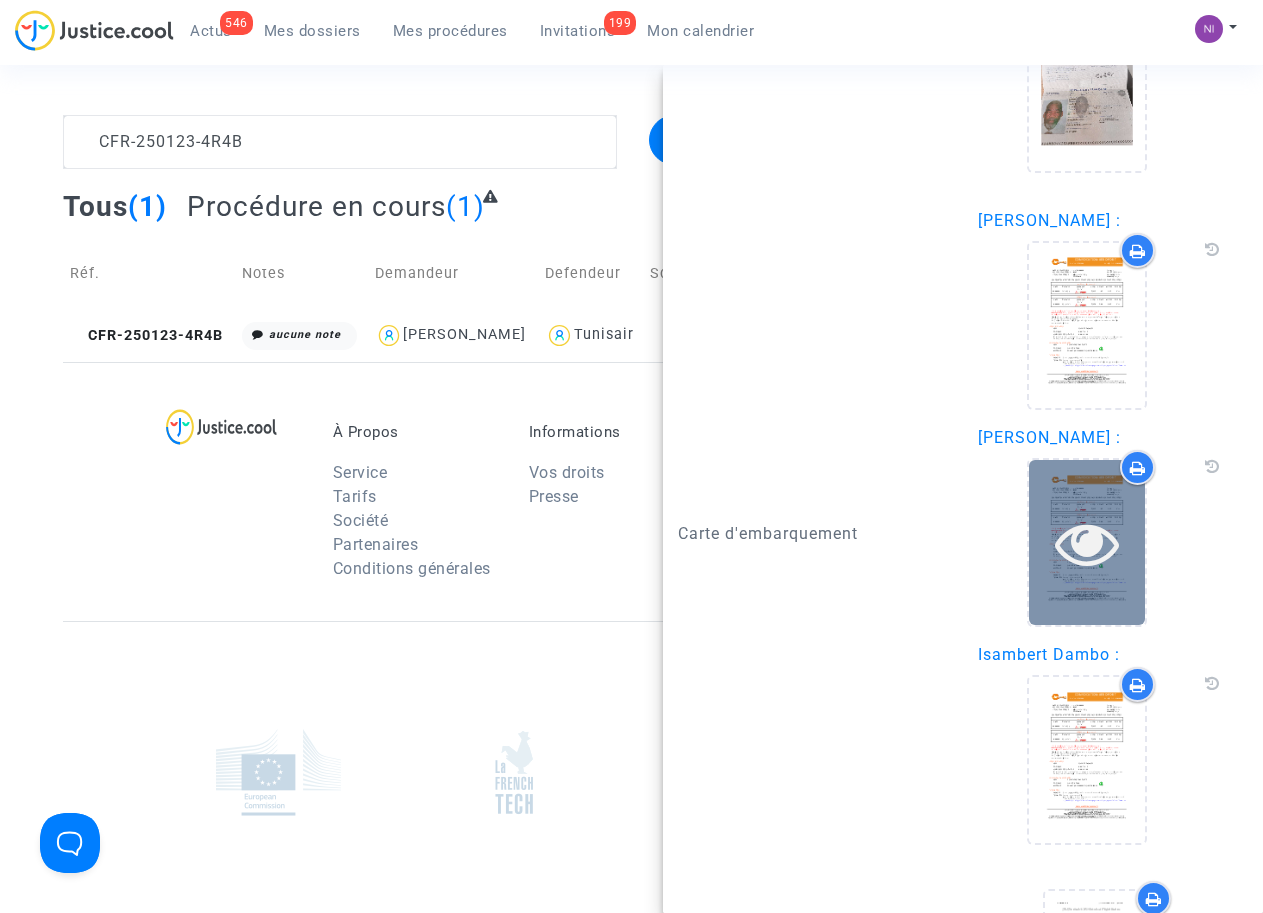 click at bounding box center [1087, 543] 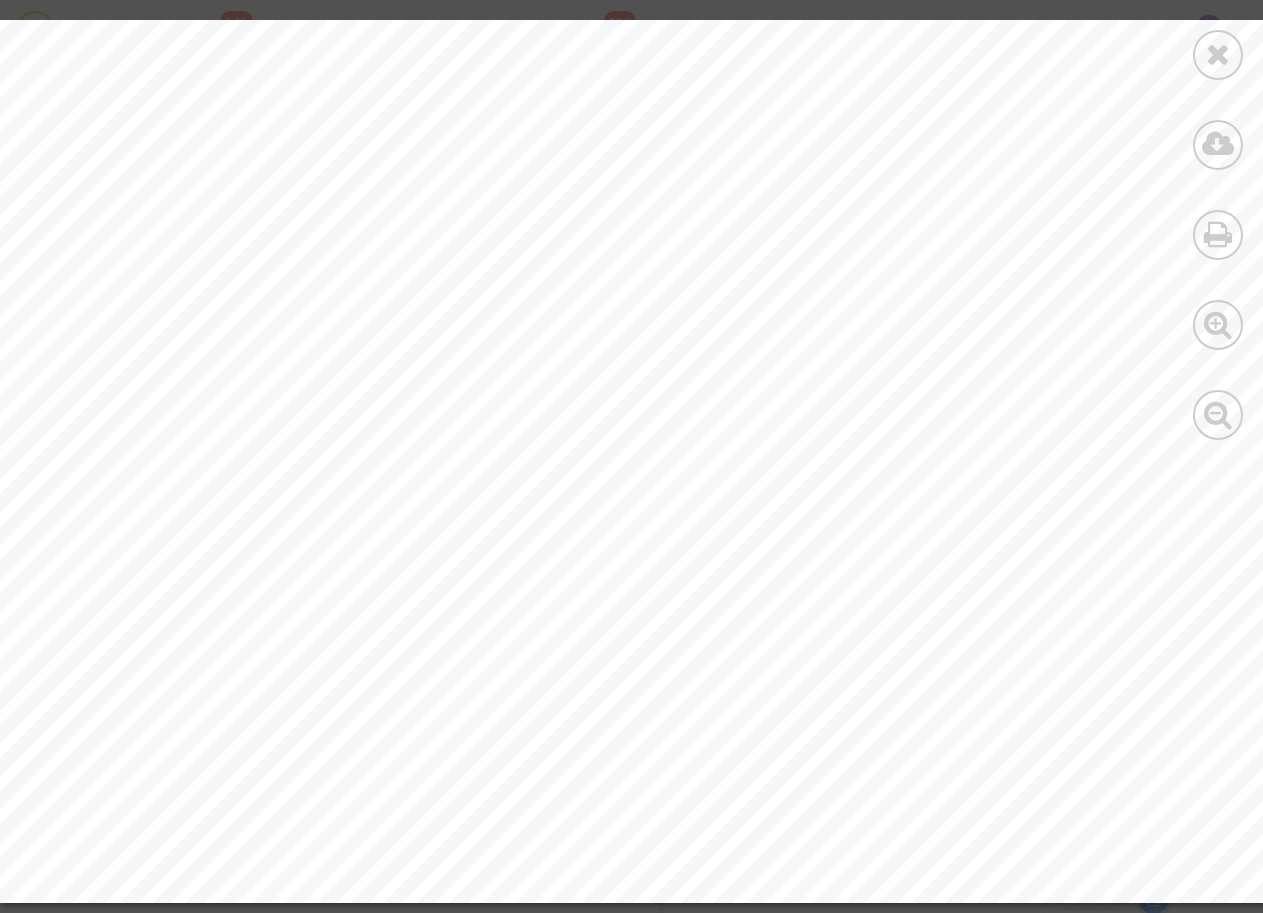 scroll, scrollTop: 946, scrollLeft: 0, axis: vertical 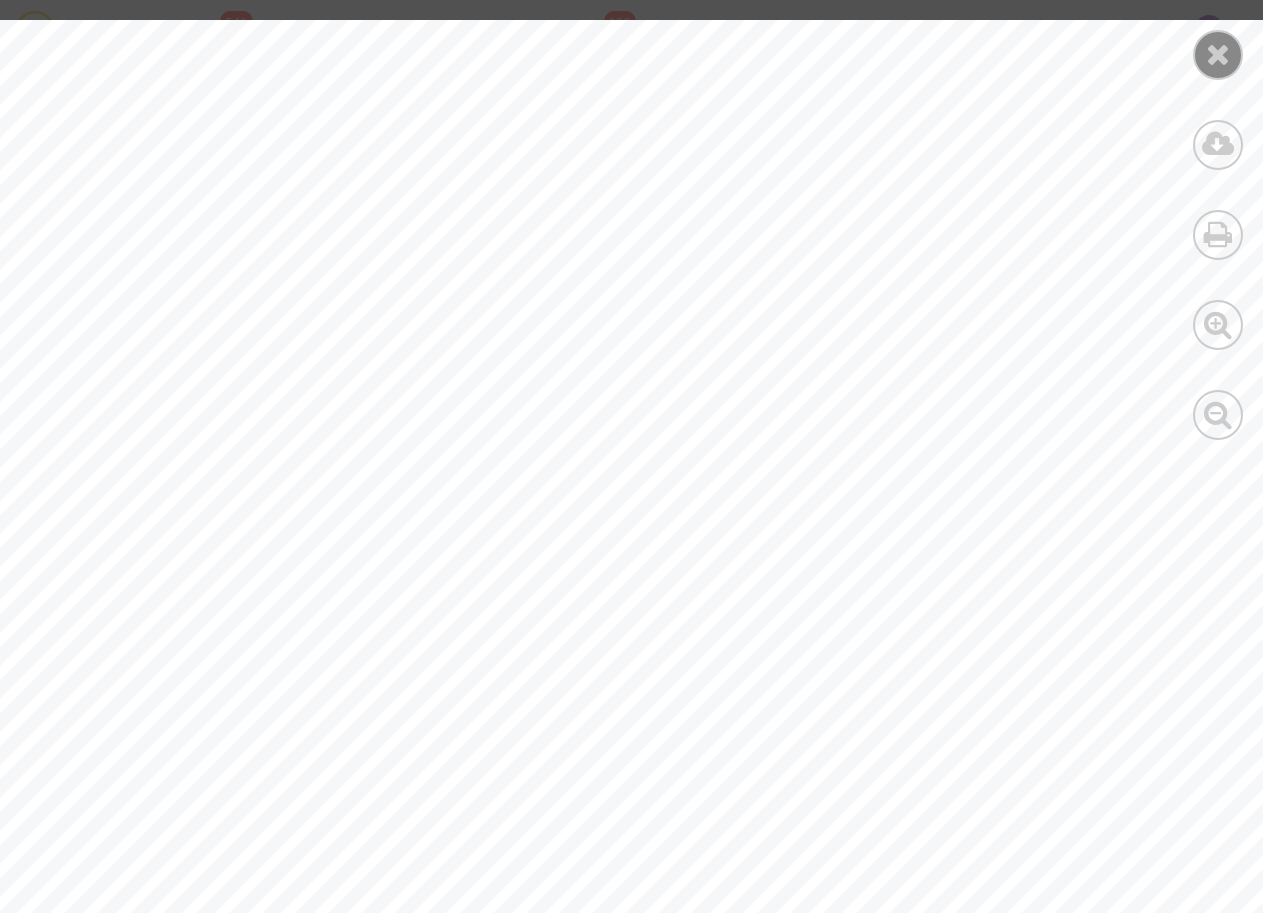 click at bounding box center (1218, 54) 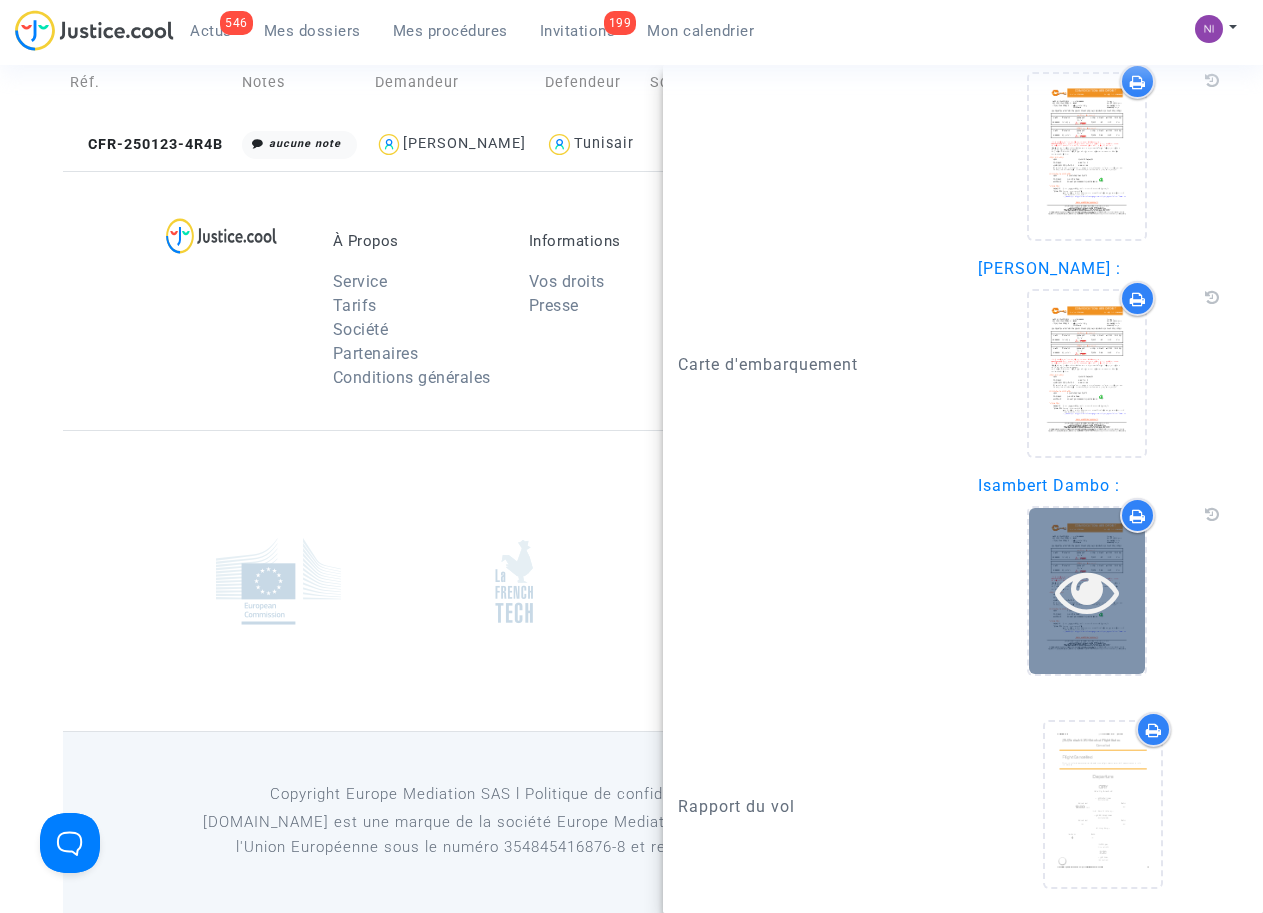 scroll, scrollTop: 2842, scrollLeft: 0, axis: vertical 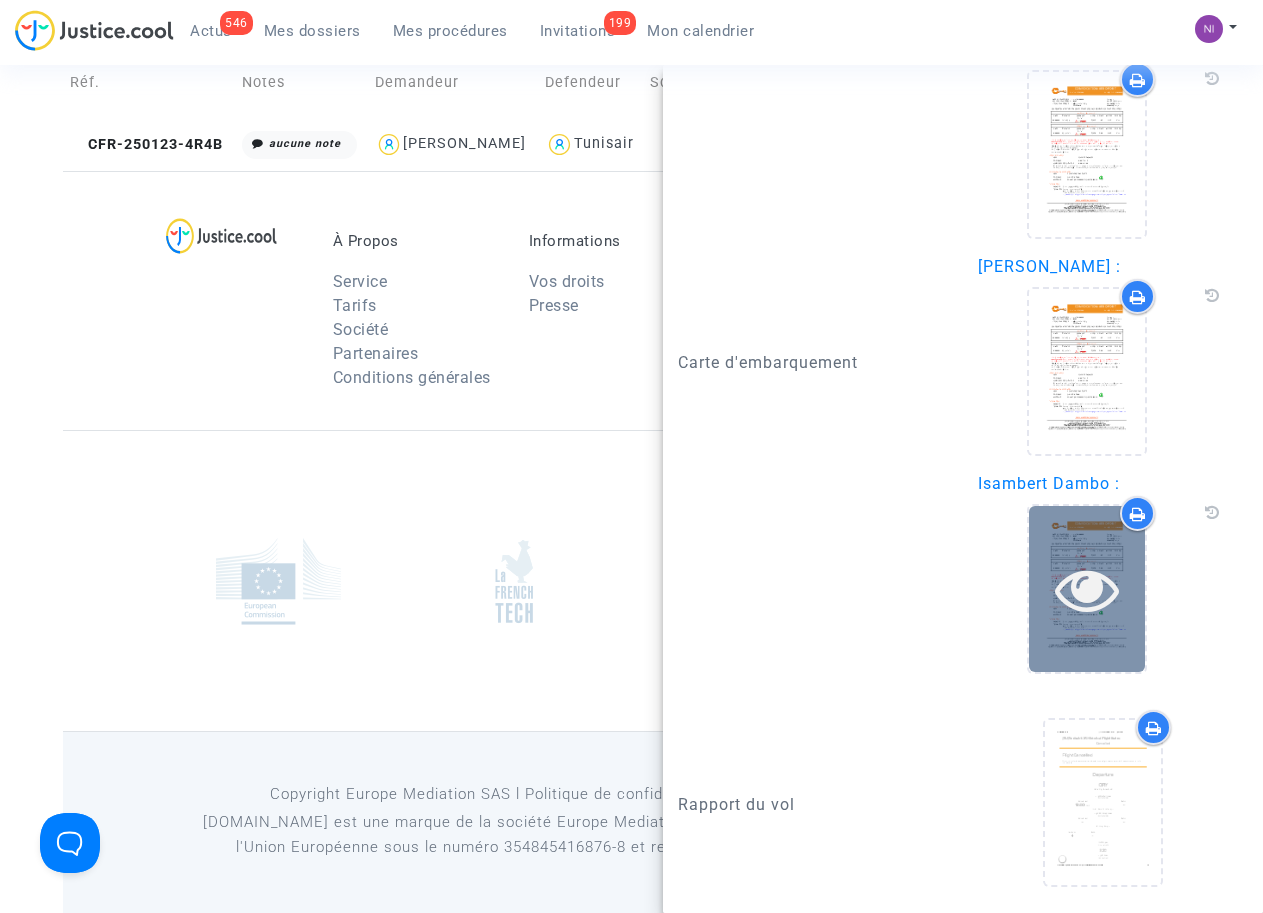 click at bounding box center [1087, 589] 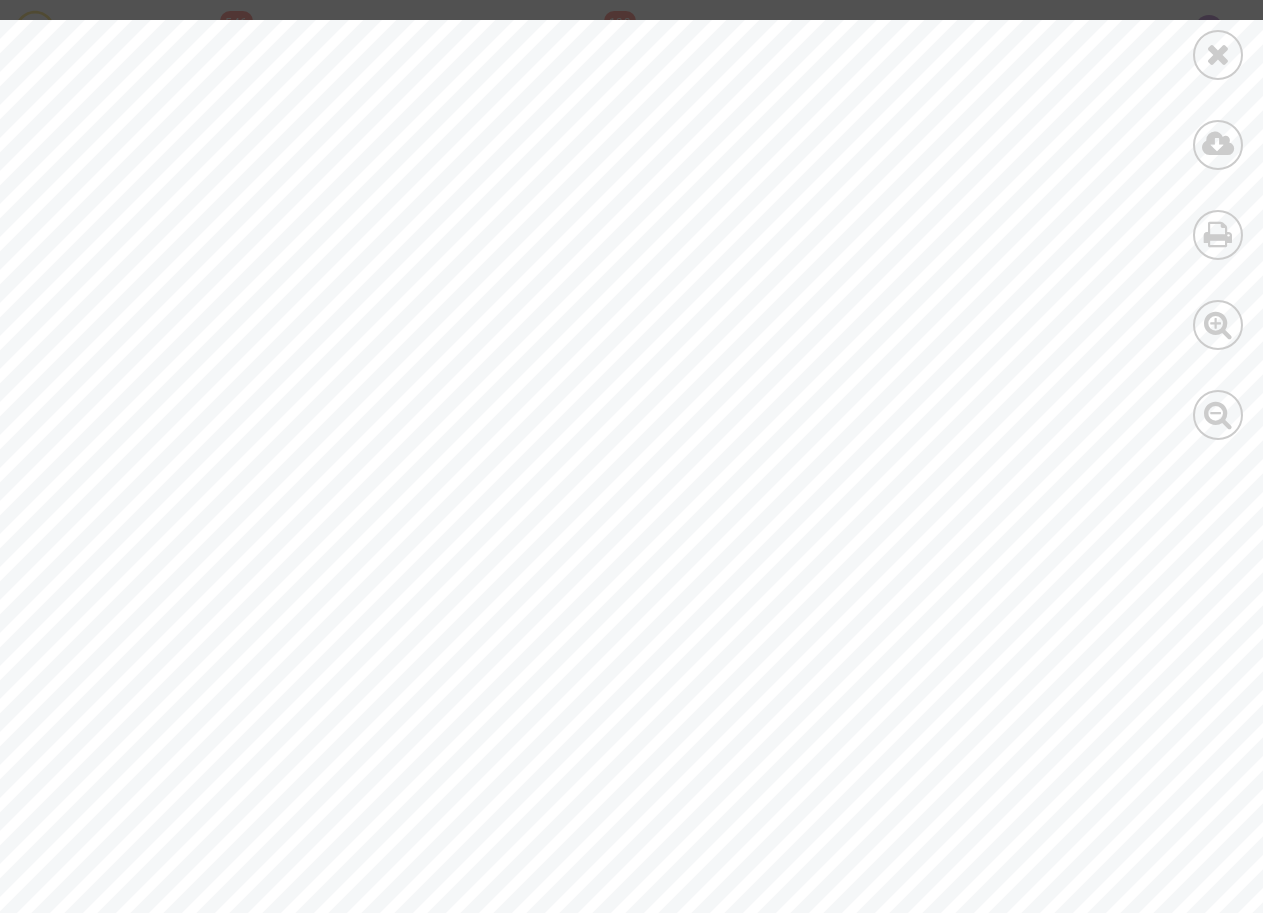 scroll, scrollTop: 0, scrollLeft: 0, axis: both 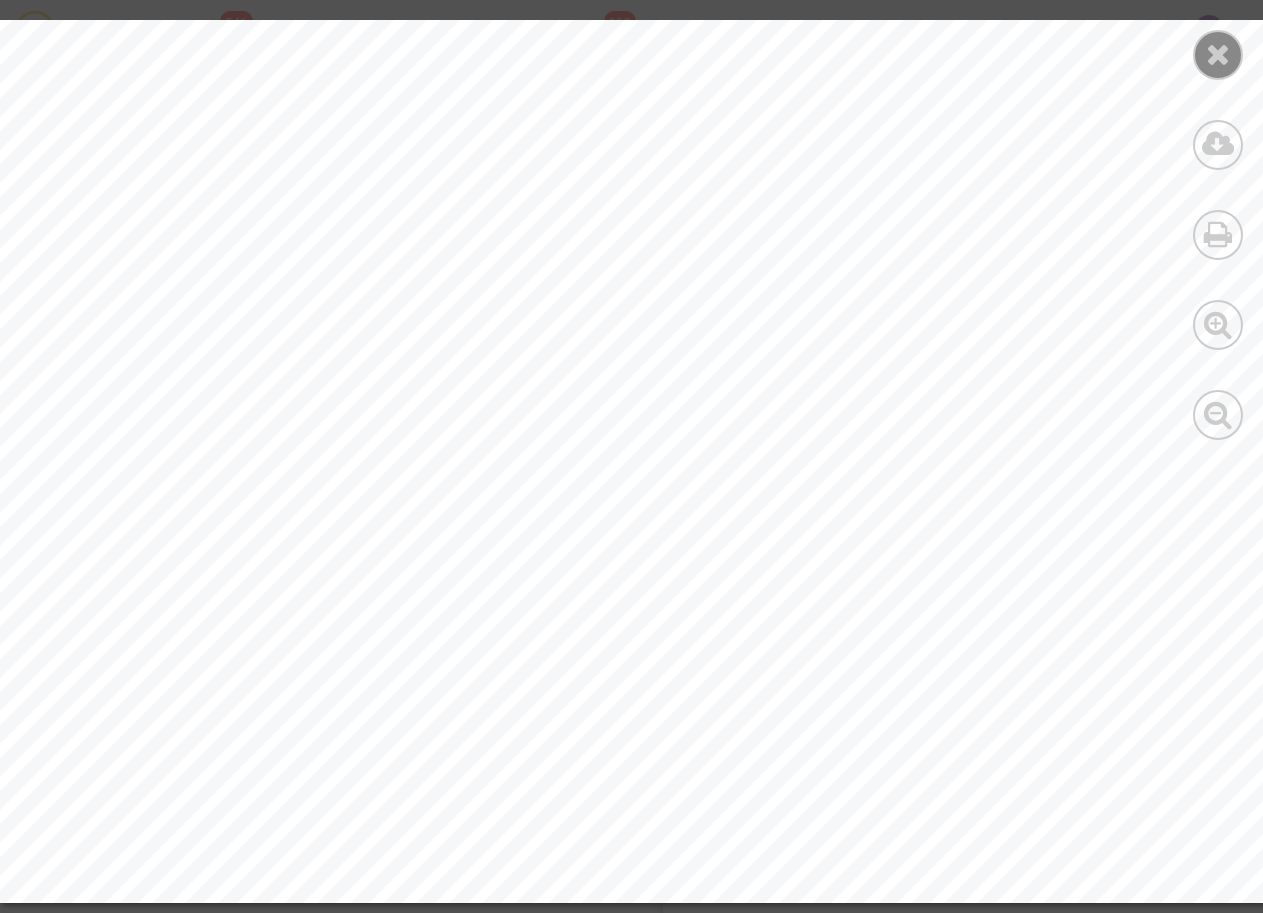 click at bounding box center (1218, 55) 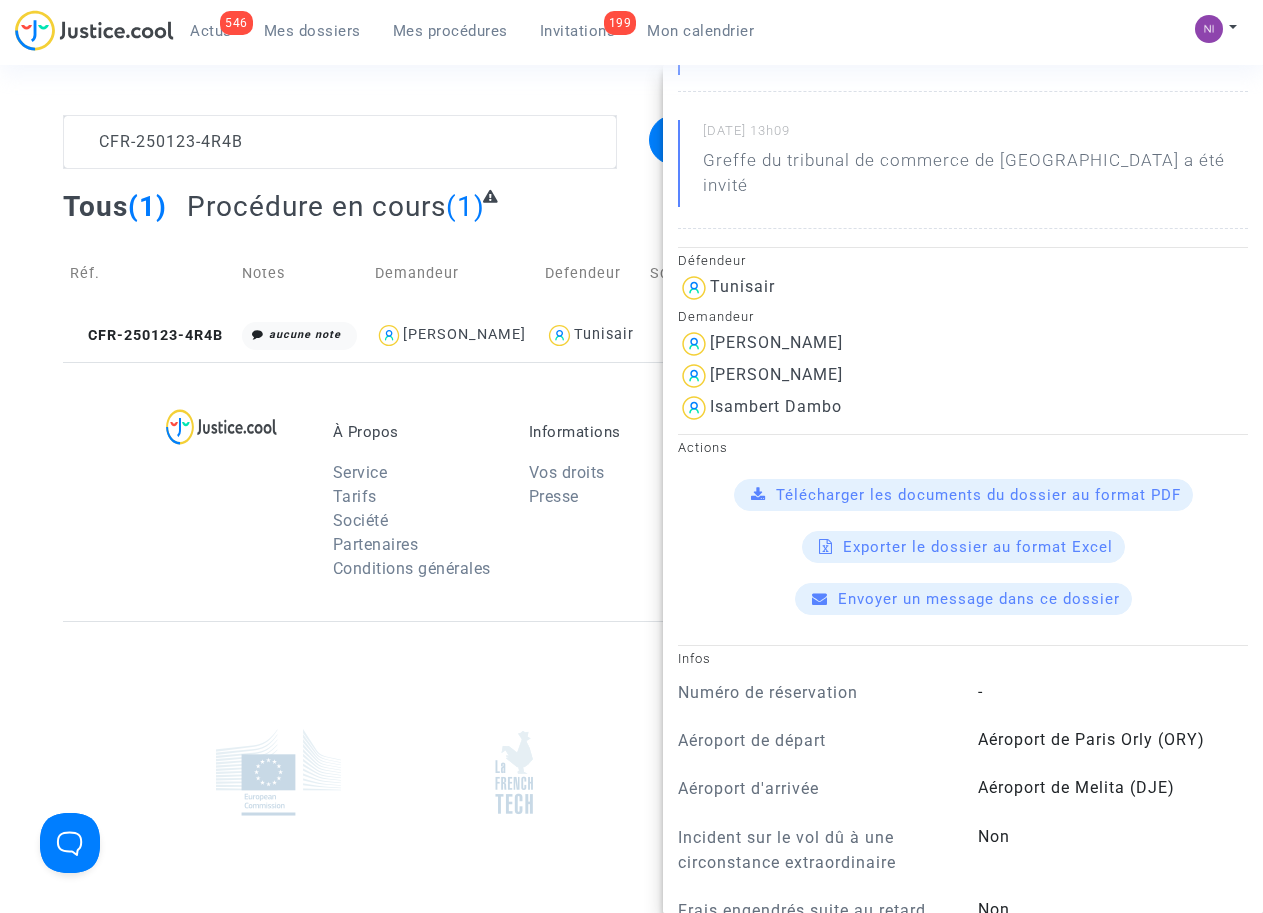 scroll, scrollTop: 298, scrollLeft: 0, axis: vertical 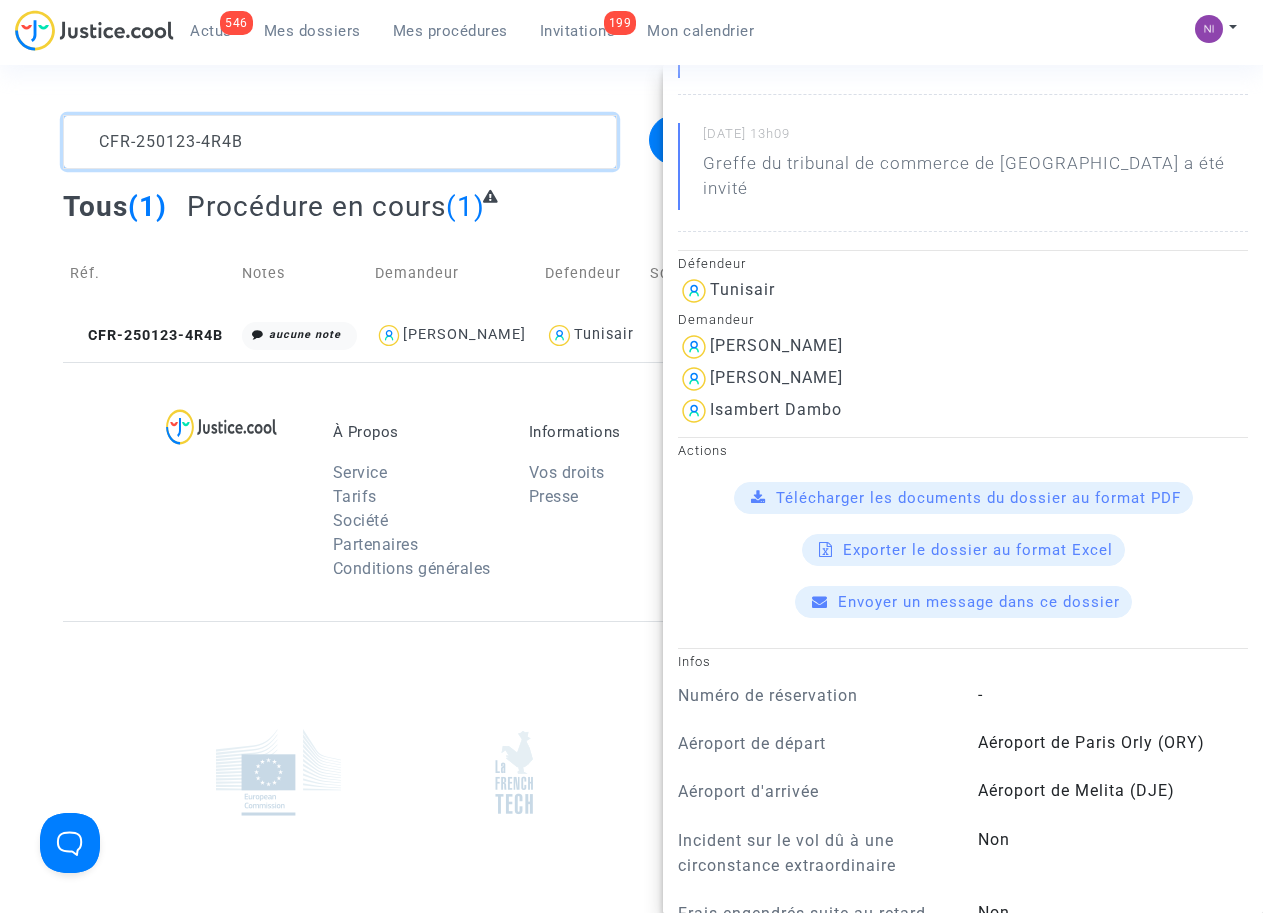 click 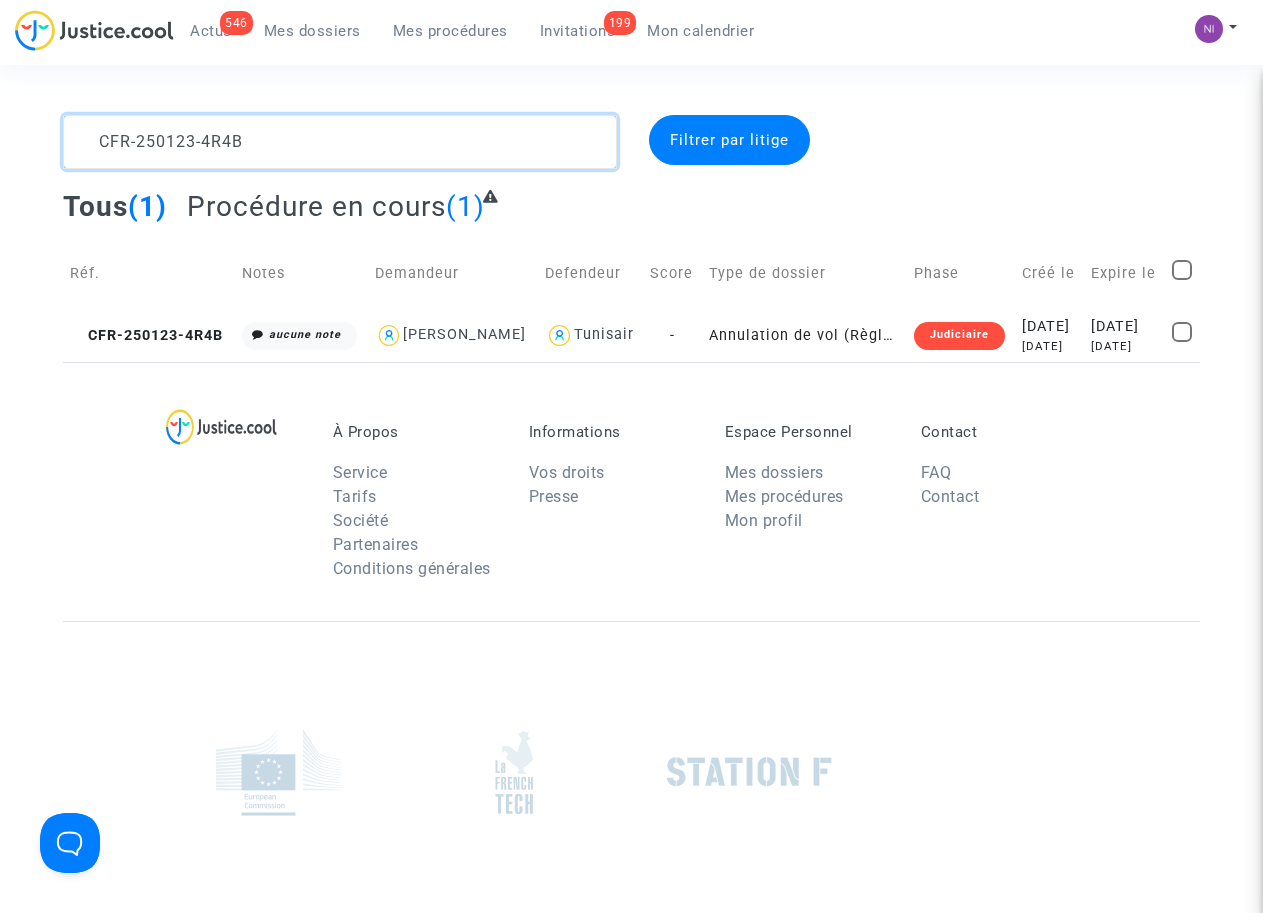 scroll, scrollTop: 0, scrollLeft: 0, axis: both 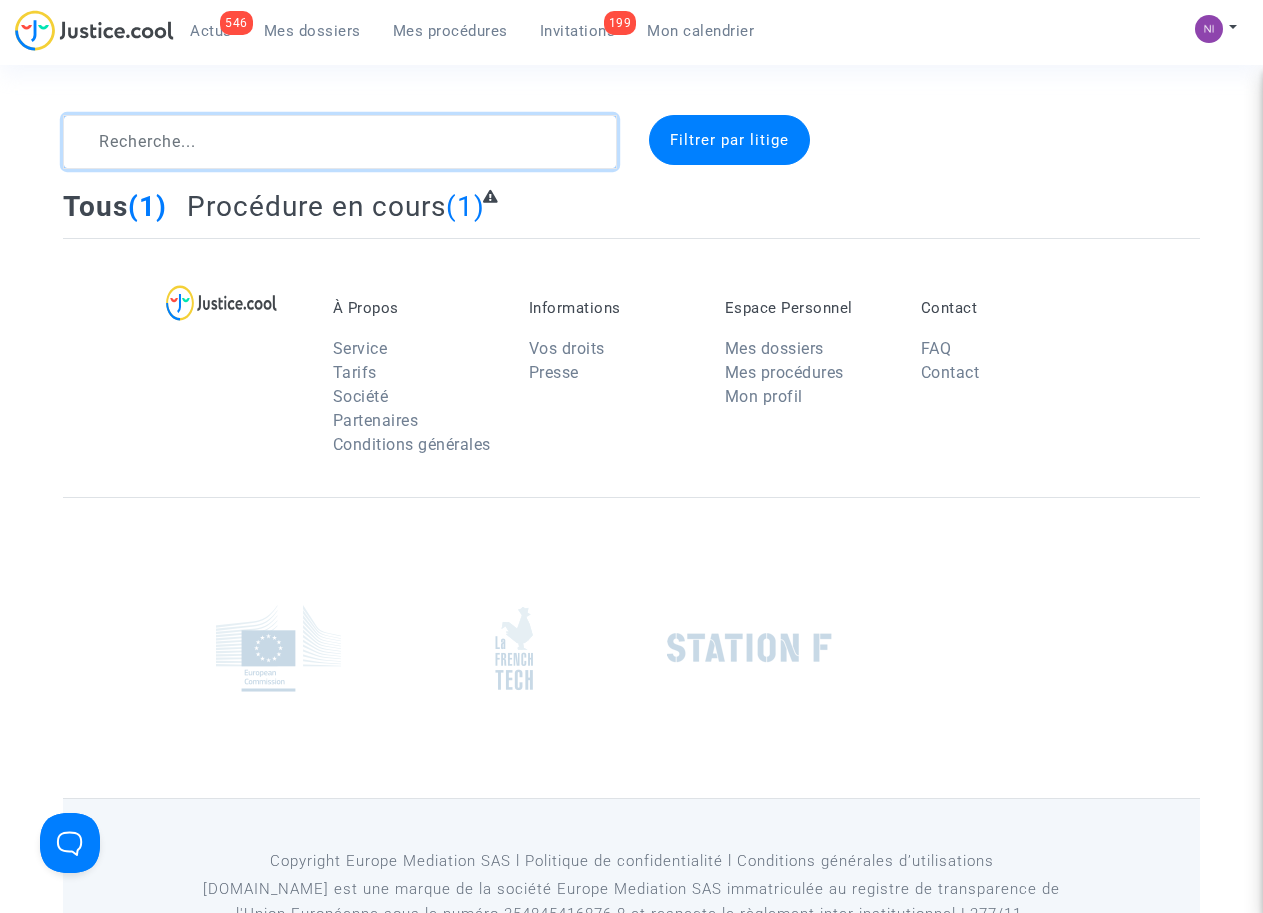 click 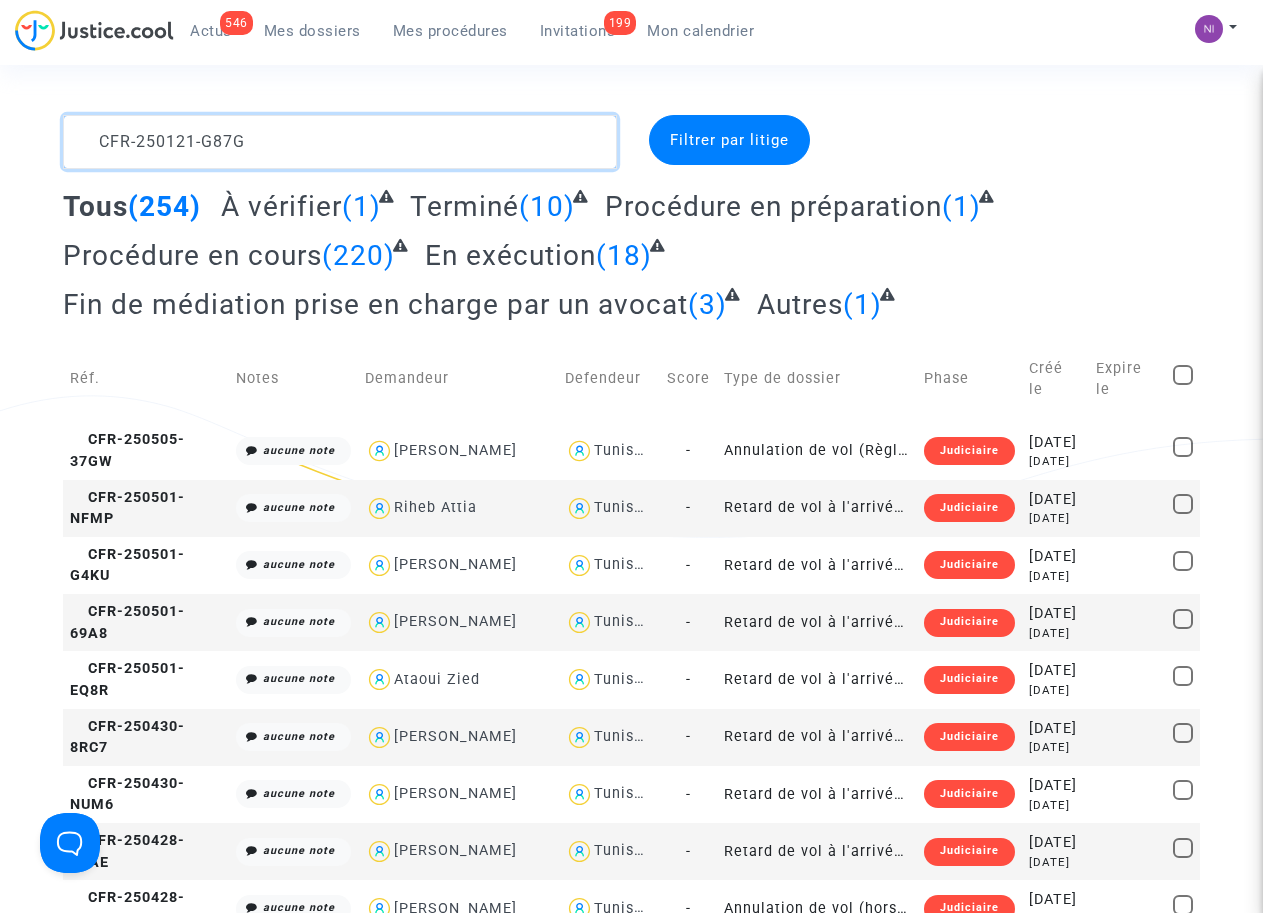 click 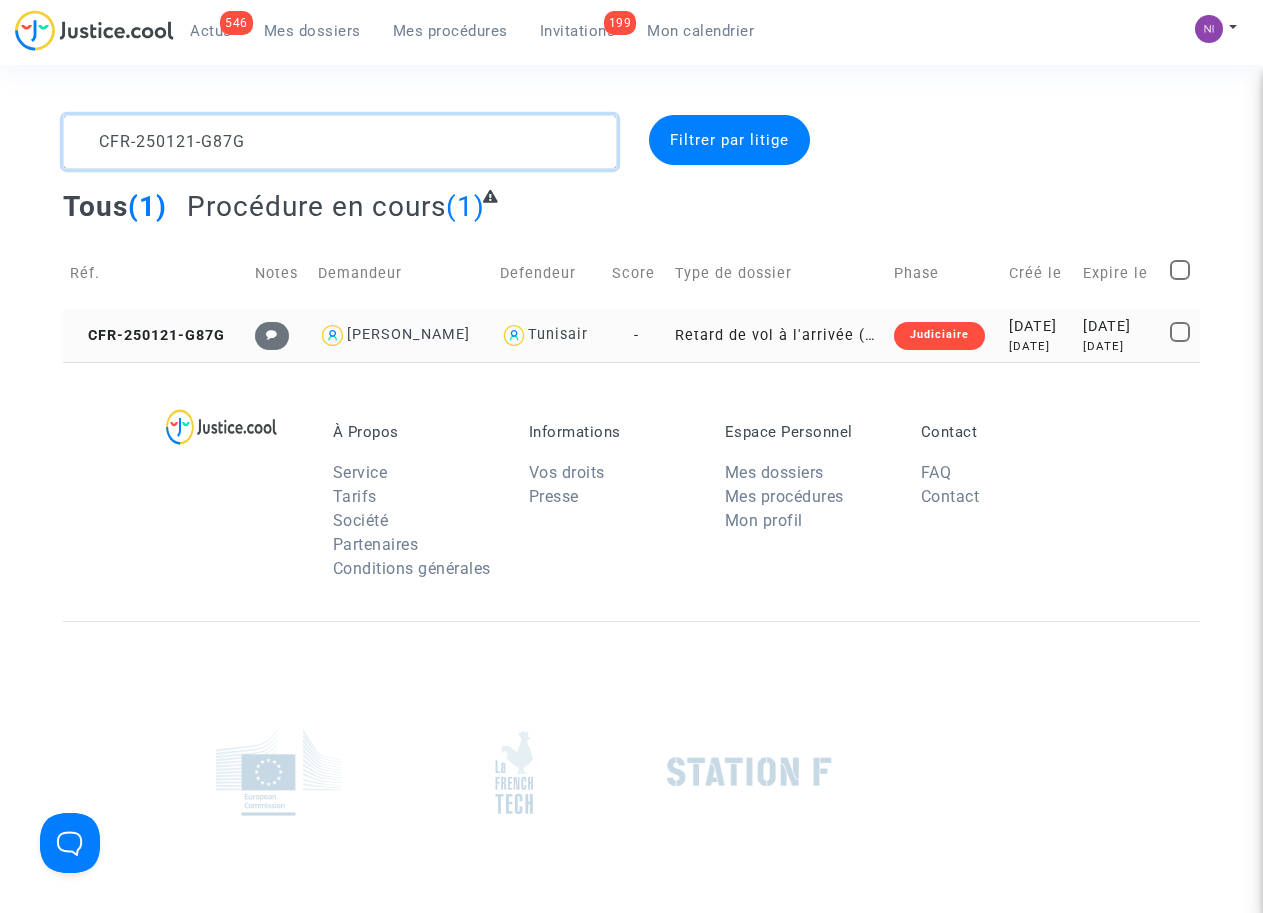 type on "CFR-250121-G87G" 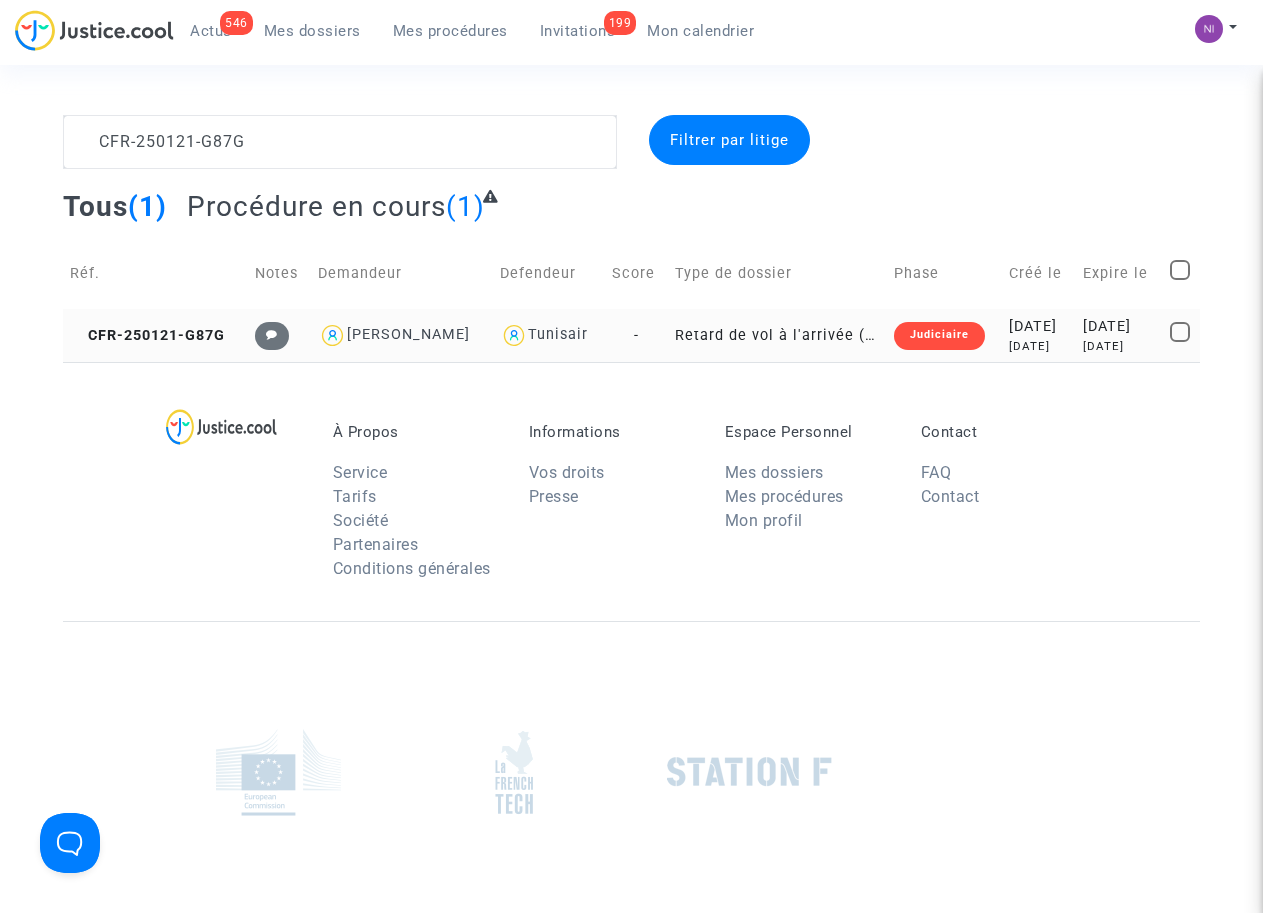 click on "[DATE]" 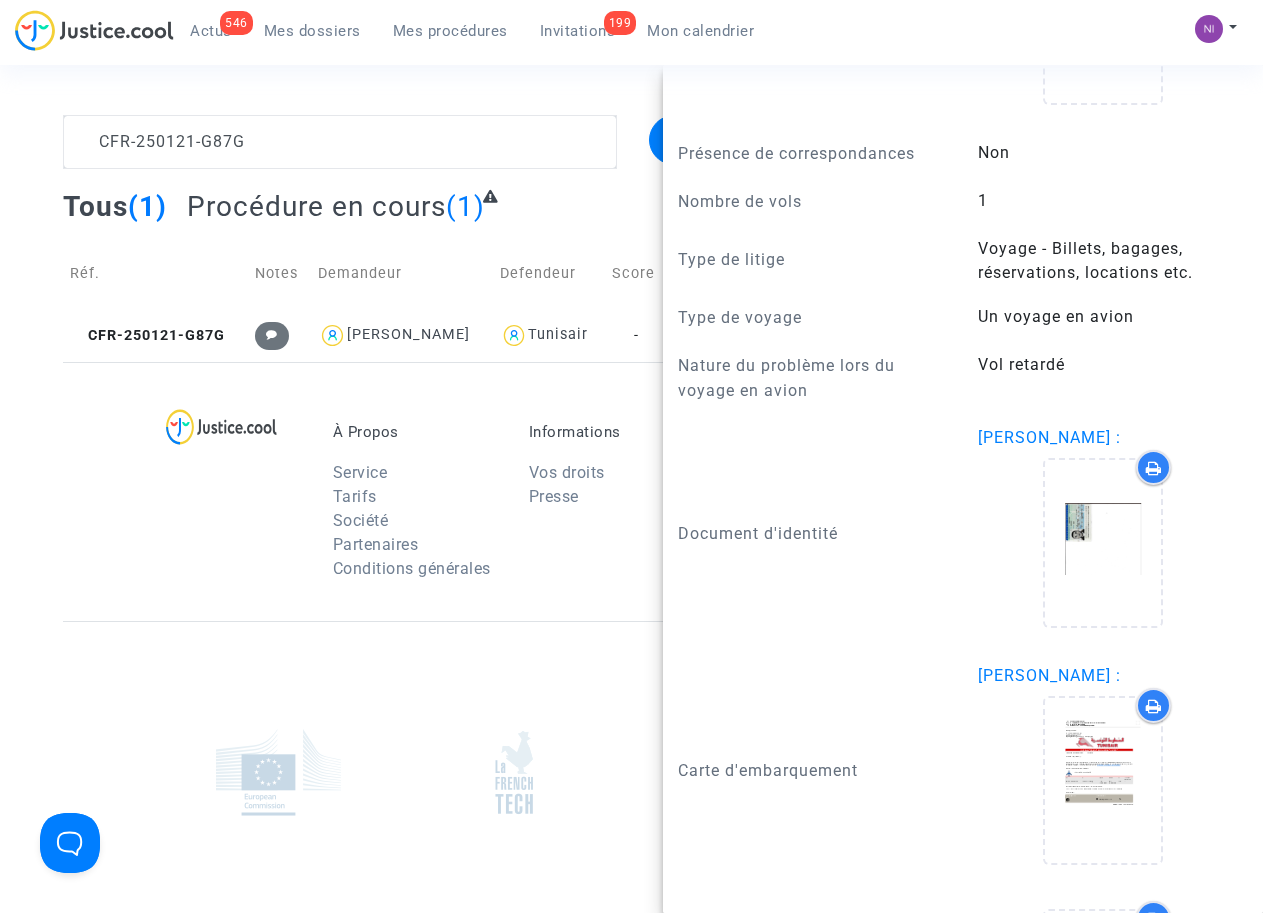 scroll, scrollTop: 1780, scrollLeft: 0, axis: vertical 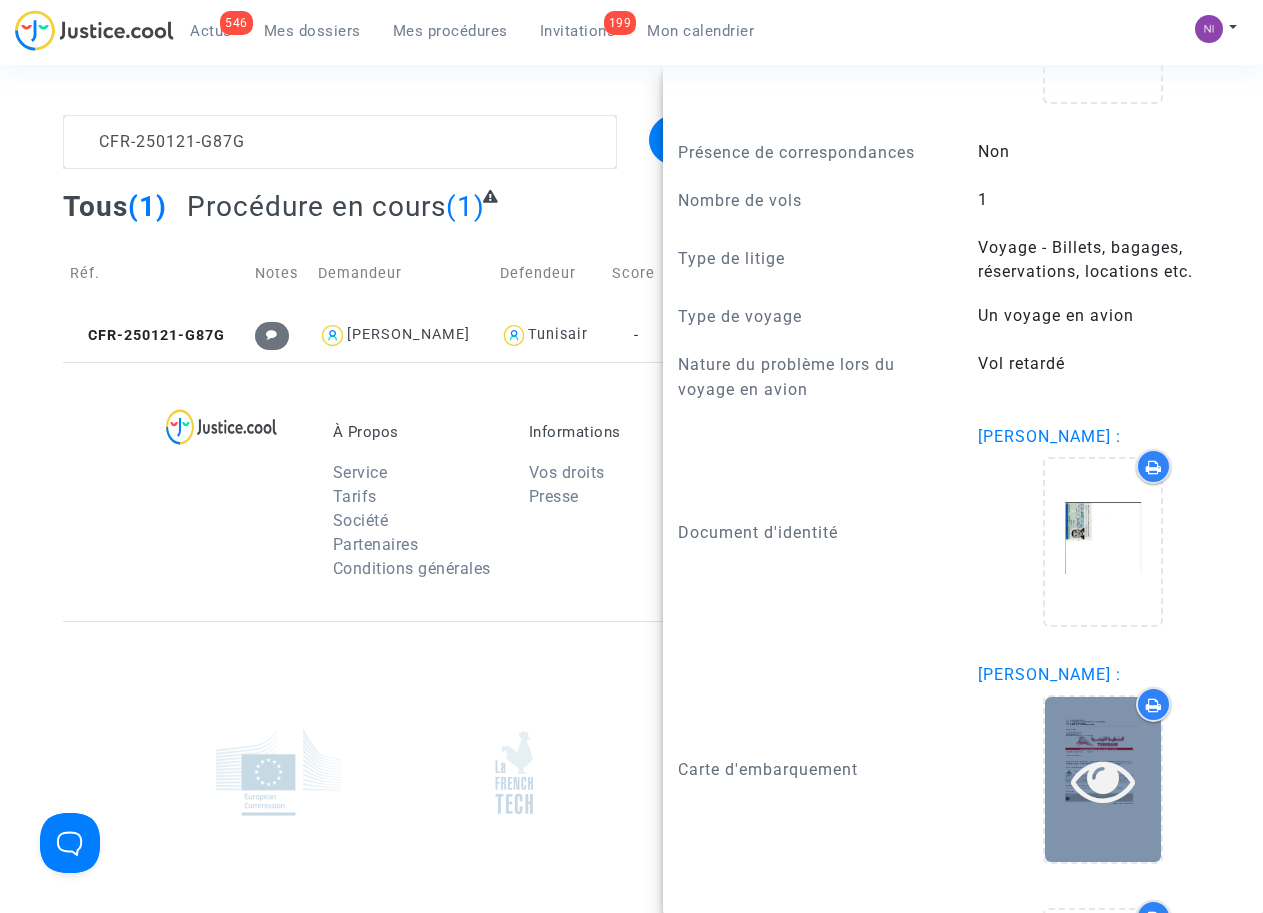 click at bounding box center [1103, 780] 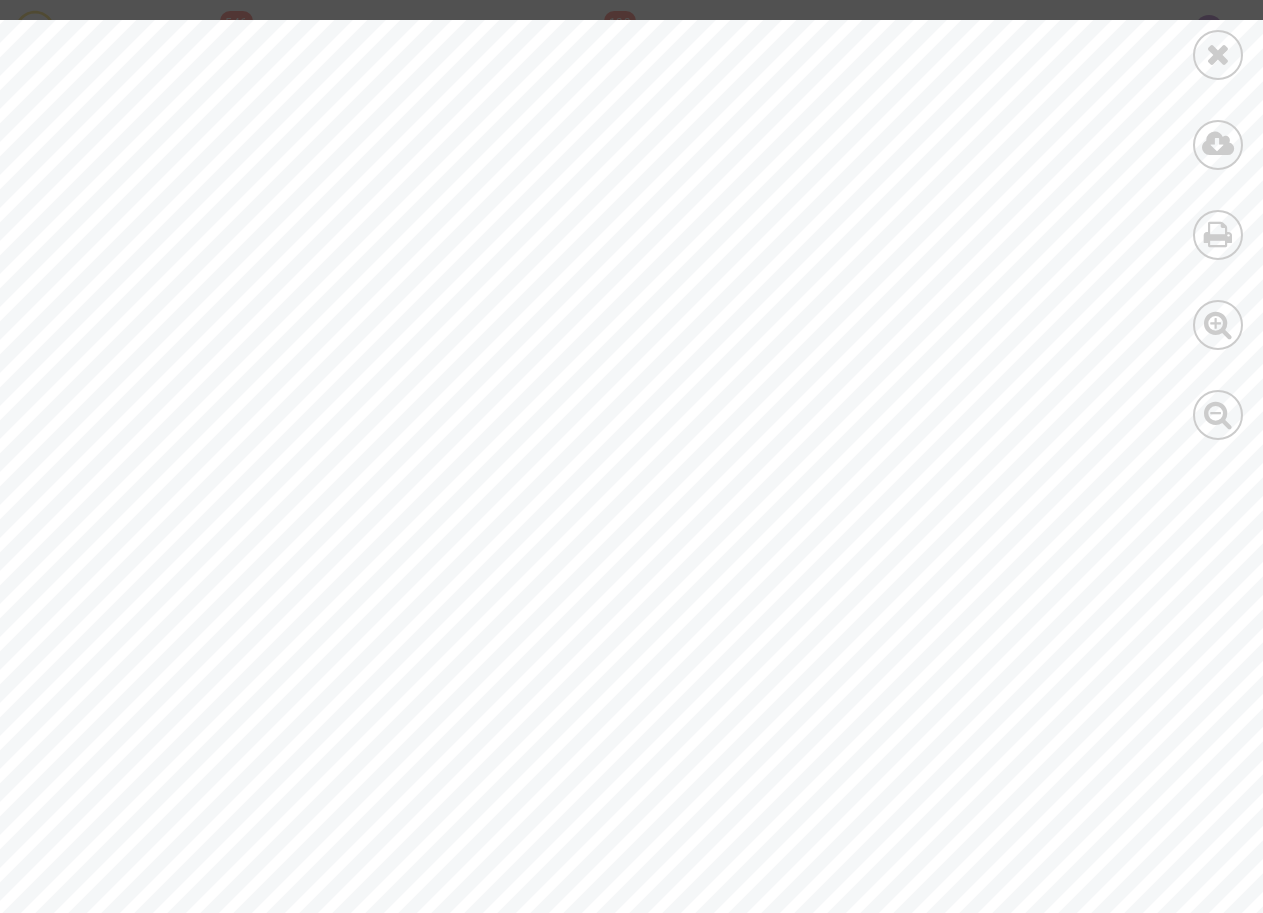 scroll, scrollTop: 172, scrollLeft: 0, axis: vertical 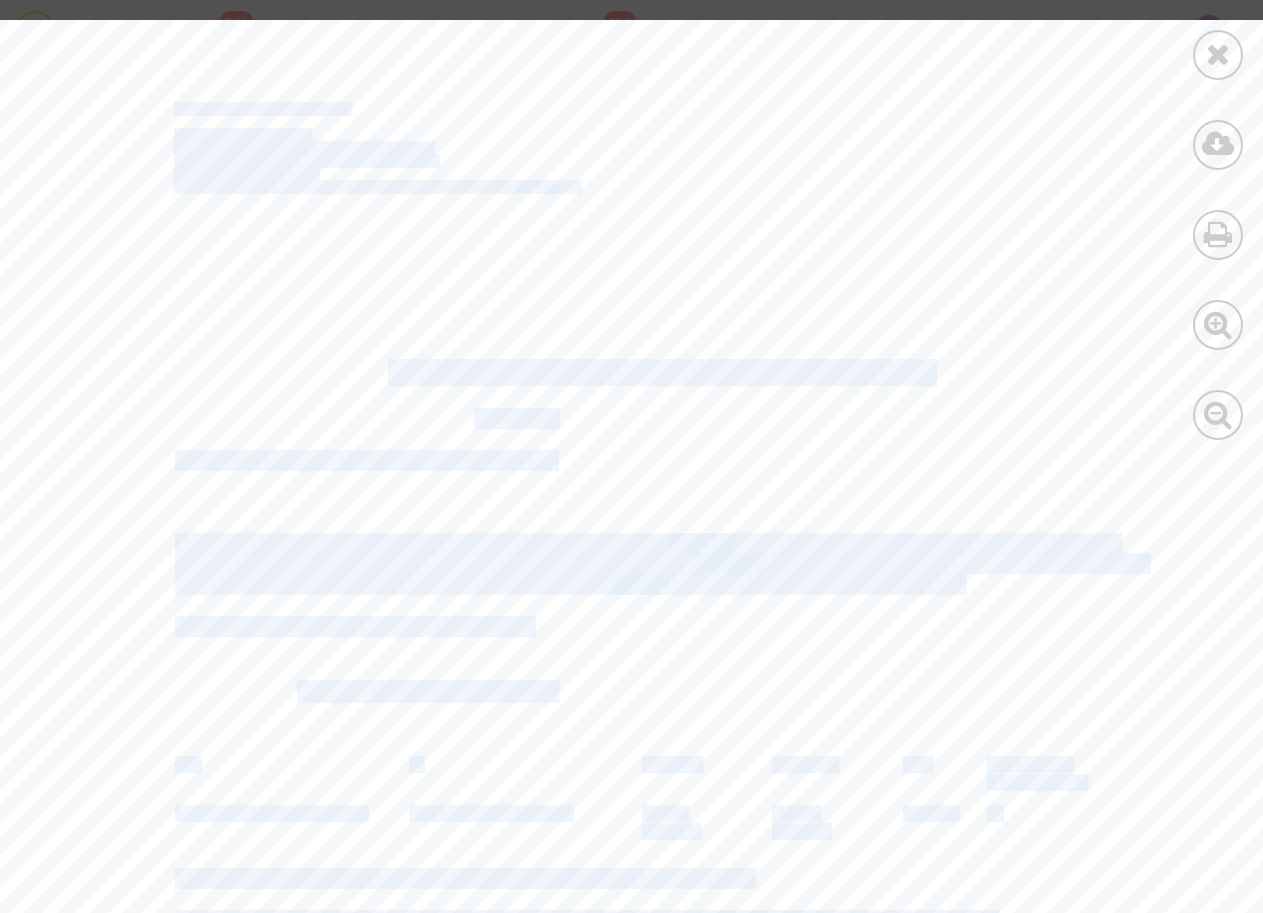 click on "De: [EMAIL_ADDRESS][DOMAIN_NAME] Objet: Tr: Enregistrement en ligne de votre vol TU 751 du [DATE] 24 Date: [DATE] 20:50 À: [PERSON_NAME] [EMAIL_ADDRESS][DOMAIN_NAME] Référence de la réservation: NU43Q9 Information du vol actif De A Départ Arrivée Vol Classe de réservation [GEOGRAPHIC_DATA] LYS Saint [PERSON_NAME][GEOGRAPHIC_DATA] TUN Carthage 11:05 [DATE] 12:00 [DATE] TU751 P Communiquez avec nous Contactez-nous à [EMAIL_ADDRESS][DOMAIN_NAME] © 2024 TUNISAIR, Tous droits réservés ENREGISTREMENT EN LIGNE EST OUVERT Cher(e) [PERSON_NAME], Veuillez noter que l’enregistrement en ligne de votre vol Tu nisair TU 751 est désormais disponible.En vous enregistrant en ligne, n’hésitez pas à choisir votre siége préfé ré.Notez bien que l’enregistrement en ligne sera fermé 3 heures avant l’heure de départ de votre vol. S'ENREGISTREMENT MAINTENANT Veuillez trouver les détails ci-dessous Nous sommes contents de vous accueillir à bord de nos vols. u votre habituel point de vente. Cordialement , 2024" at bounding box center (693, 744) 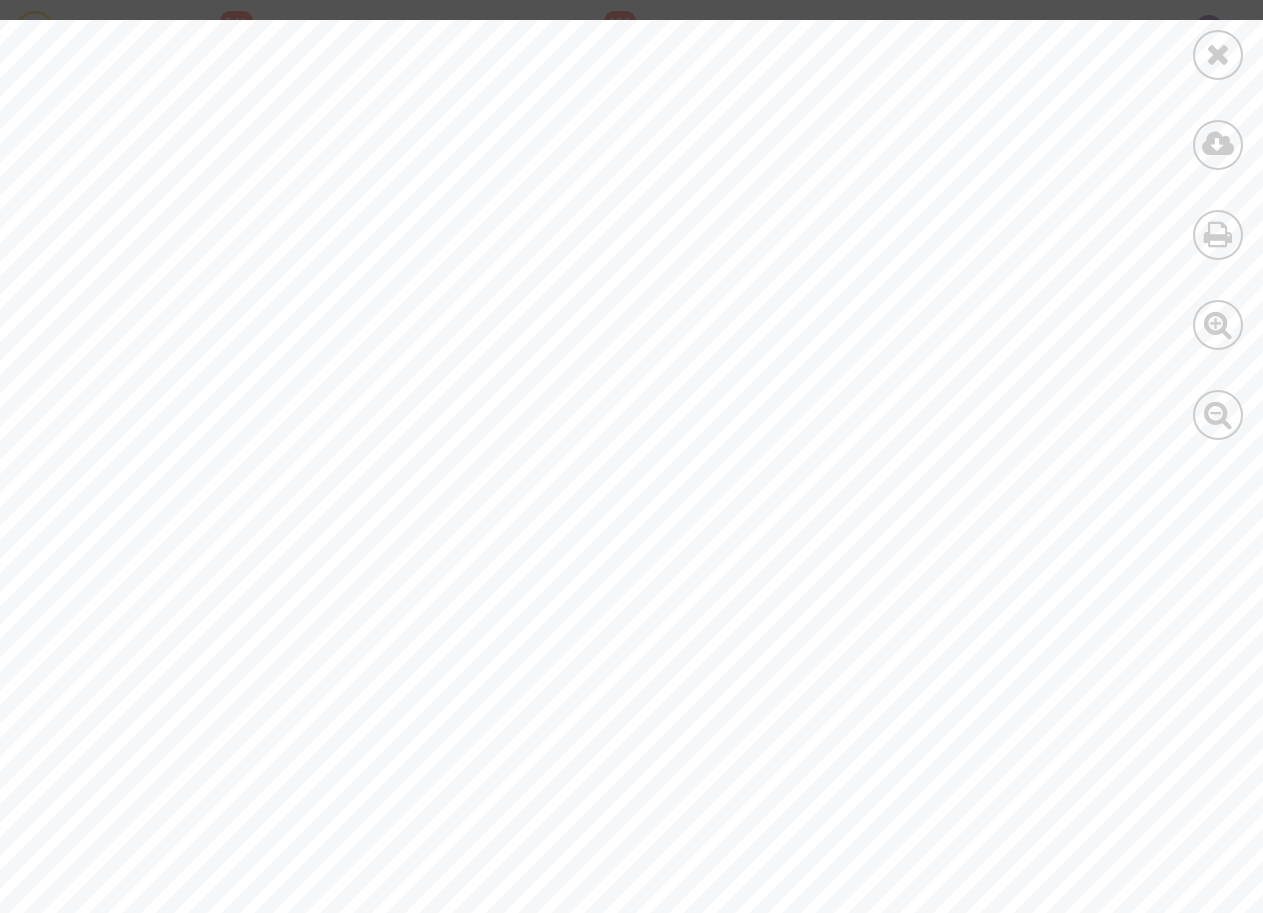 drag, startPoint x: 473, startPoint y: 417, endPoint x: 564, endPoint y: 419, distance: 91.02197 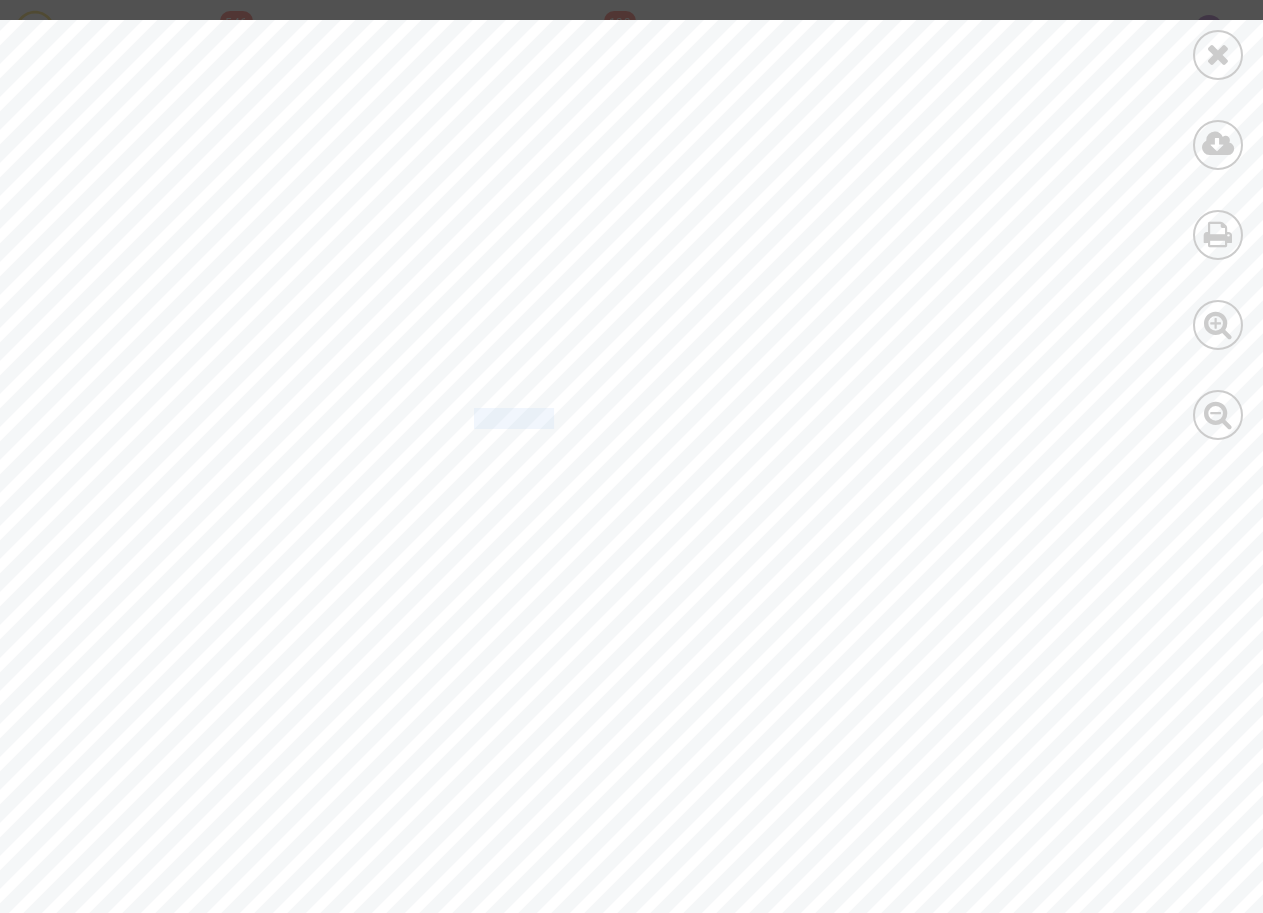 drag, startPoint x: 553, startPoint y: 417, endPoint x: 477, endPoint y: 408, distance: 76.53104 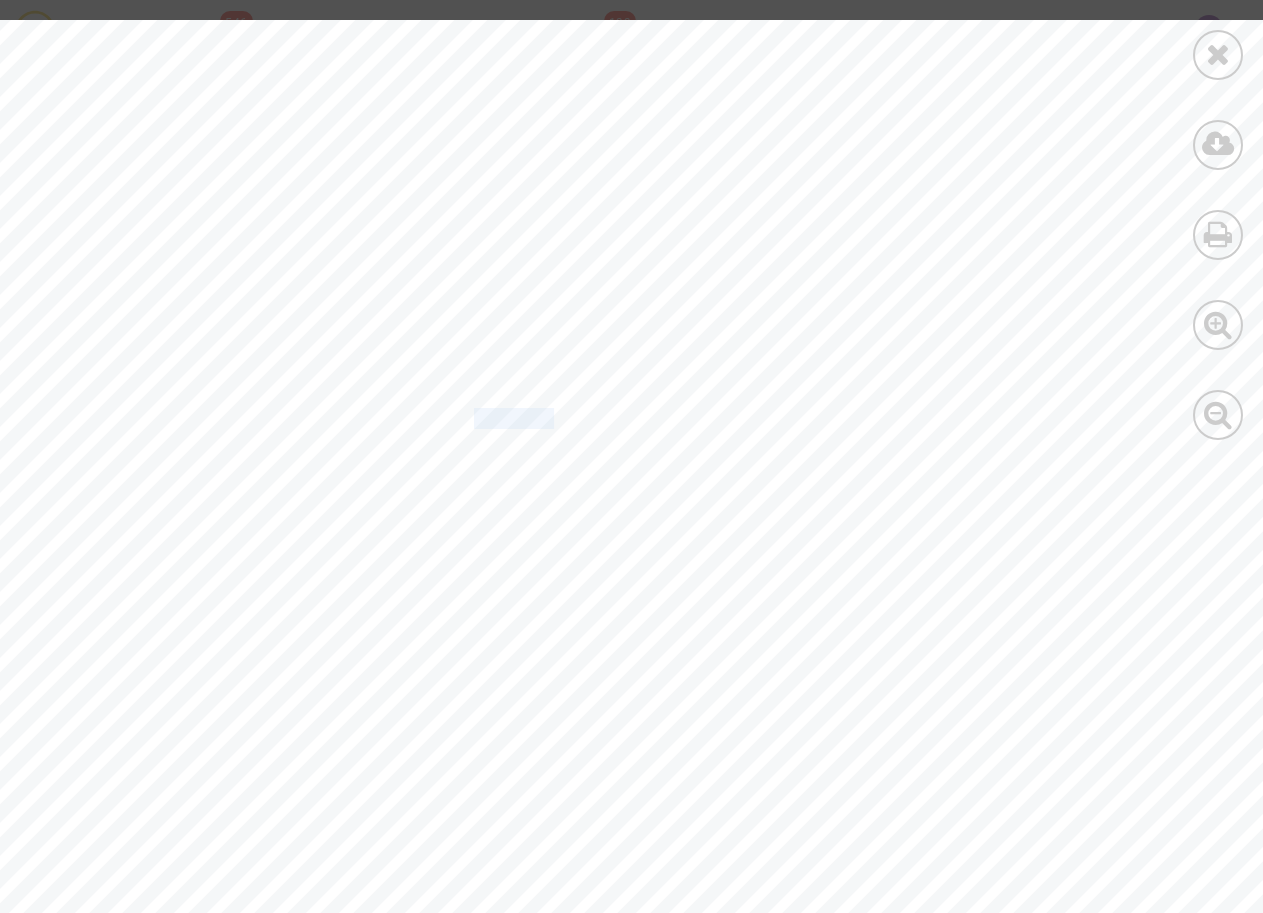 copy on "NU43Q9" 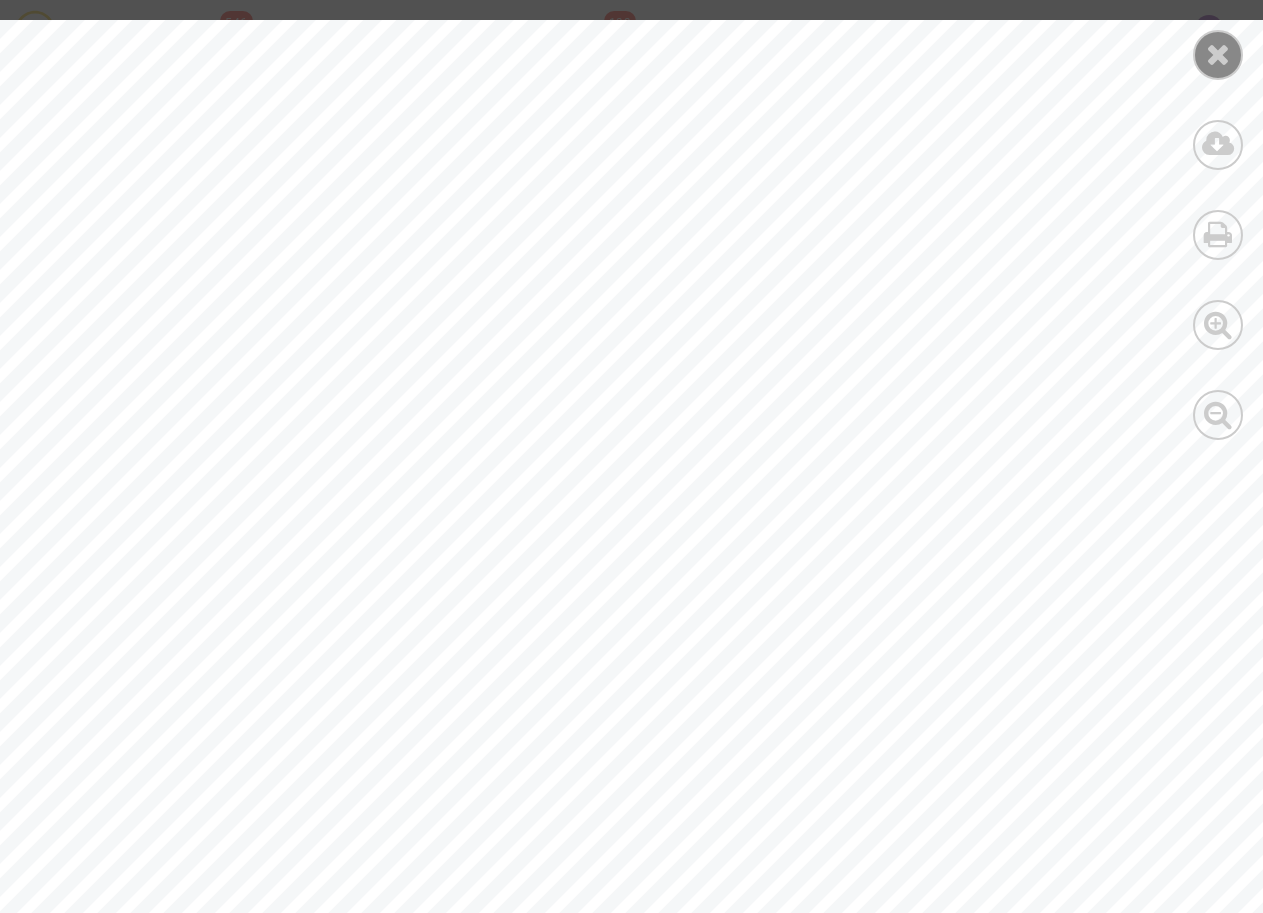 click at bounding box center (1218, 55) 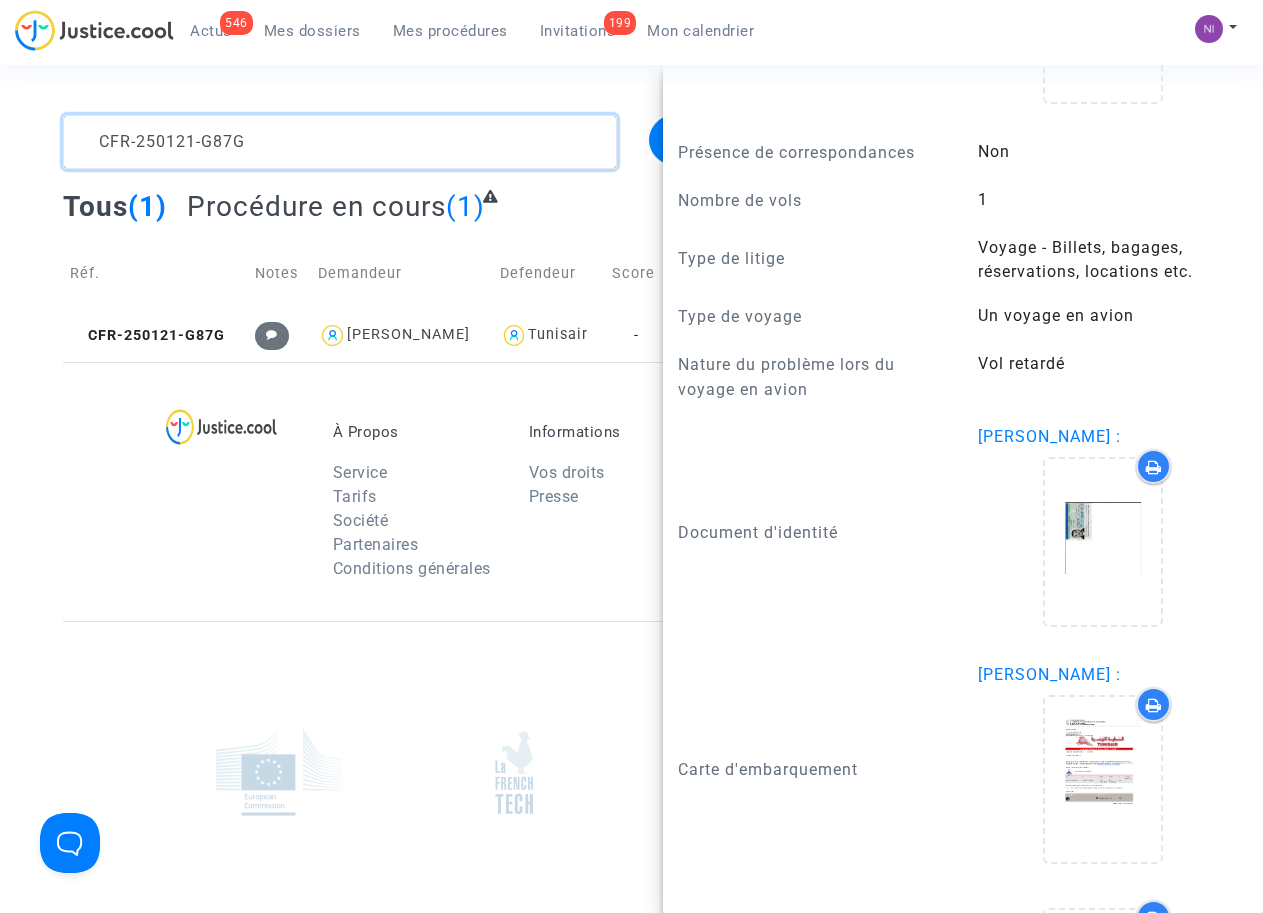 click 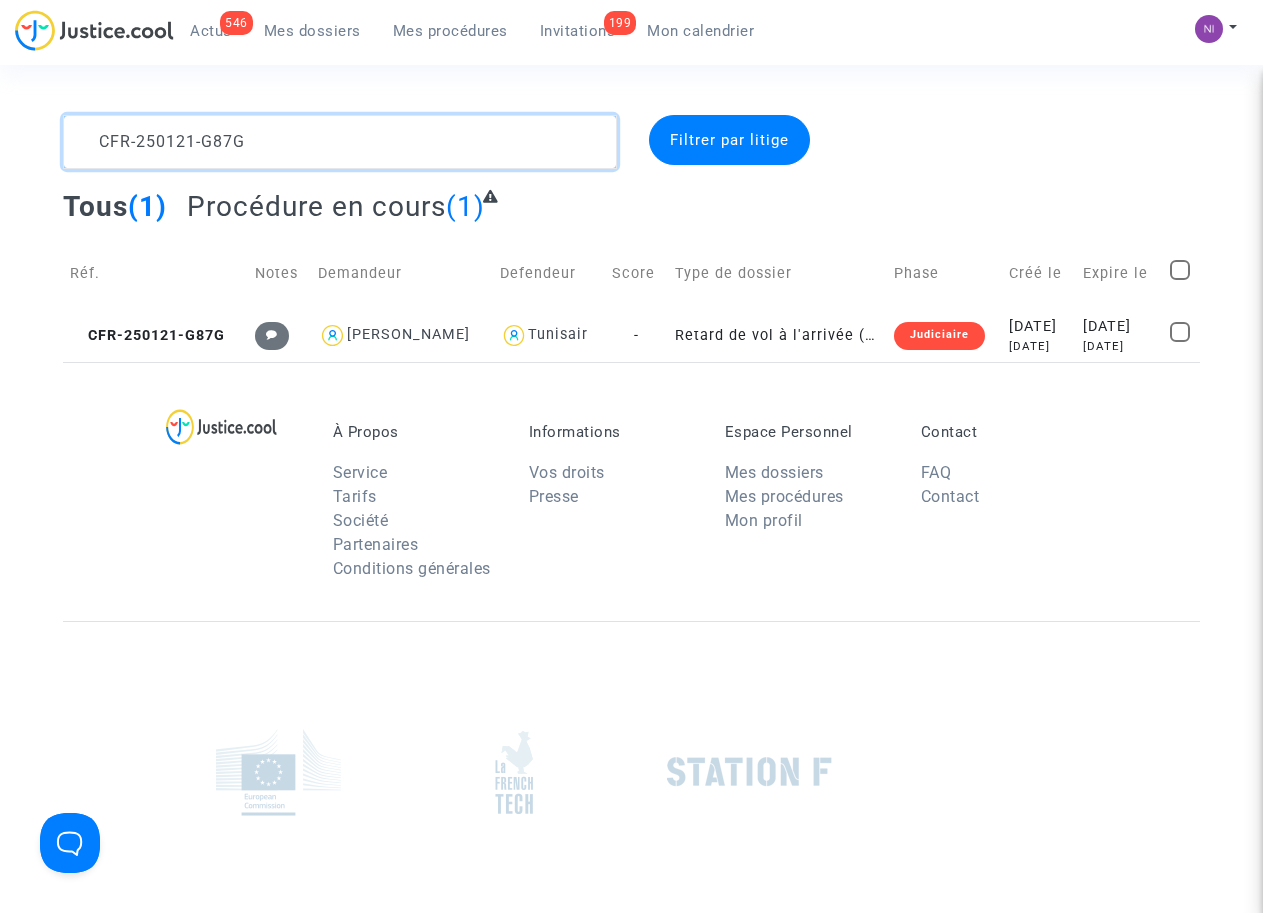 drag, startPoint x: 312, startPoint y: 147, endPoint x: 21, endPoint y: 139, distance: 291.10995 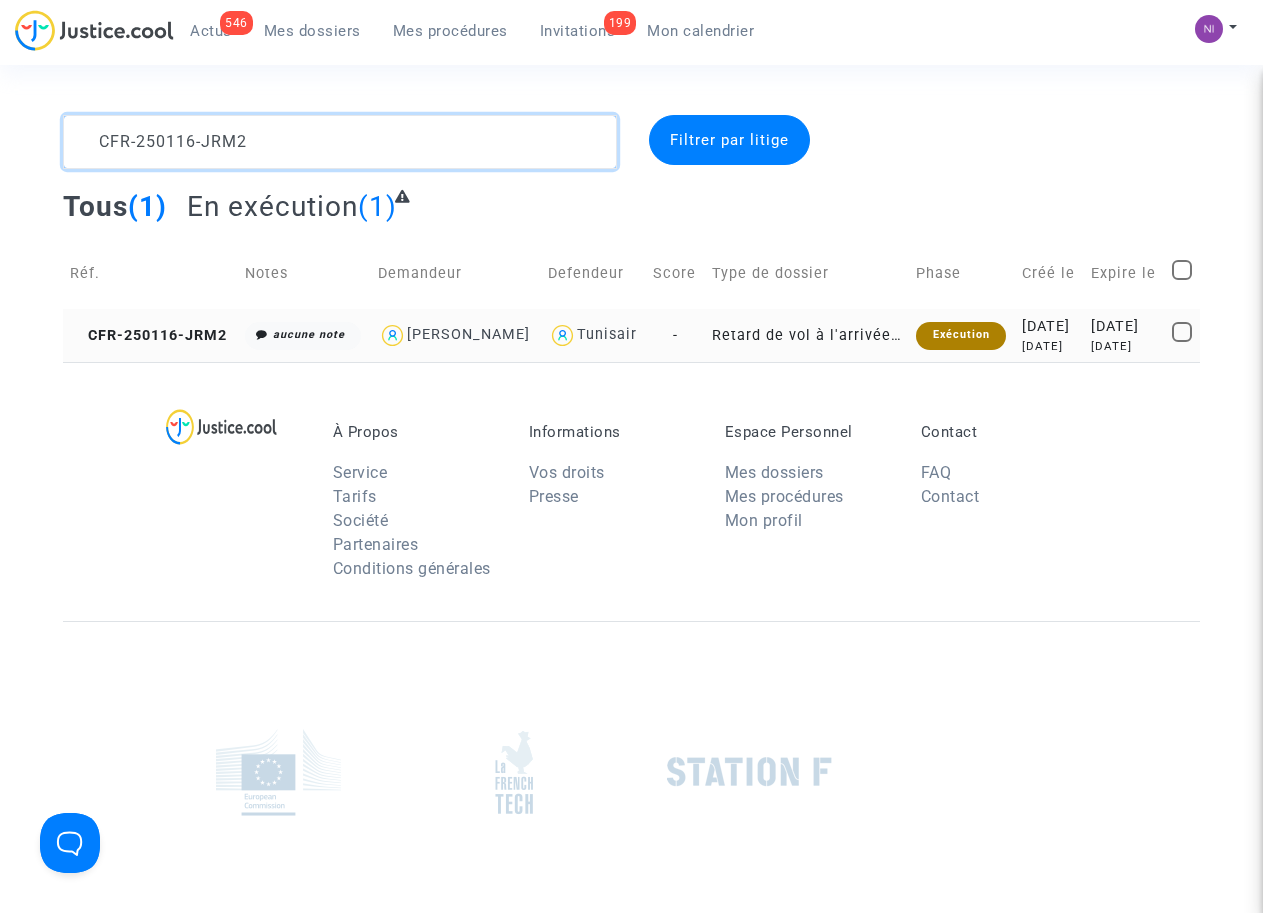 type on "CFR-250116-JRM2" 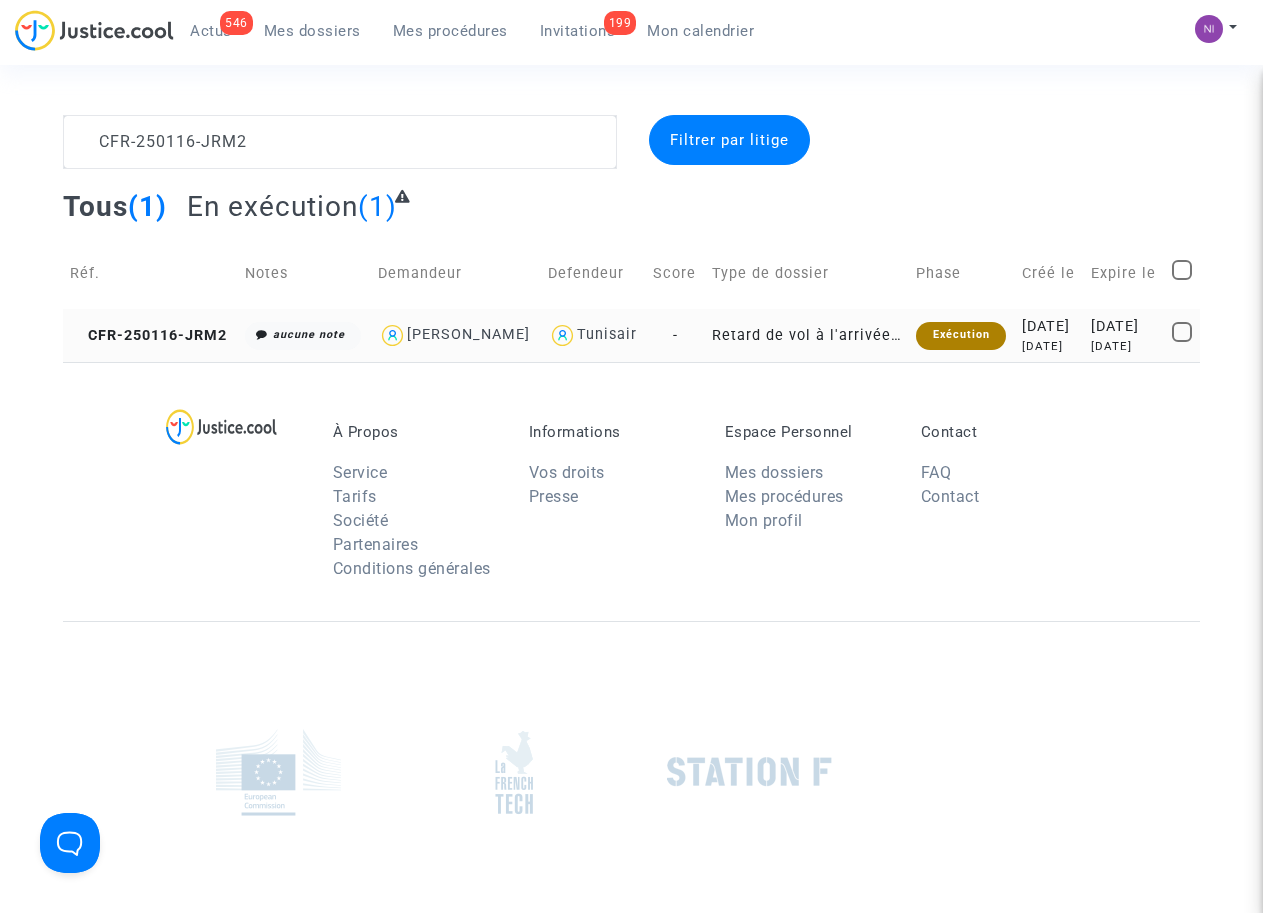click on "[DATE]" 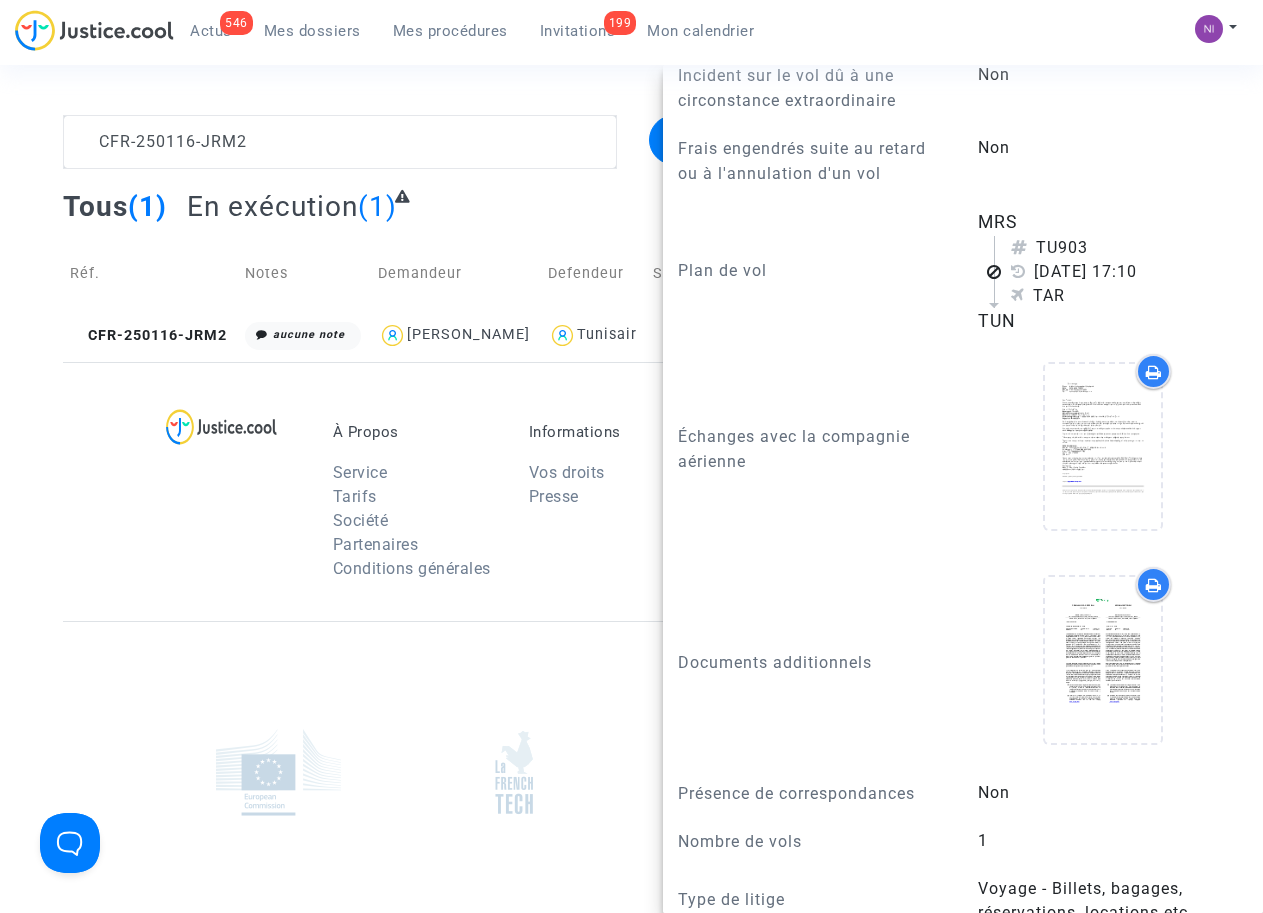 scroll, scrollTop: 1144, scrollLeft: 0, axis: vertical 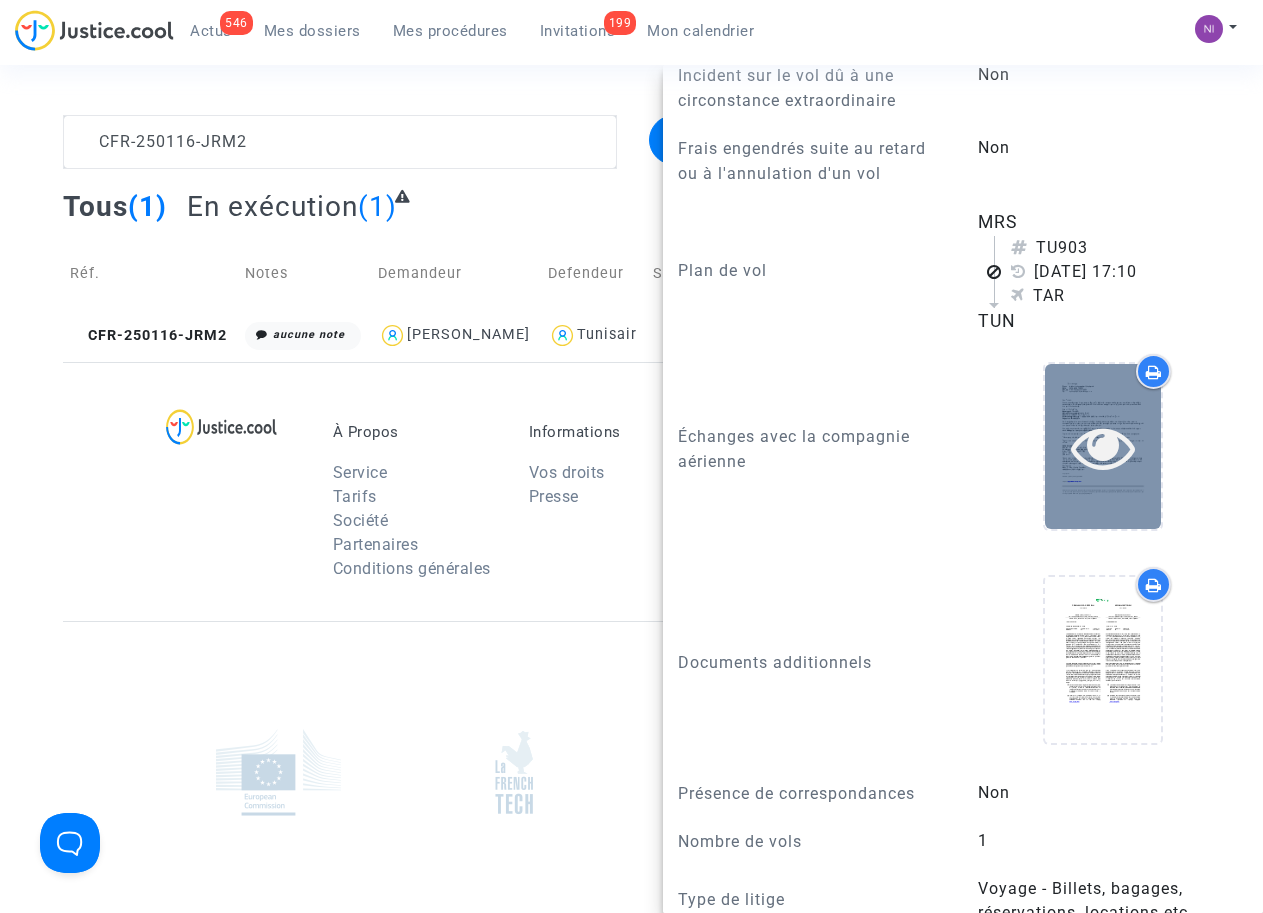 click at bounding box center [1103, 447] 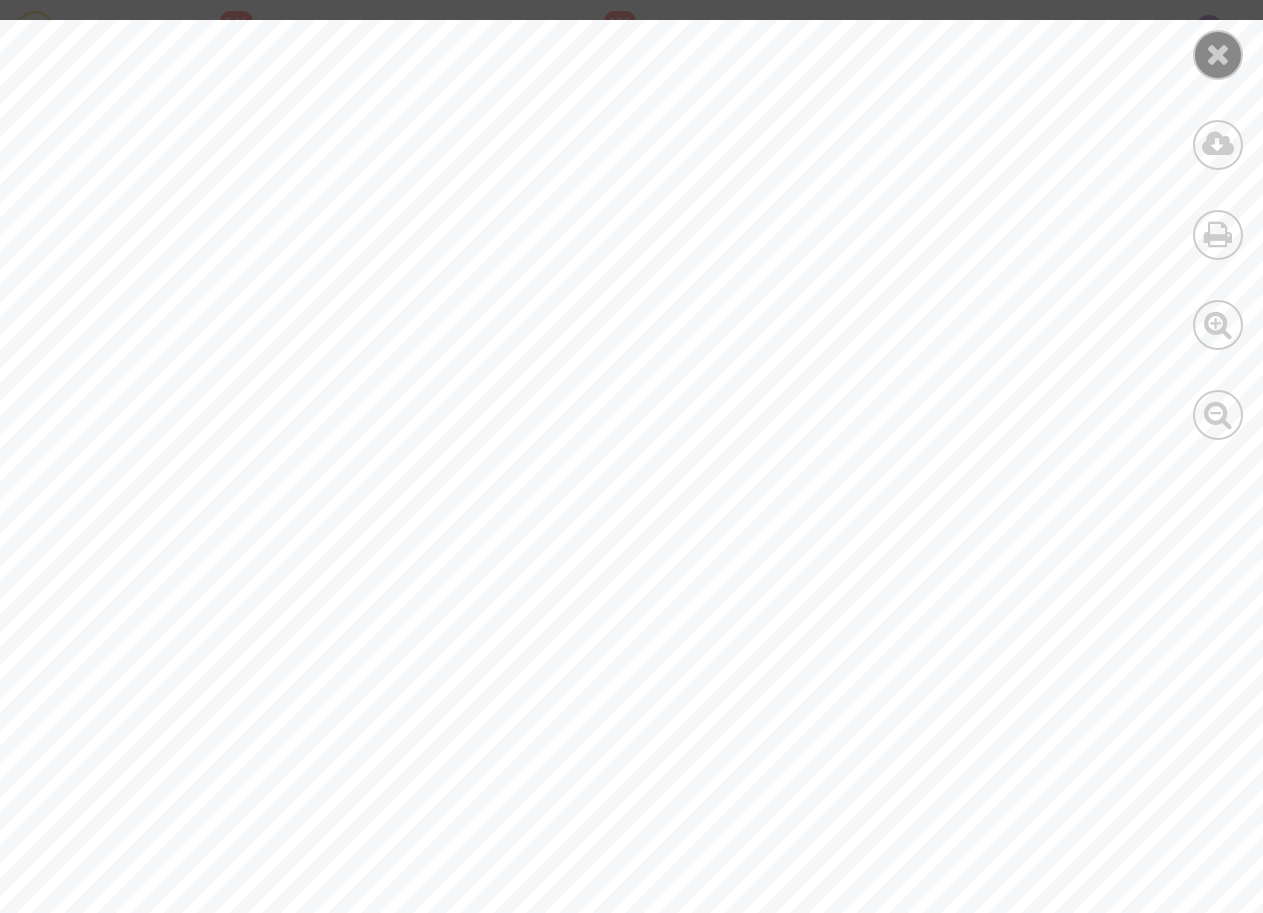 click at bounding box center (1218, 54) 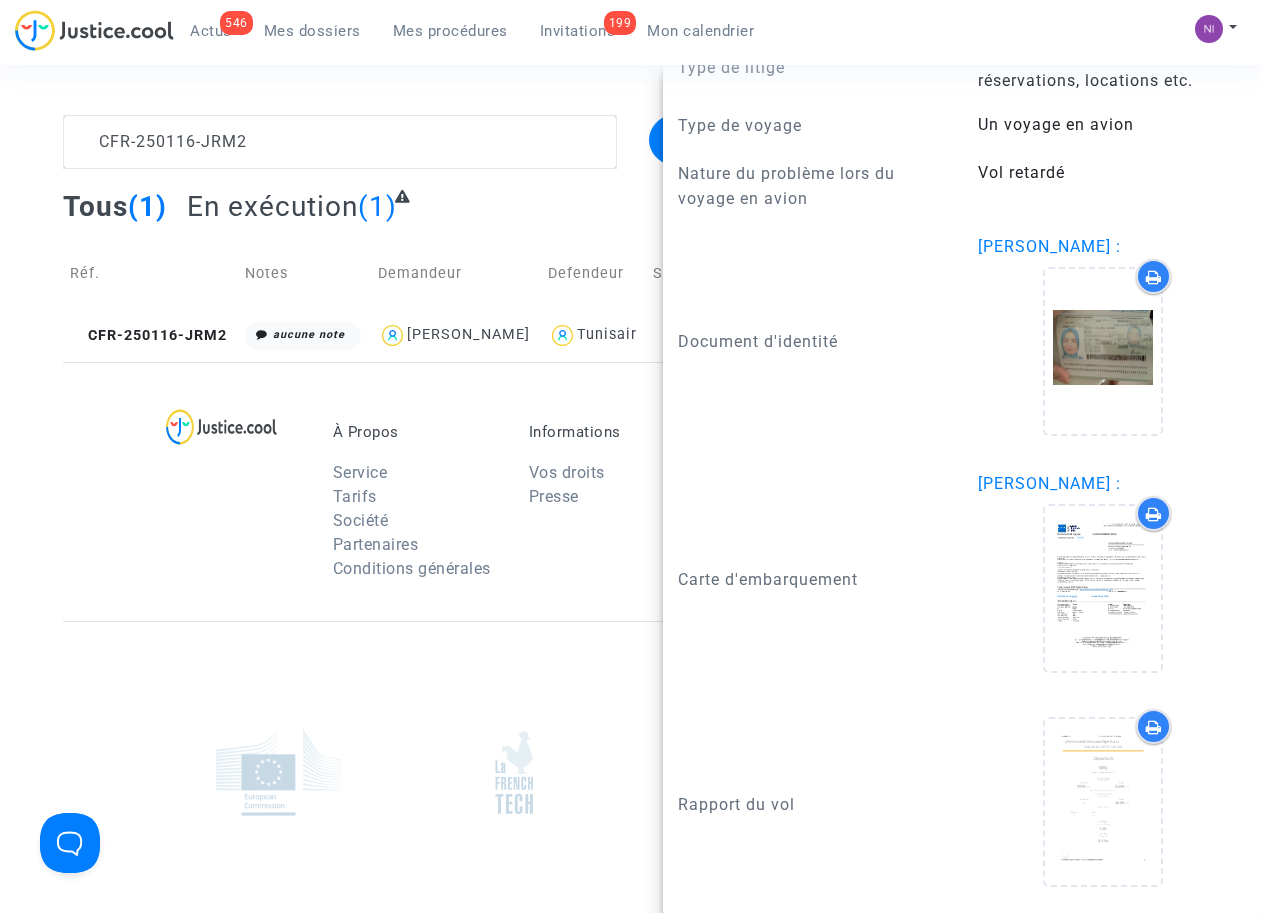 scroll, scrollTop: 2000, scrollLeft: 0, axis: vertical 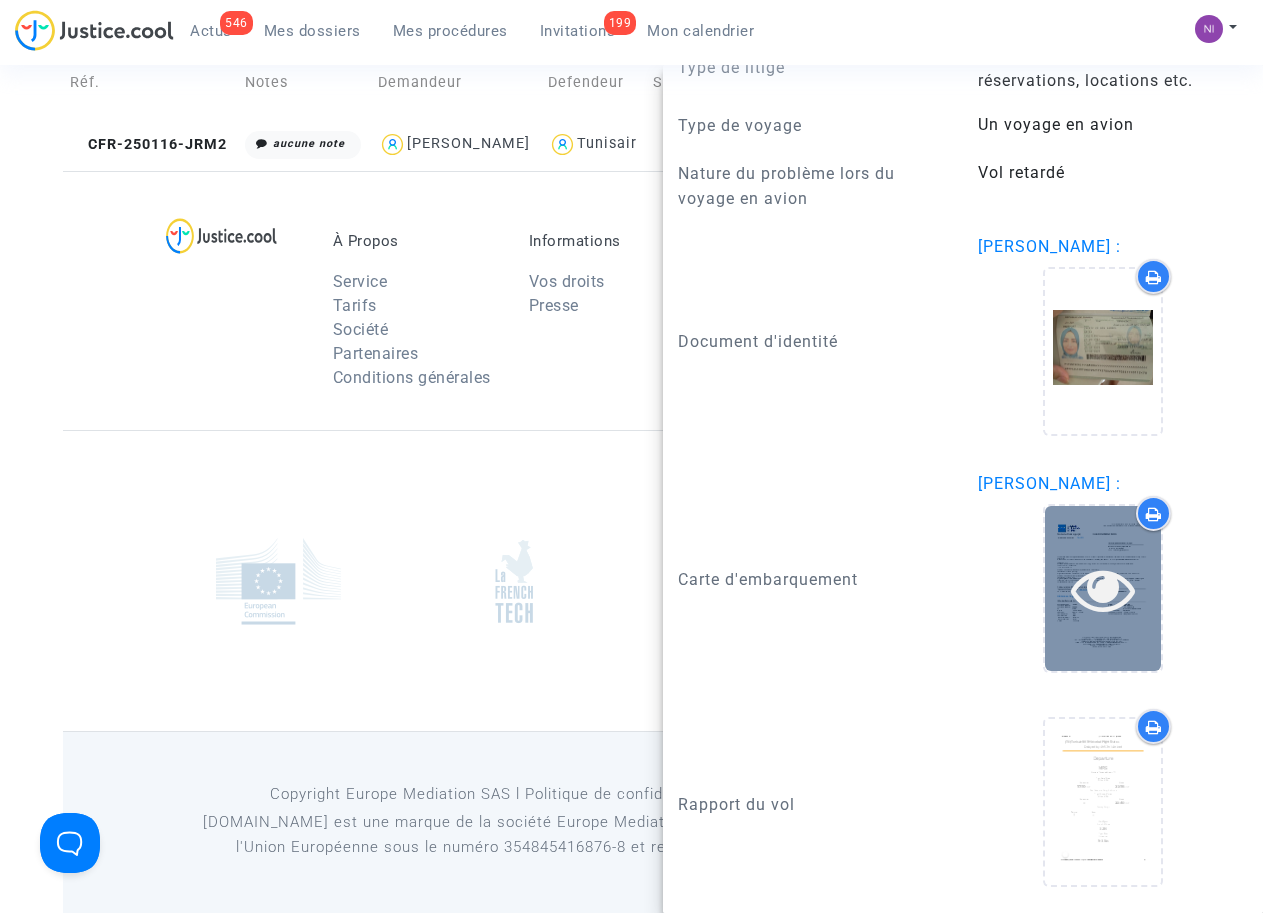 click at bounding box center (1103, 589) 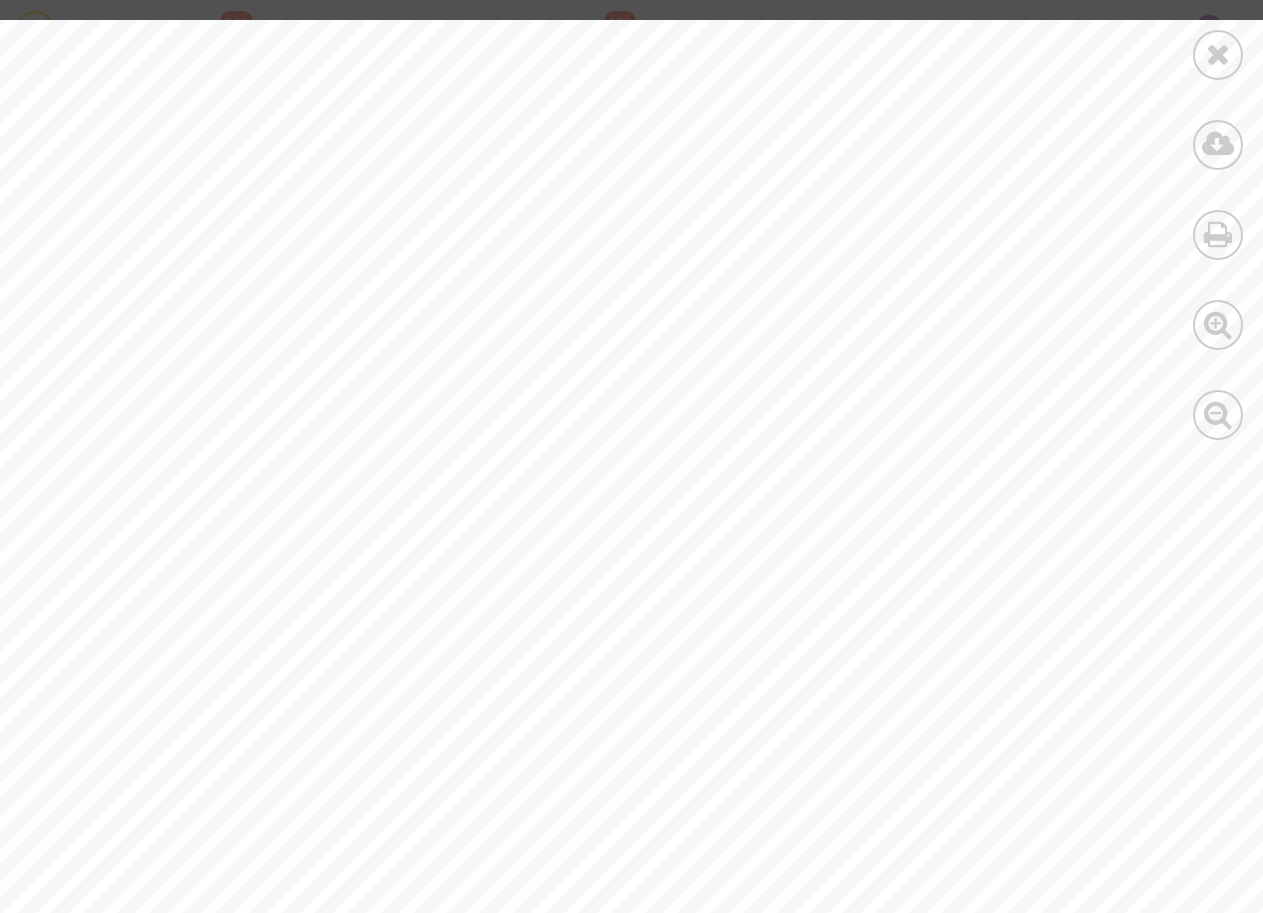 scroll, scrollTop: 773, scrollLeft: 0, axis: vertical 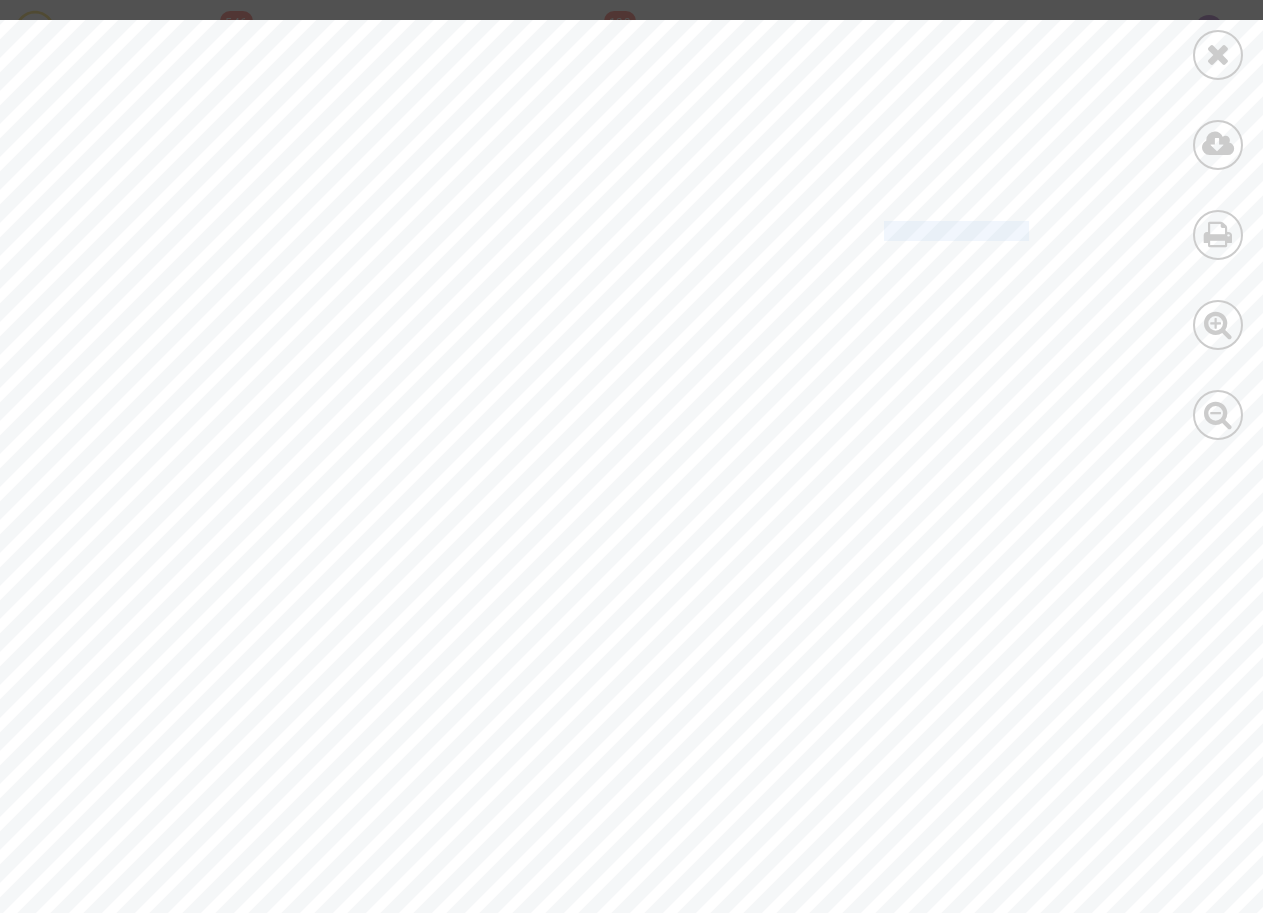drag, startPoint x: 889, startPoint y: 228, endPoint x: 1033, endPoint y: 234, distance: 144.12494 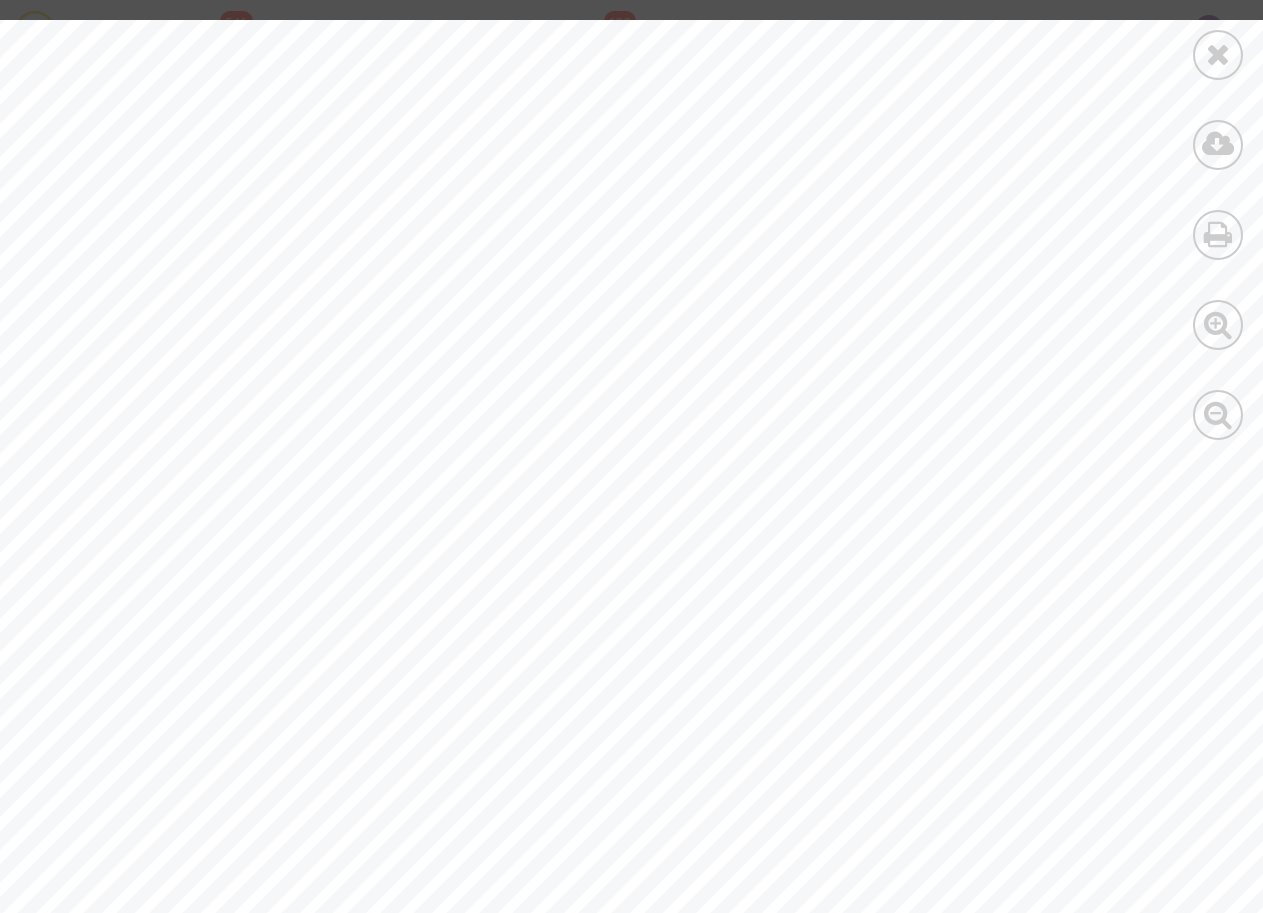 click on "CHERIF/[PERSON_NAME] [PERSON_NAME] TU/ETKT 199 5418633119 Détails du Voyage [DATE] Numéro de Dossier Compagnie Aérienne PWH35G Compagnie Aérienne Tunisair Vol TU902 Origine [GEOGRAPHIC_DATA], Carthage Destination [GEOGRAPHIC_DATA], [GEOGRAPHIC_DATA] Heure de Départ 13:25 Heure d'[GEOGRAPHIC_DATA] 16:00 Terminal de Départ Terminal M Terminal d'Arrivée Terminal 1 Classe T Economie Vous venez de réserver un voyage d’affaires dans l’UE ou hors UE : AVANT chaque déplacement, il est très important de demander un certificat de détachement (A1 ou aut re selon le pays) A votre Service RH en créant un Case sur Help Center – Workday Help – Workday ([DOMAIN_NAME]) pour communiquer les détails relatifs à votre déplacement. International SOS Access to medical and safety information, advice and support (e.g. doctors or support coordinators) before, during and after the trip are available 24/7. Your ISOS Number  31AYCA091628 Phone  [PHONE_NUMBER] Länder, wo eine Einreise nicht erlaubt ist: (Countries = not allowed to travel) to)" at bounding box center (693, 144) 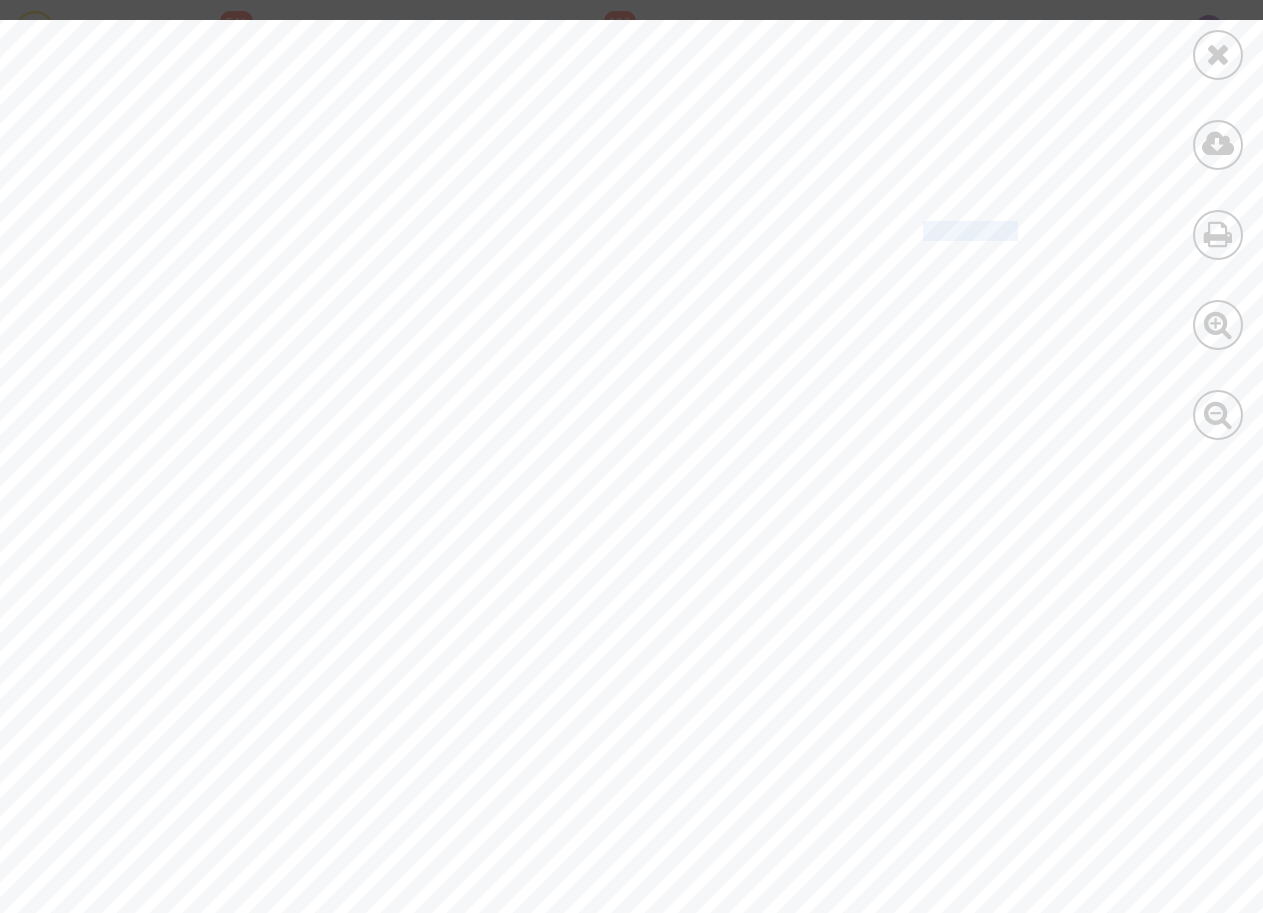 drag, startPoint x: 921, startPoint y: 228, endPoint x: 1018, endPoint y: 228, distance: 97 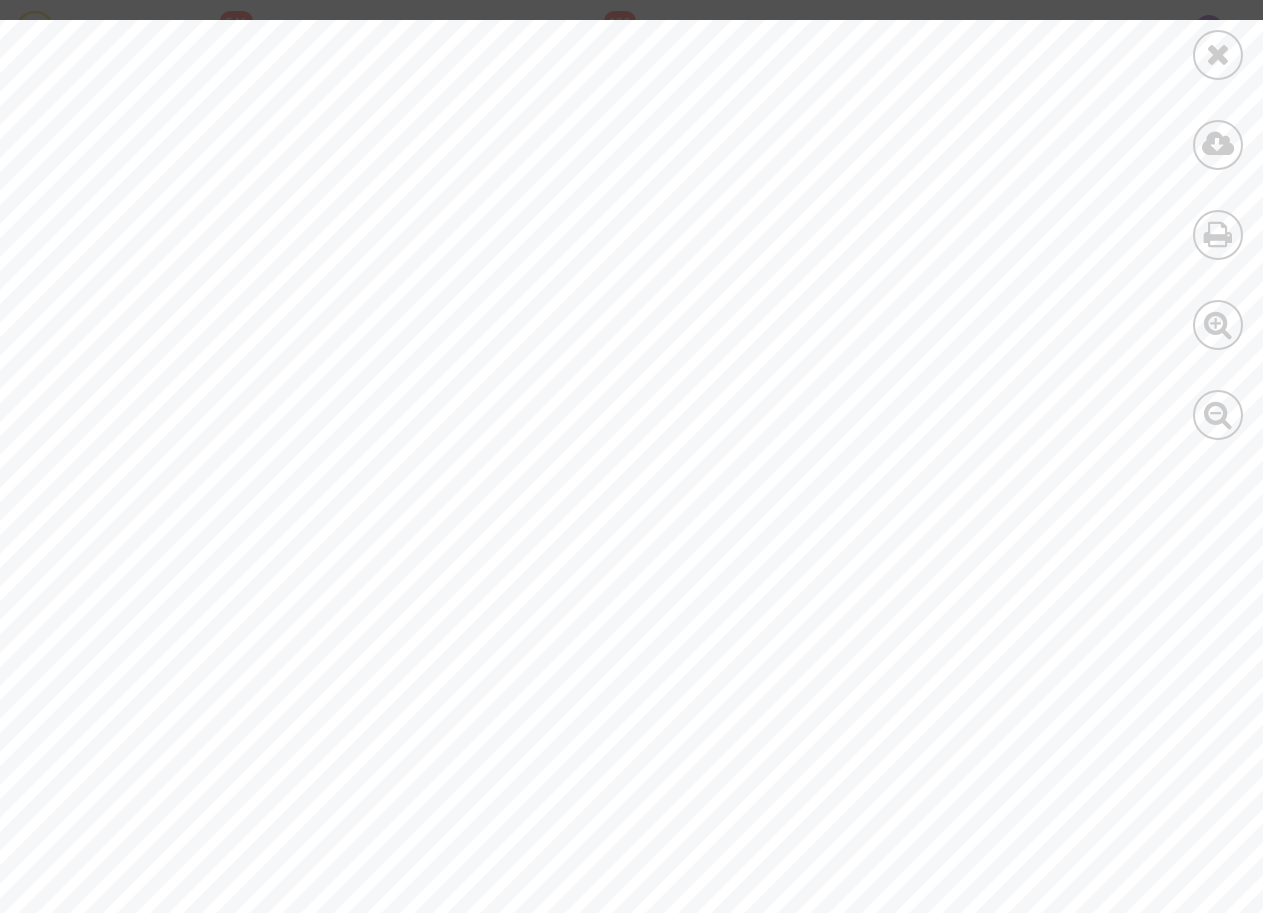 scroll, scrollTop: 0, scrollLeft: 0, axis: both 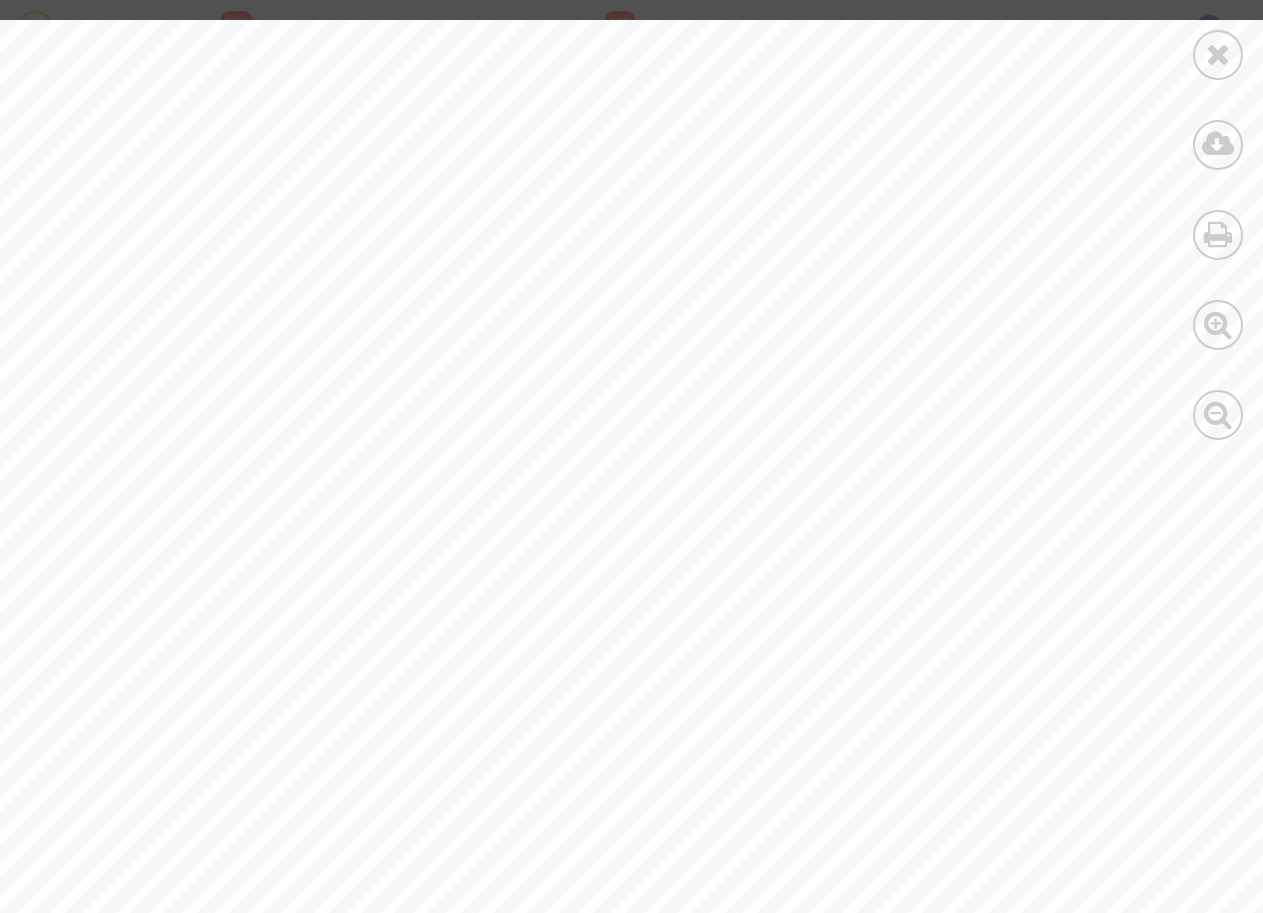 click at bounding box center [1218, 54] 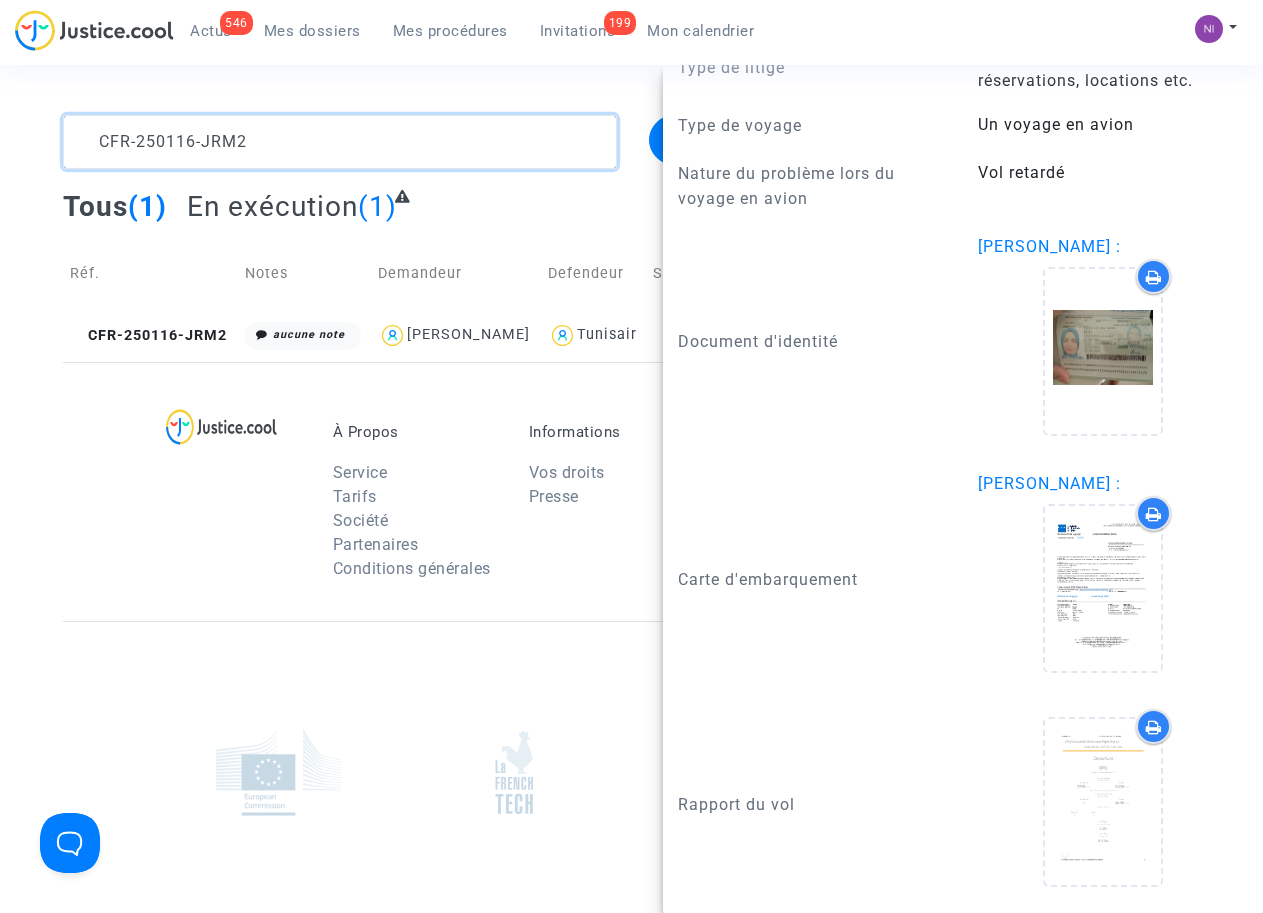 drag, startPoint x: 282, startPoint y: 143, endPoint x: 0, endPoint y: 148, distance: 282.0443 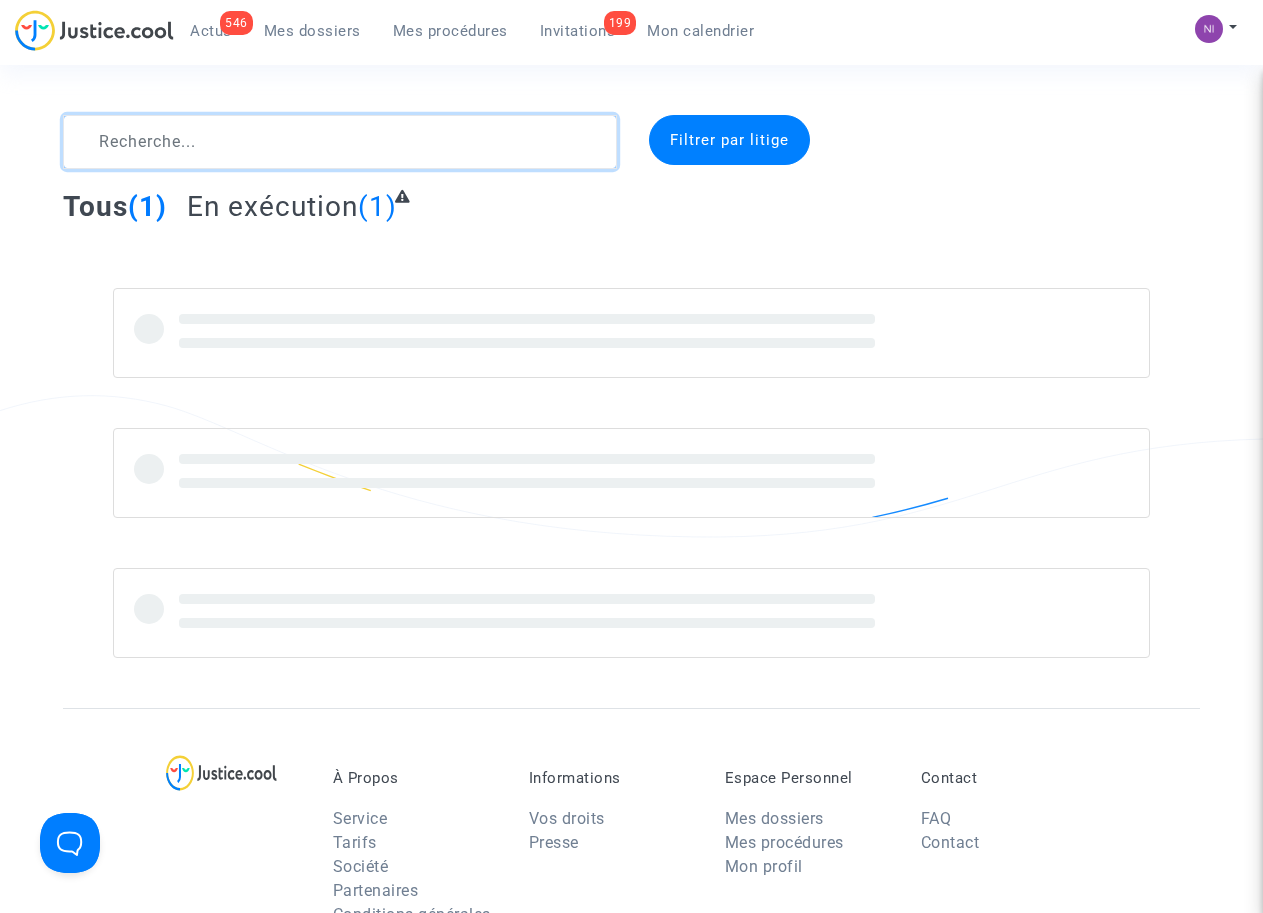 click 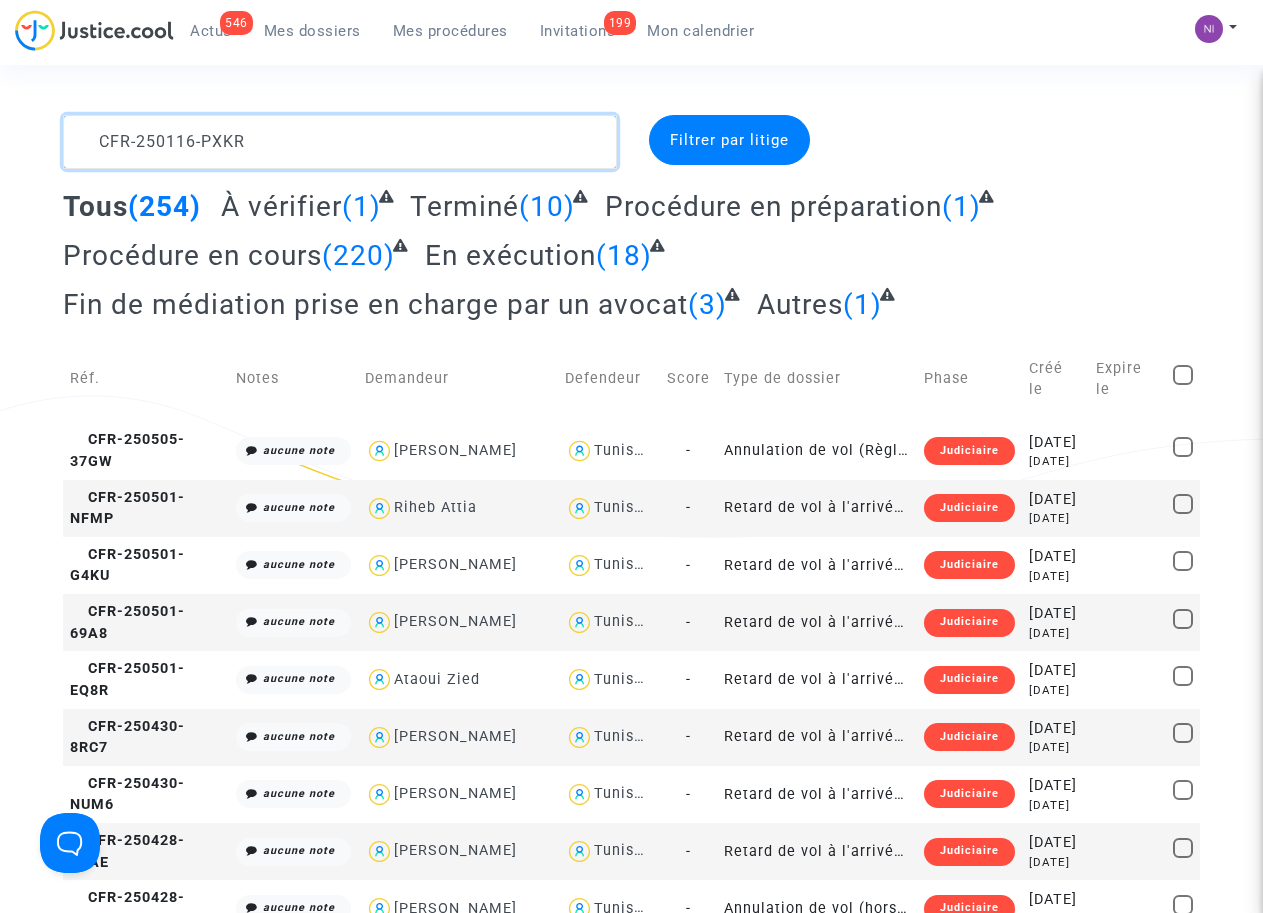 click 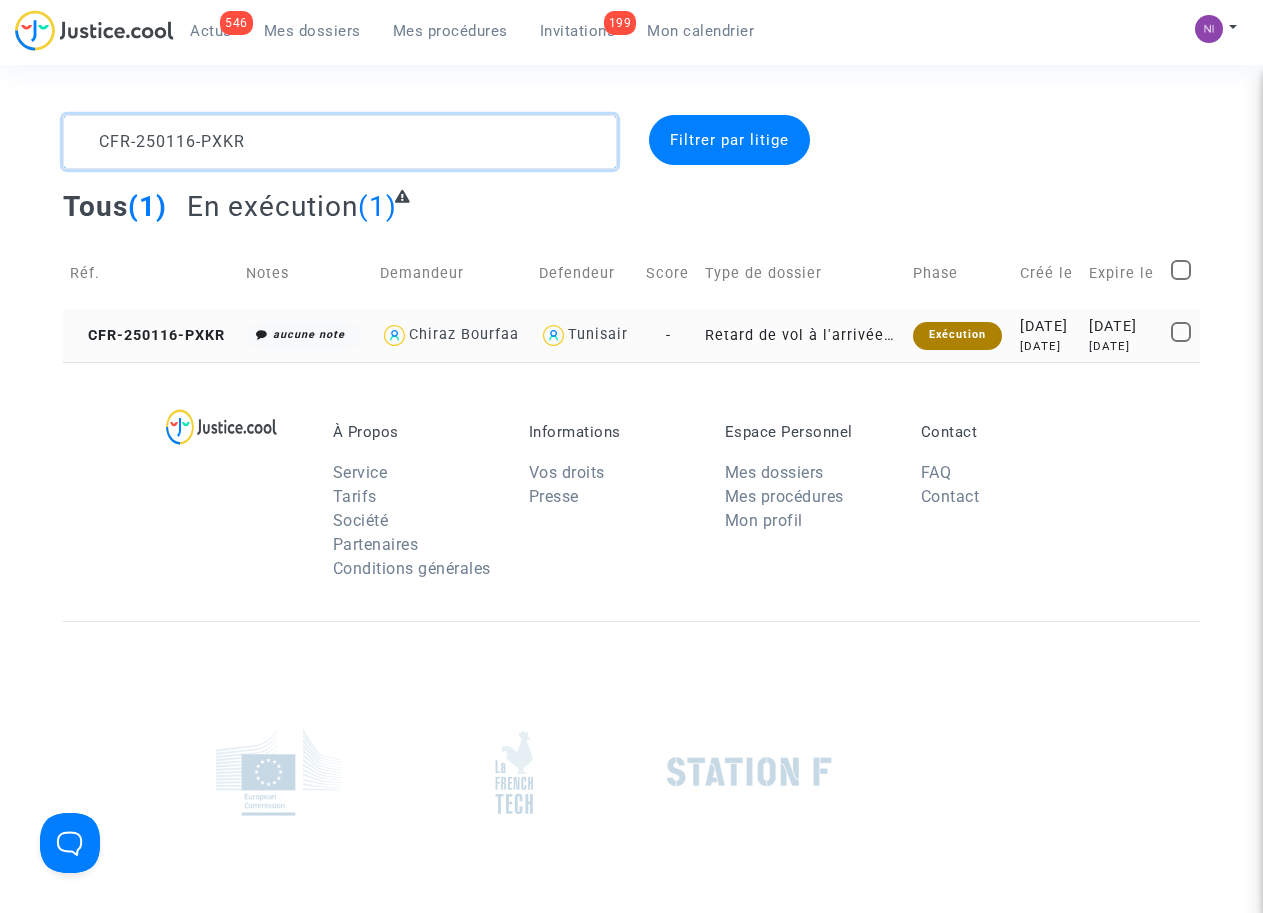 type on "CFR-250116-PXKR" 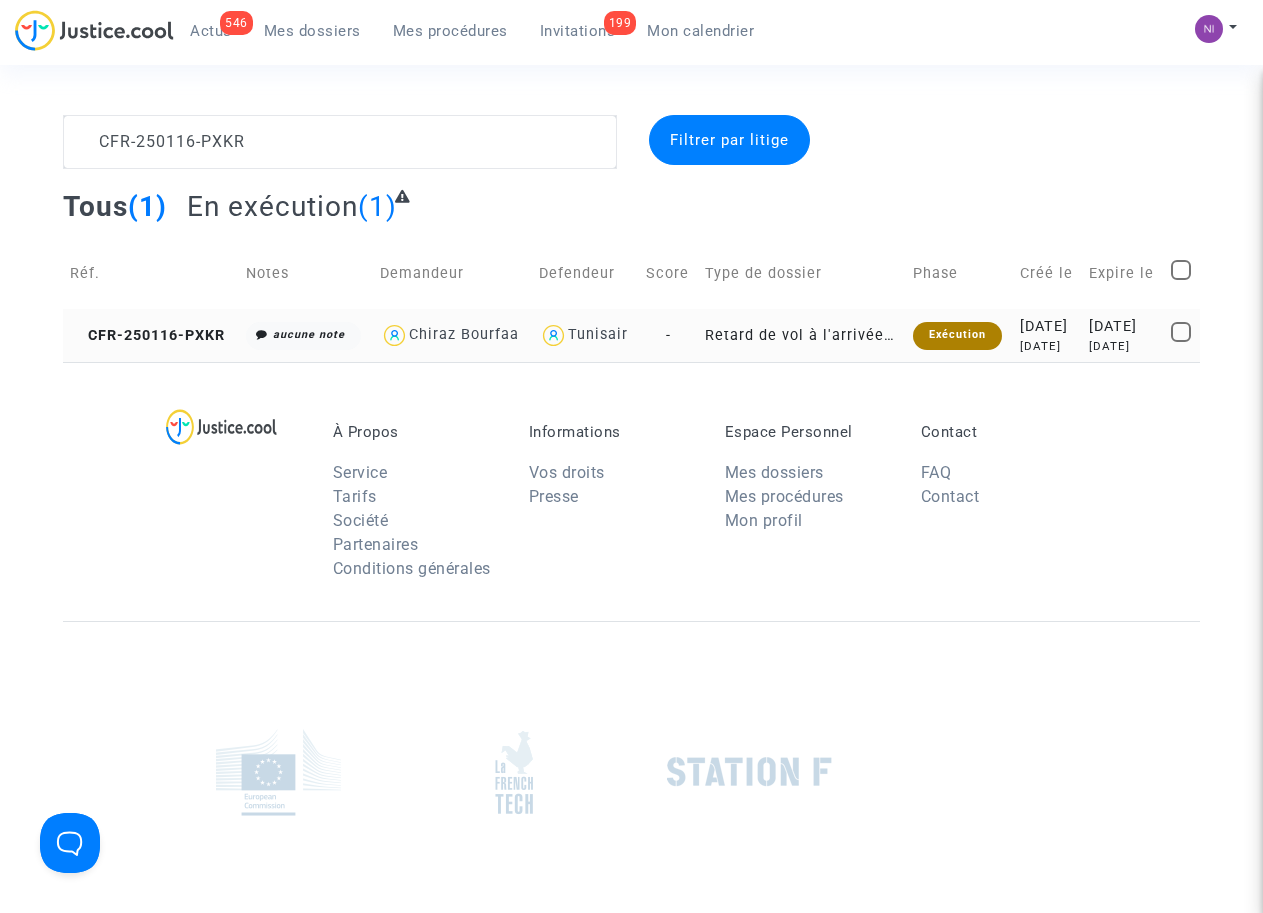 click on "[DATE] [DATE]" 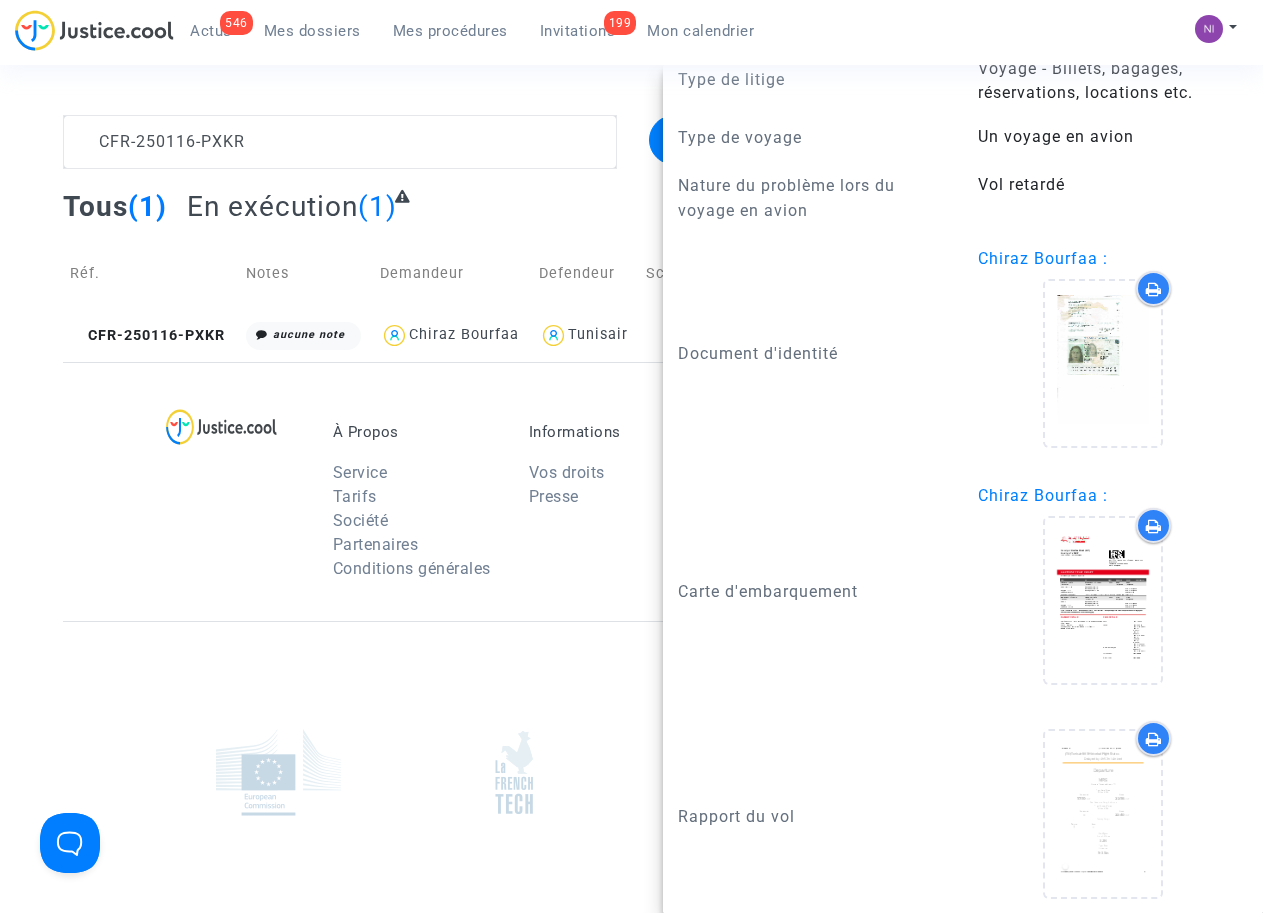 scroll, scrollTop: 2000, scrollLeft: 0, axis: vertical 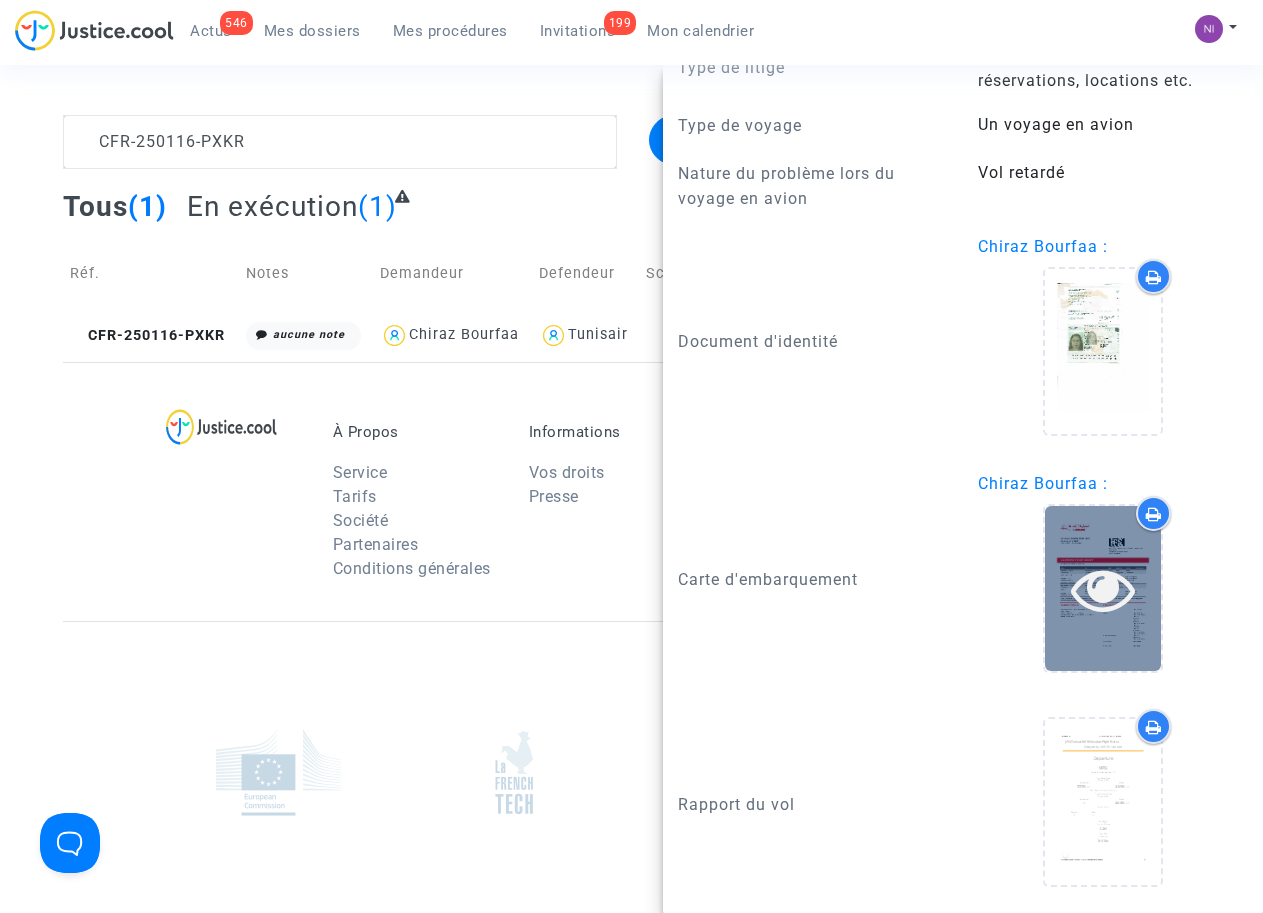 click at bounding box center [1103, 589] 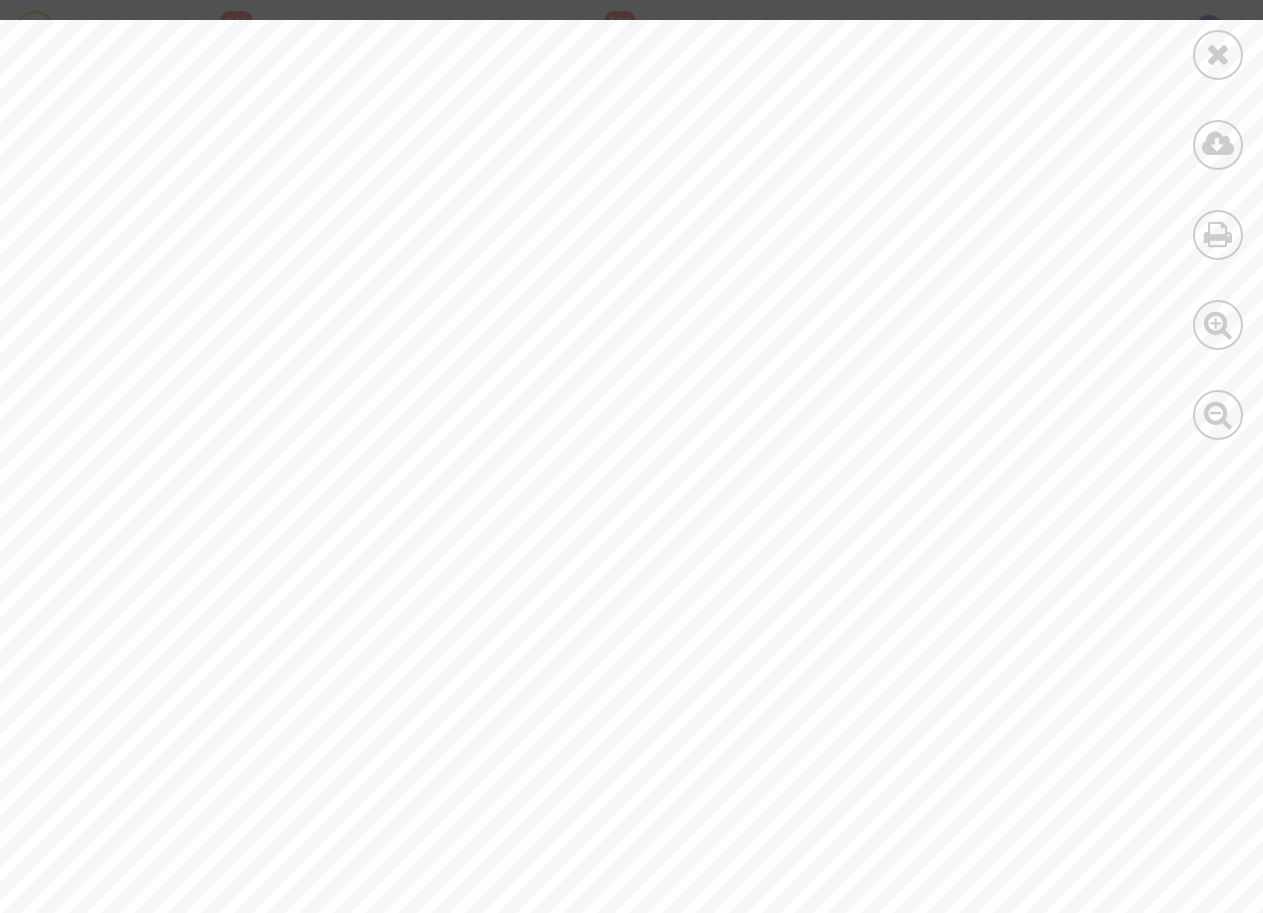 scroll, scrollTop: 128, scrollLeft: 0, axis: vertical 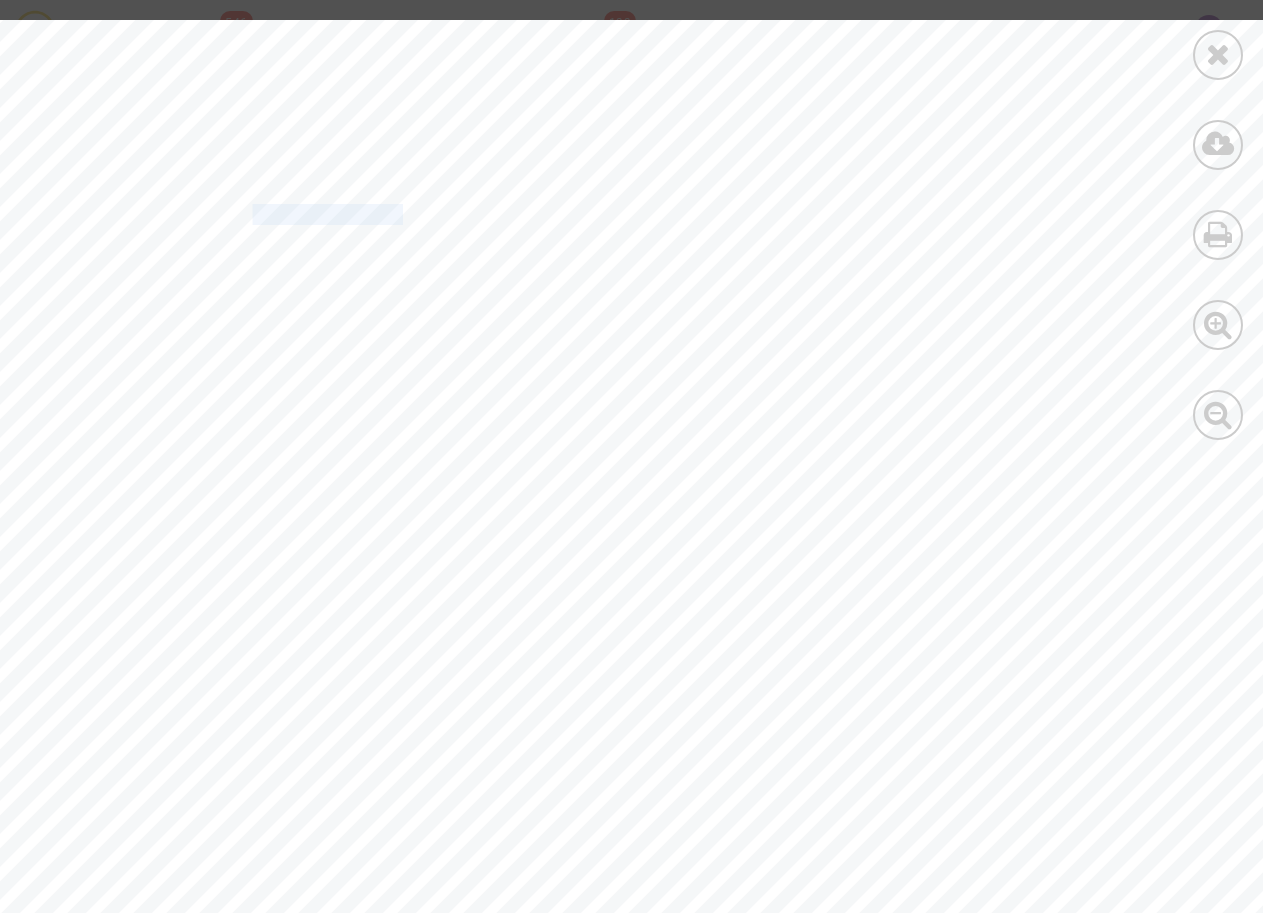 drag, startPoint x: 252, startPoint y: 212, endPoint x: 404, endPoint y: 215, distance: 152.0296 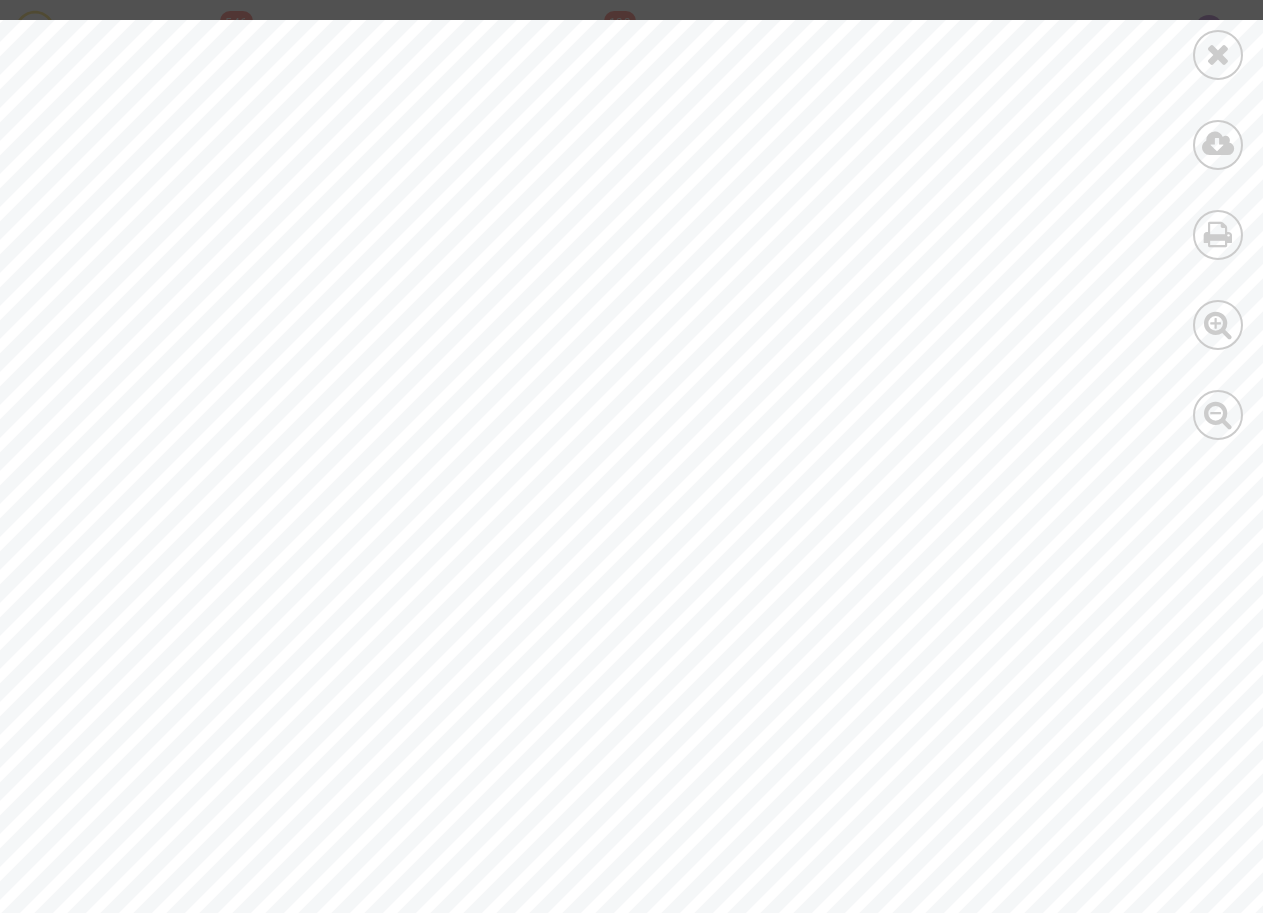 click on "Issuing office : [GEOGRAPHIC_DATA], [GEOGRAPHIC_DATA], [GEOGRAPHIC_DATA] Telephone : [PHONE_NUMBER] Date : [DATE] Passenger : Bourfaa Chiraz (ADT) Booking ref : J76OIP Ticket number : 199 1306062829 _ ELECTRONIC TICKET RECEIPT At check-in, you must show a photo ID. _ Flight To Departure Arrival Last check-in From [GEOGRAPHIC_DATA]: M [GEOGRAPHIC_DATA]: 1 TU930 06:50 [DATE] 09:25 [DATE] Class : CLASSIC, N Operated by : TUNISAIR Marketed by : TUNISAIR NVB (2) : [DATE] NVA (3) : [DATE] Booking status (1) : OK Baggage (4) : 1PC Duration : 01:35 Fare basis : NL01RCL _ Special Service Request DOCS - PASSENGER/CREW PRIMARY TRAVEL DOCUMENT INFO - CONFIRMED [GEOGRAPHIC_DATA]: 1 [GEOGRAPHIC_DATA]: M TU903 17:10 [DATE] 17:45 [DATE] Class : S Operated by : TUNISAIR Marketed by : TUNISAIR NVB (2) : [DATE] NVA (3) : [DATE] Booking status (1) : OK Baggage (4) : 1PC Duration : 01:35 Fare basis : P01PR1M _ (1) OK = Confirmed (2) NVB = Not valid before (3) NVA = (4) _ : Fare" at bounding box center (693, 788) 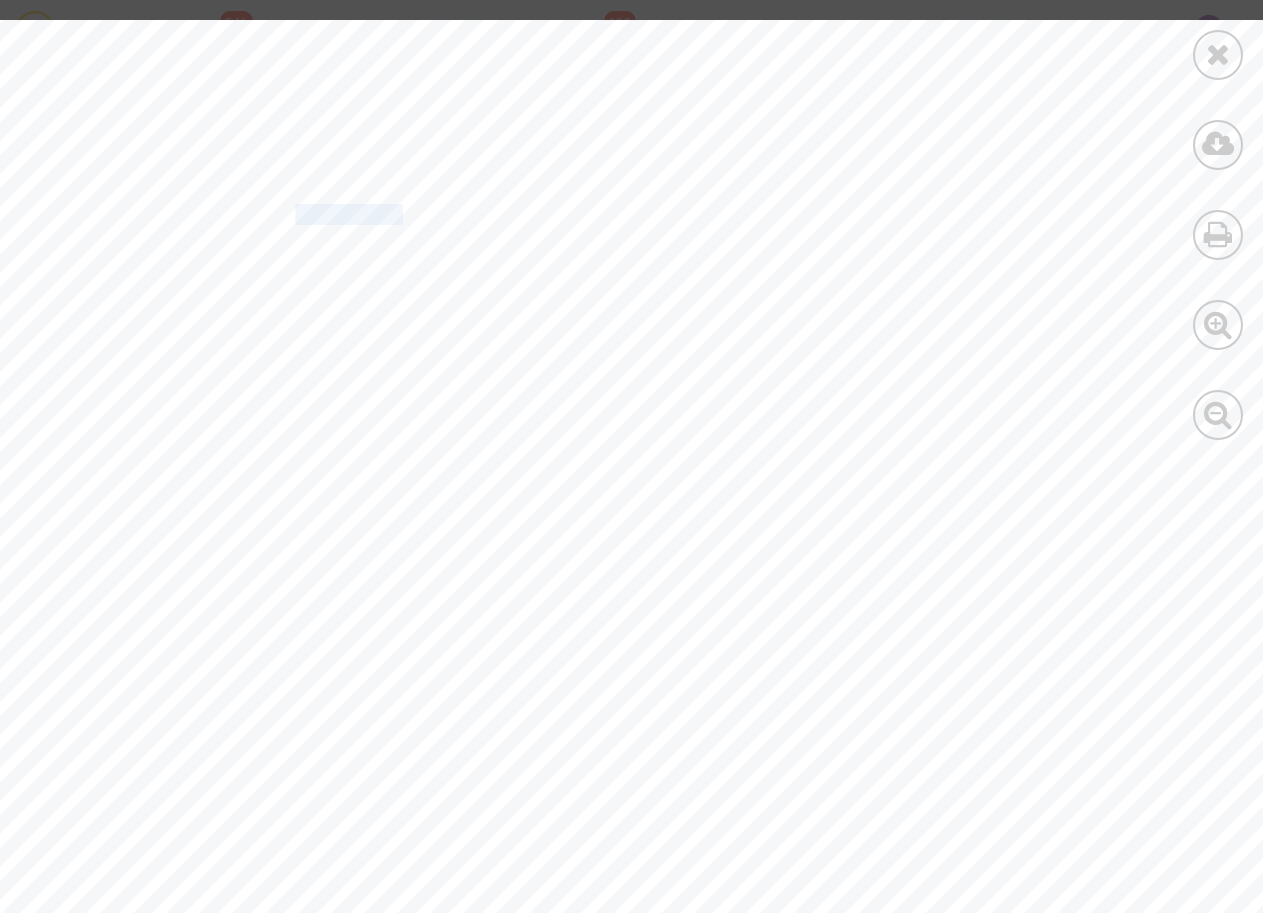 drag, startPoint x: 292, startPoint y: 206, endPoint x: 403, endPoint y: 209, distance: 111.040535 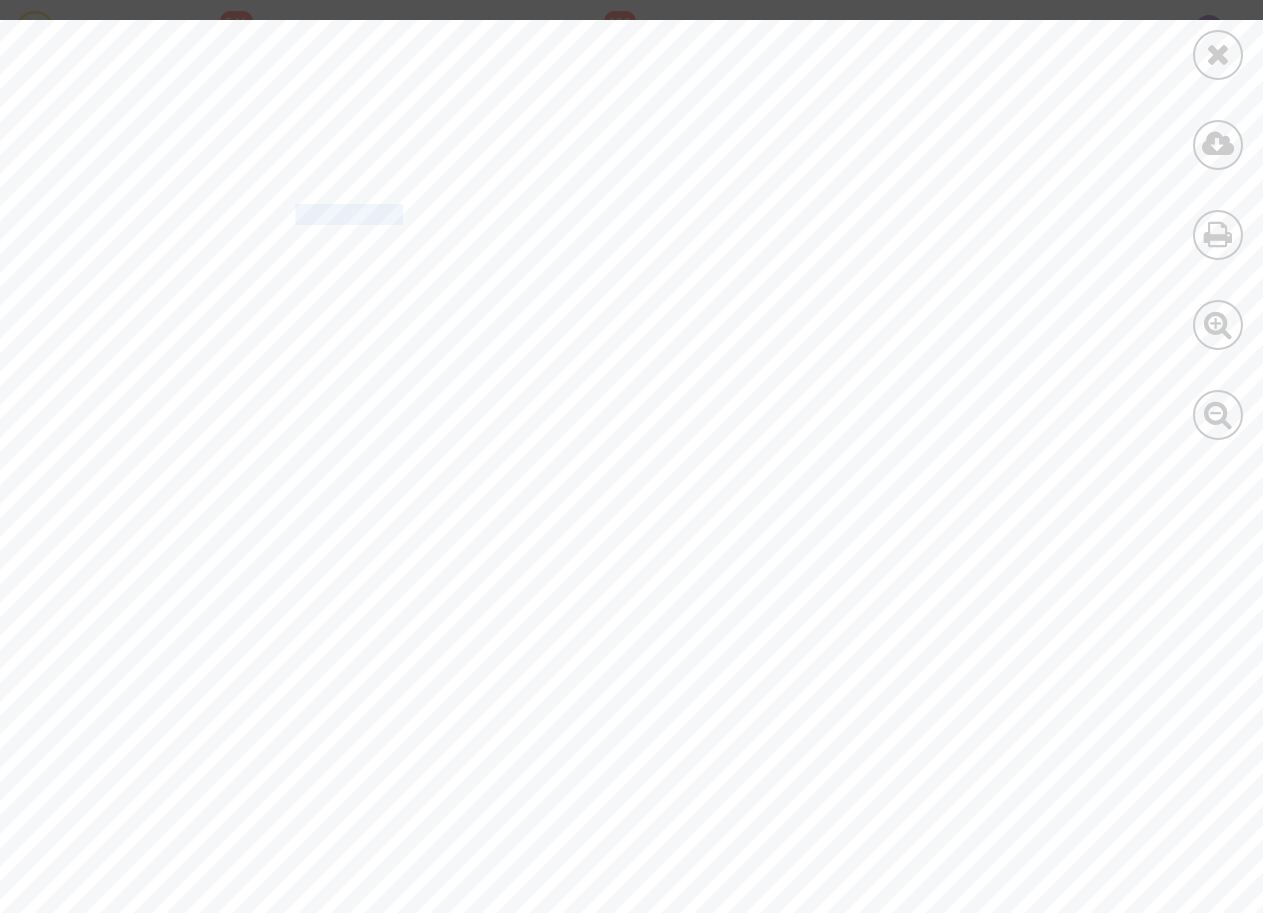 copy on "130606282" 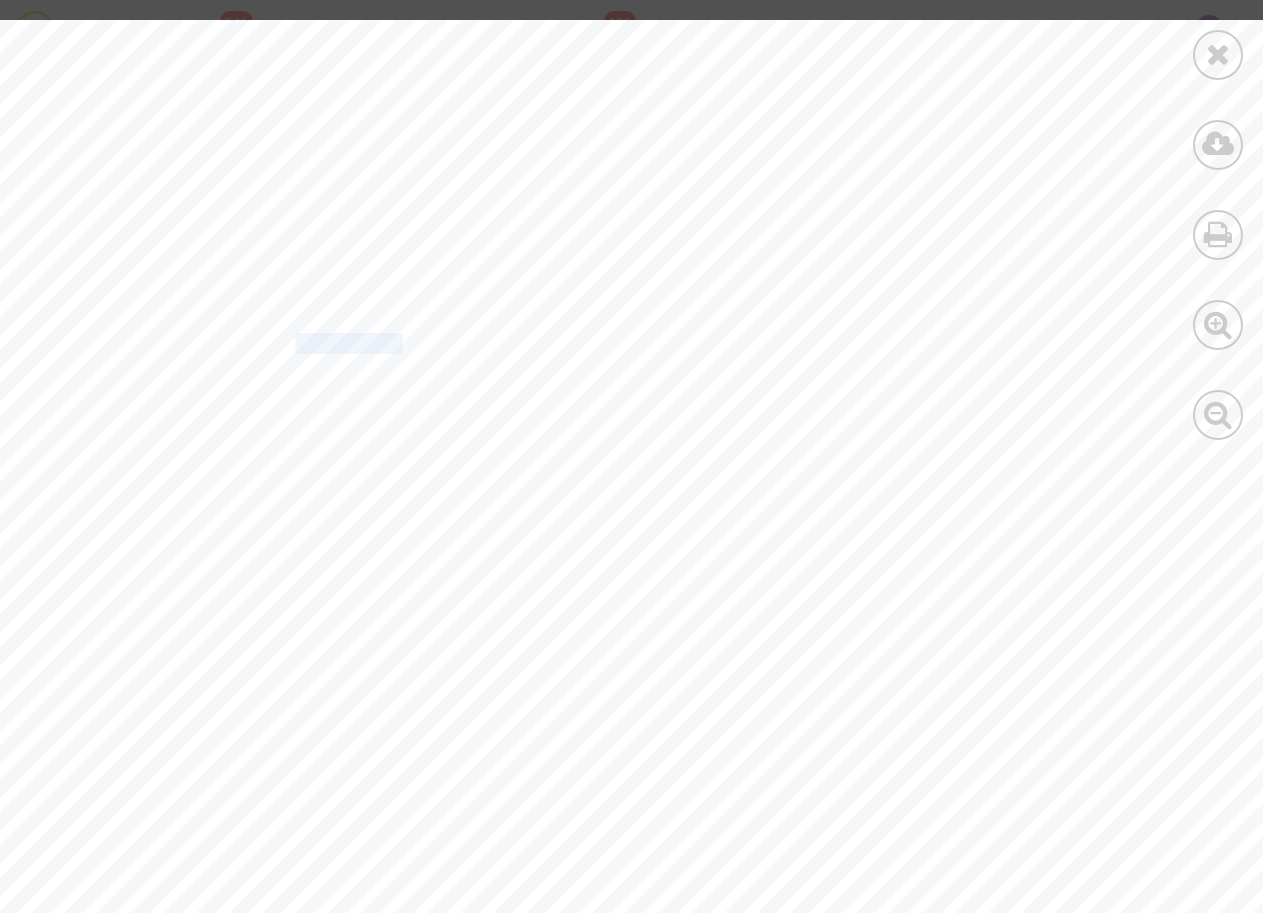 scroll, scrollTop: 0, scrollLeft: 0, axis: both 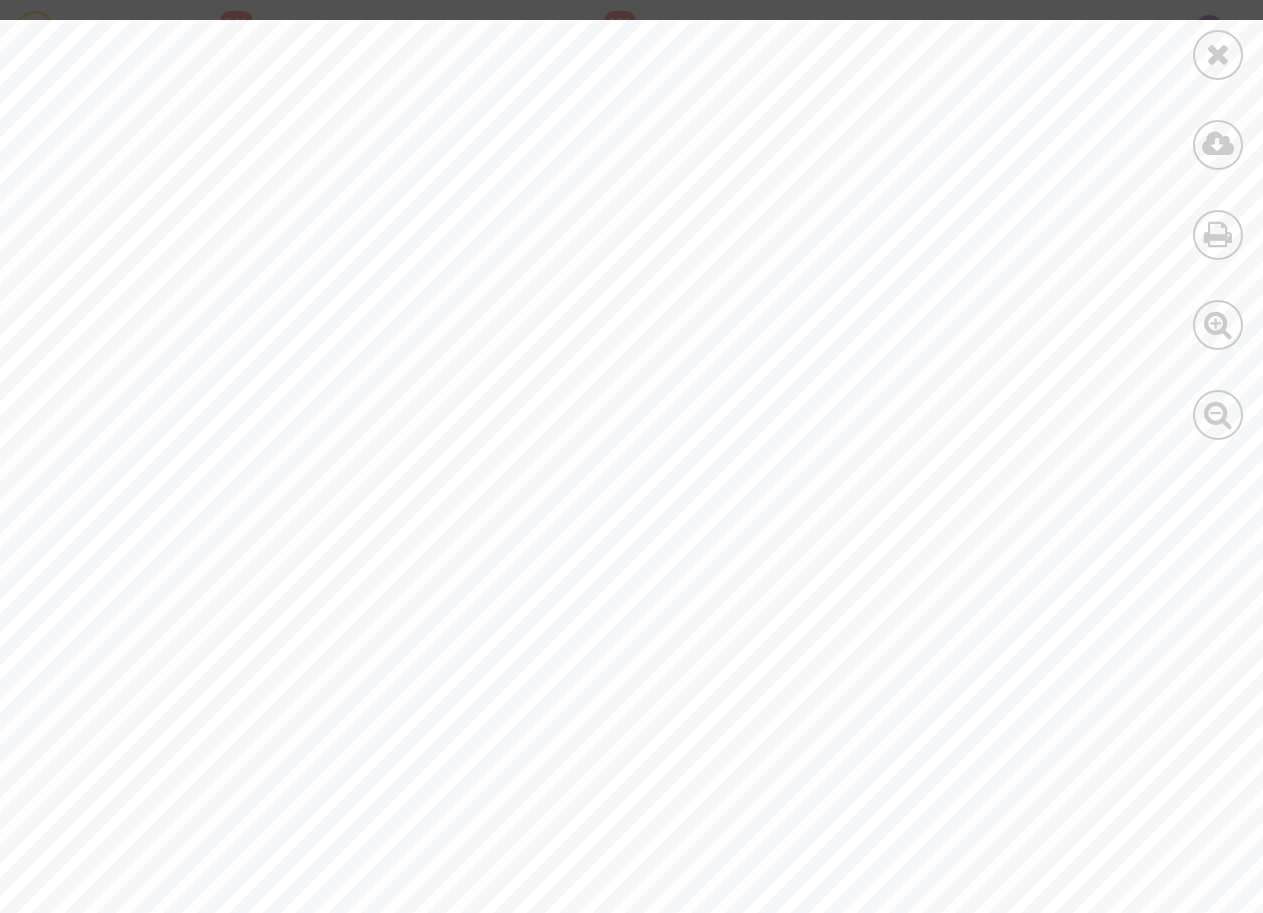 click on "Issuing office : [GEOGRAPHIC_DATA], [GEOGRAPHIC_DATA], [GEOGRAPHIC_DATA] Telephone : [PHONE_NUMBER] Date : [DATE] Passenger : Bourfaa Chiraz (ADT) Booking ref : J76OIP Ticket number : 199 1306062829 _ ELECTRONIC TICKET RECEIPT At check-in, you must show a photo ID. _ Flight To Departure Arrival Last check-in From [GEOGRAPHIC_DATA]: M [GEOGRAPHIC_DATA]: 1 TU930 06:50 [DATE] 09:25 [DATE] Class : CLASSIC, N Operated by : TUNISAIR Marketed by : TUNISAIR NVB (2) : [DATE] NVA (3) : [DATE] Booking status (1) : OK Baggage (4) : 1PC Duration : 01:35 Fare basis : NL01RCL _ Special Service Request DOCS - PASSENGER/CREW PRIMARY TRAVEL DOCUMENT INFO - CONFIRMED [GEOGRAPHIC_DATA]: 1 [GEOGRAPHIC_DATA]: M TU903 17:10 [DATE] 17:45 [DATE] Class : S Operated by : TUNISAIR Marketed by : TUNISAIR NVB (2) : [DATE] NVA (3) : [DATE] Booking status (1) : OK Baggage (4) : 1PC Duration : 01:35 Fare basis : P01PR1M _ (1) OK = Confirmed (2) NVB = Not valid before (3) NVA = (4) _ : Fare" at bounding box center (693, 917) 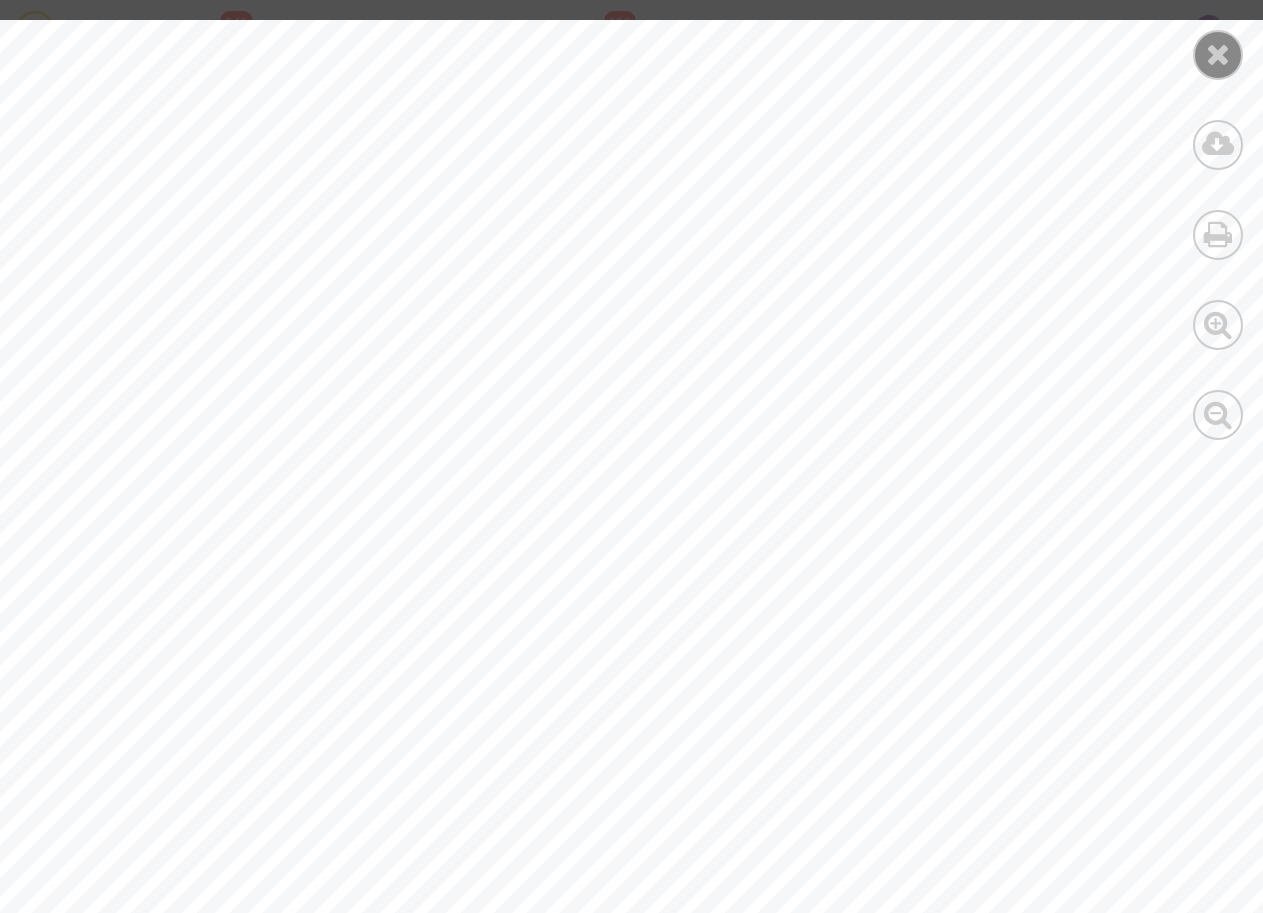 click at bounding box center [1218, 54] 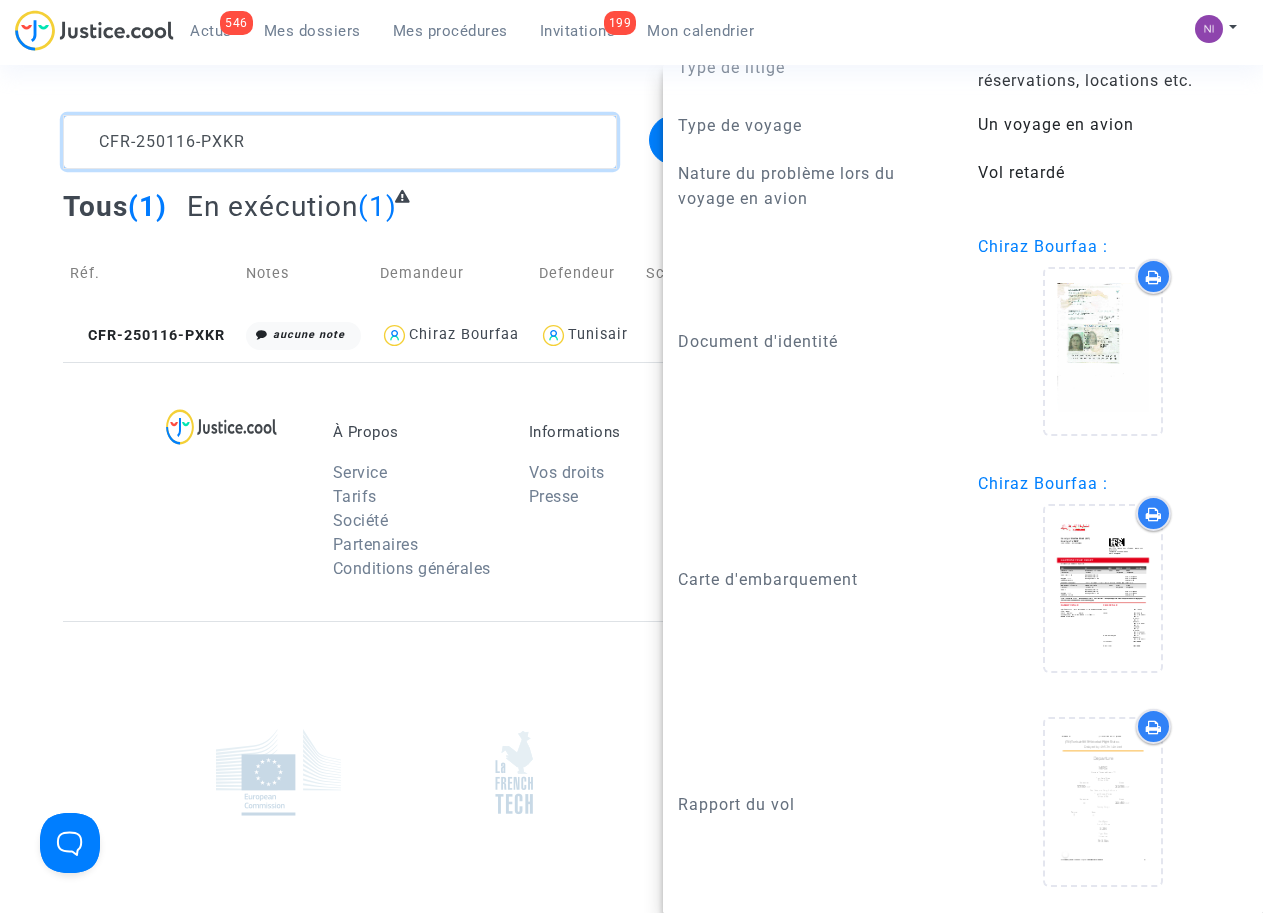 drag, startPoint x: 314, startPoint y: 138, endPoint x: 0, endPoint y: 128, distance: 314.1592 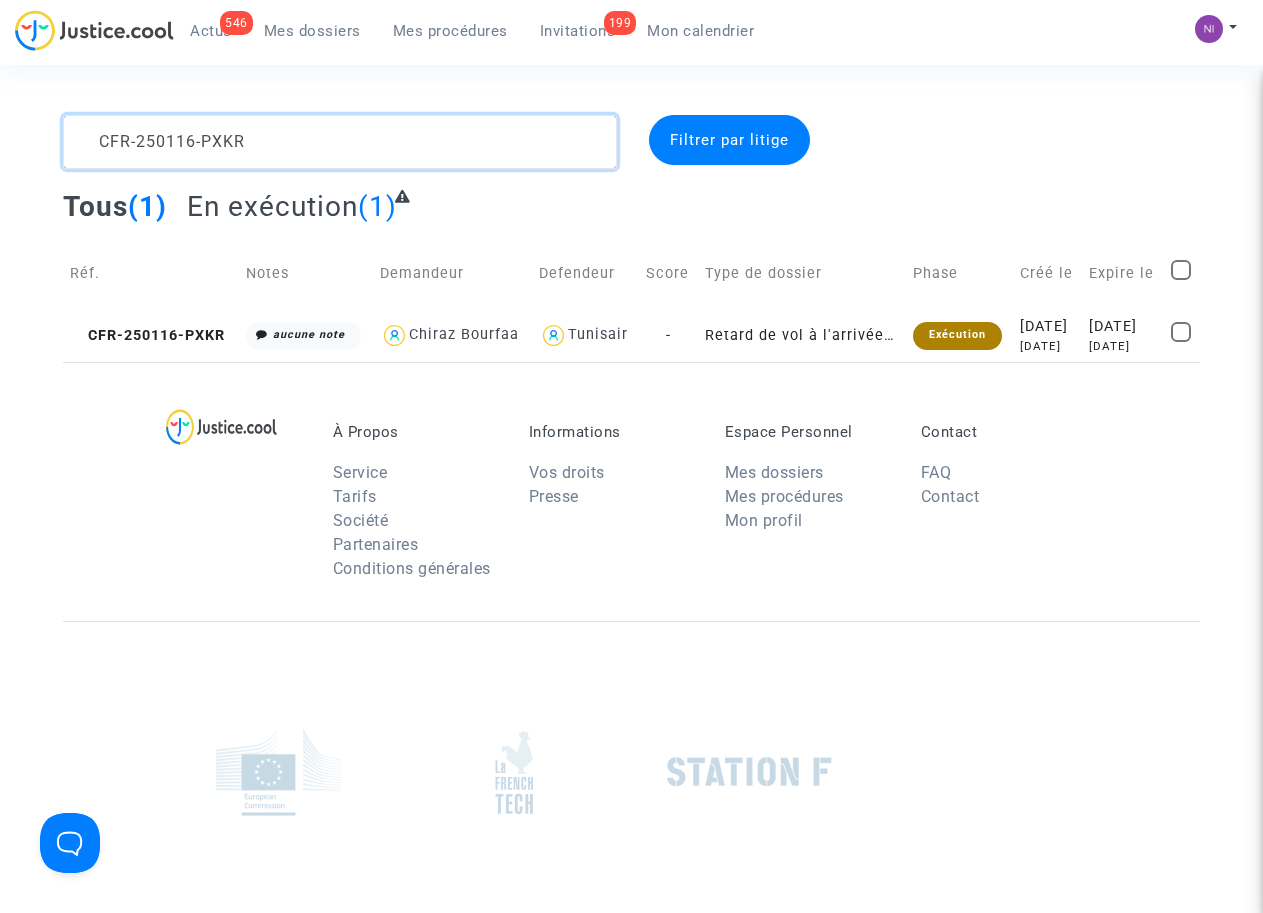 scroll, scrollTop: 0, scrollLeft: 0, axis: both 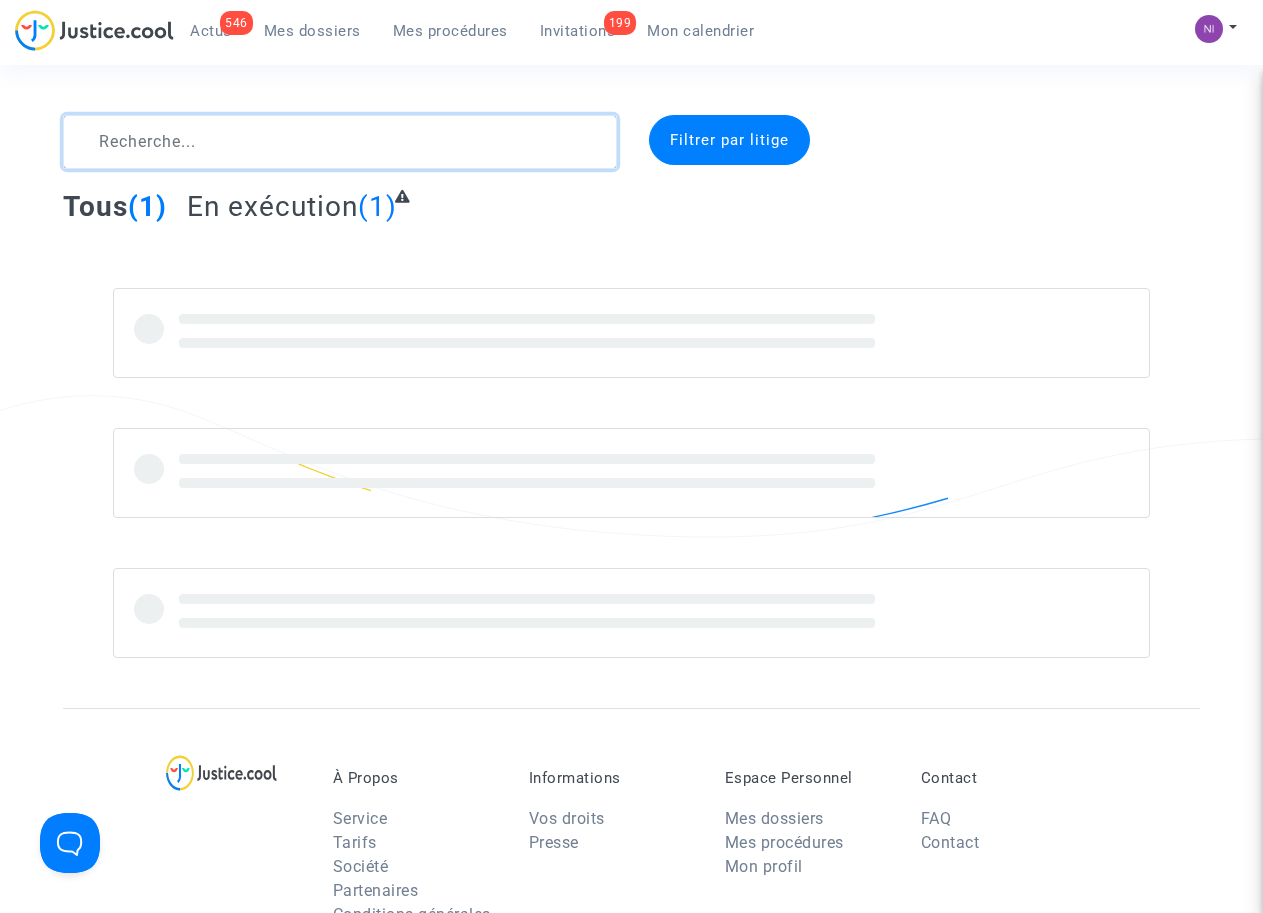 click 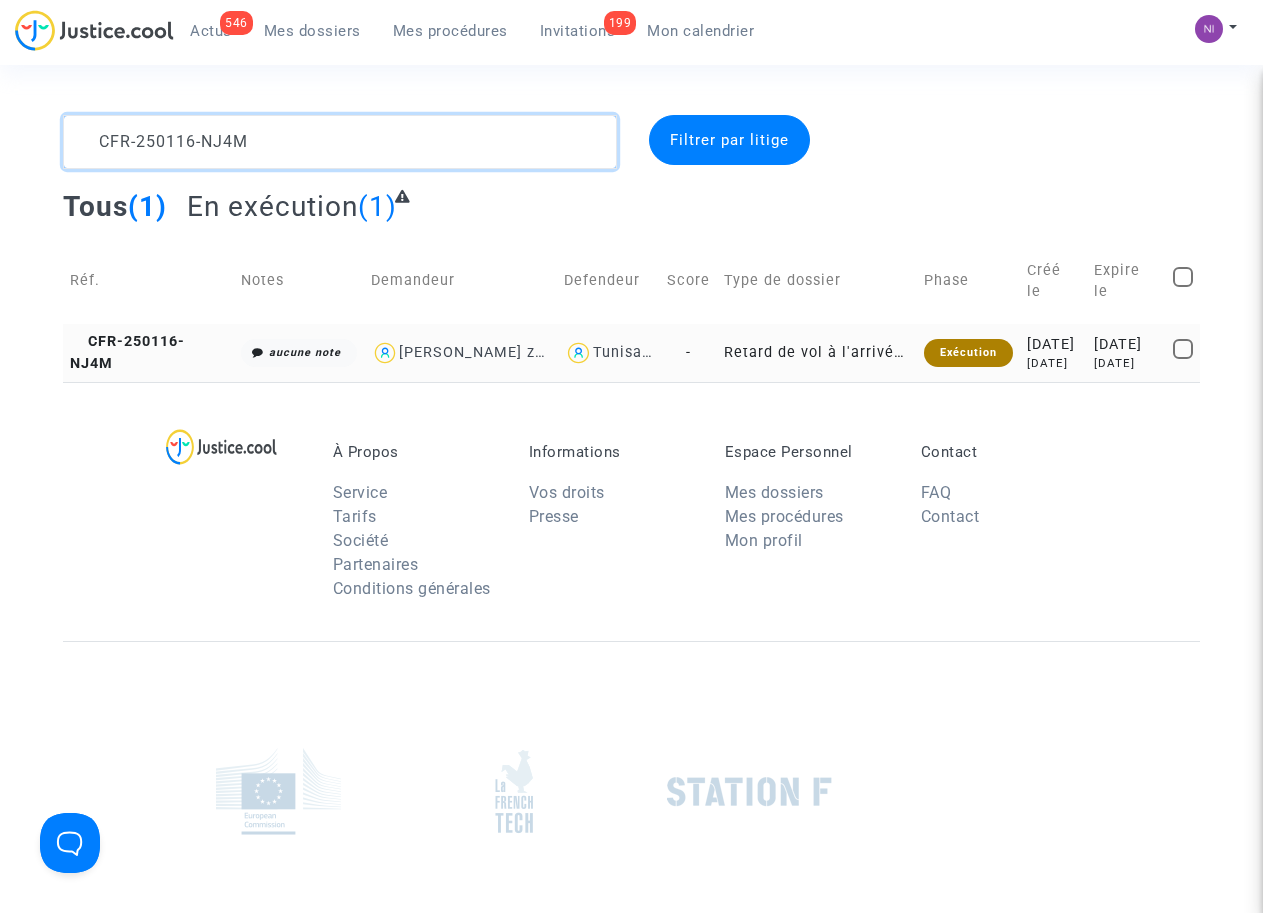 type on "CFR-250116-NJ4M" 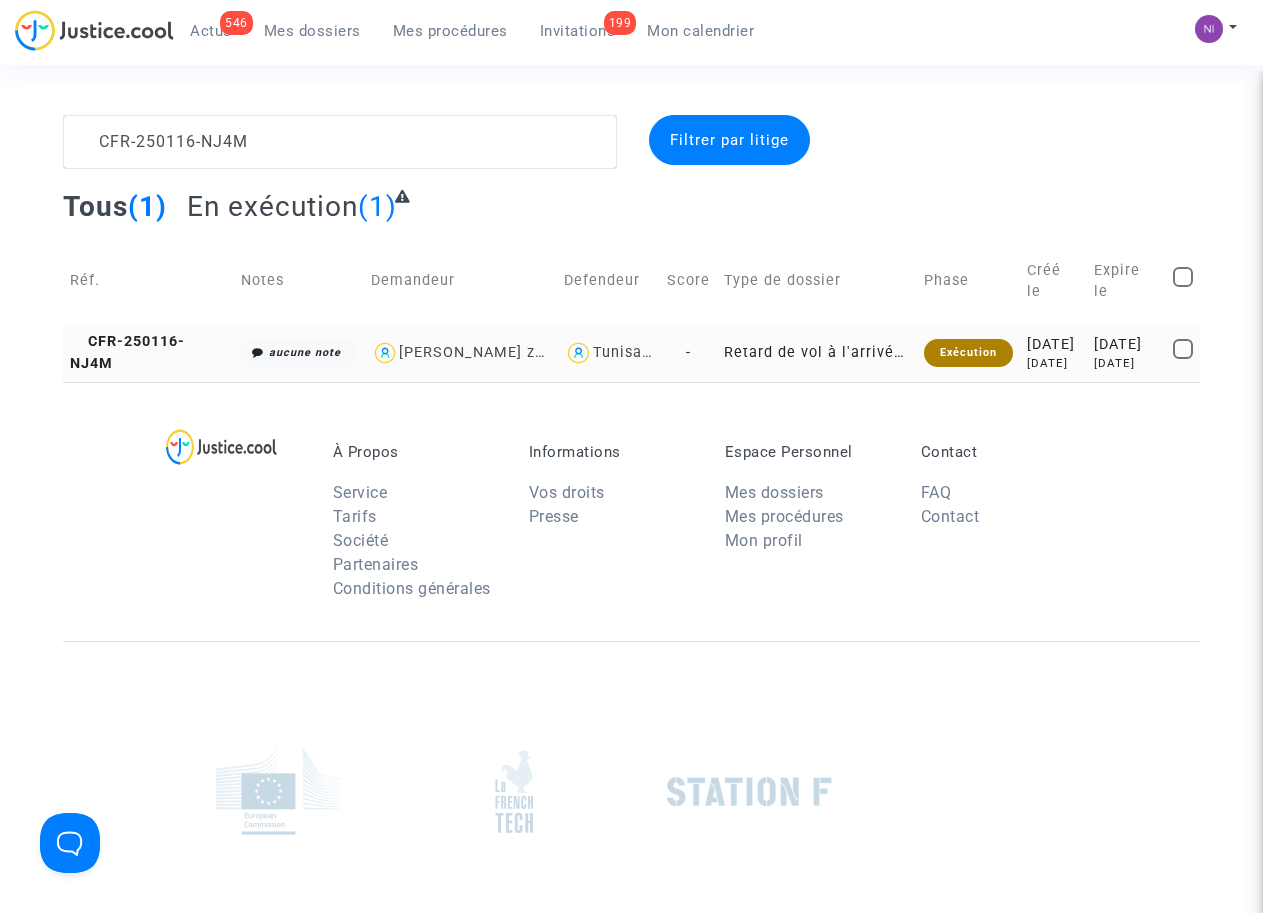 click on "[DATE]" 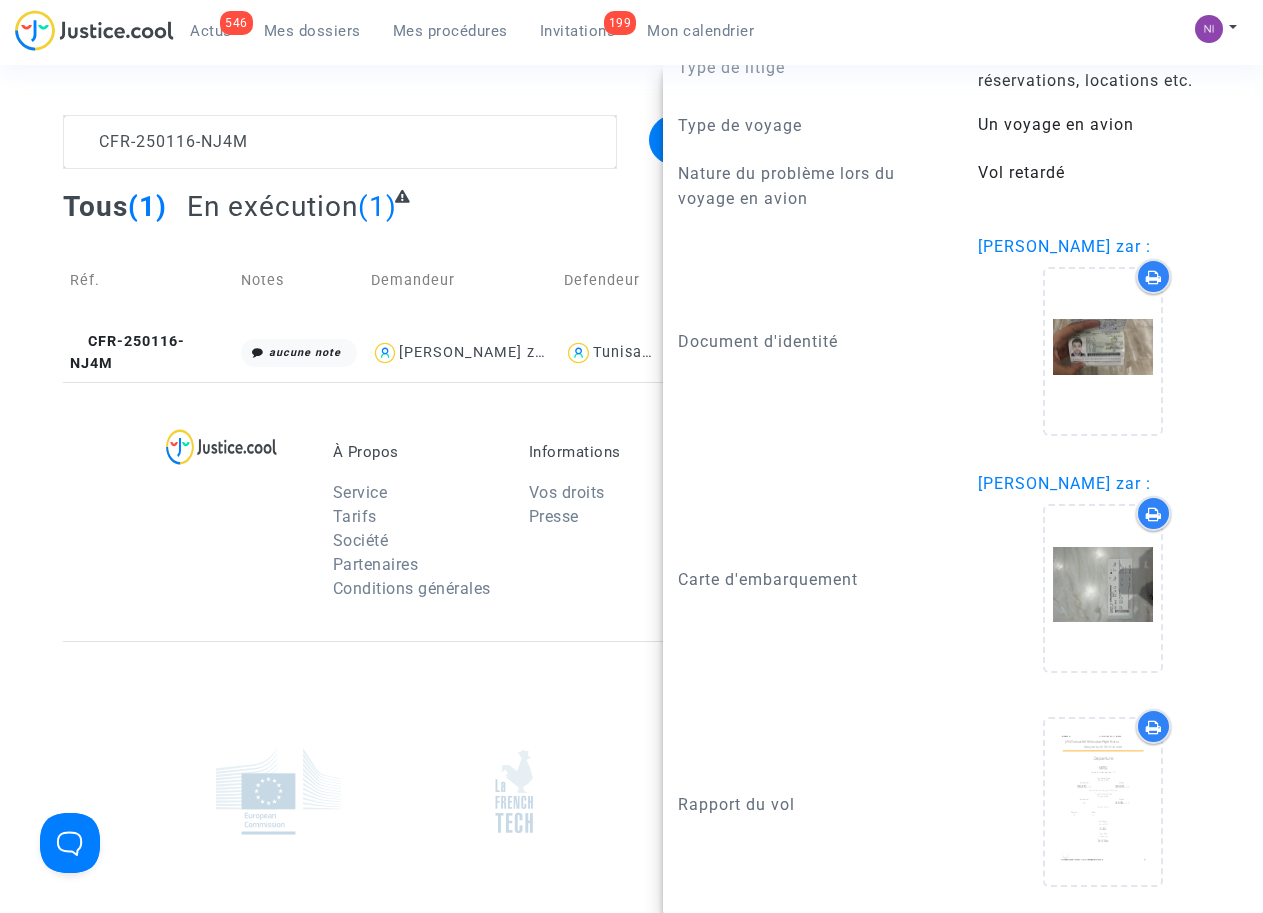 scroll, scrollTop: 2000, scrollLeft: 0, axis: vertical 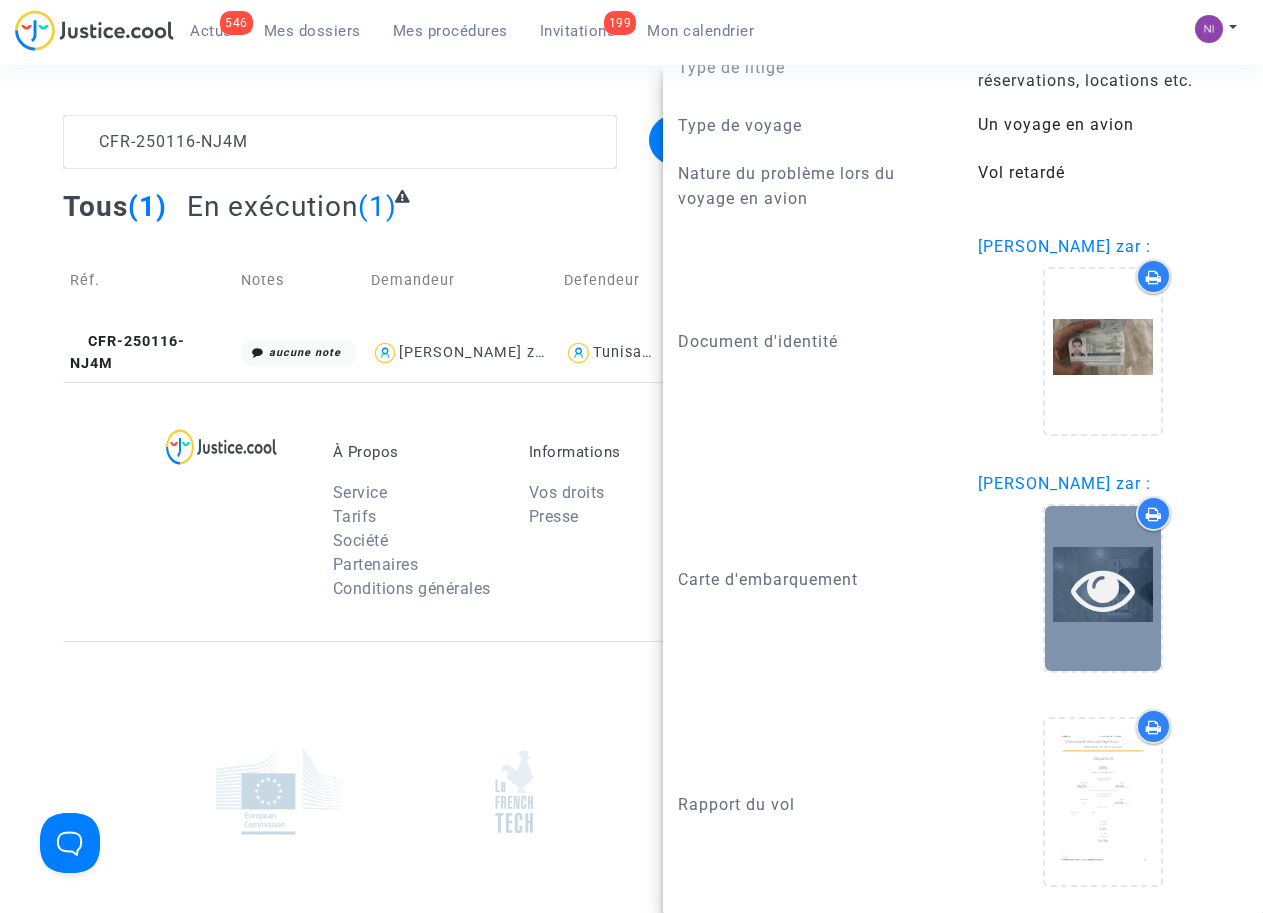 click at bounding box center [1103, 589] 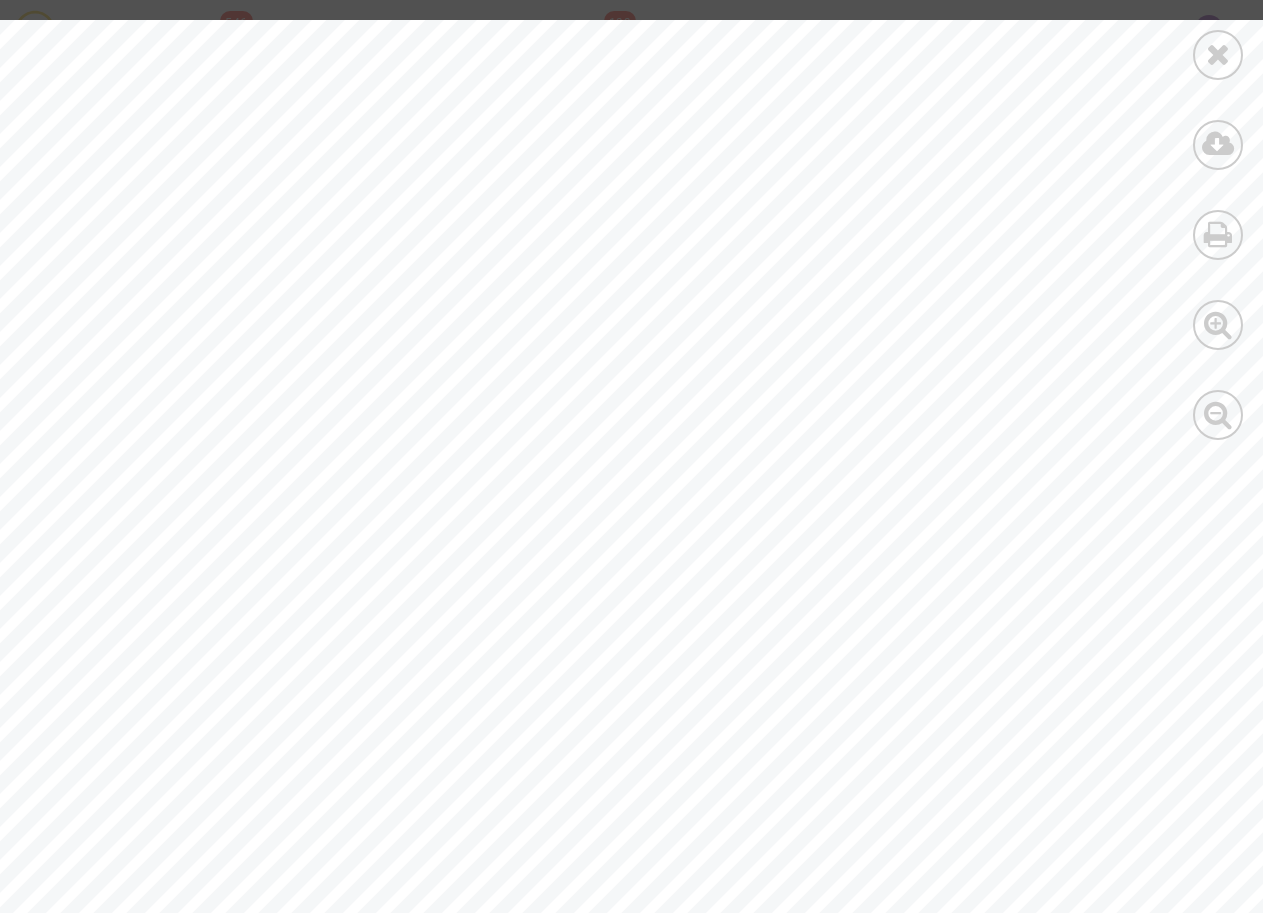 scroll, scrollTop: 0, scrollLeft: 0, axis: both 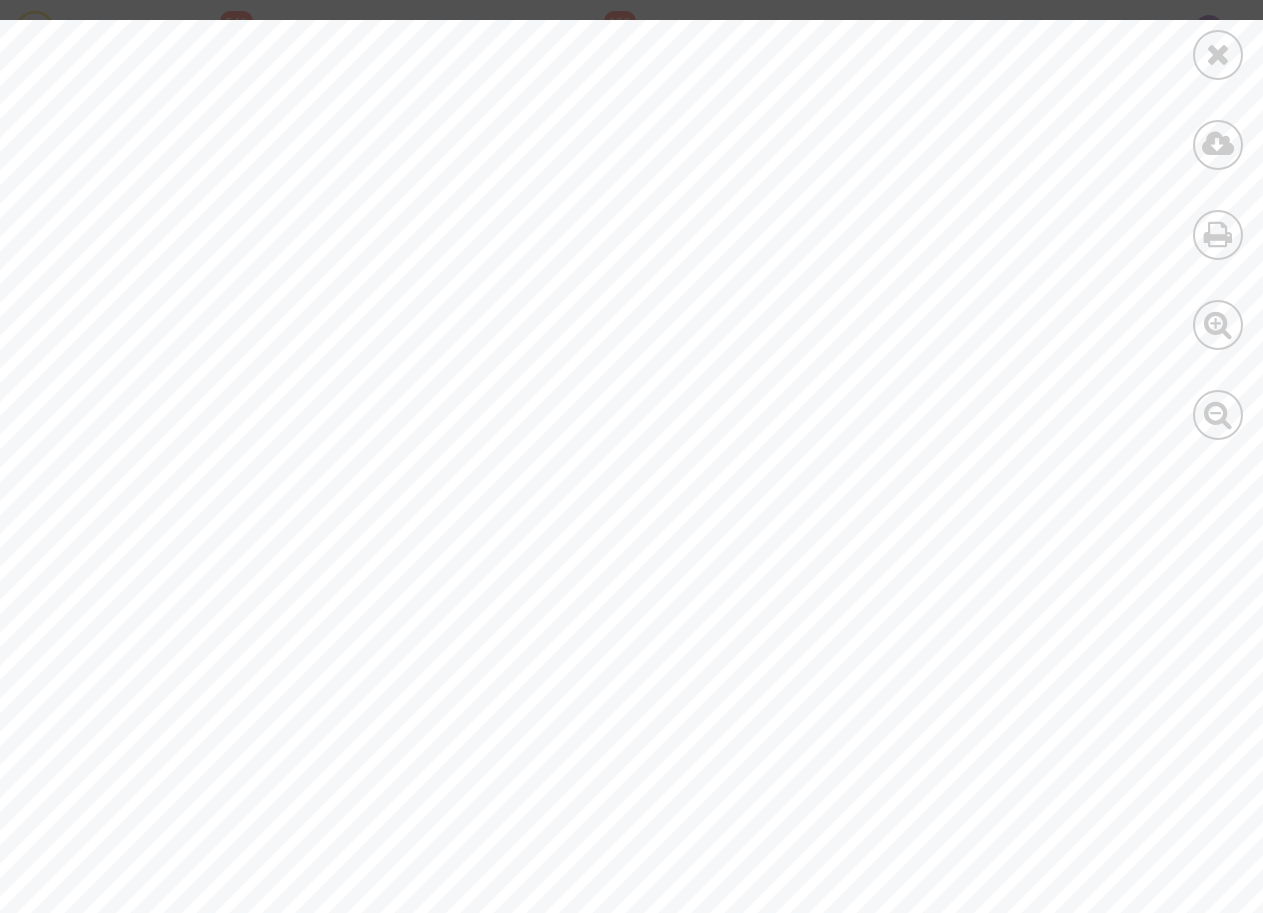 click at bounding box center (1218, 230) 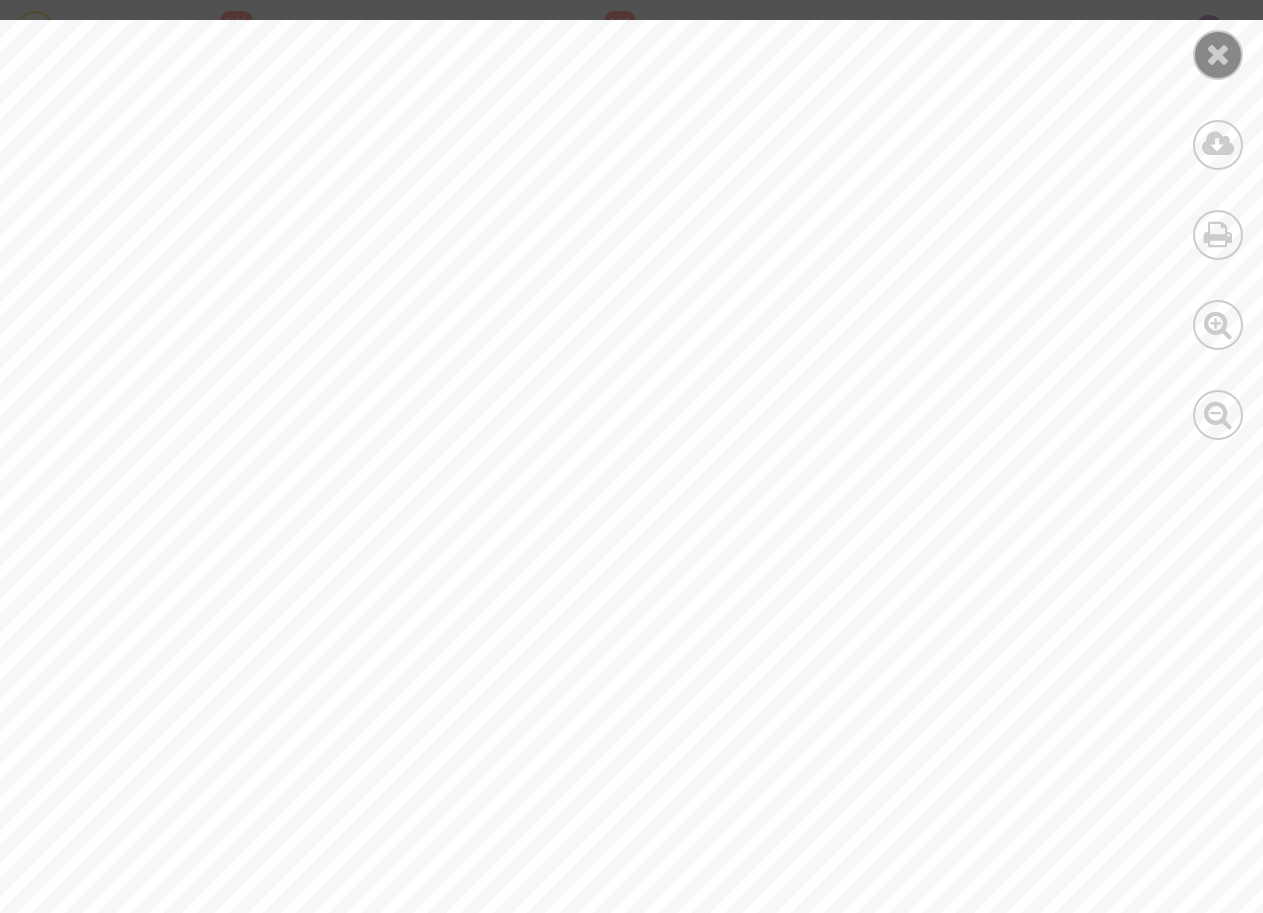 click at bounding box center [1218, 54] 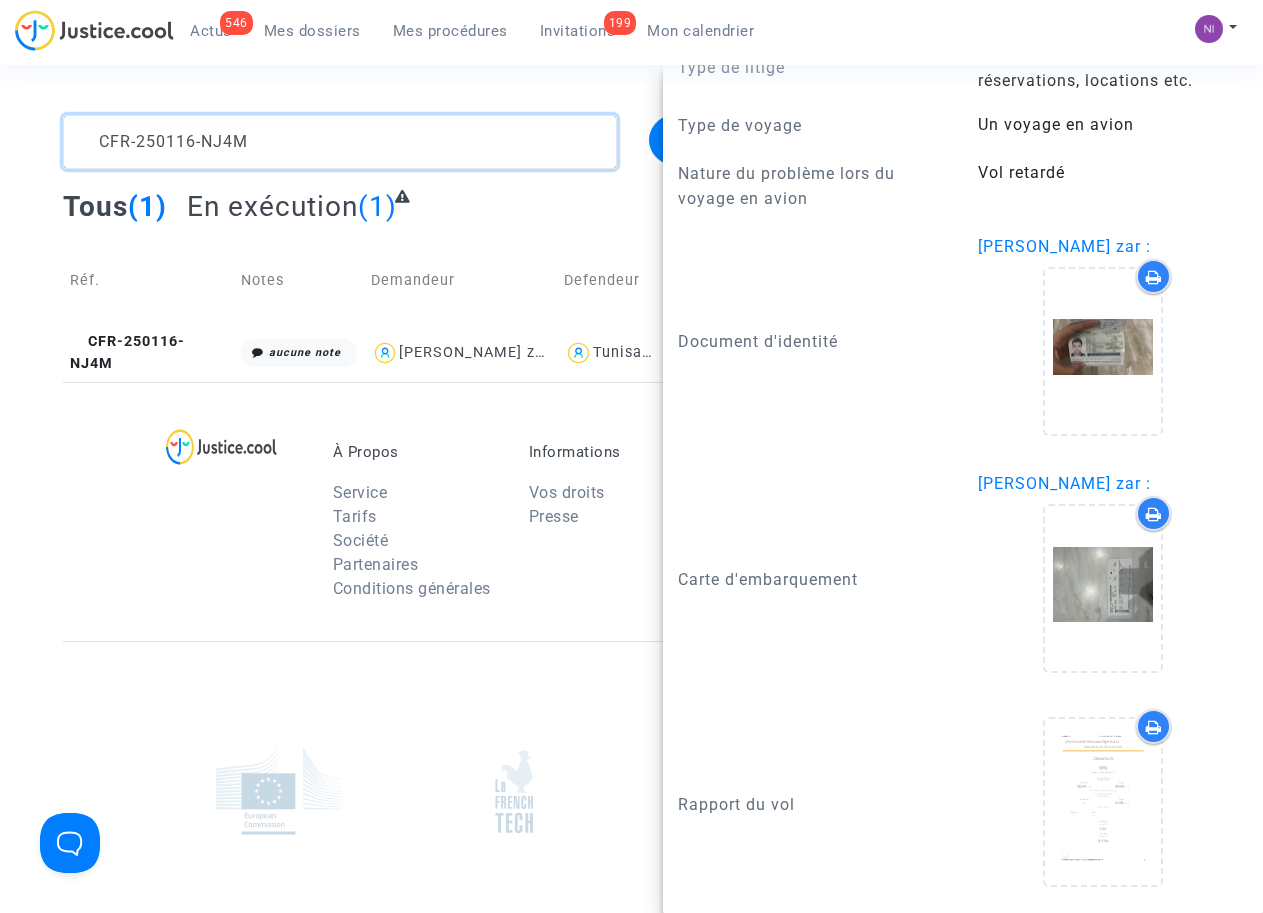 click 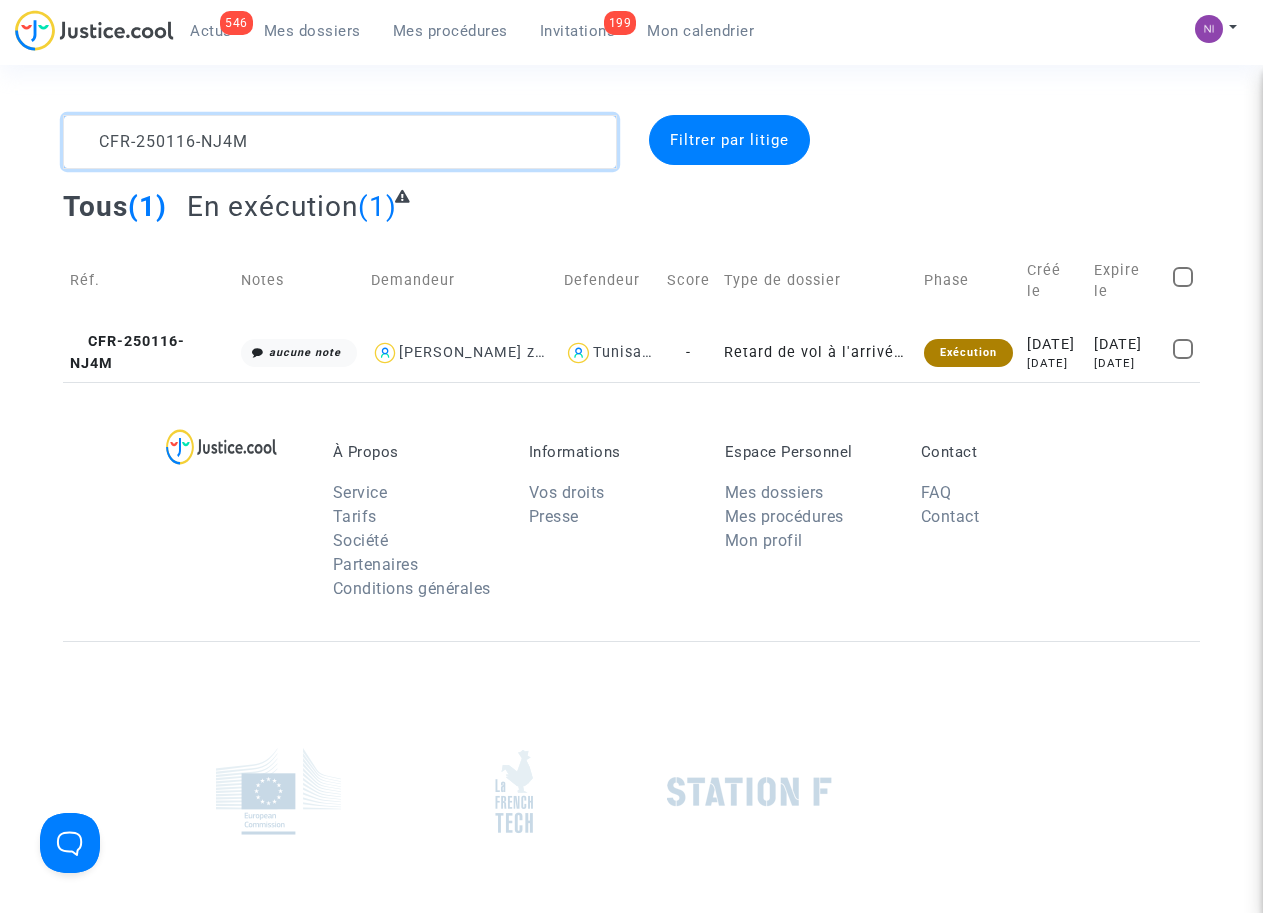 scroll, scrollTop: 0, scrollLeft: 0, axis: both 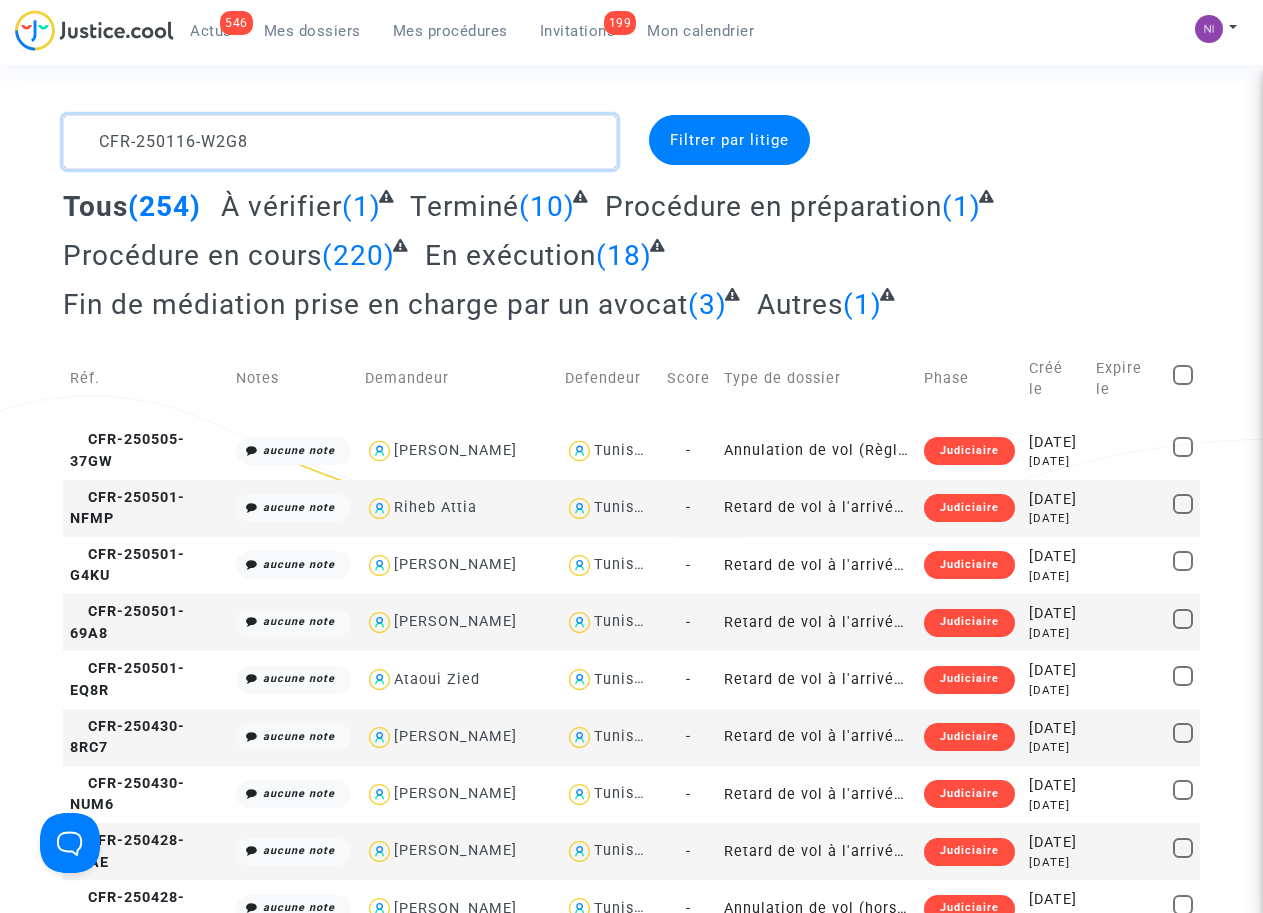 drag, startPoint x: 439, startPoint y: 165, endPoint x: 379, endPoint y: 152, distance: 61.39218 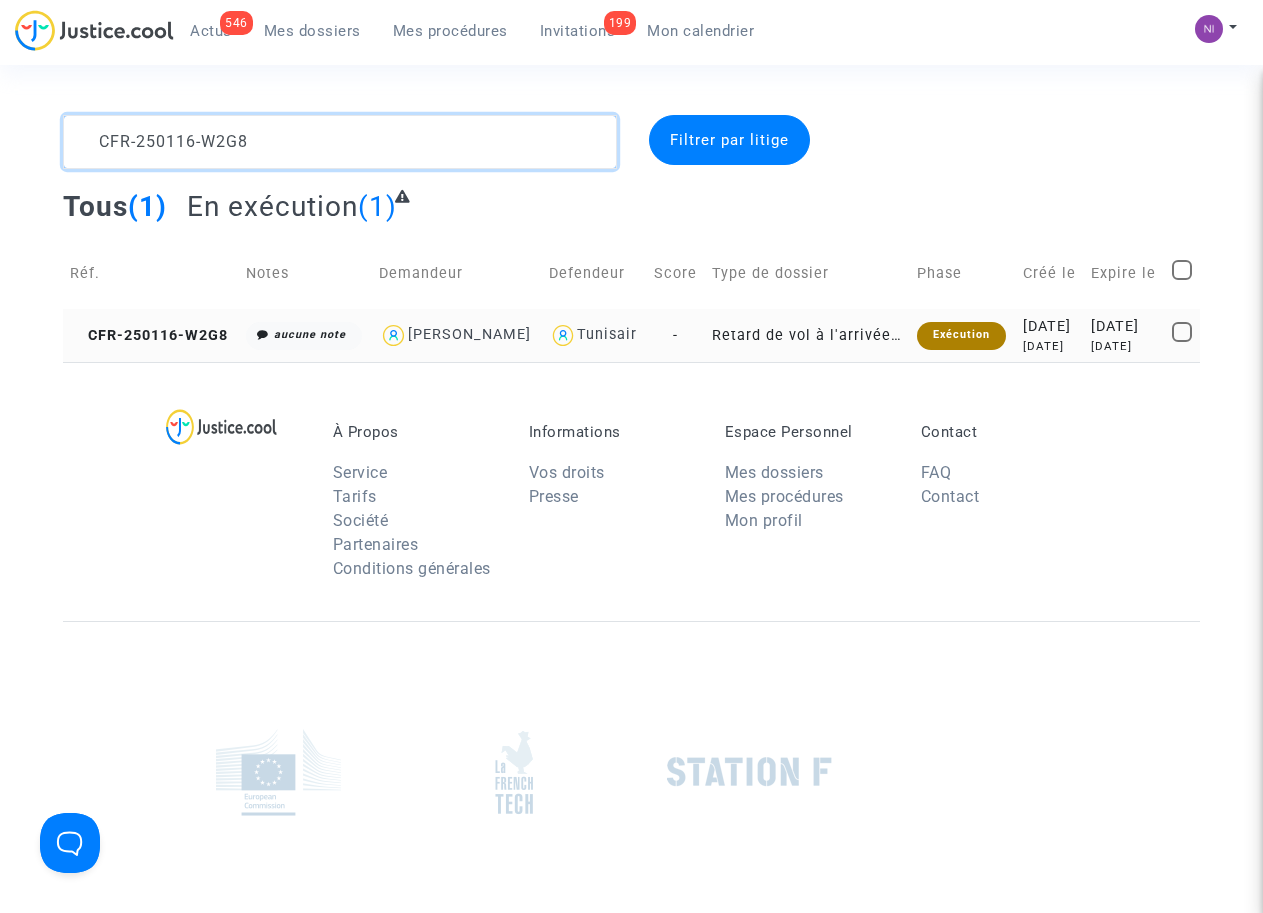 type on "CFR-250116-W2G8" 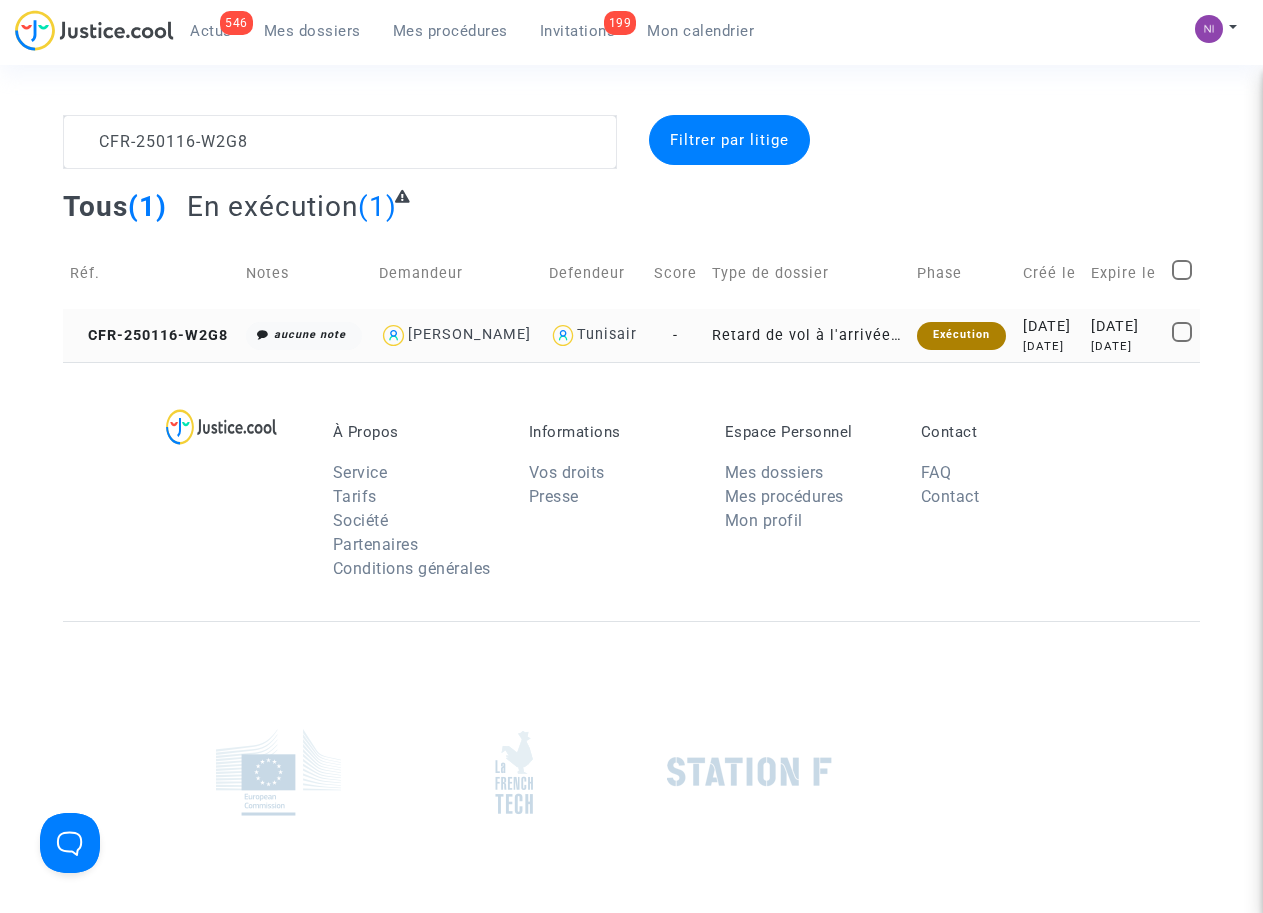 click on "[DATE]" 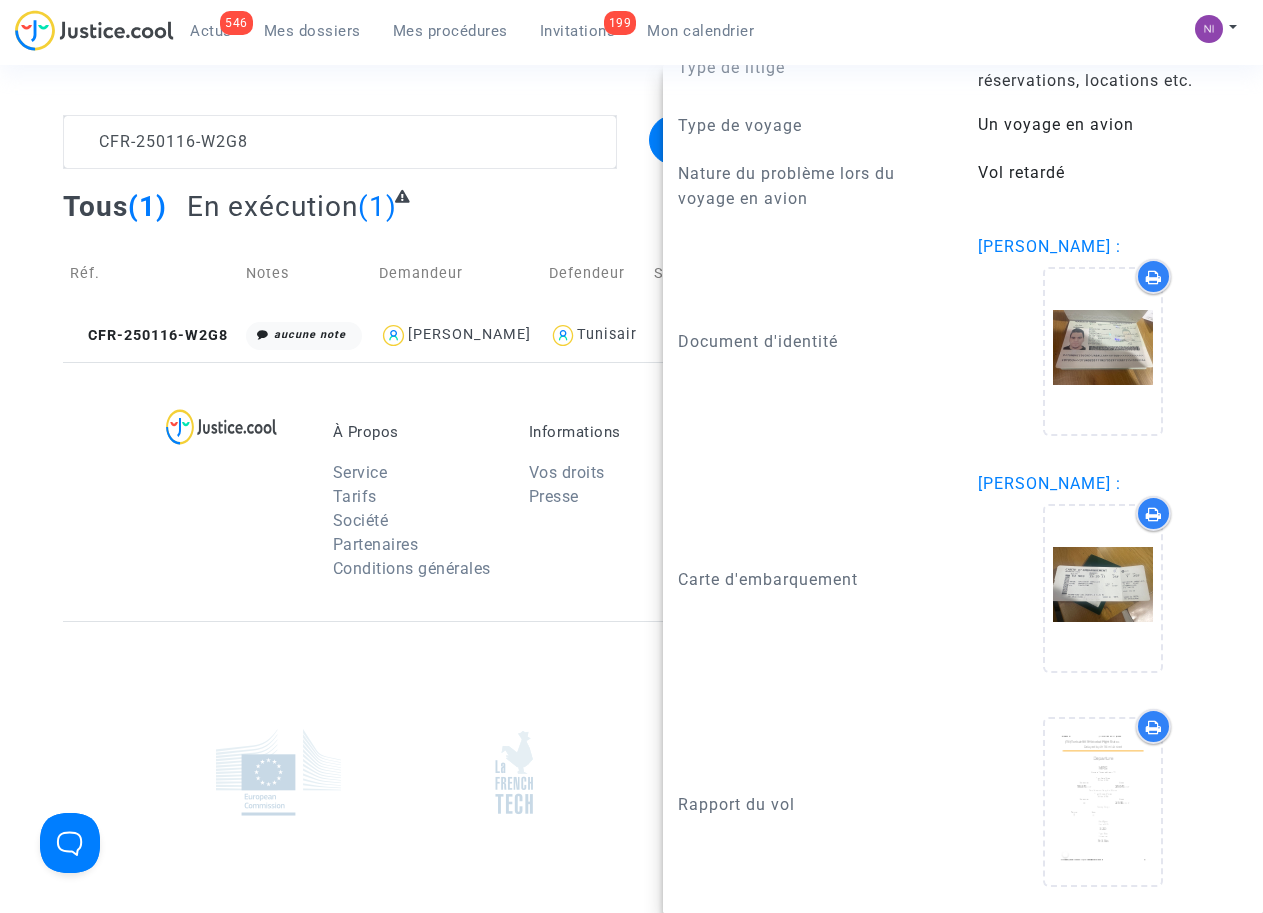 scroll, scrollTop: 2000, scrollLeft: 0, axis: vertical 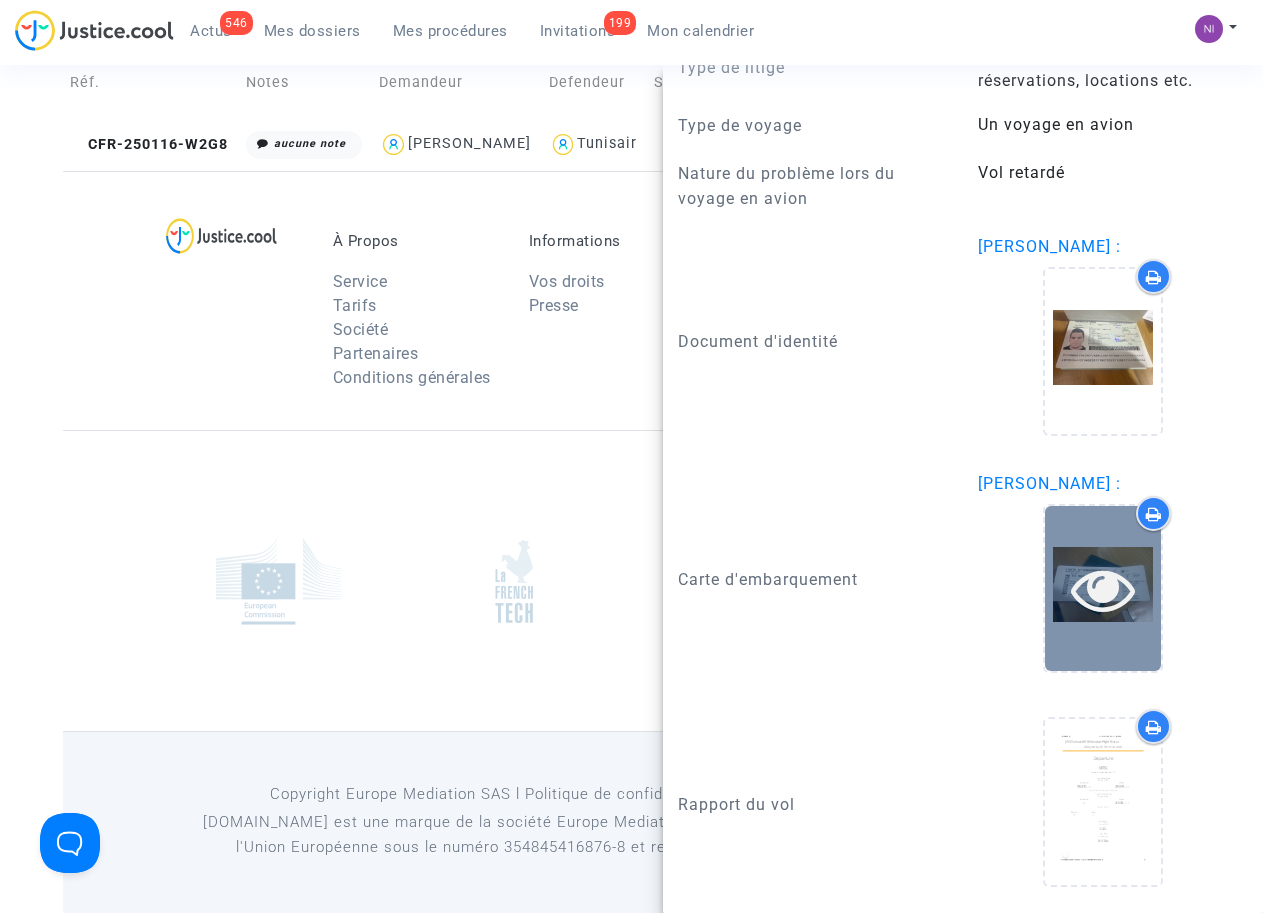 click at bounding box center [1103, 589] 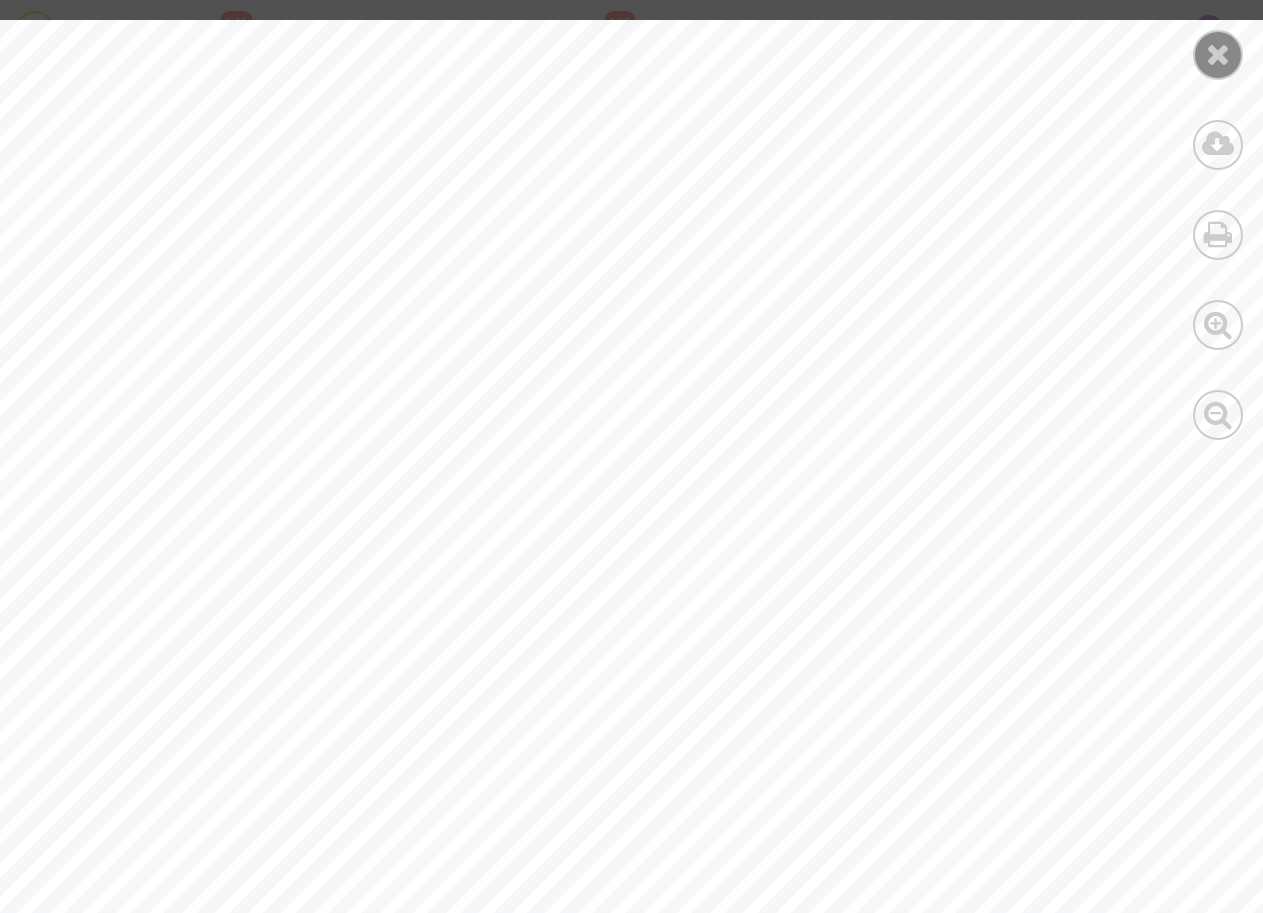scroll, scrollTop: 0, scrollLeft: 0, axis: both 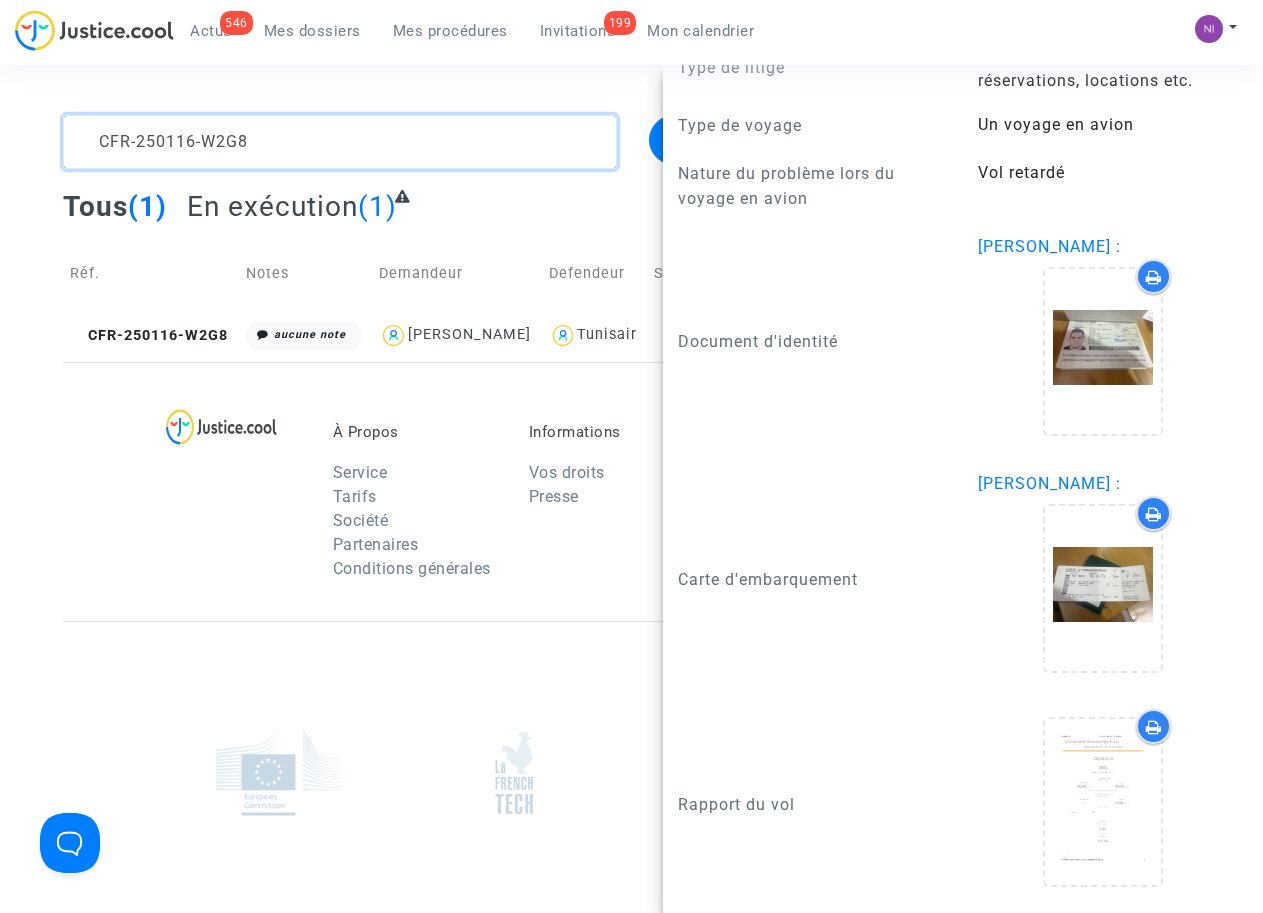drag, startPoint x: 256, startPoint y: 140, endPoint x: 0, endPoint y: 112, distance: 257.5267 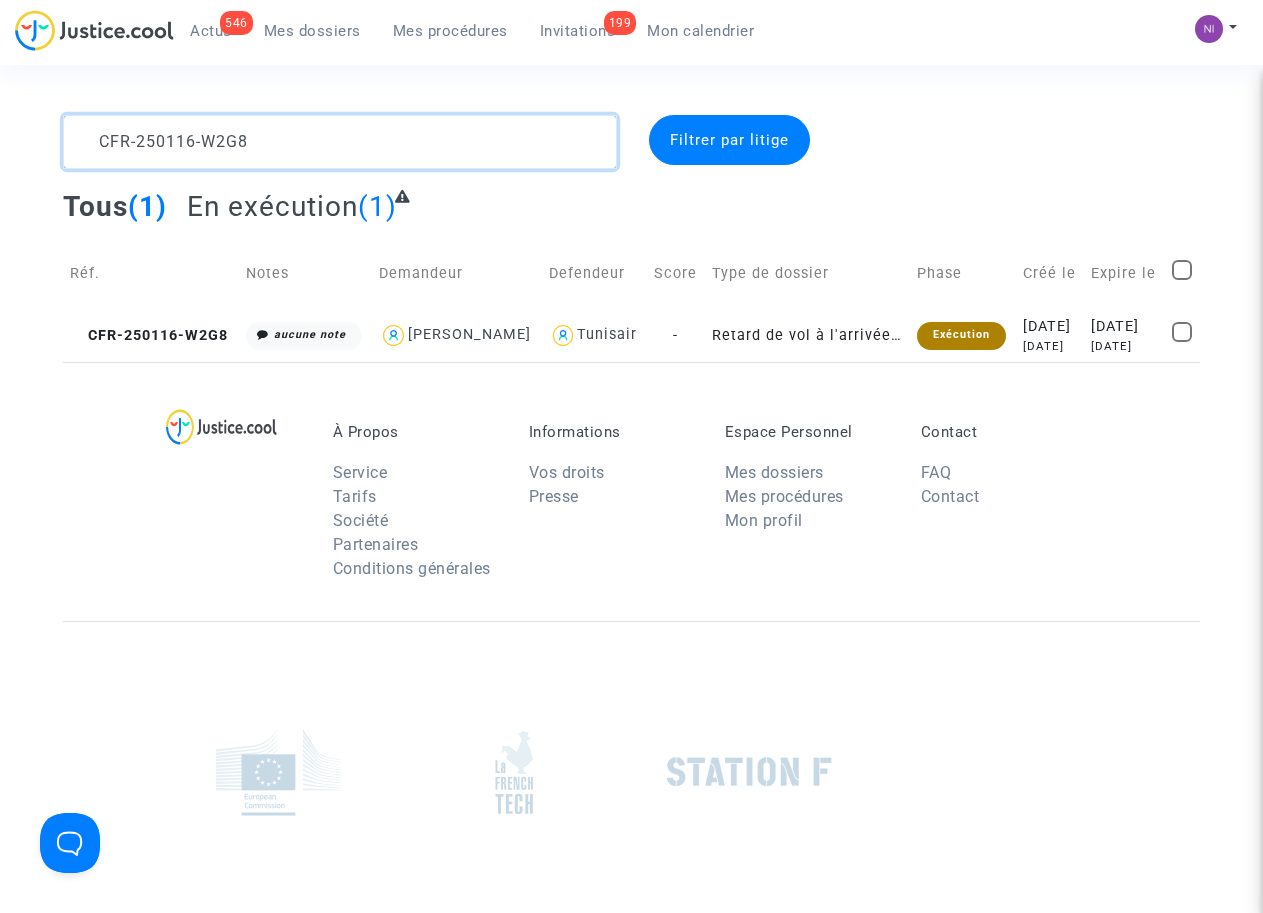 scroll, scrollTop: 0, scrollLeft: 0, axis: both 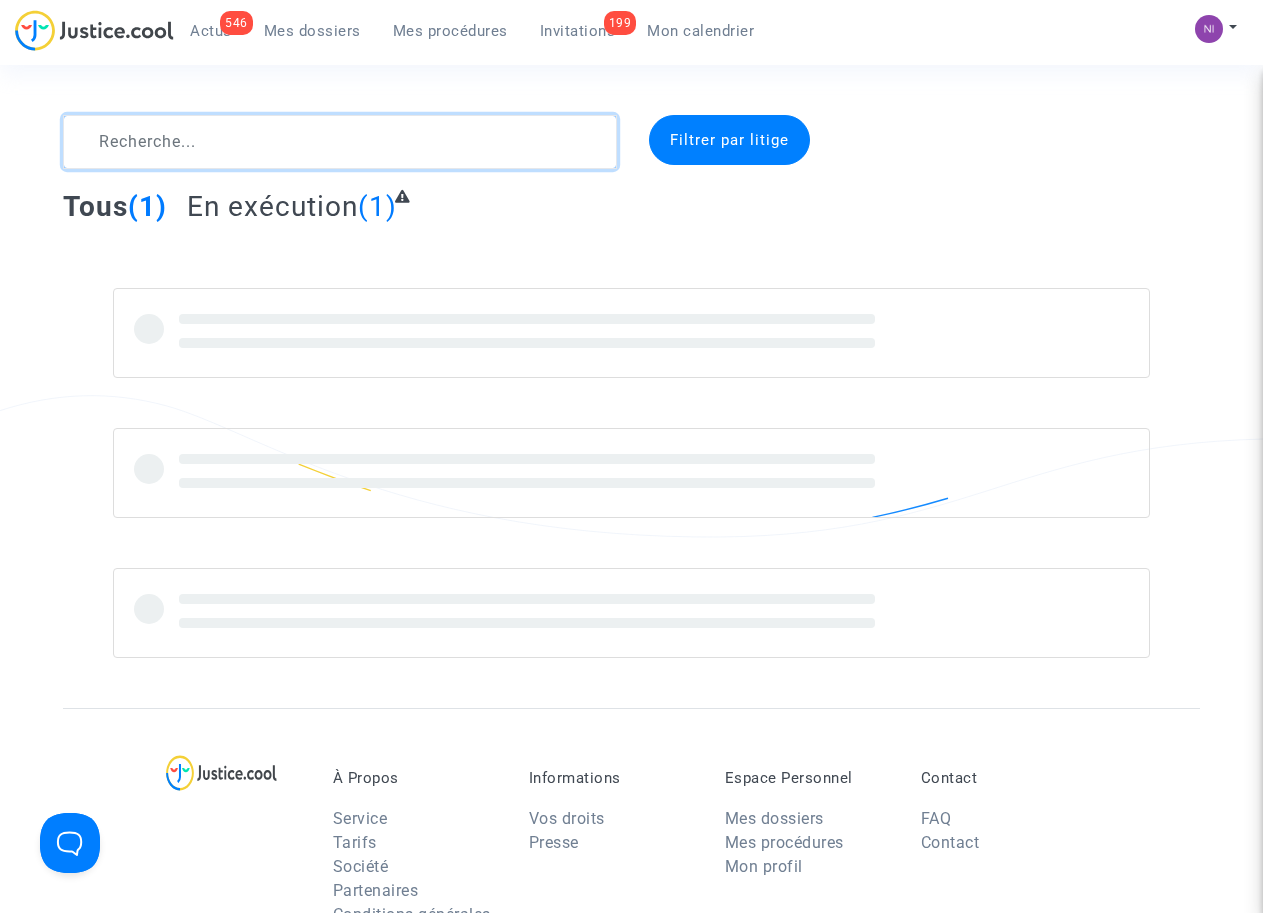 click 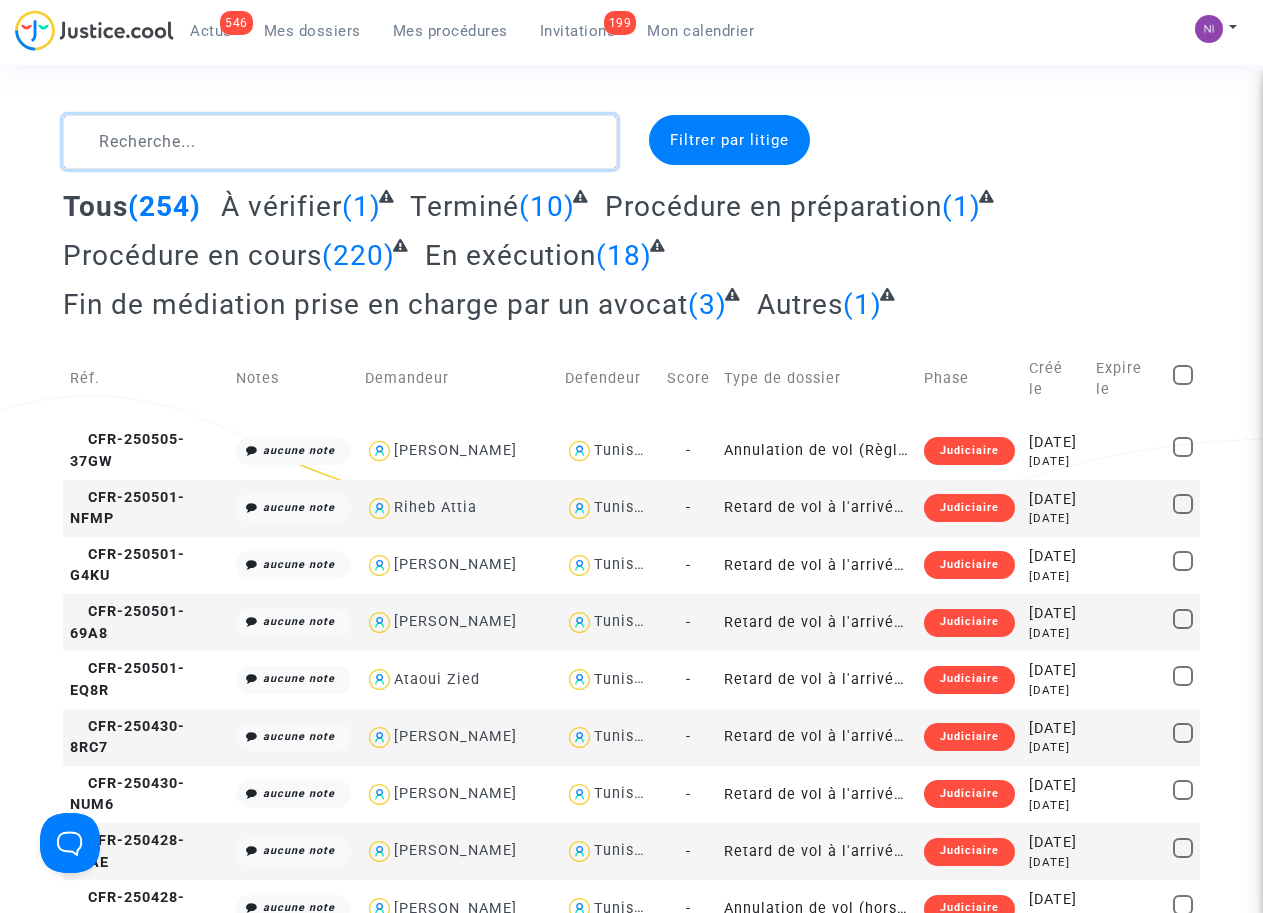 click 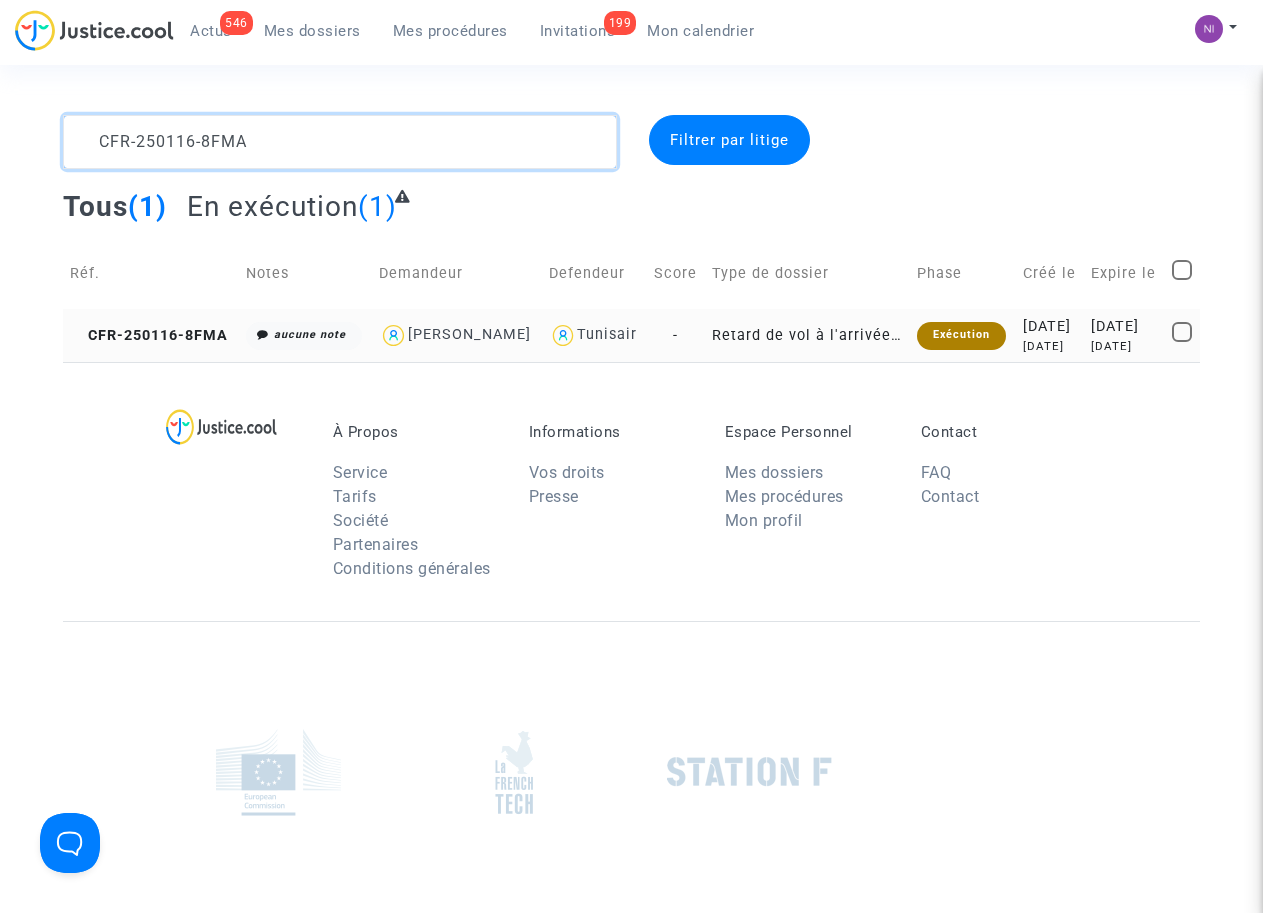type on "CFR-250116-8FMA" 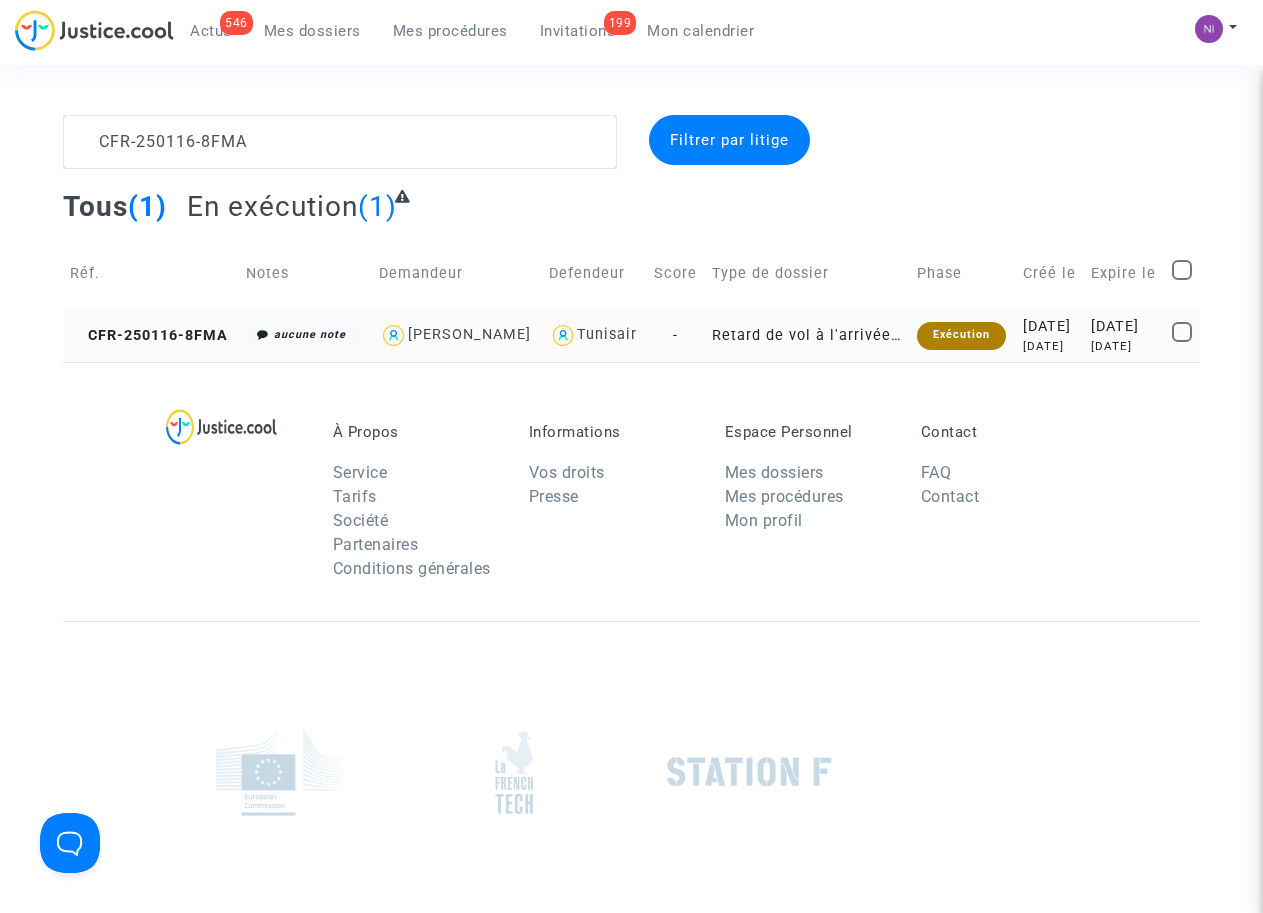 click on "[DATE]" 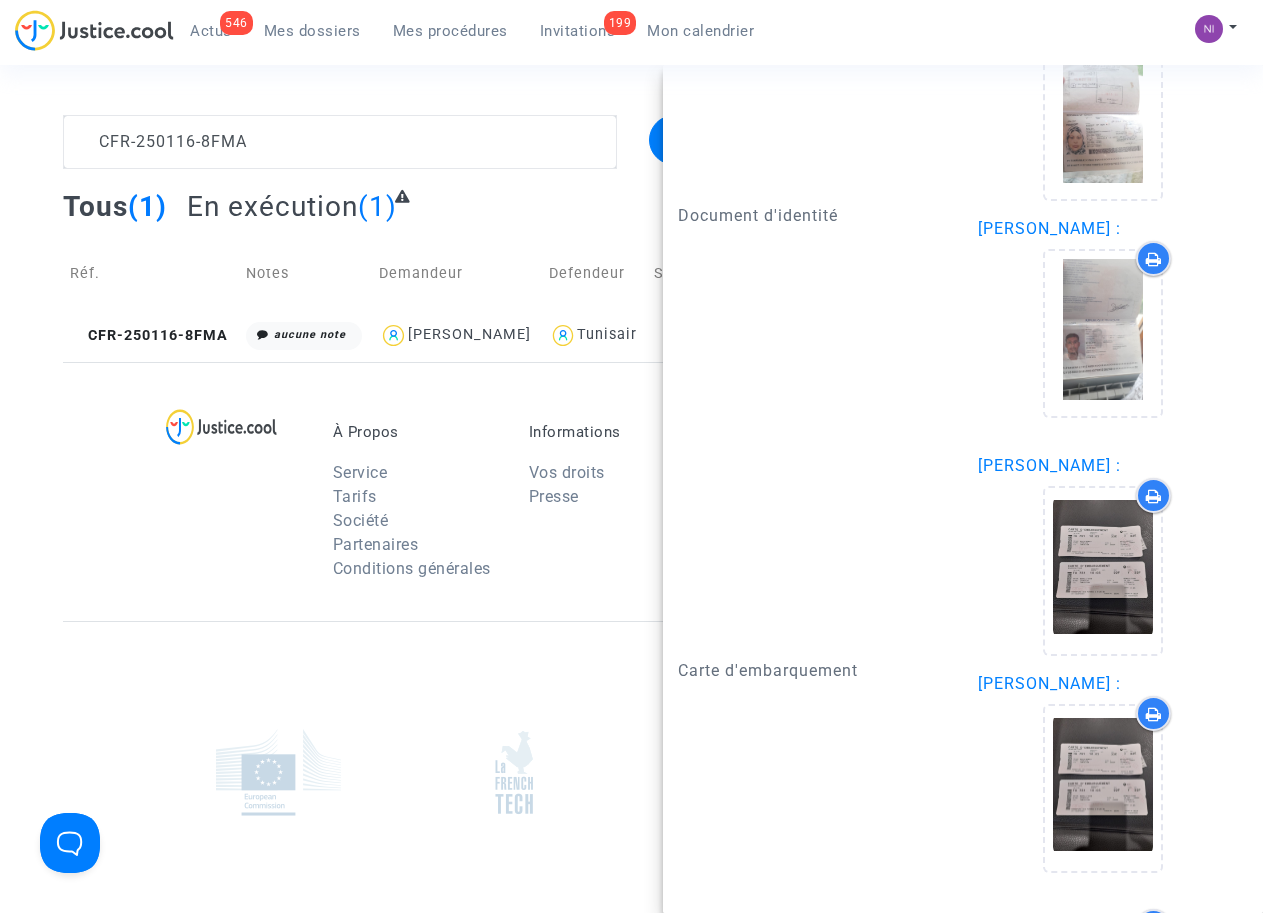 scroll, scrollTop: 2289, scrollLeft: 0, axis: vertical 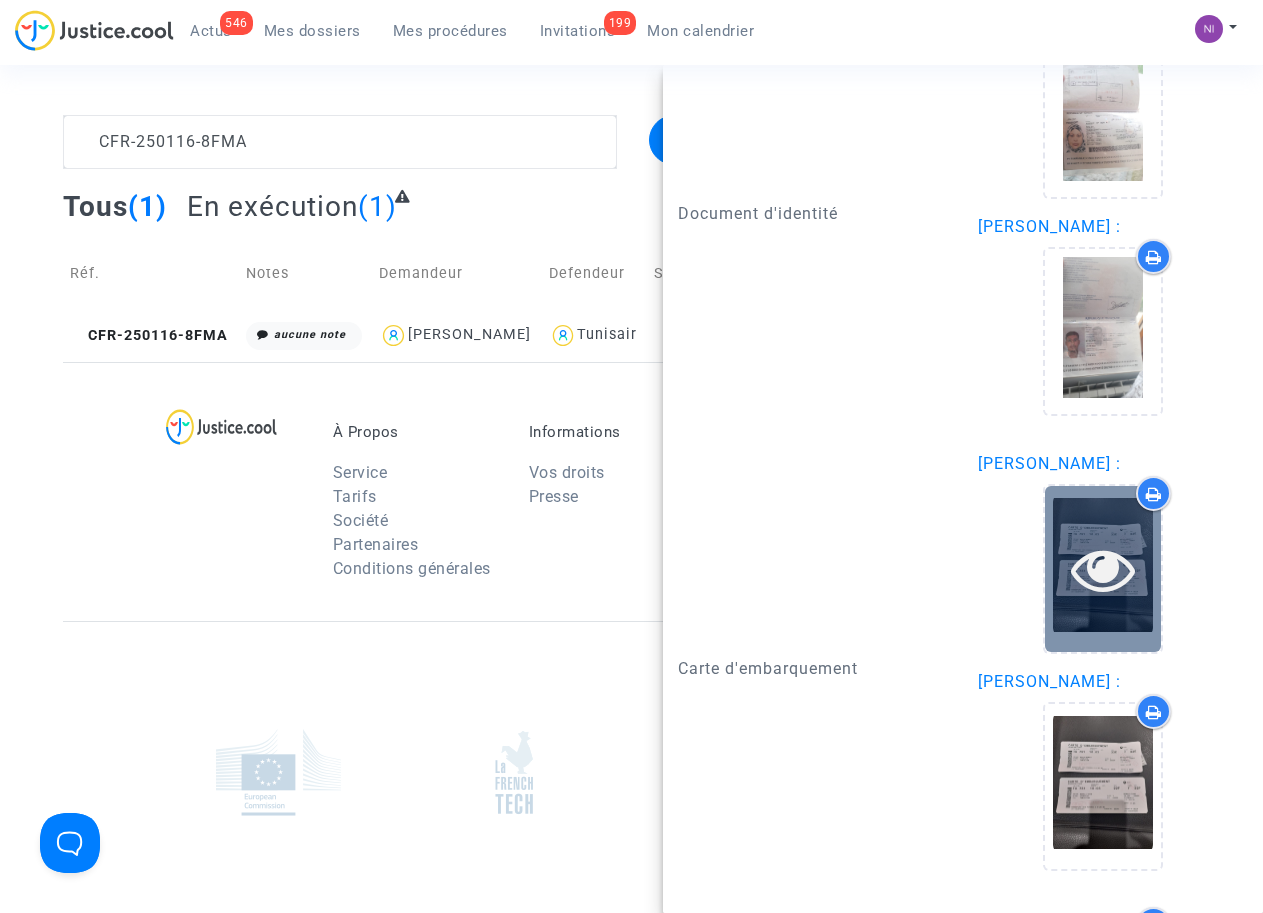 click at bounding box center (1103, 569) 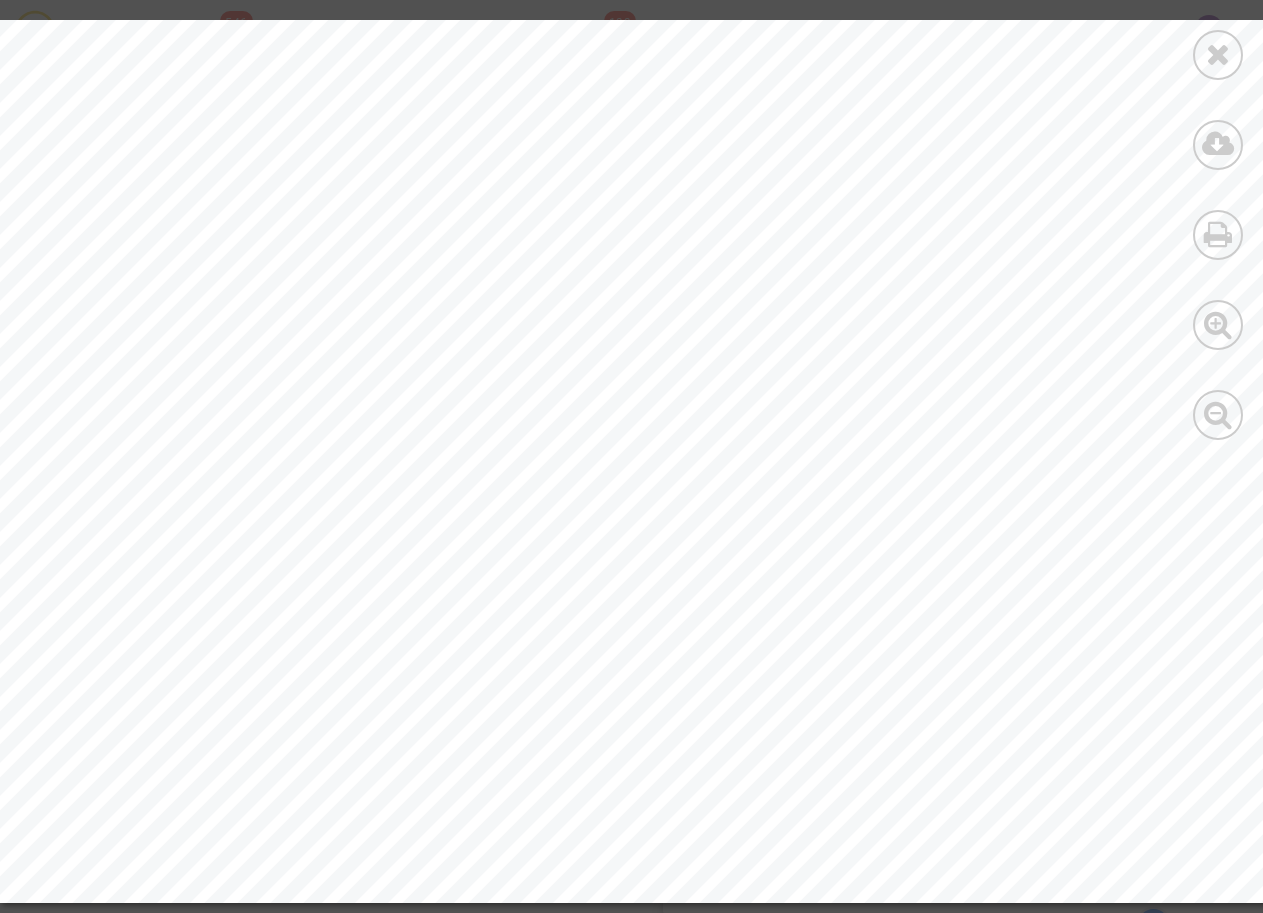 scroll, scrollTop: 1059, scrollLeft: 0, axis: vertical 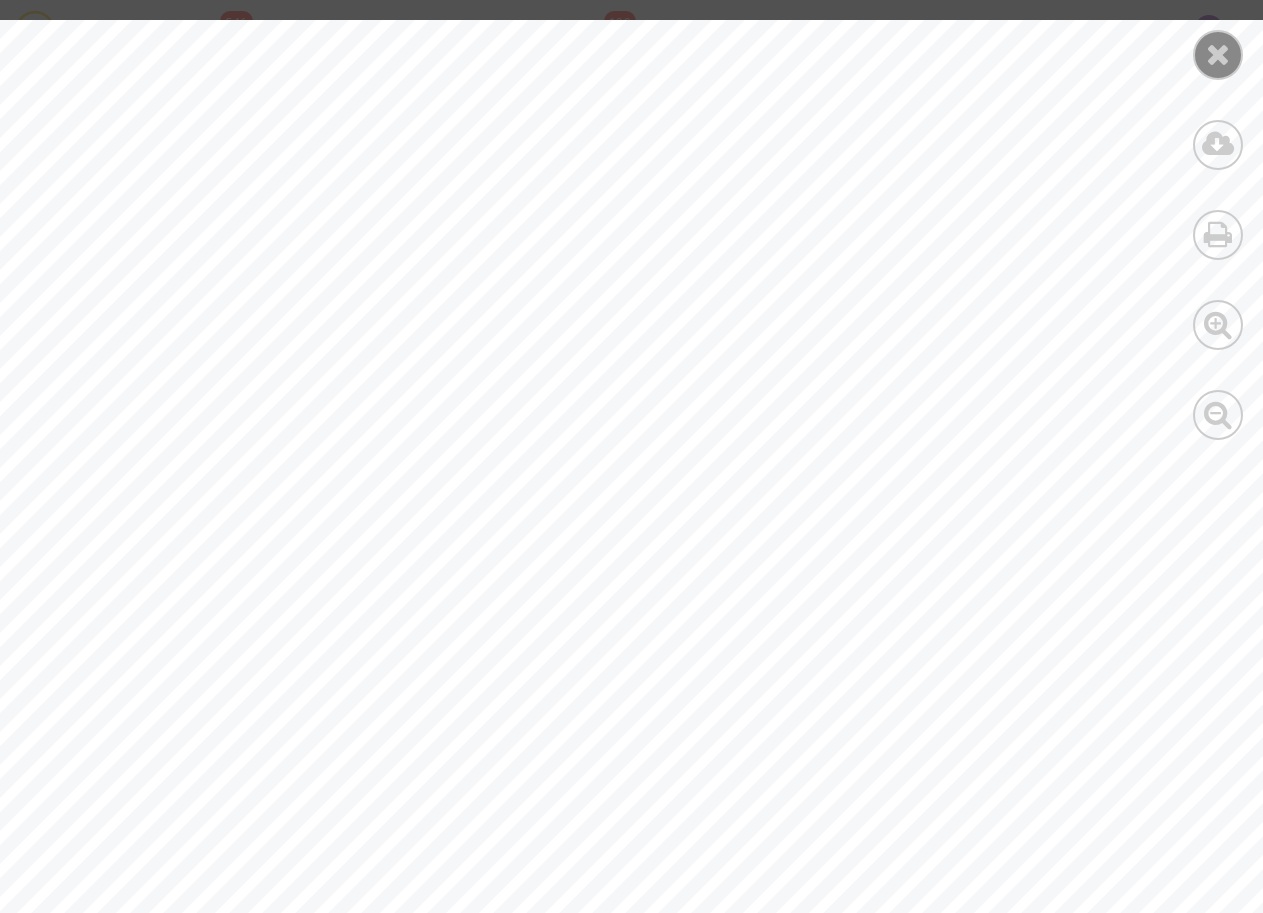 click at bounding box center [1218, 54] 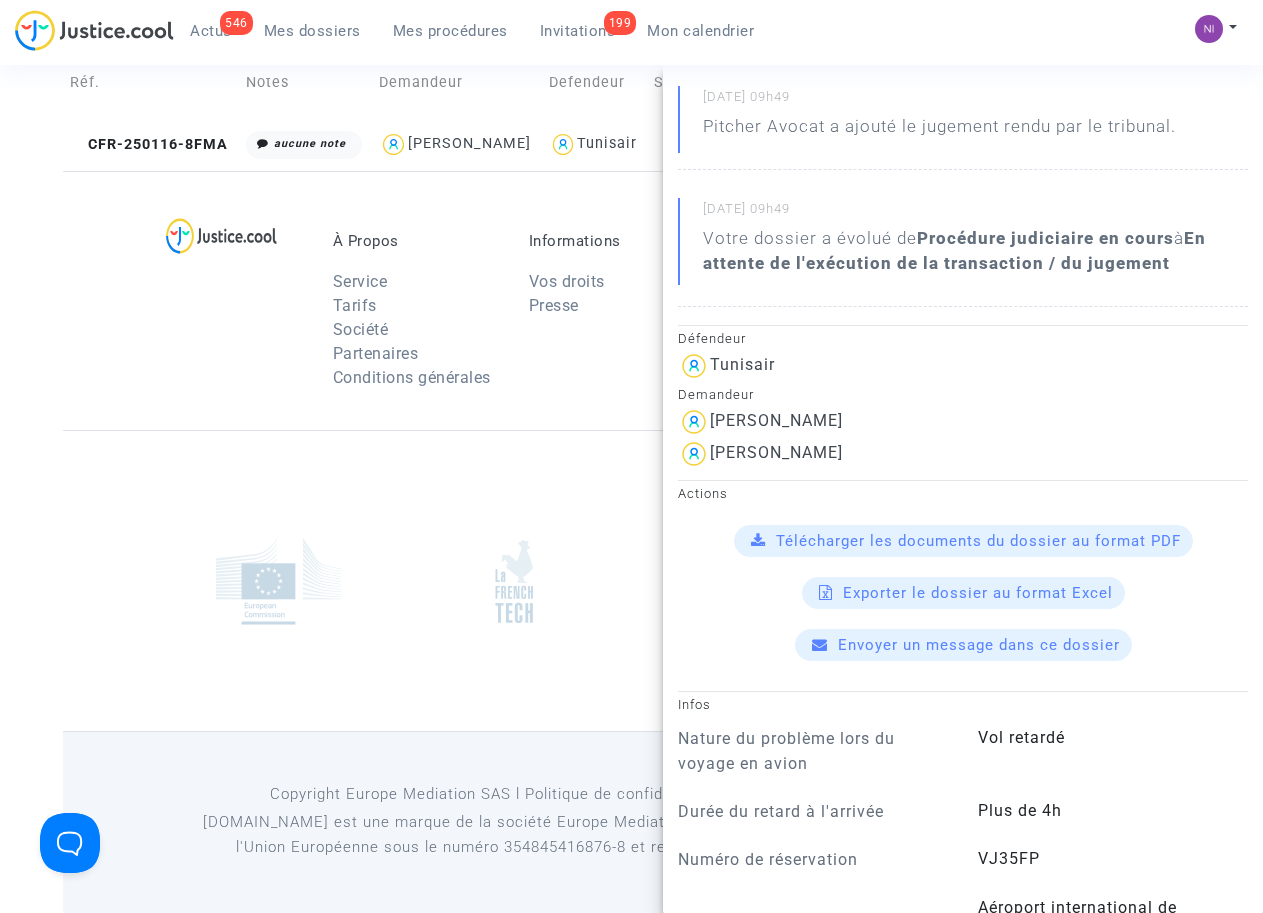 scroll, scrollTop: 254, scrollLeft: 0, axis: vertical 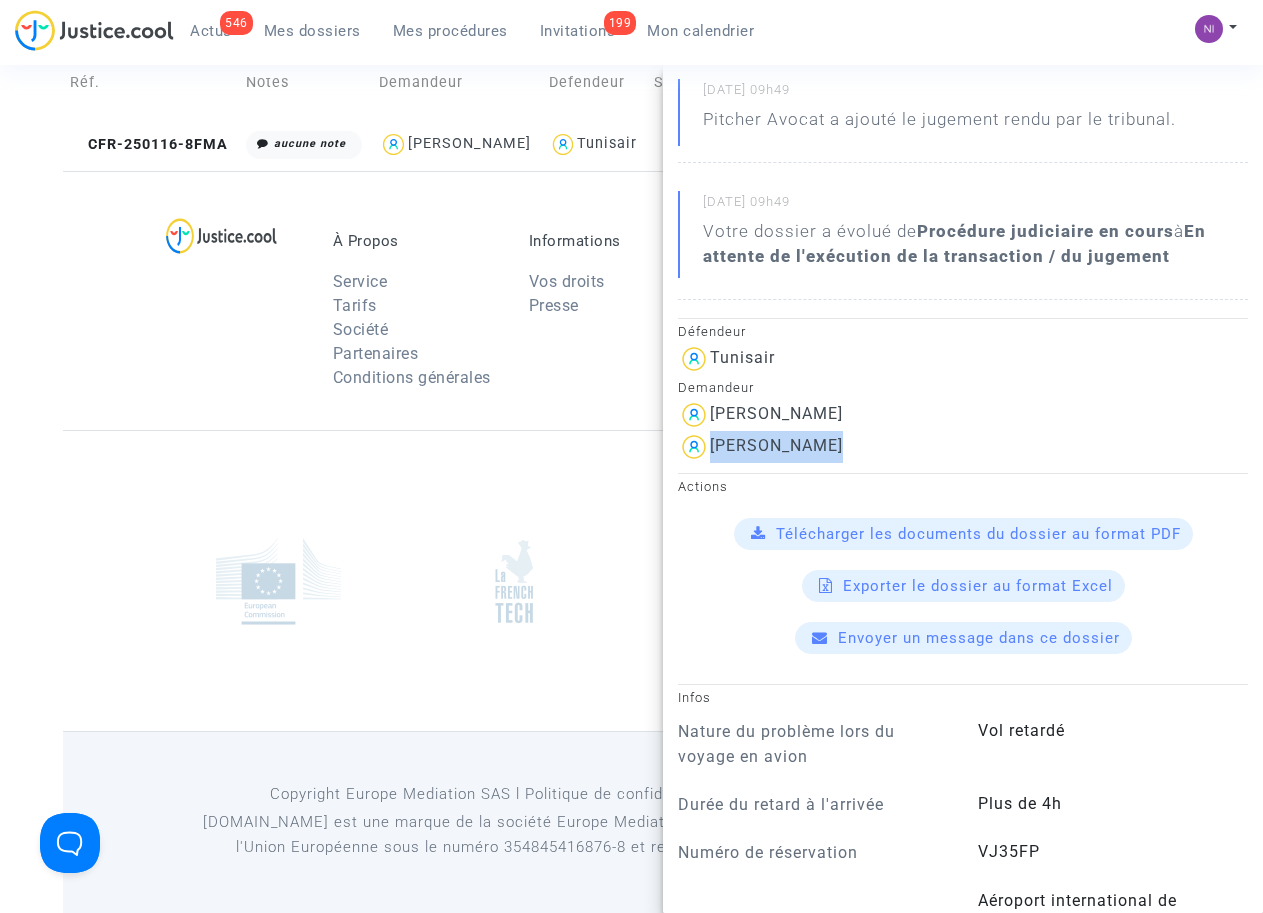 drag, startPoint x: 710, startPoint y: 447, endPoint x: 908, endPoint y: 447, distance: 198 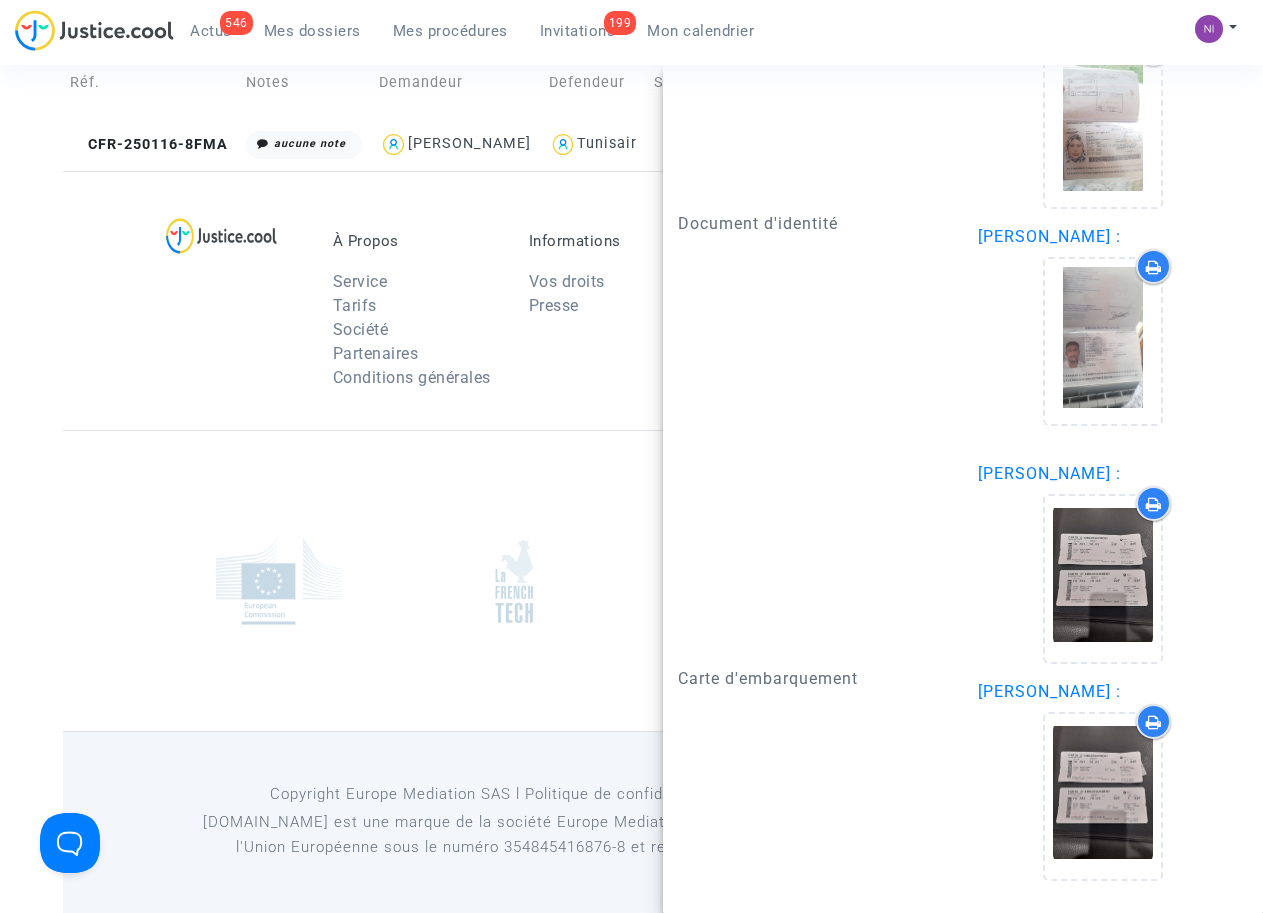 scroll, scrollTop: 2289, scrollLeft: 0, axis: vertical 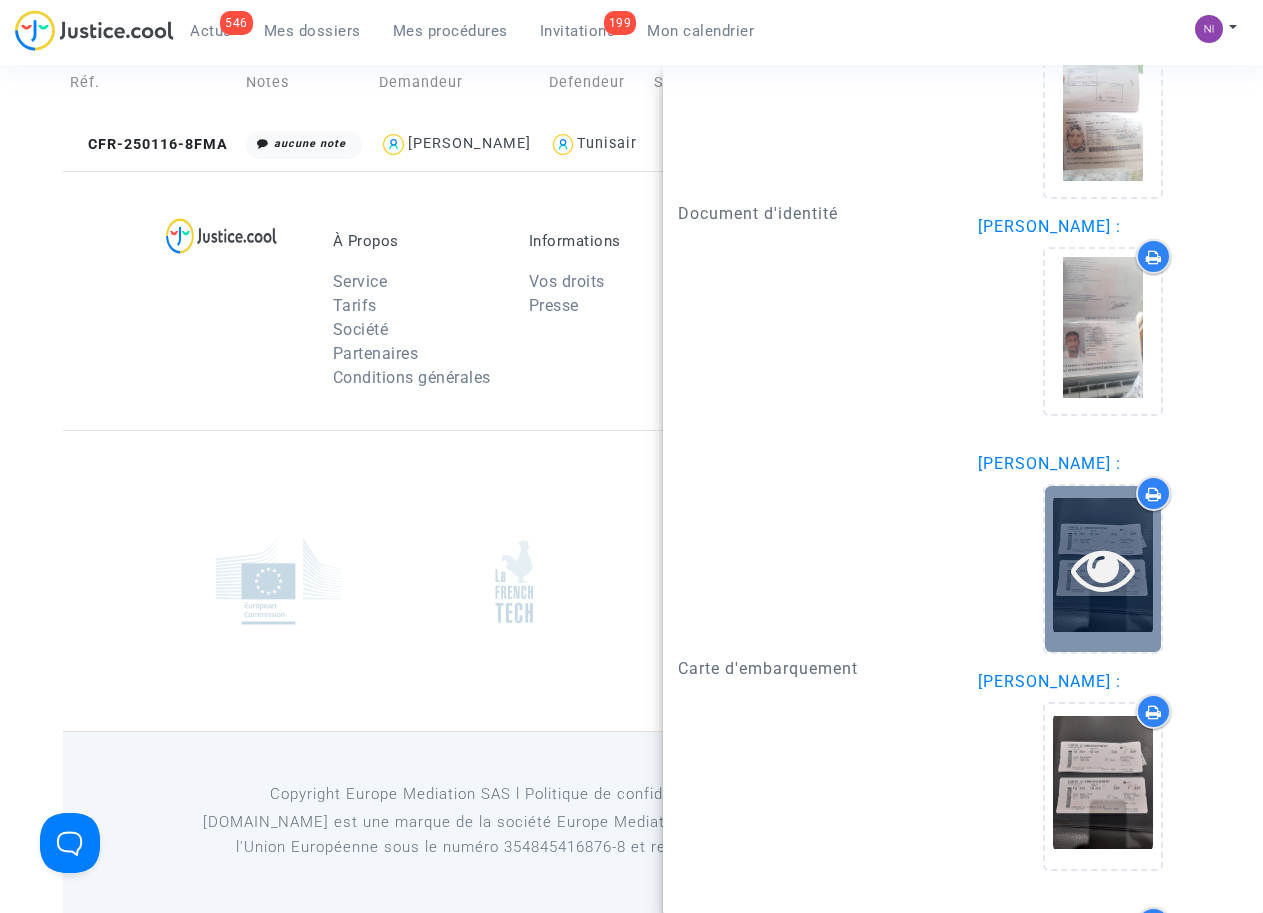 click at bounding box center (1103, 569) 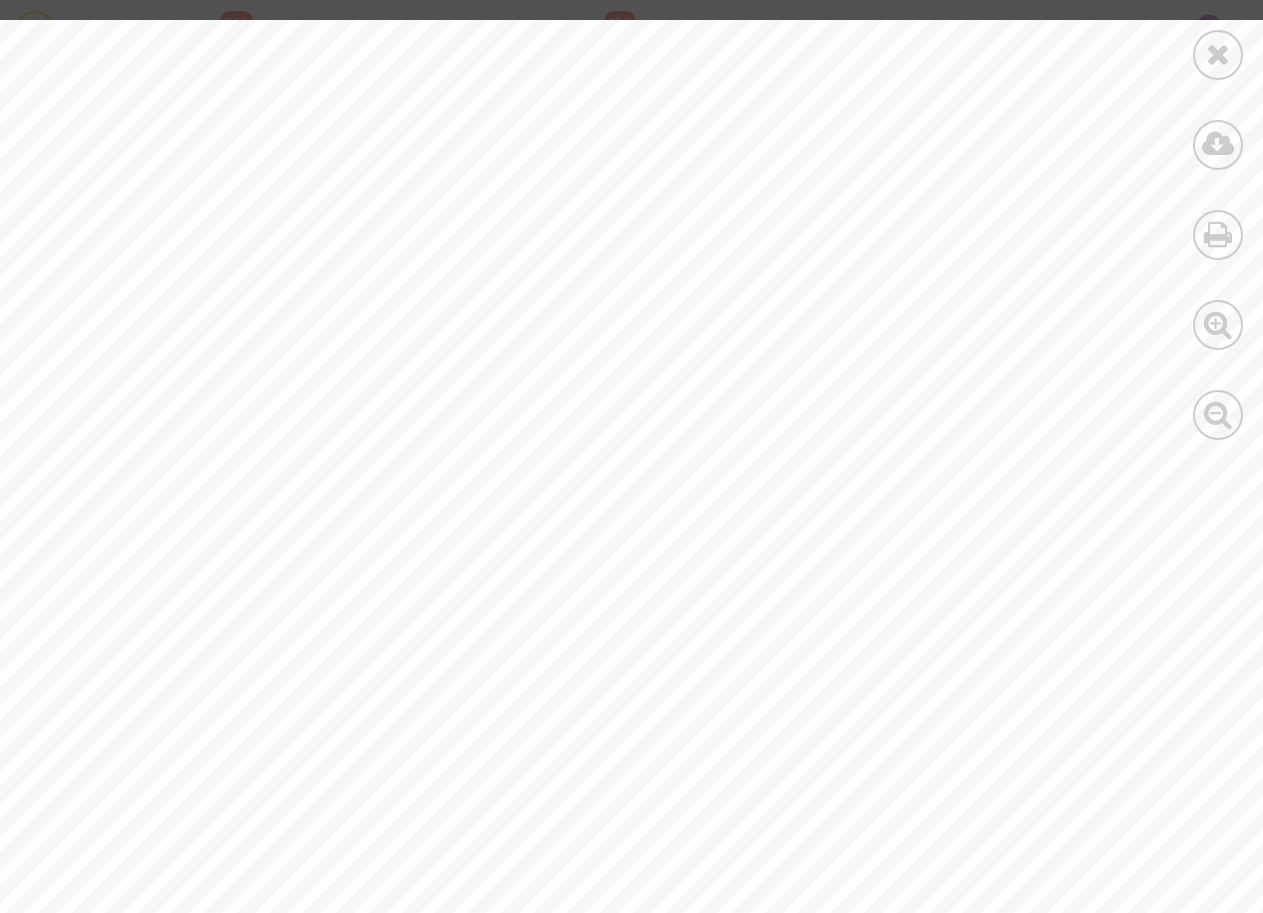 scroll, scrollTop: 257, scrollLeft: 0, axis: vertical 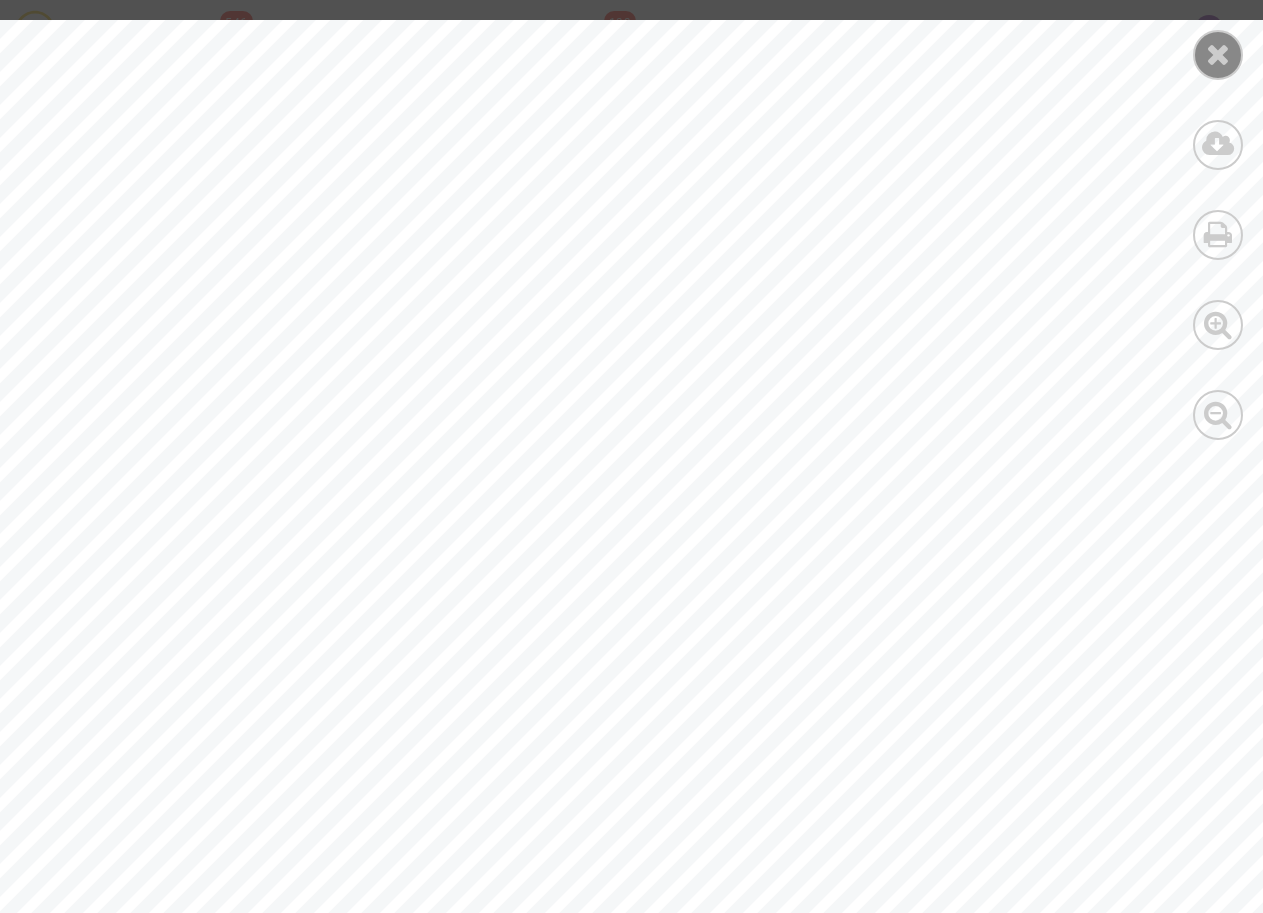 click at bounding box center (1218, 55) 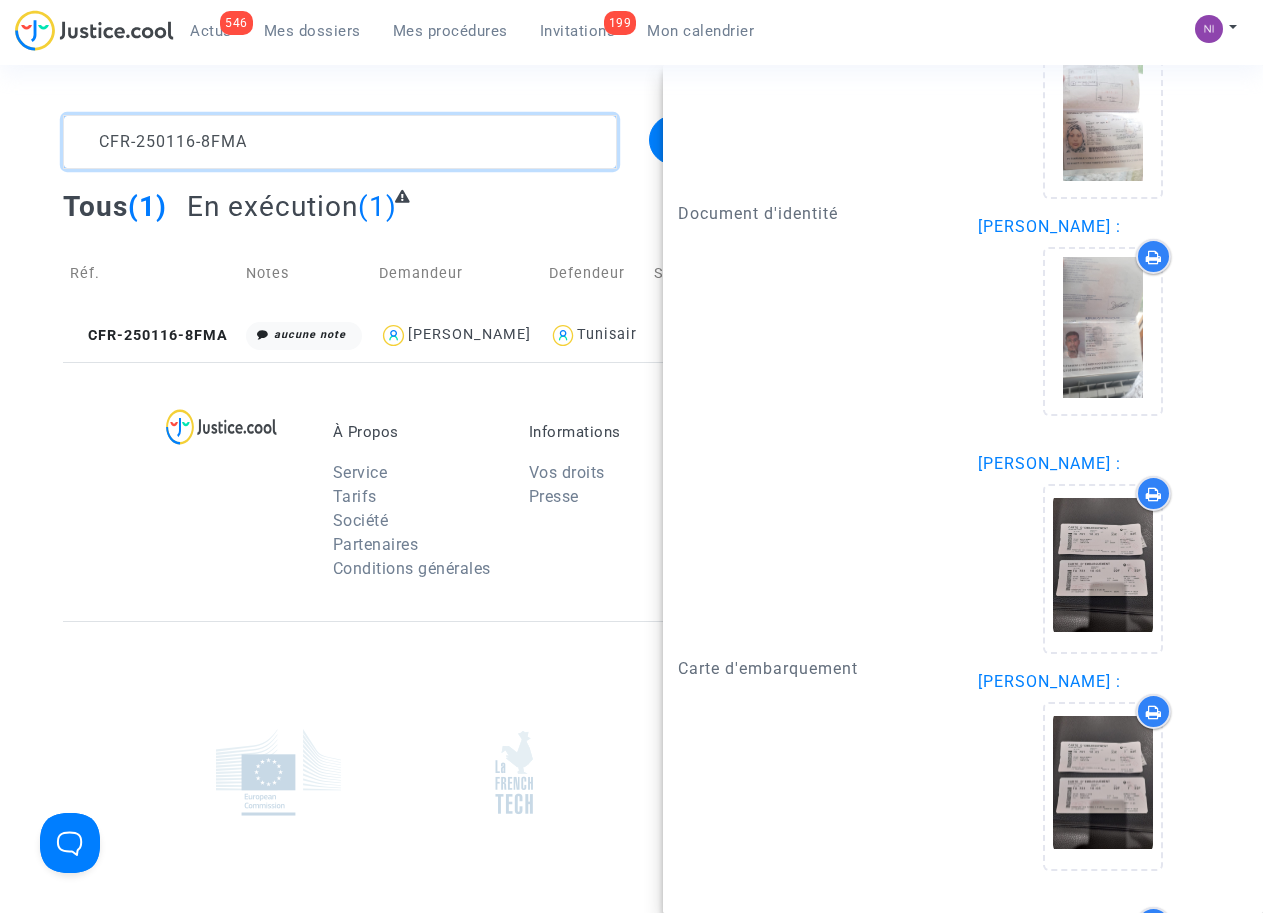 drag, startPoint x: 281, startPoint y: 131, endPoint x: 0, endPoint y: 98, distance: 282.9311 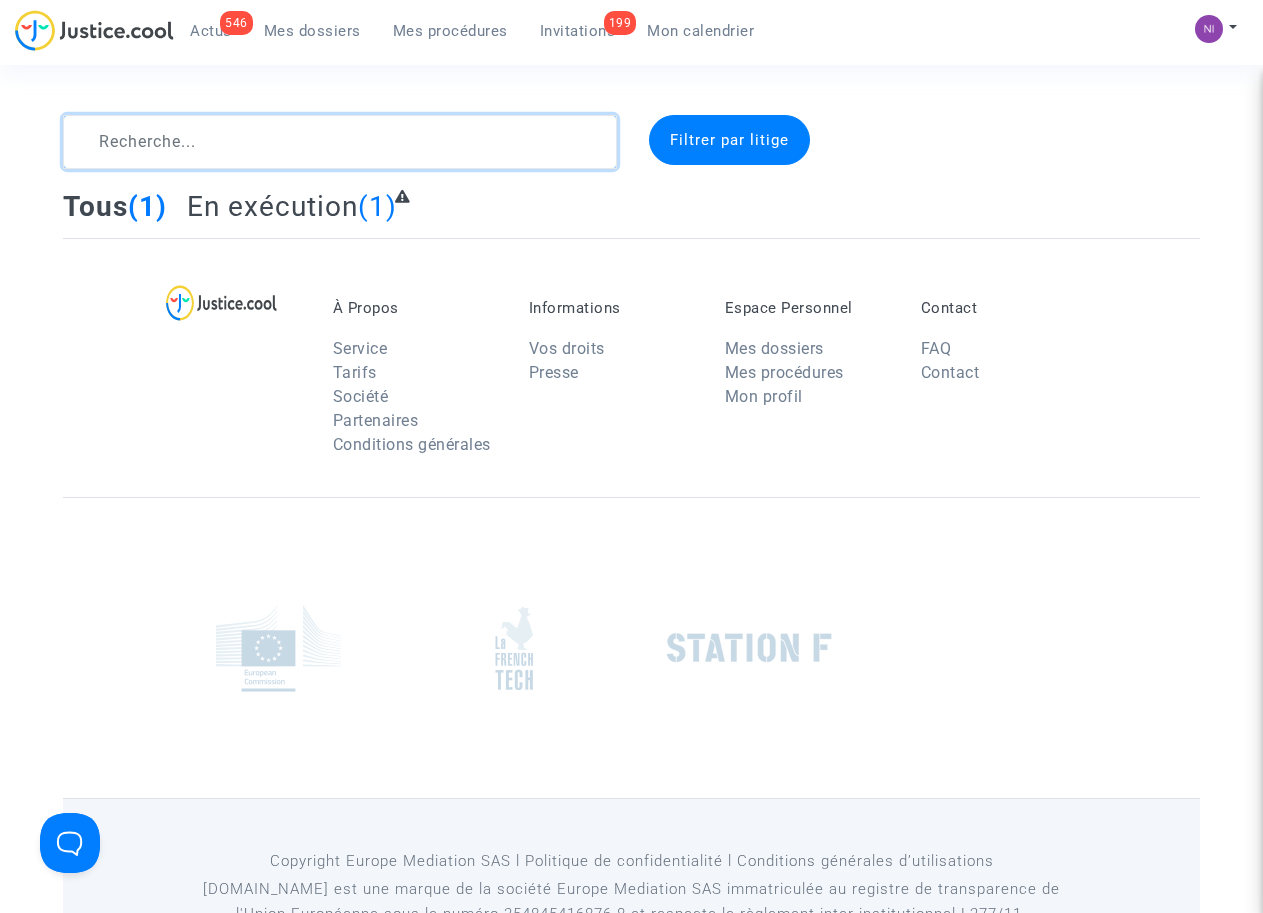 click 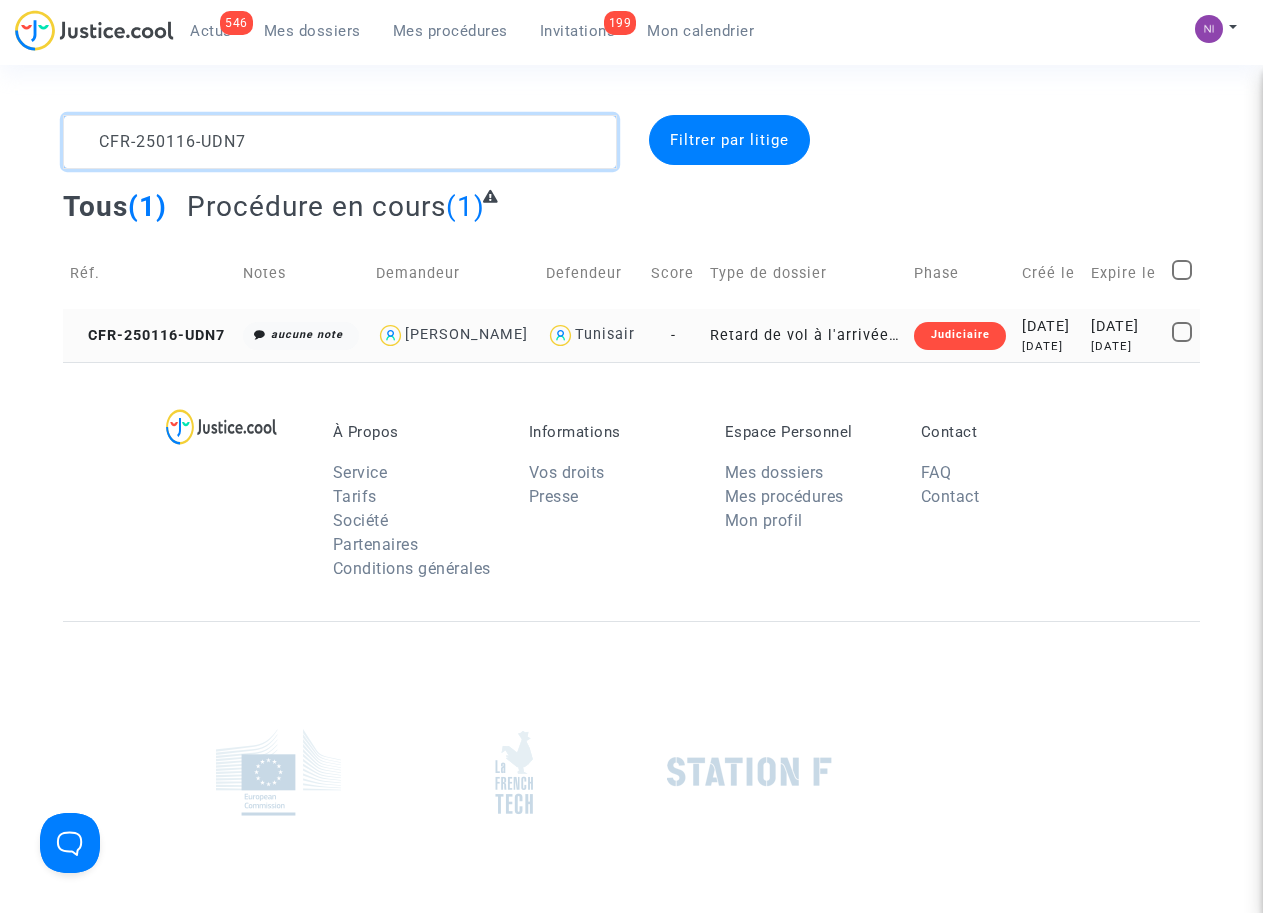 type on "CFR-250116-UDN7" 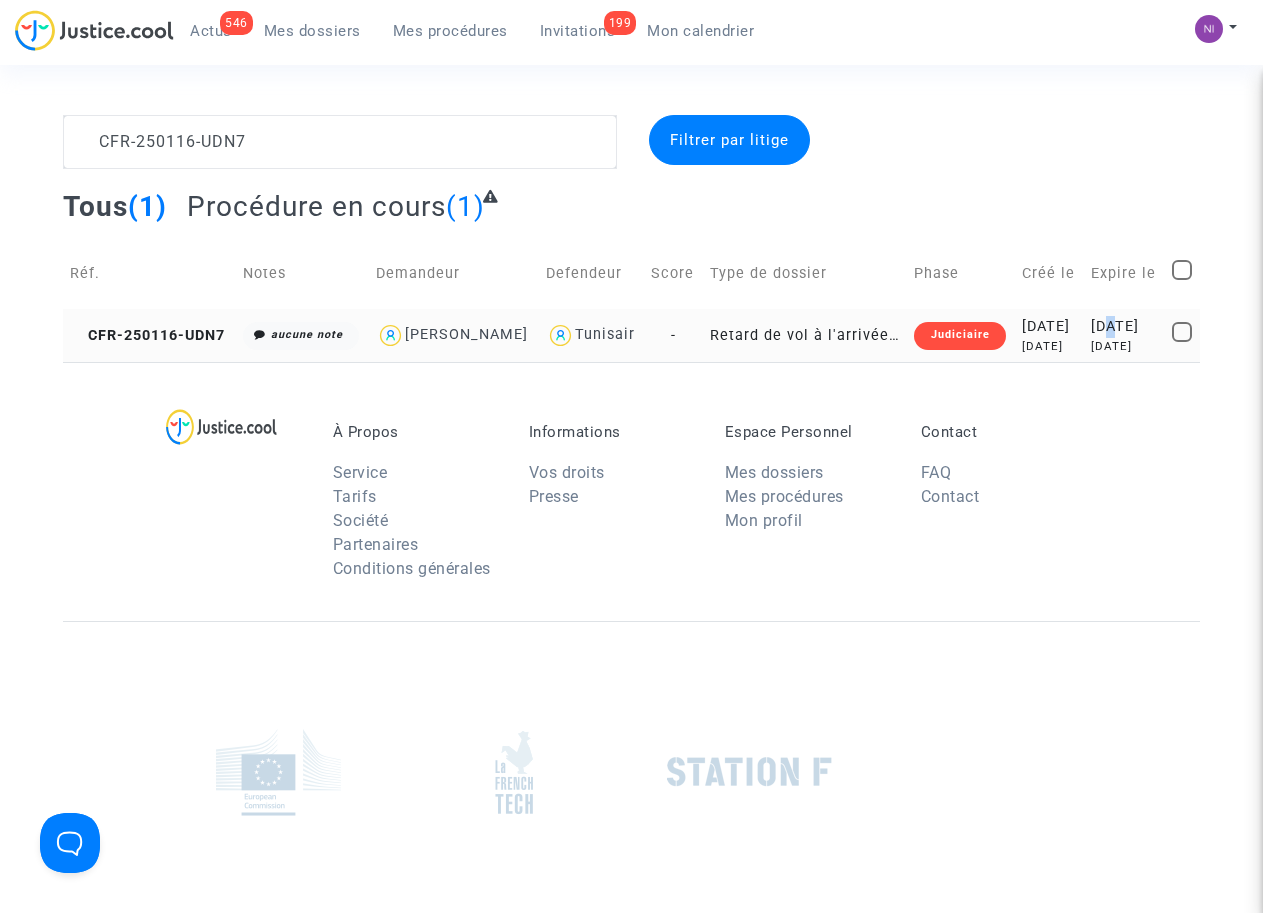 click on "[DATE]" 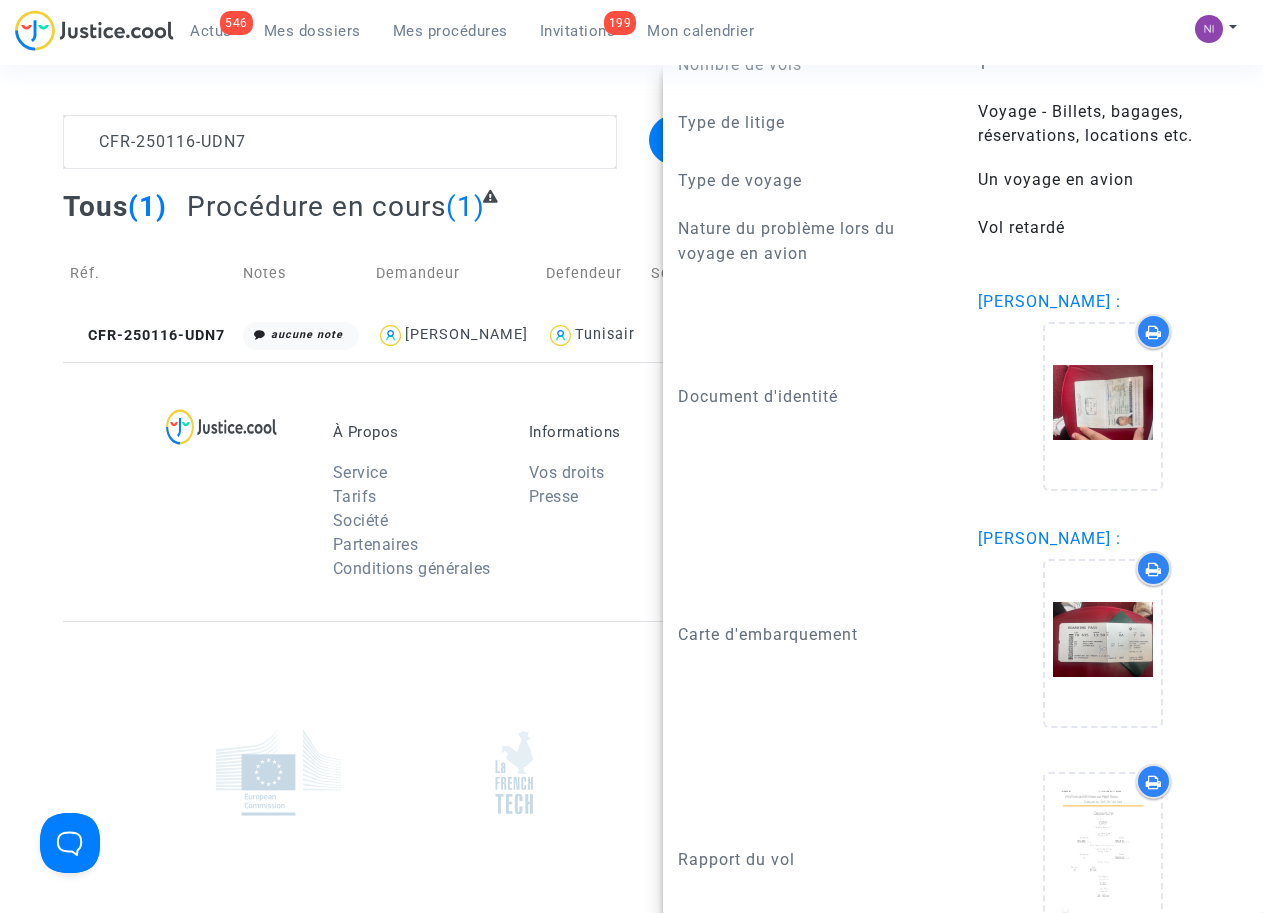 scroll, scrollTop: 1977, scrollLeft: 0, axis: vertical 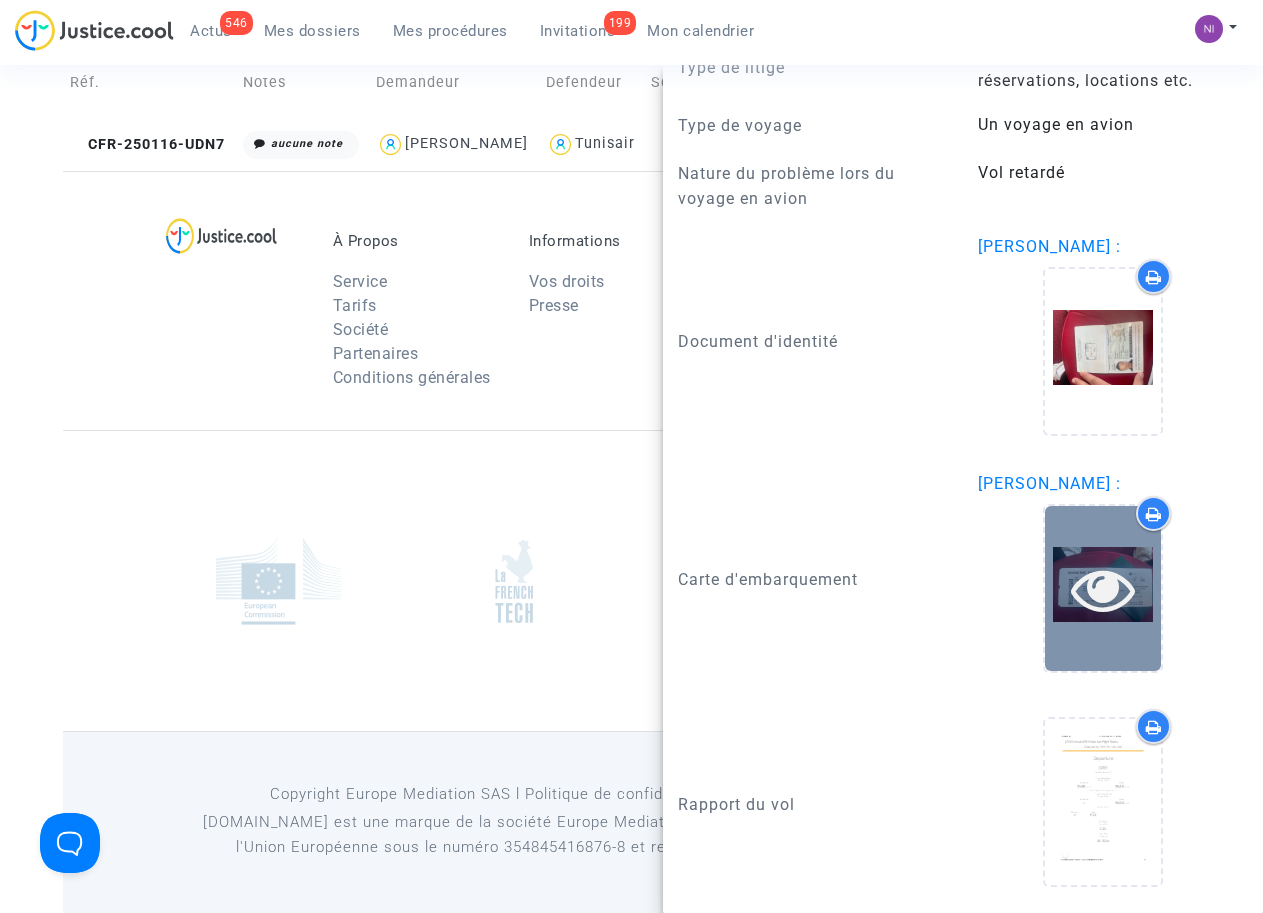 click at bounding box center [1103, 589] 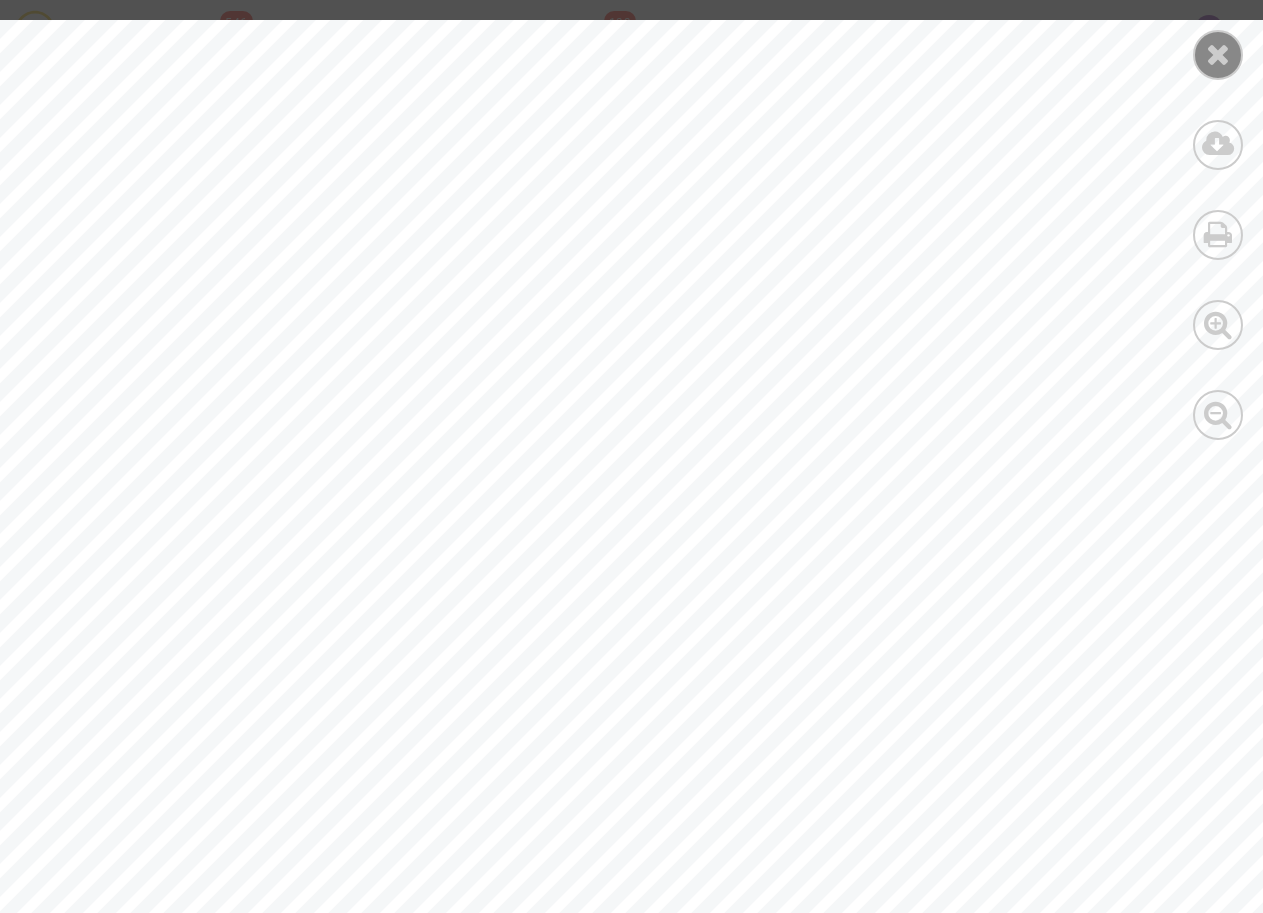 scroll, scrollTop: 0, scrollLeft: 0, axis: both 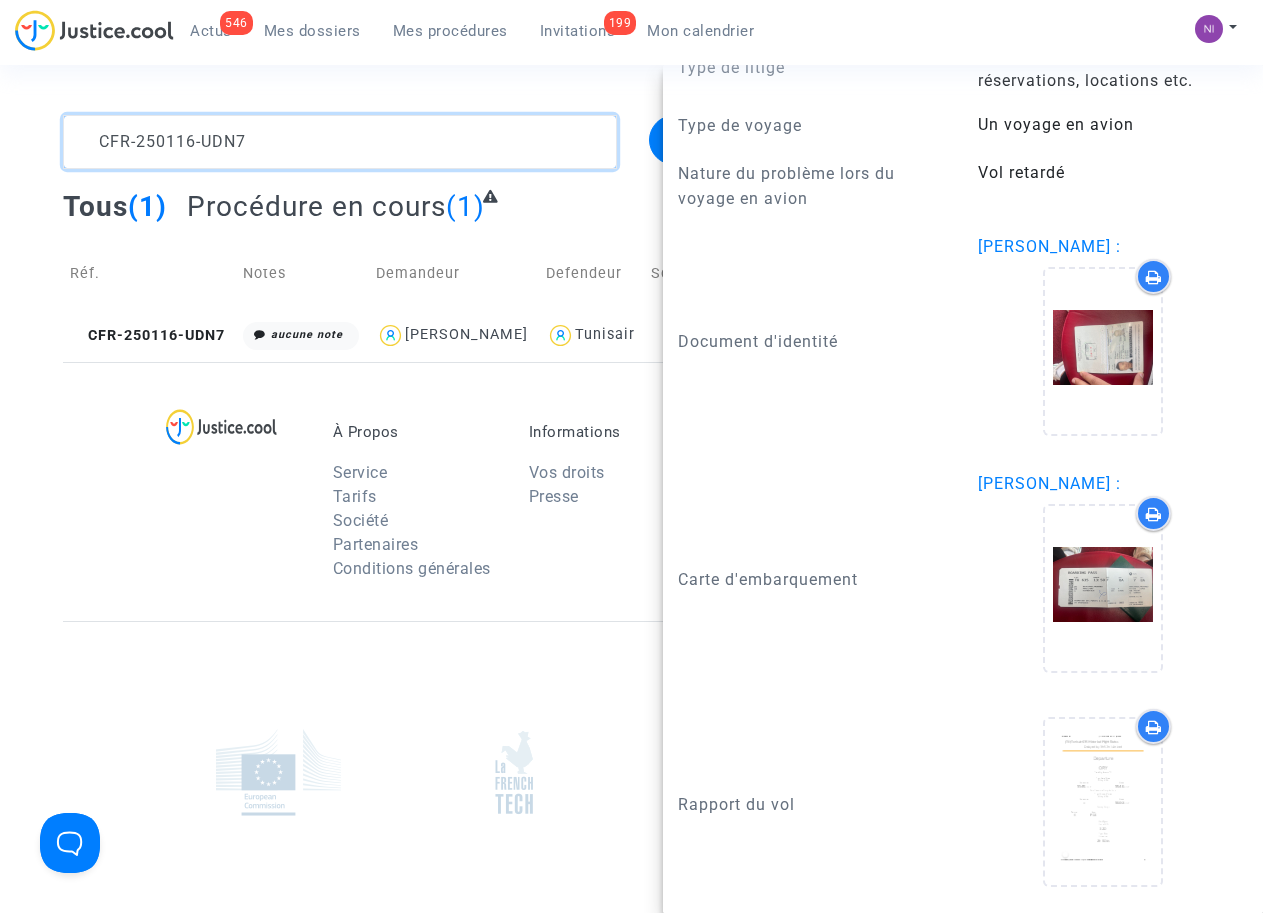 drag, startPoint x: 284, startPoint y: 145, endPoint x: 0, endPoint y: 120, distance: 285.09824 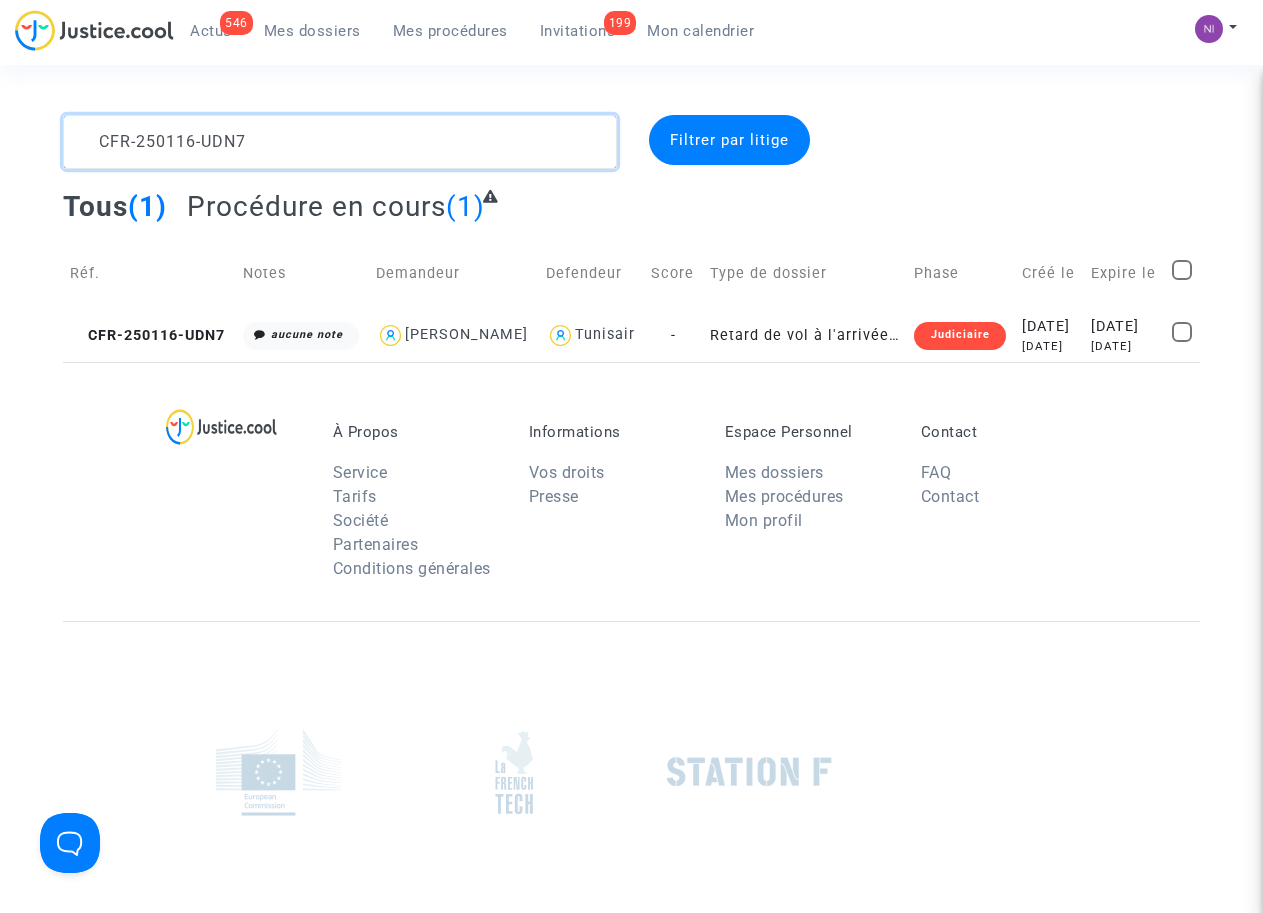 scroll, scrollTop: 0, scrollLeft: 0, axis: both 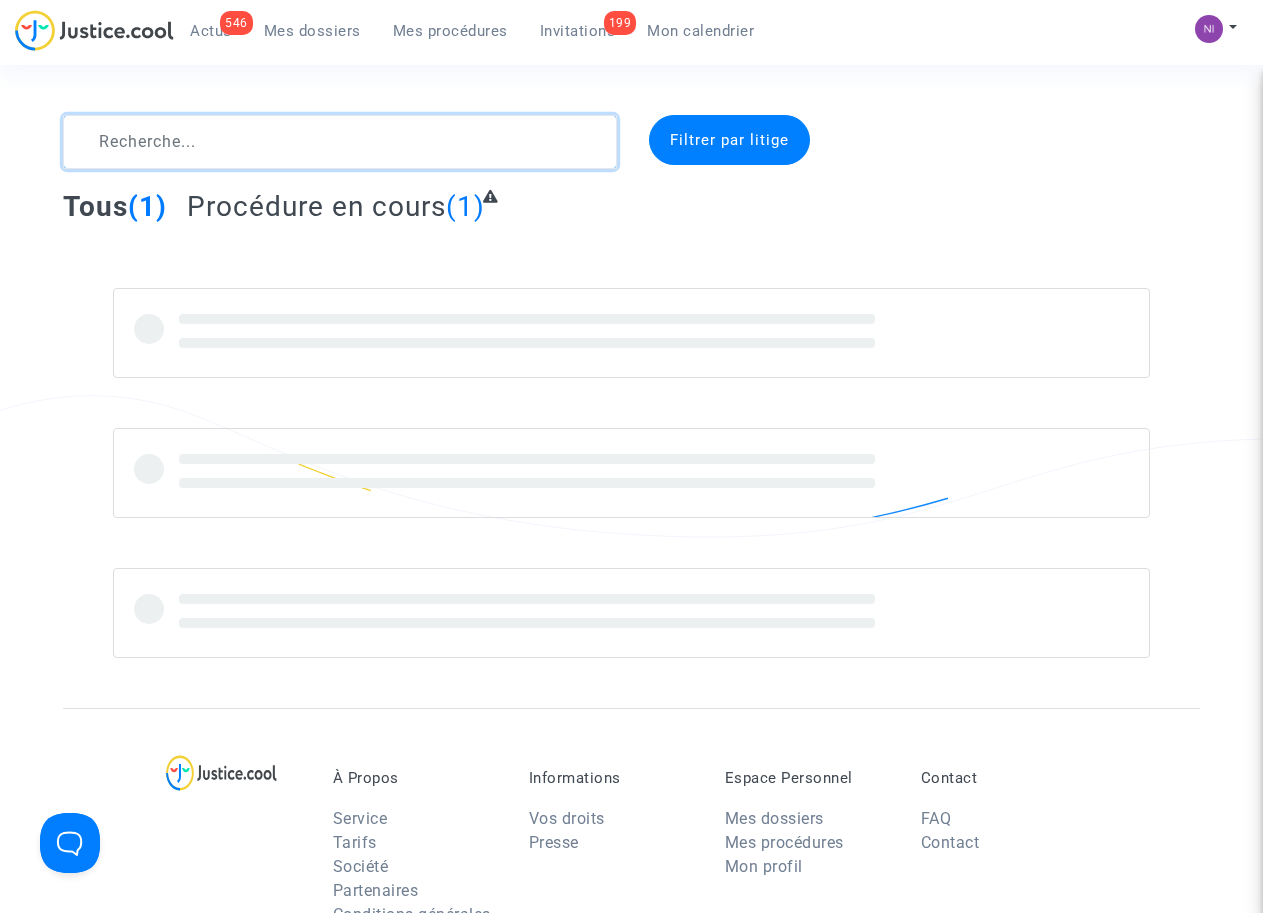 click 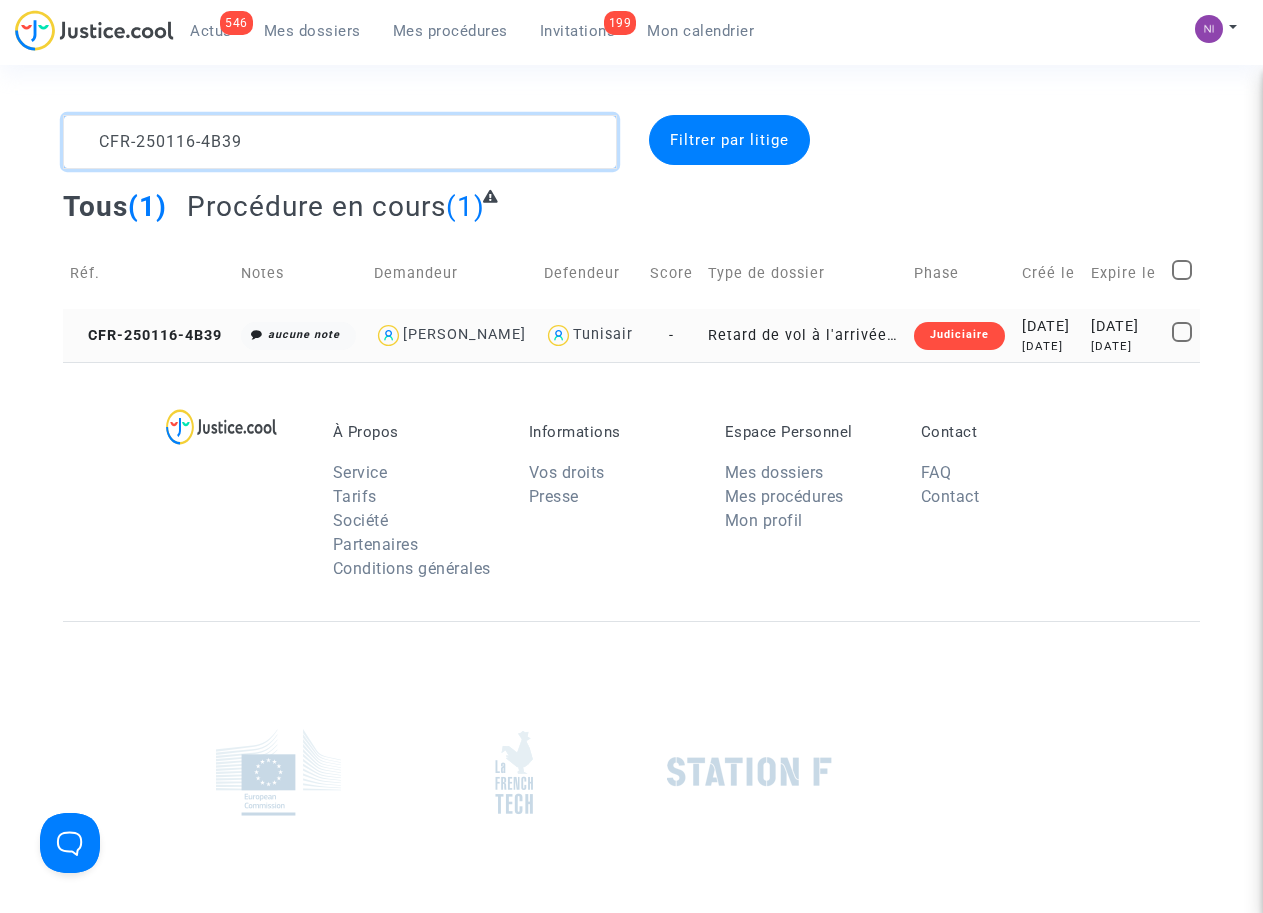 type on "CFR-250116-4B39" 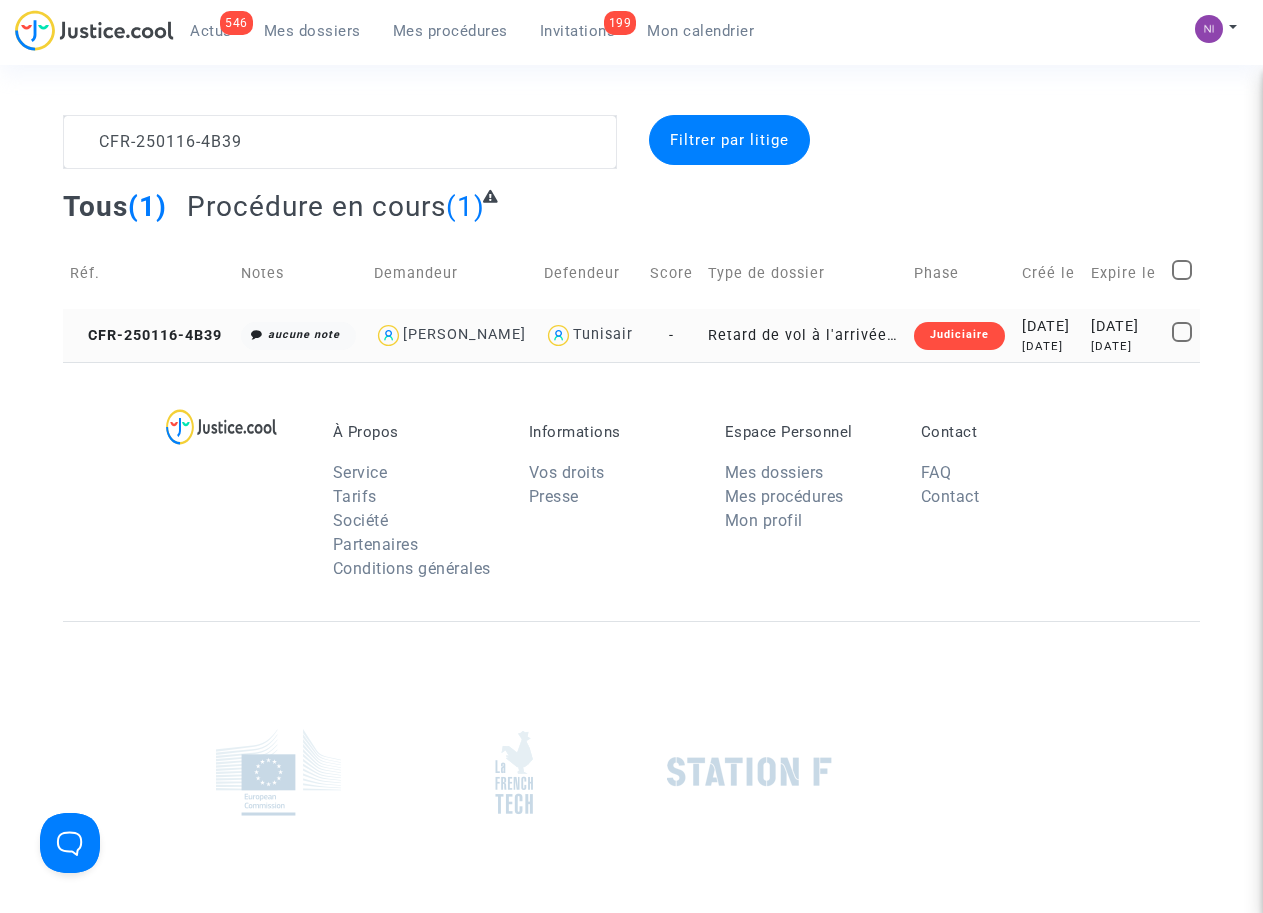 click on "[DATE]" 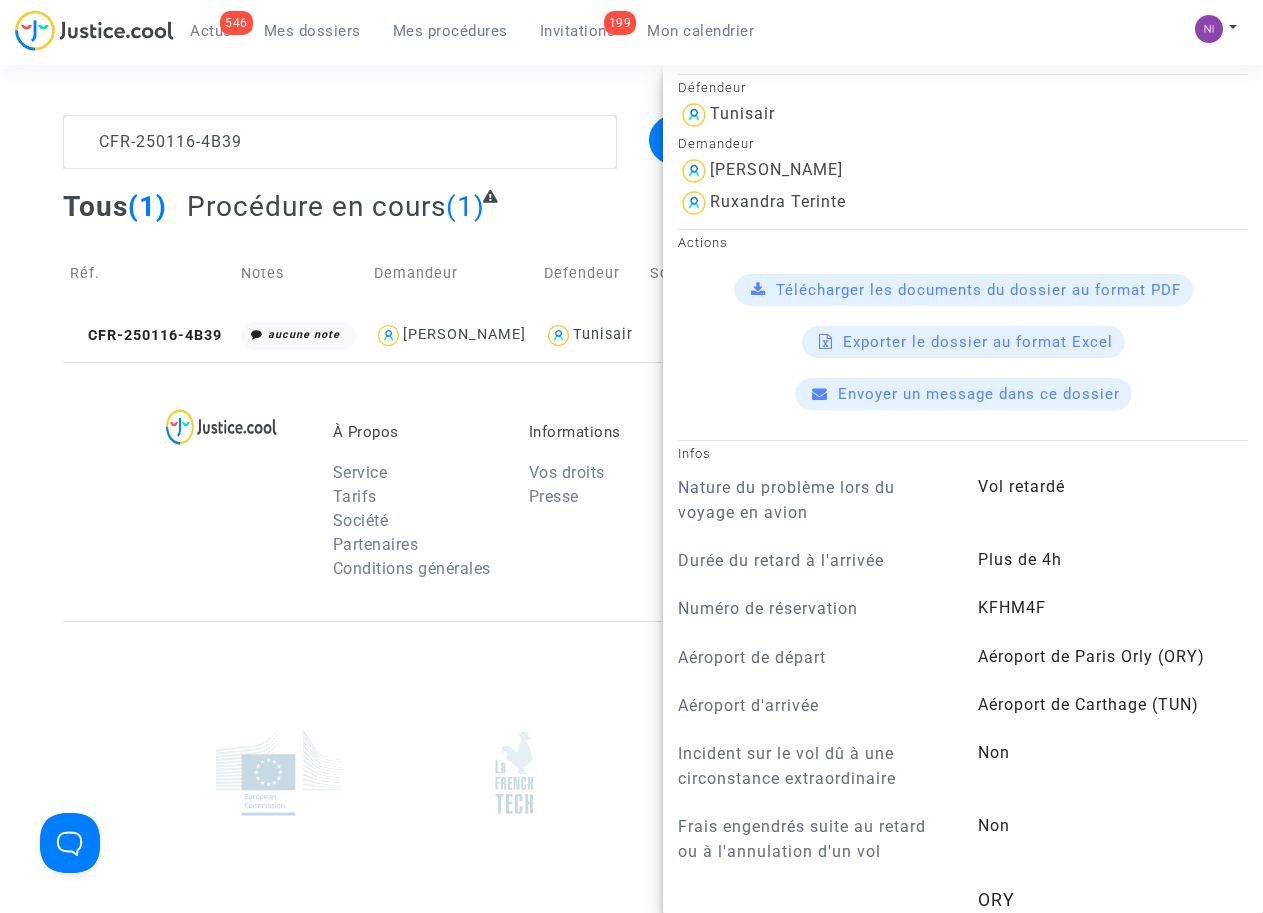 scroll, scrollTop: 1272, scrollLeft: 0, axis: vertical 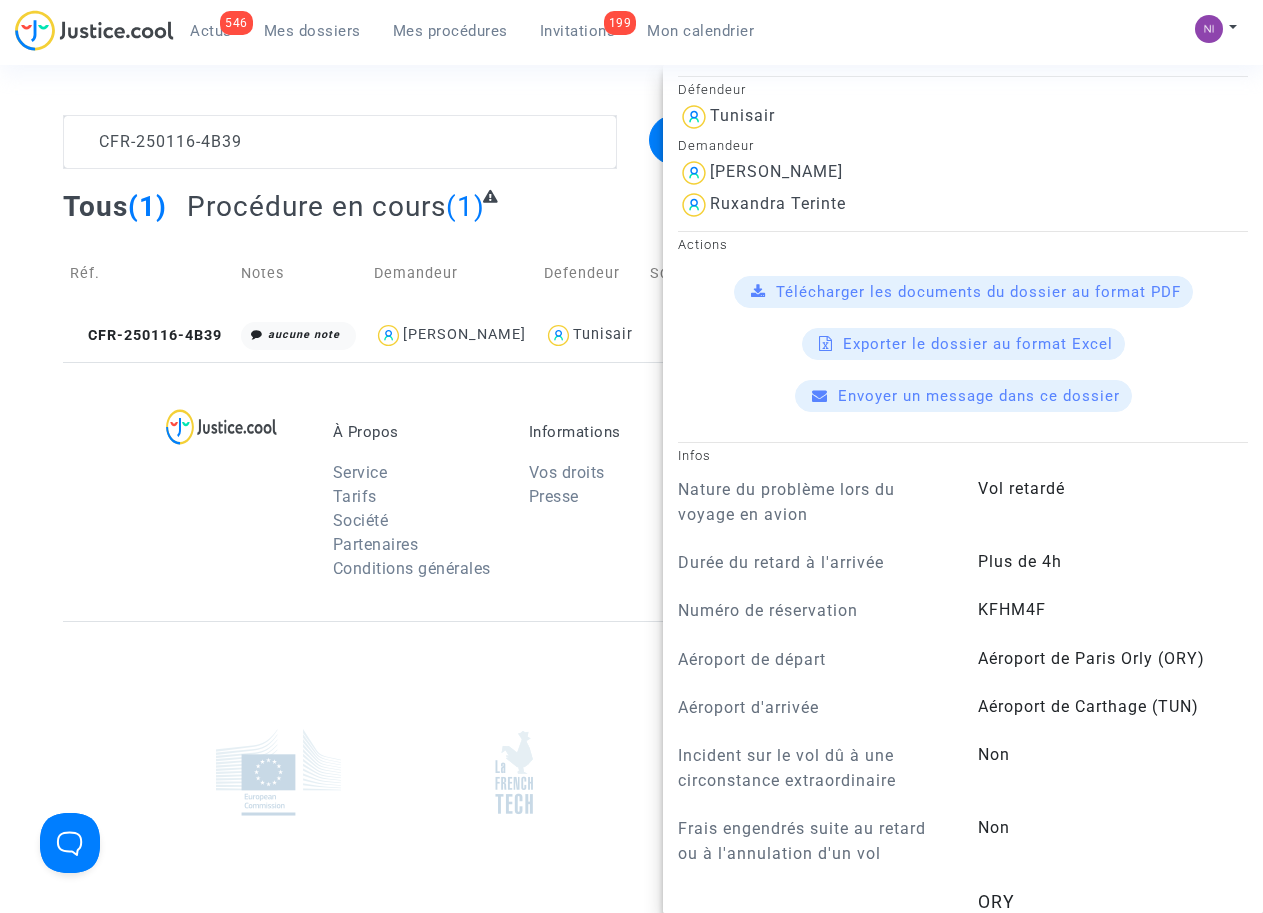 drag, startPoint x: 711, startPoint y: 270, endPoint x: 862, endPoint y: 284, distance: 151.64761 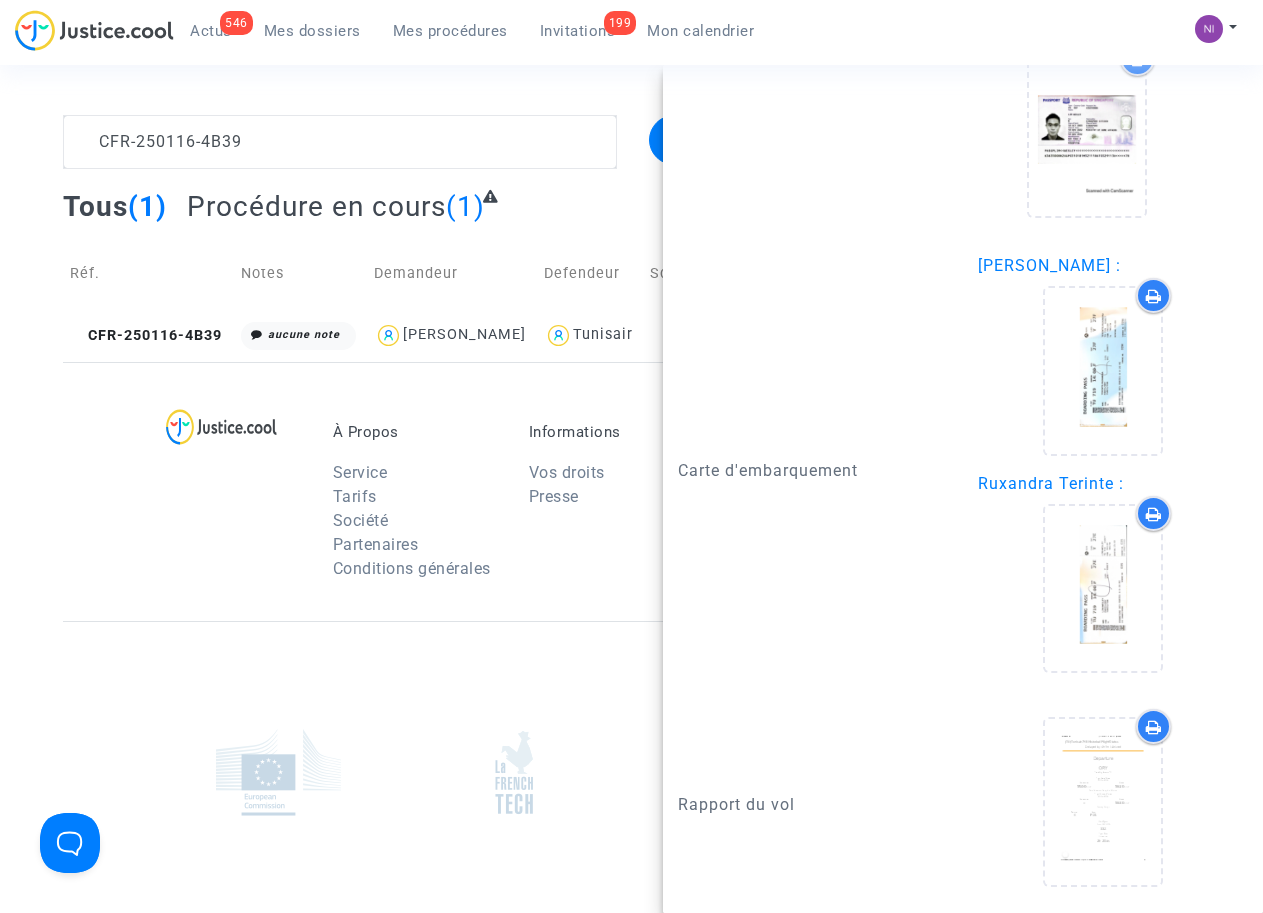scroll, scrollTop: 3294, scrollLeft: 0, axis: vertical 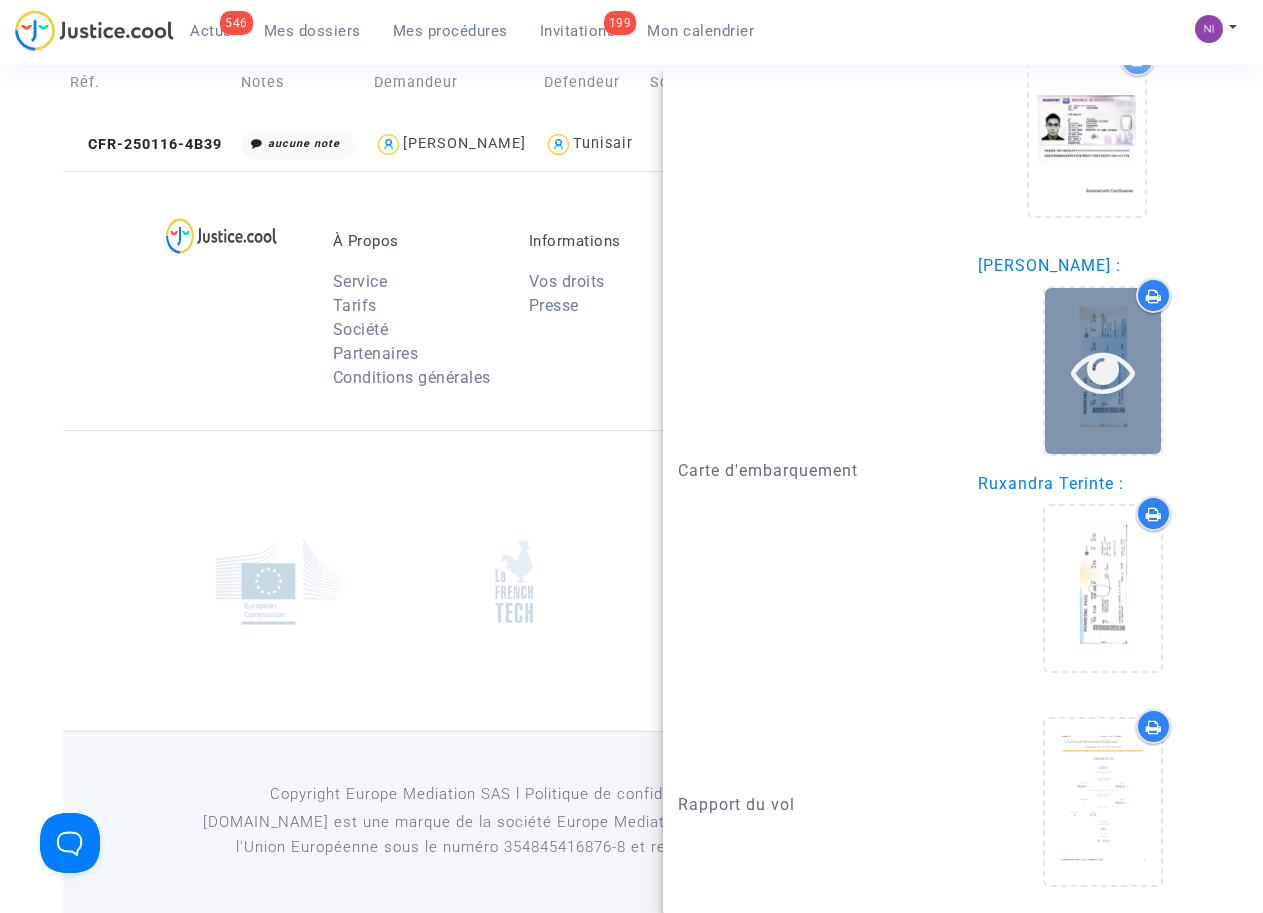 click at bounding box center (1103, 371) 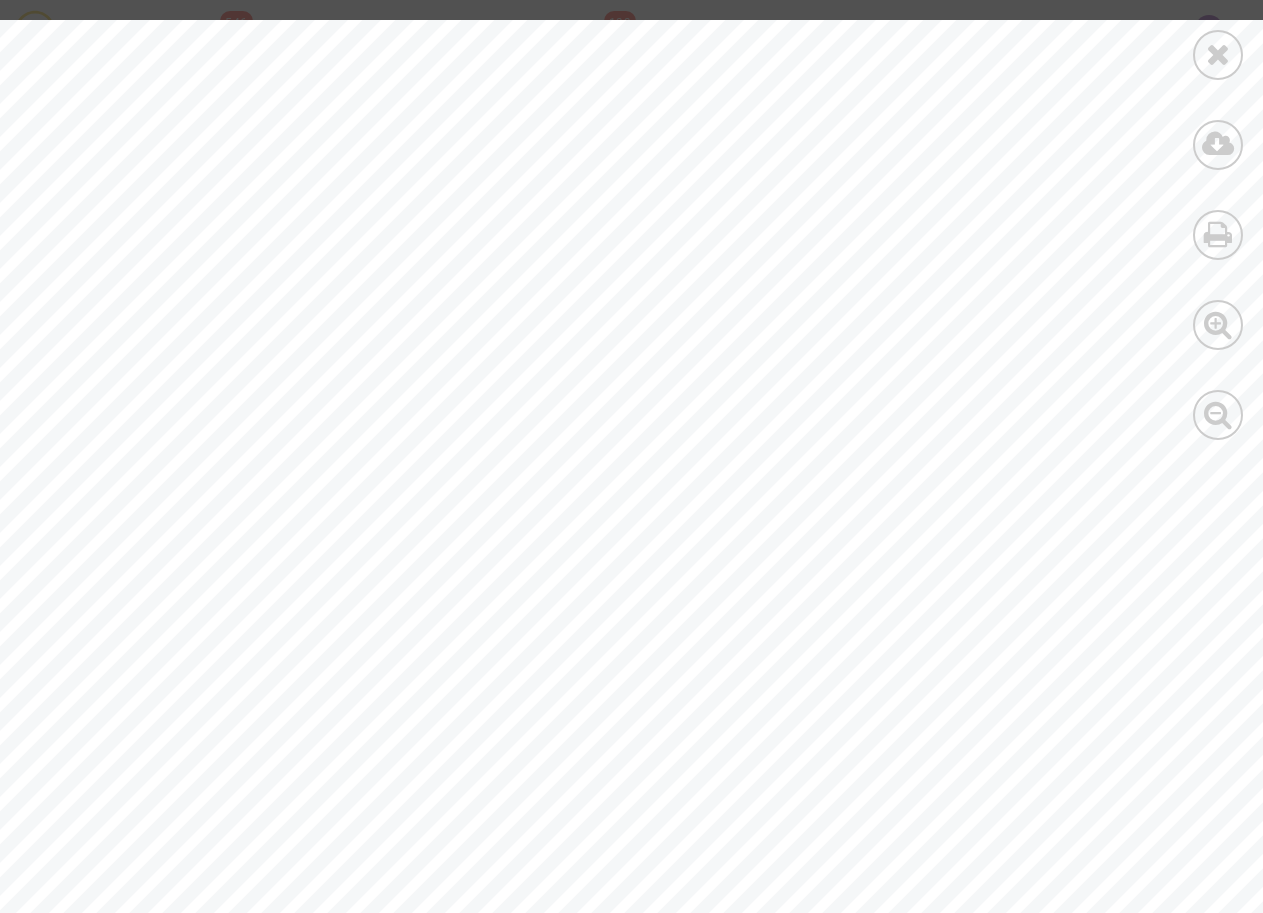 scroll, scrollTop: 44, scrollLeft: 0, axis: vertical 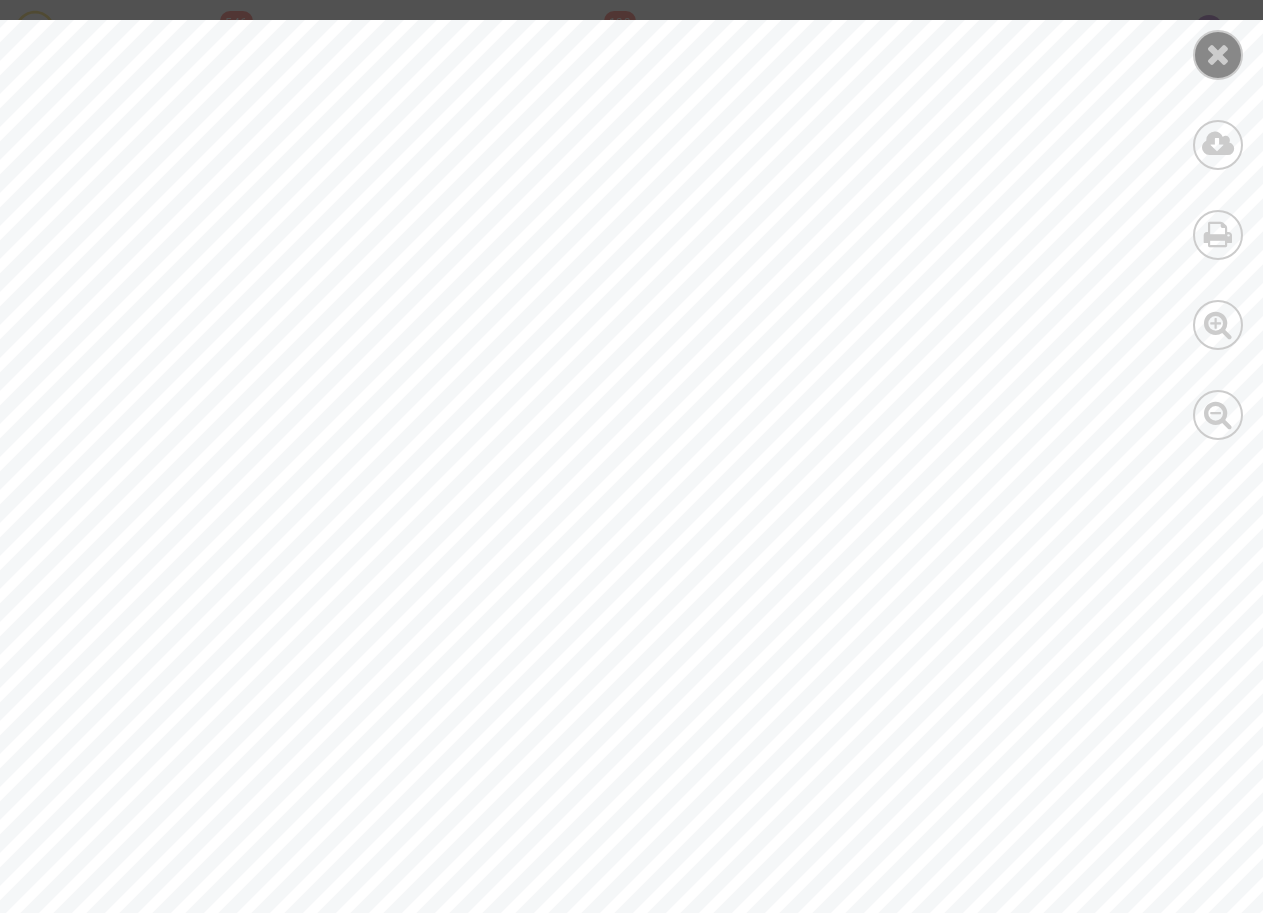 click at bounding box center (1218, 54) 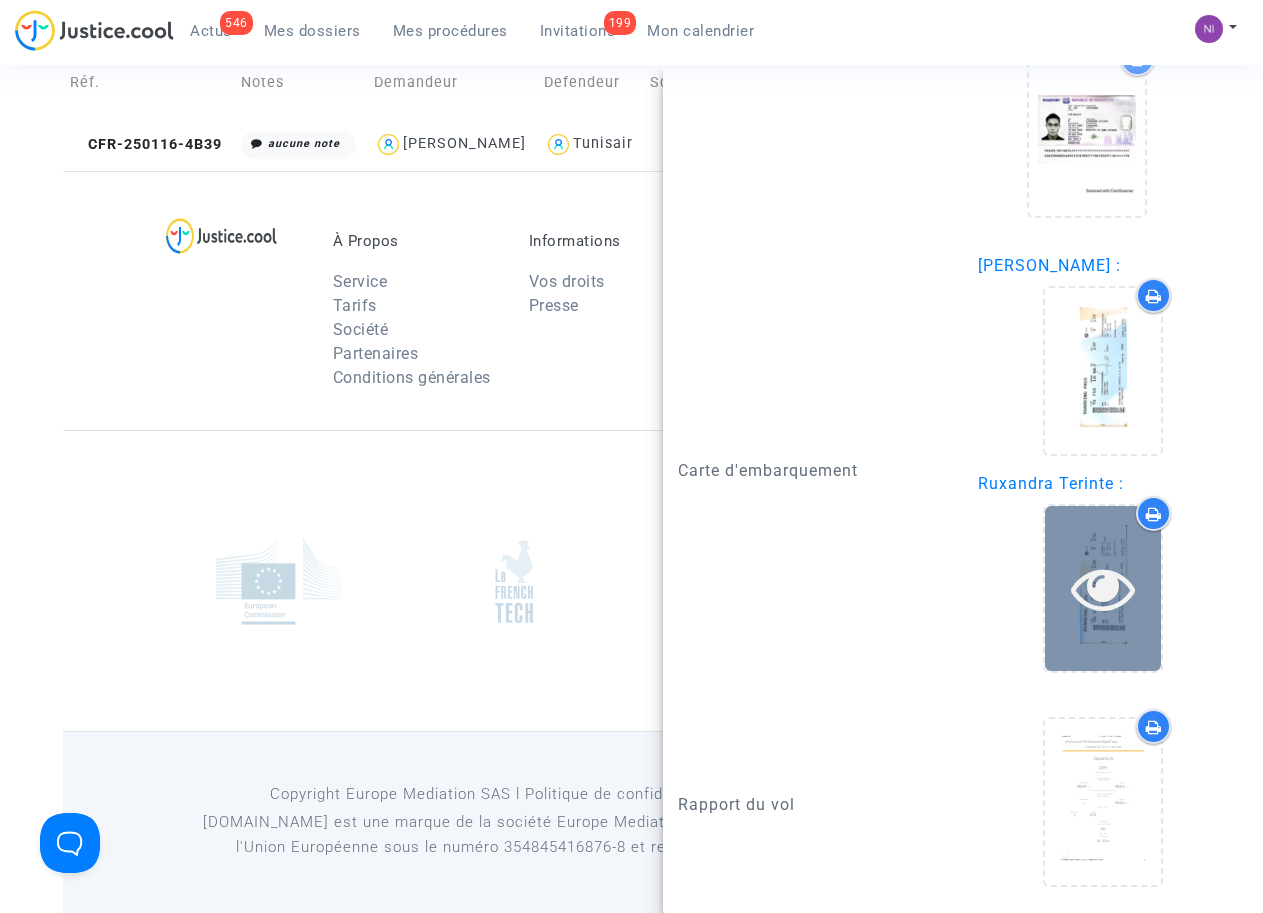 click at bounding box center [1103, 588] 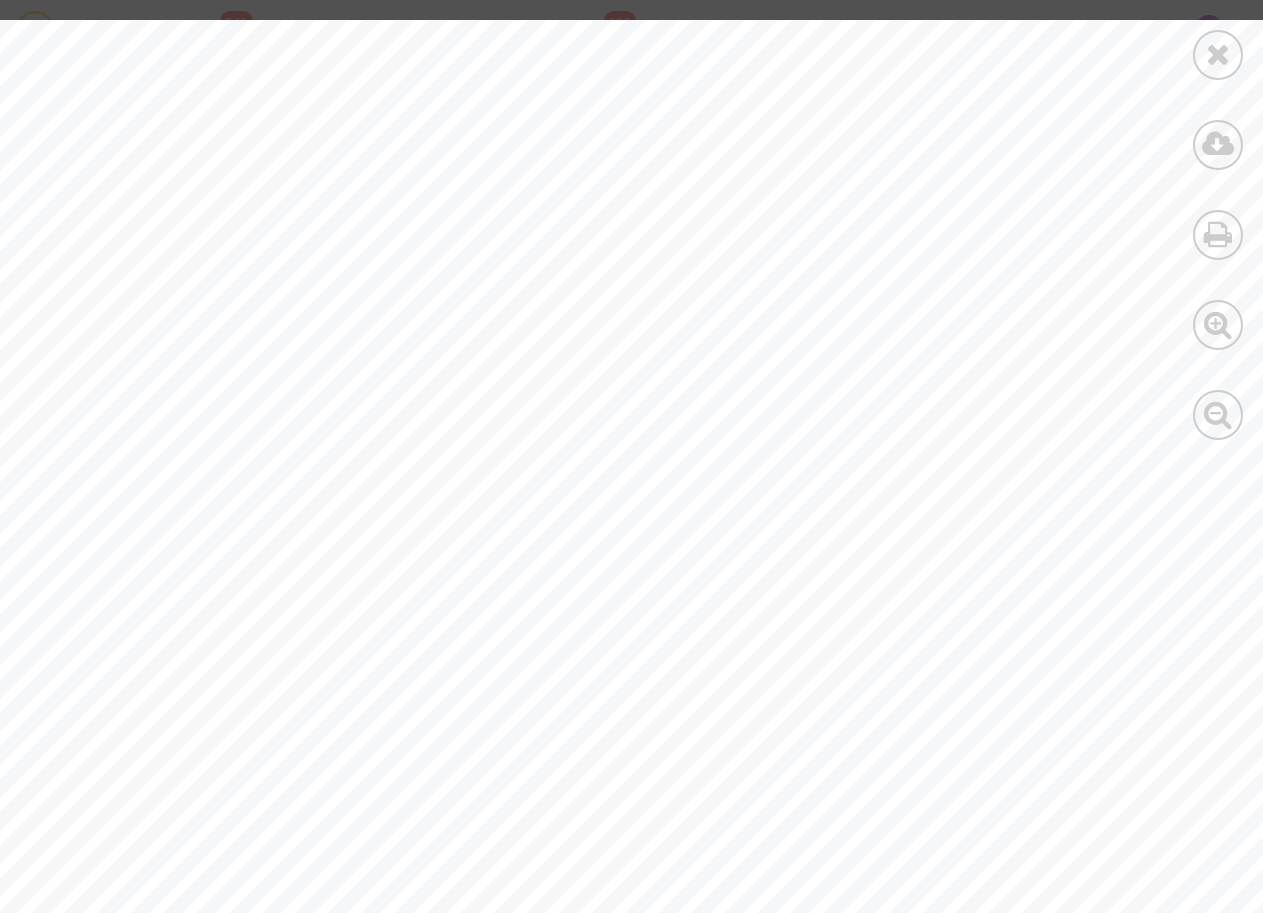 scroll, scrollTop: 0, scrollLeft: 0, axis: both 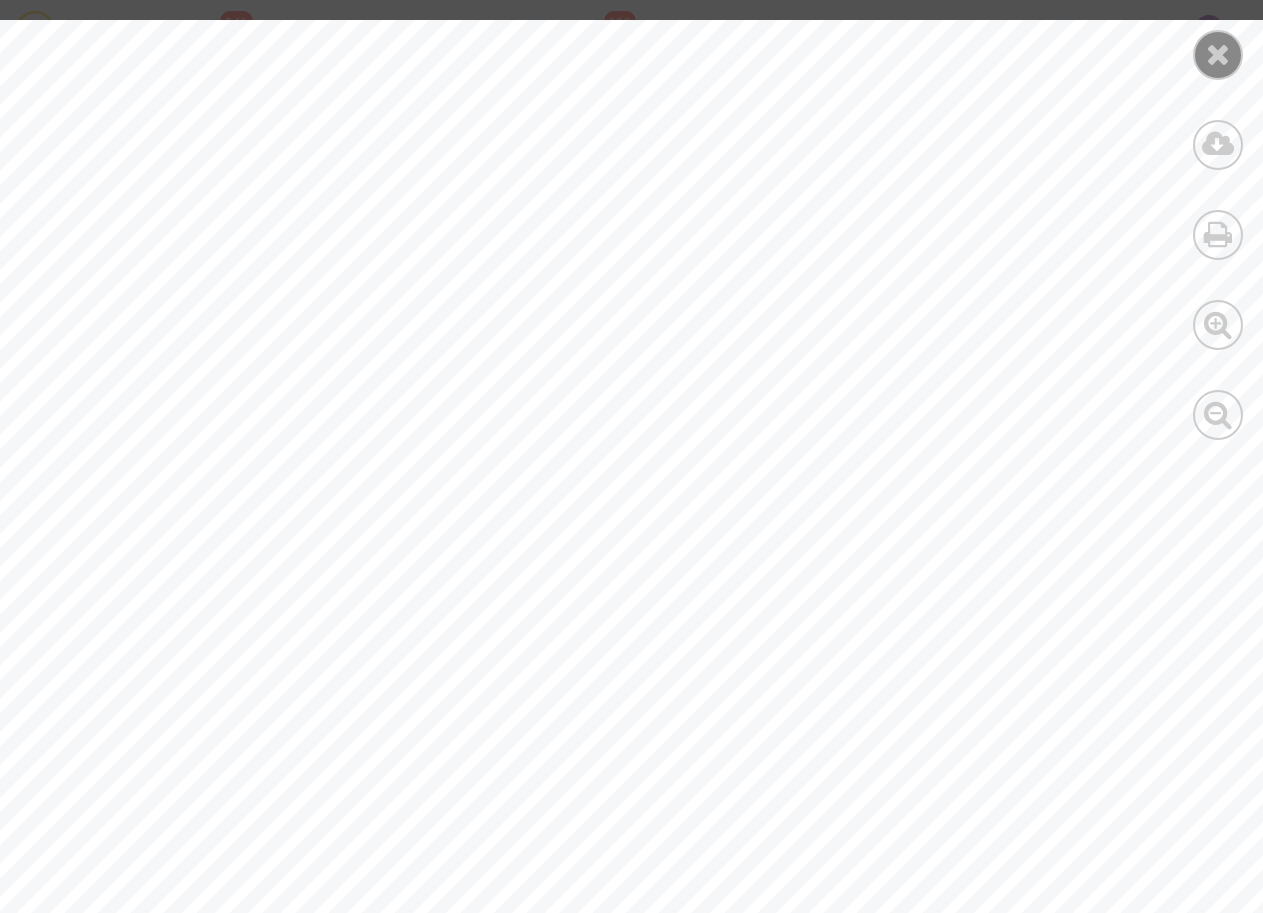 click at bounding box center [1218, 55] 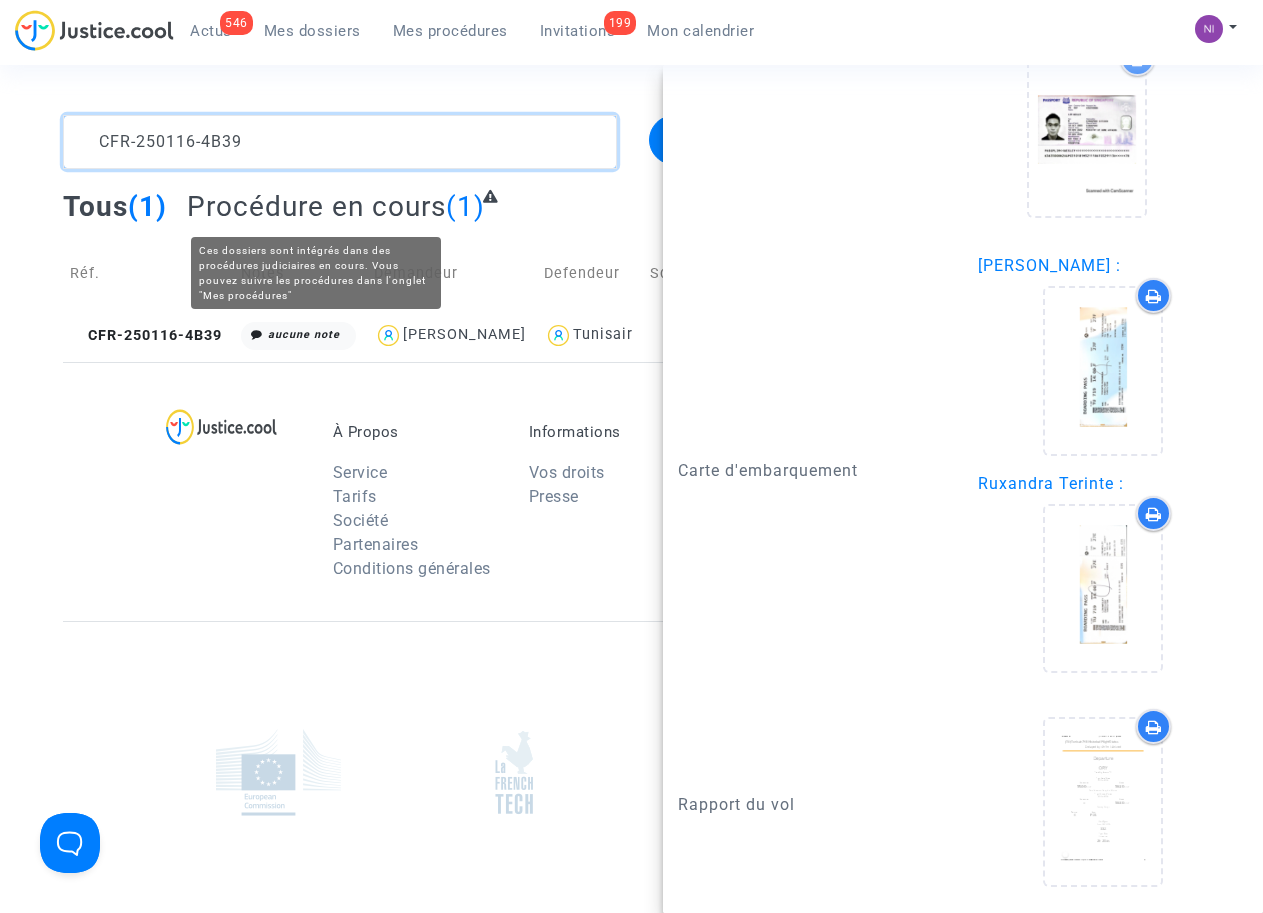 click 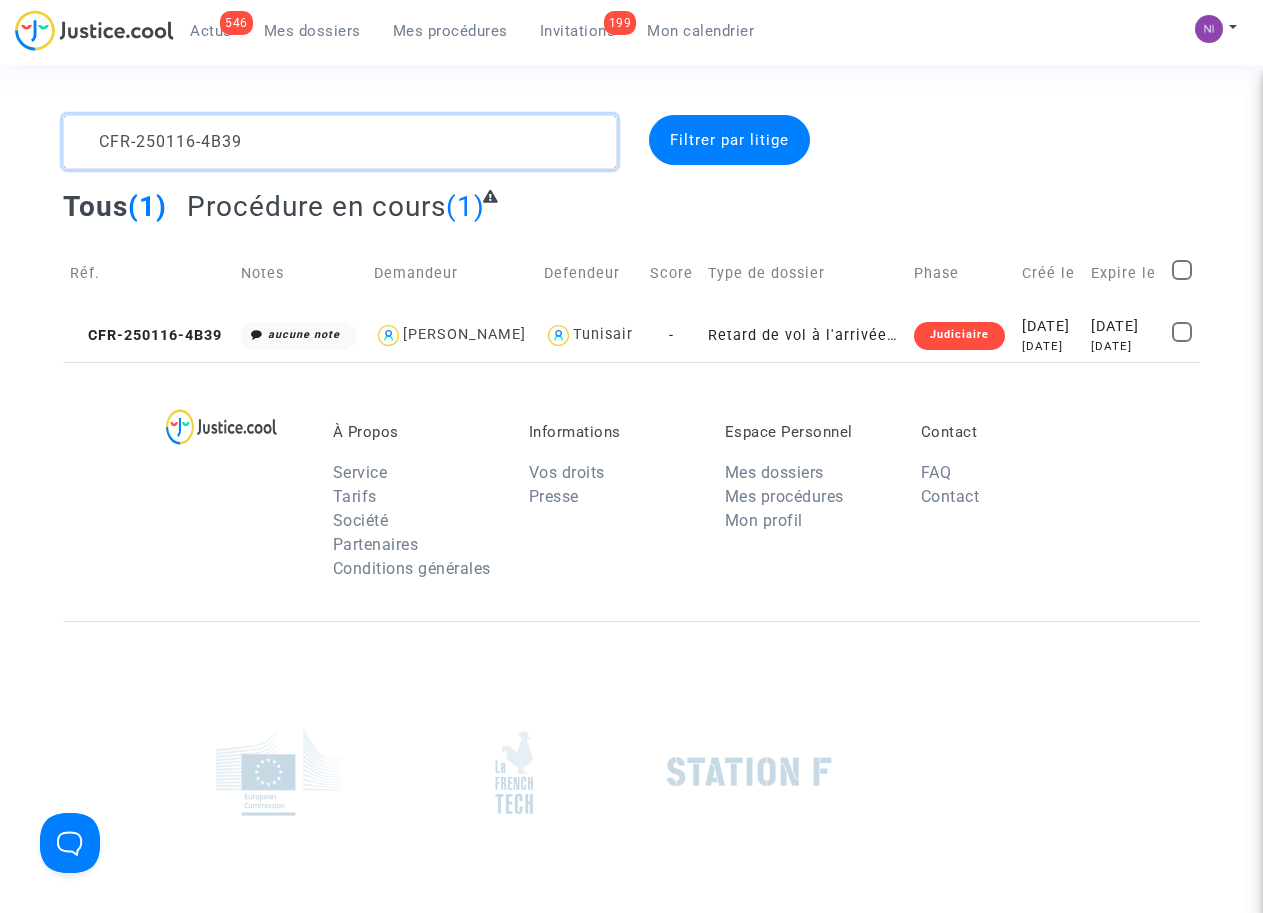 scroll, scrollTop: 0, scrollLeft: 0, axis: both 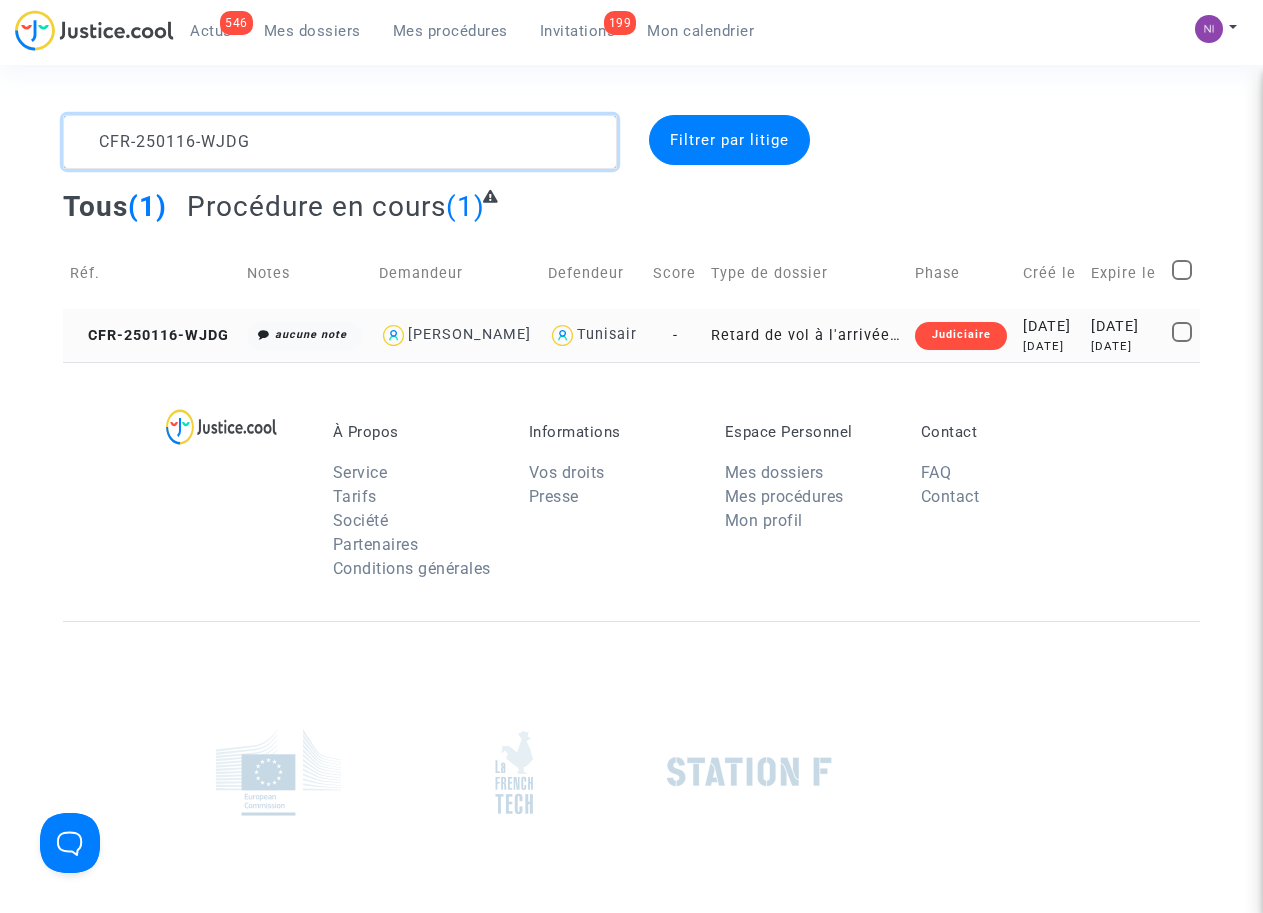 type on "CFR-250116-WJDG" 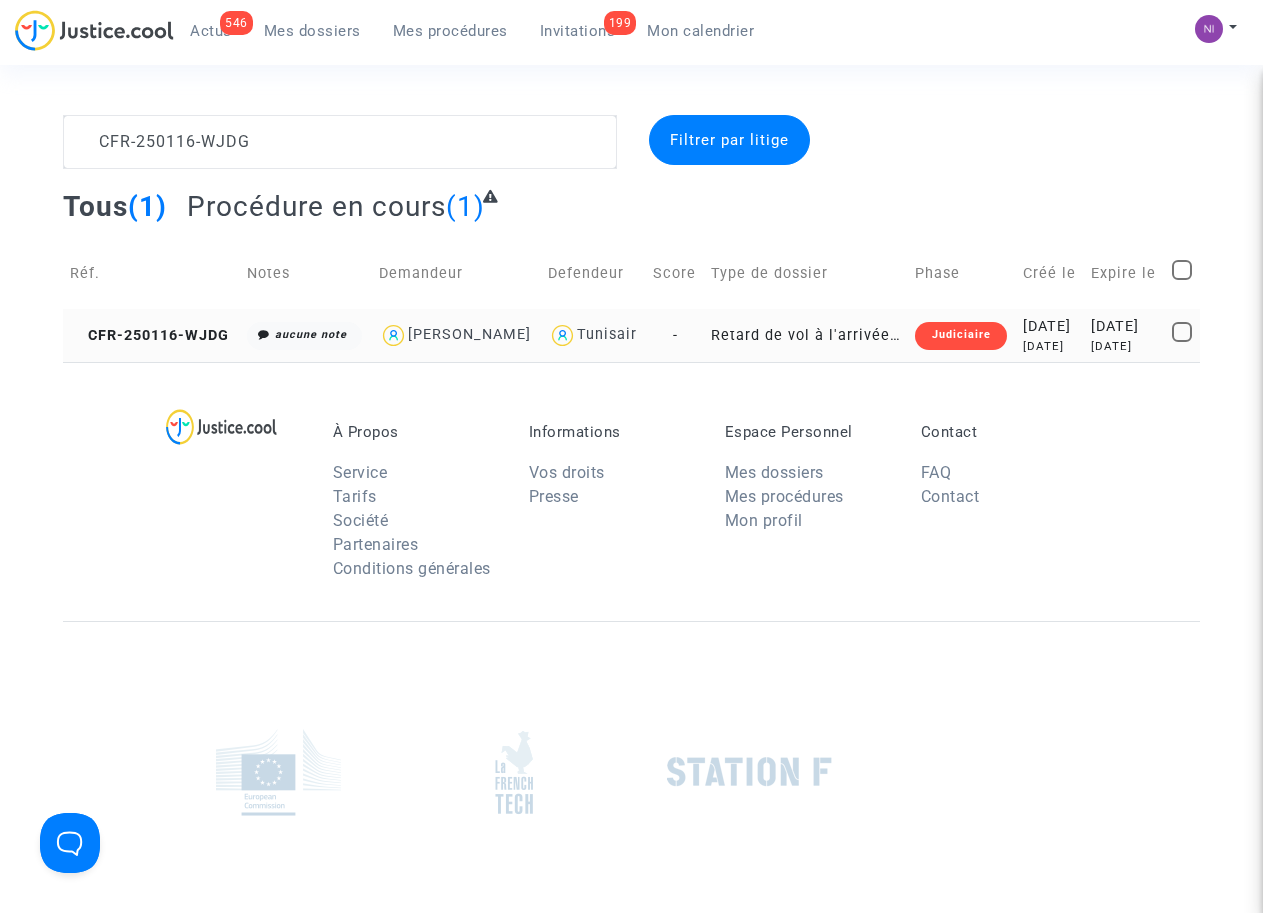 click on "[DATE]" 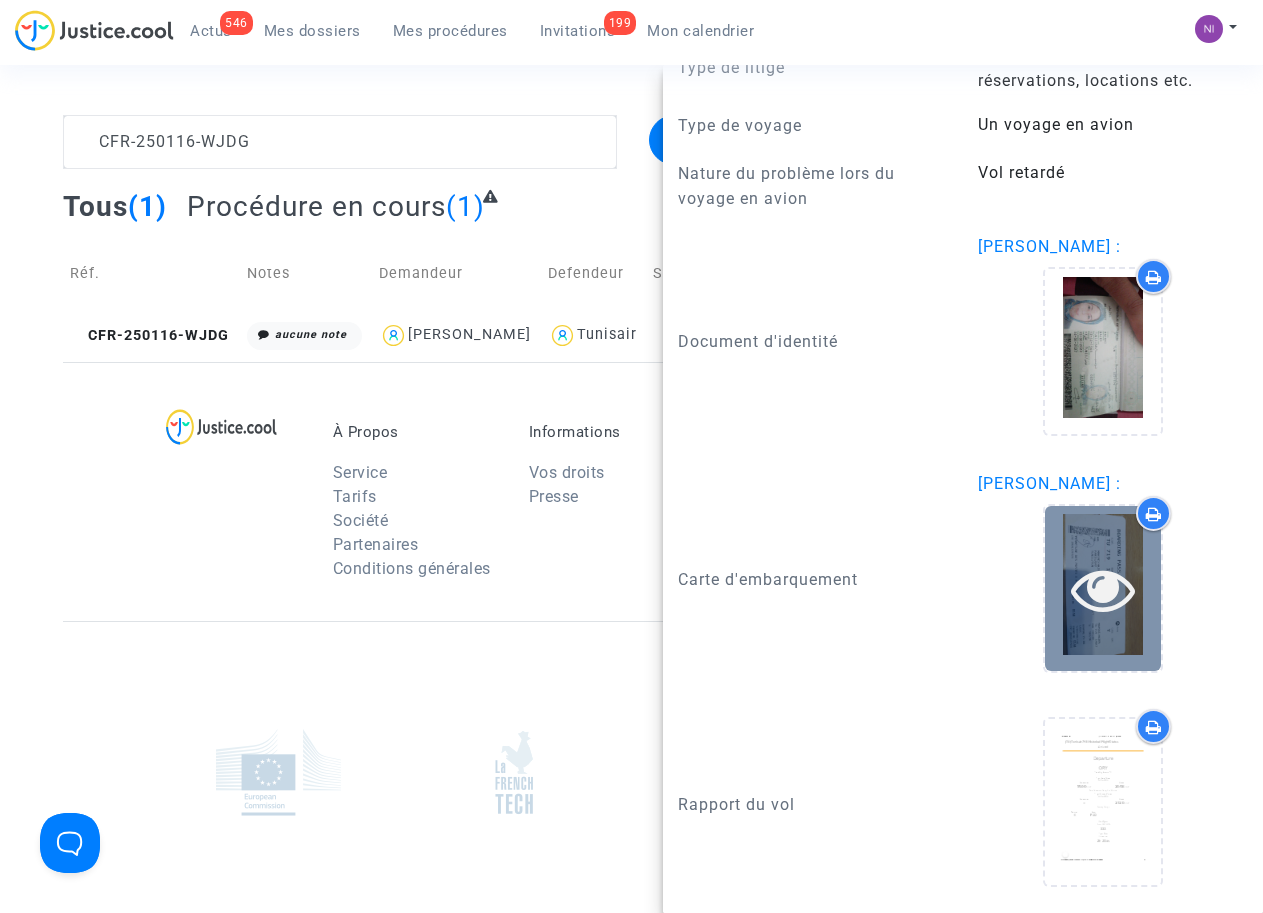 scroll, scrollTop: 2001, scrollLeft: 0, axis: vertical 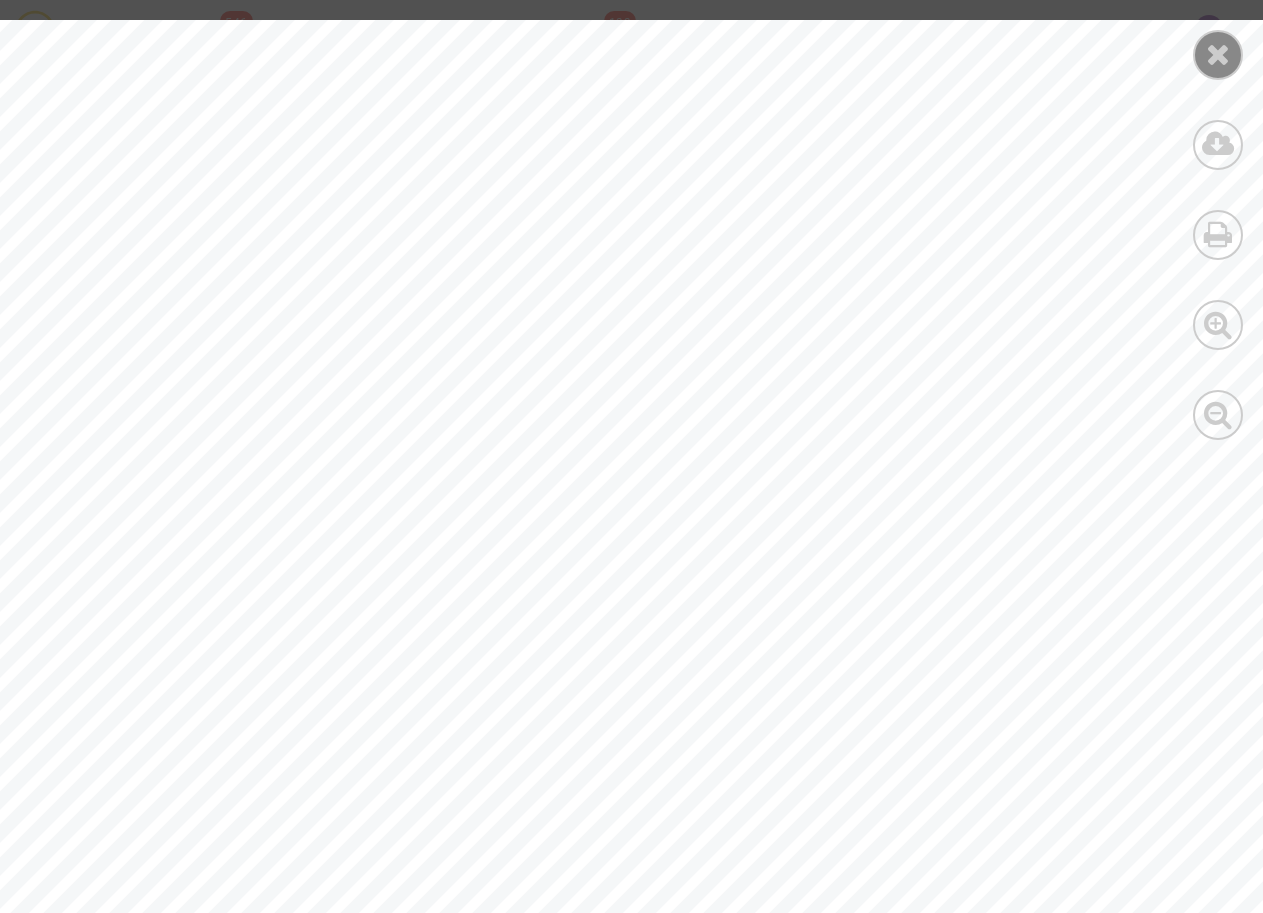 click at bounding box center [1218, 55] 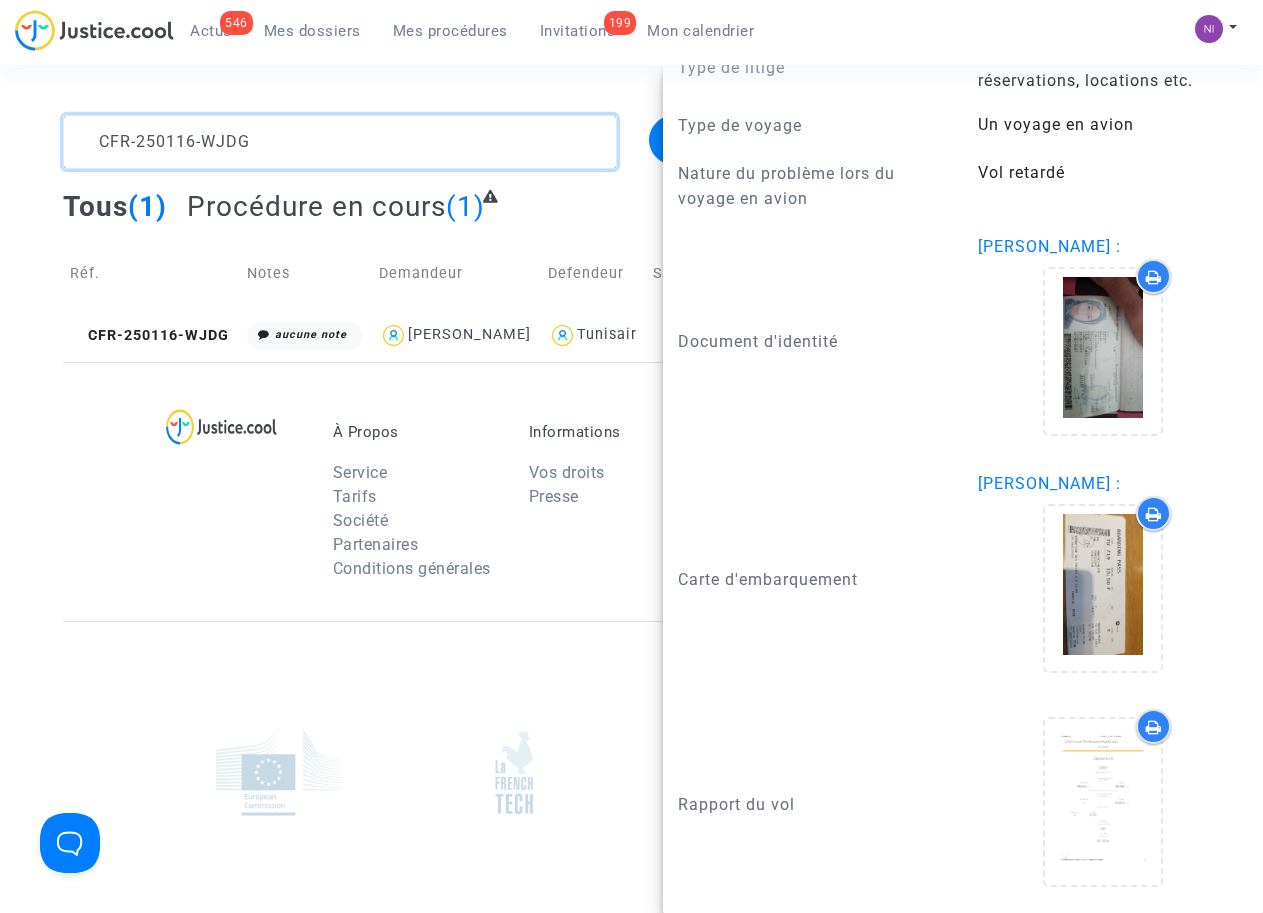 drag, startPoint x: 272, startPoint y: 141, endPoint x: 5, endPoint y: 129, distance: 267.26953 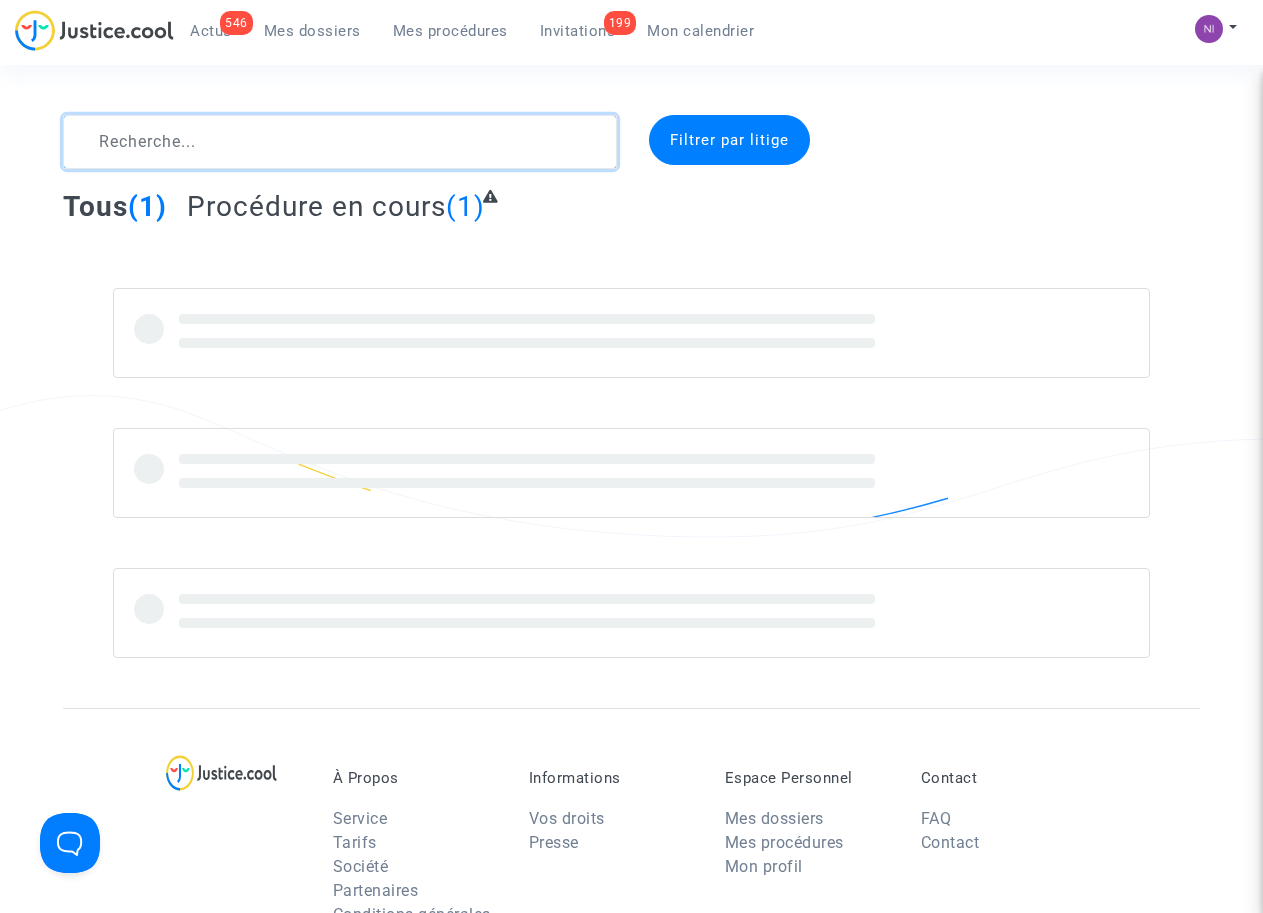 click 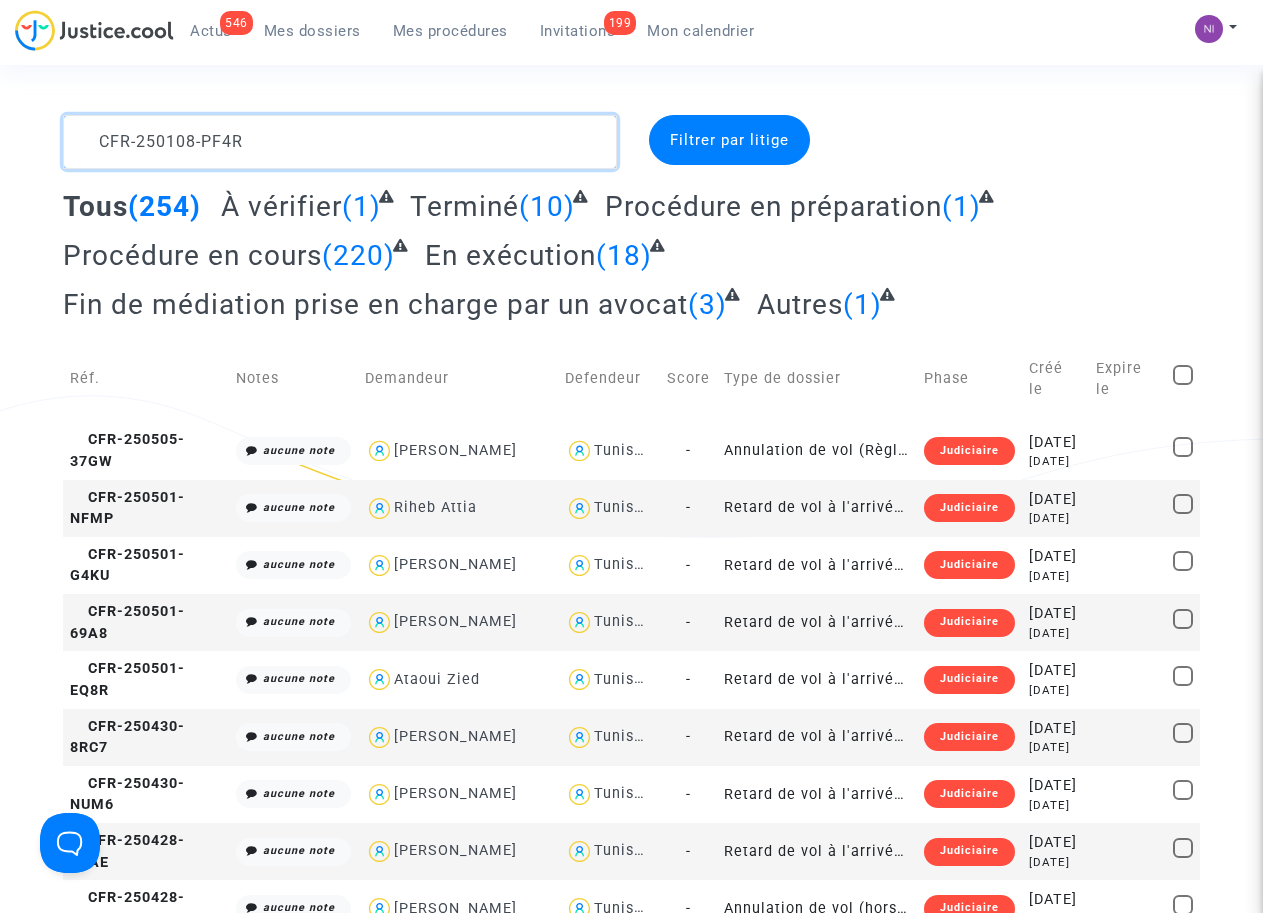 click 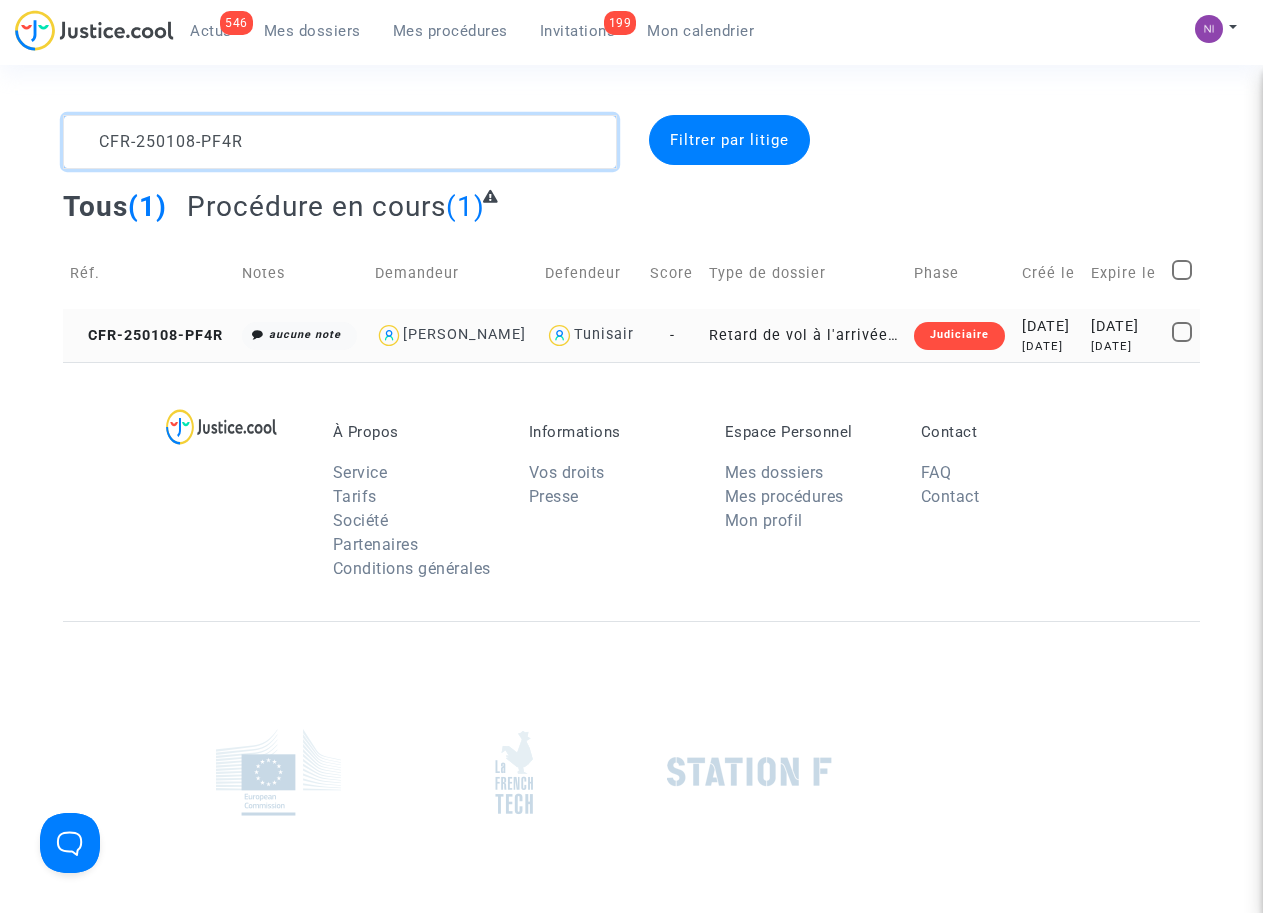 type on "CFR-250108-PF4R" 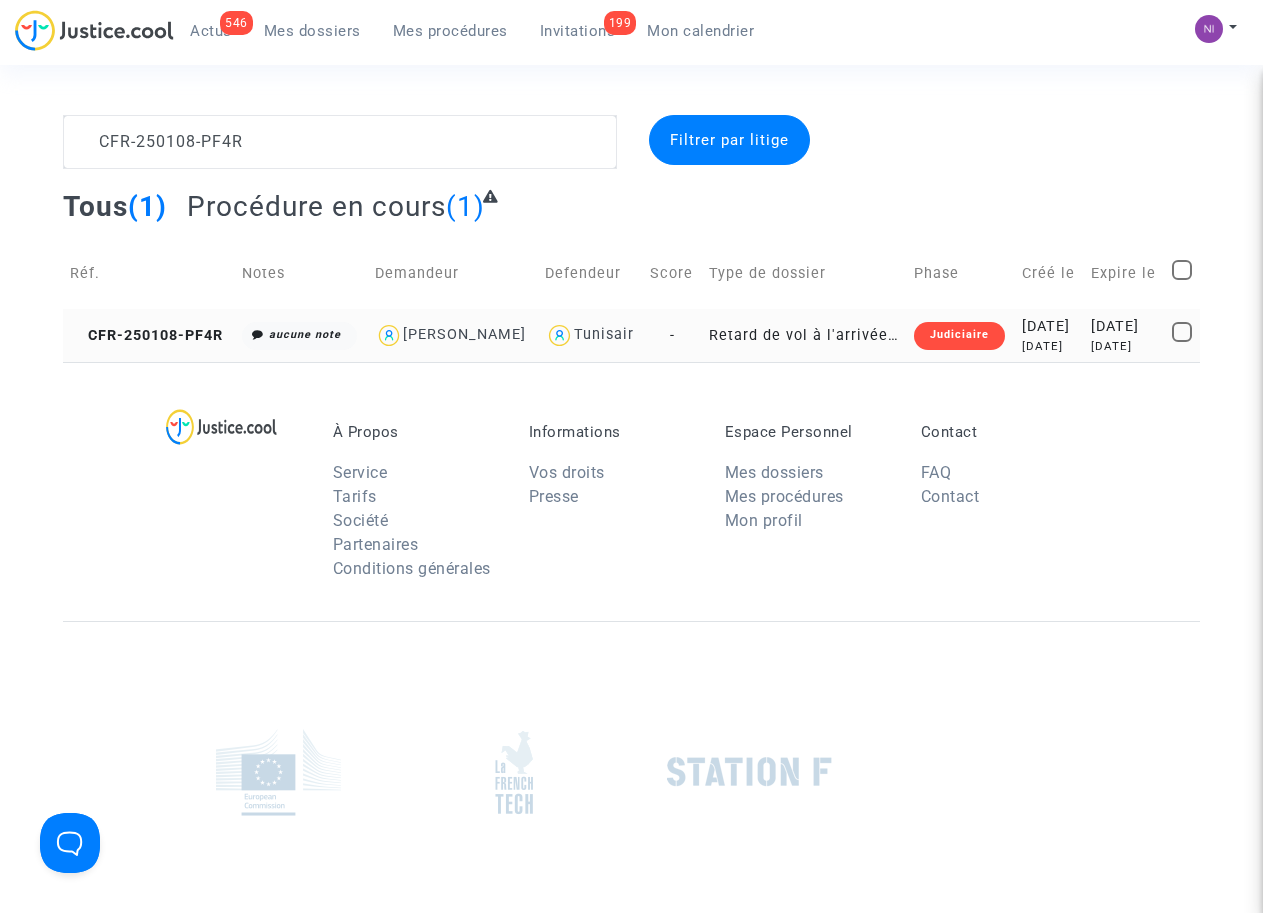 click on "[DATE]" 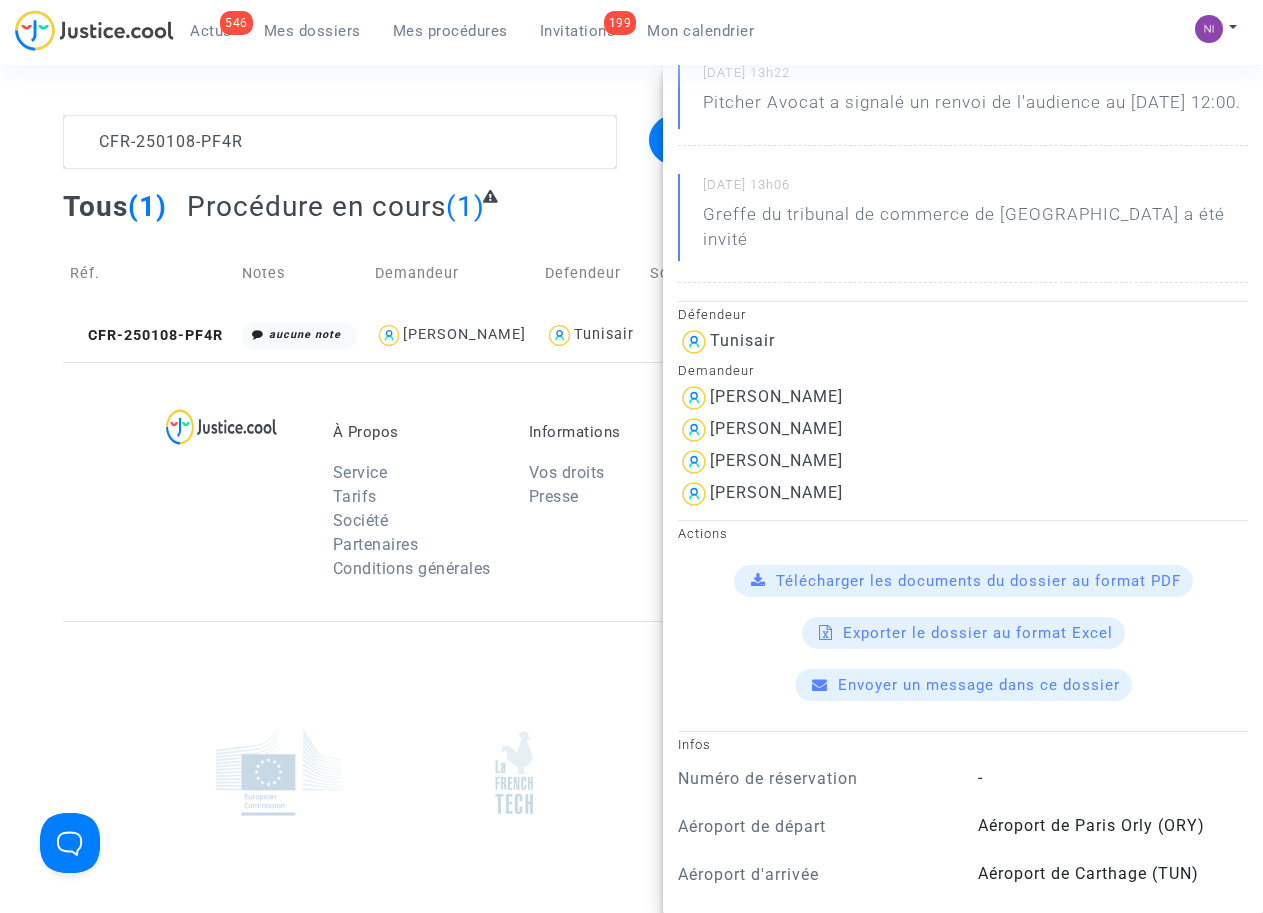 scroll, scrollTop: 254, scrollLeft: 0, axis: vertical 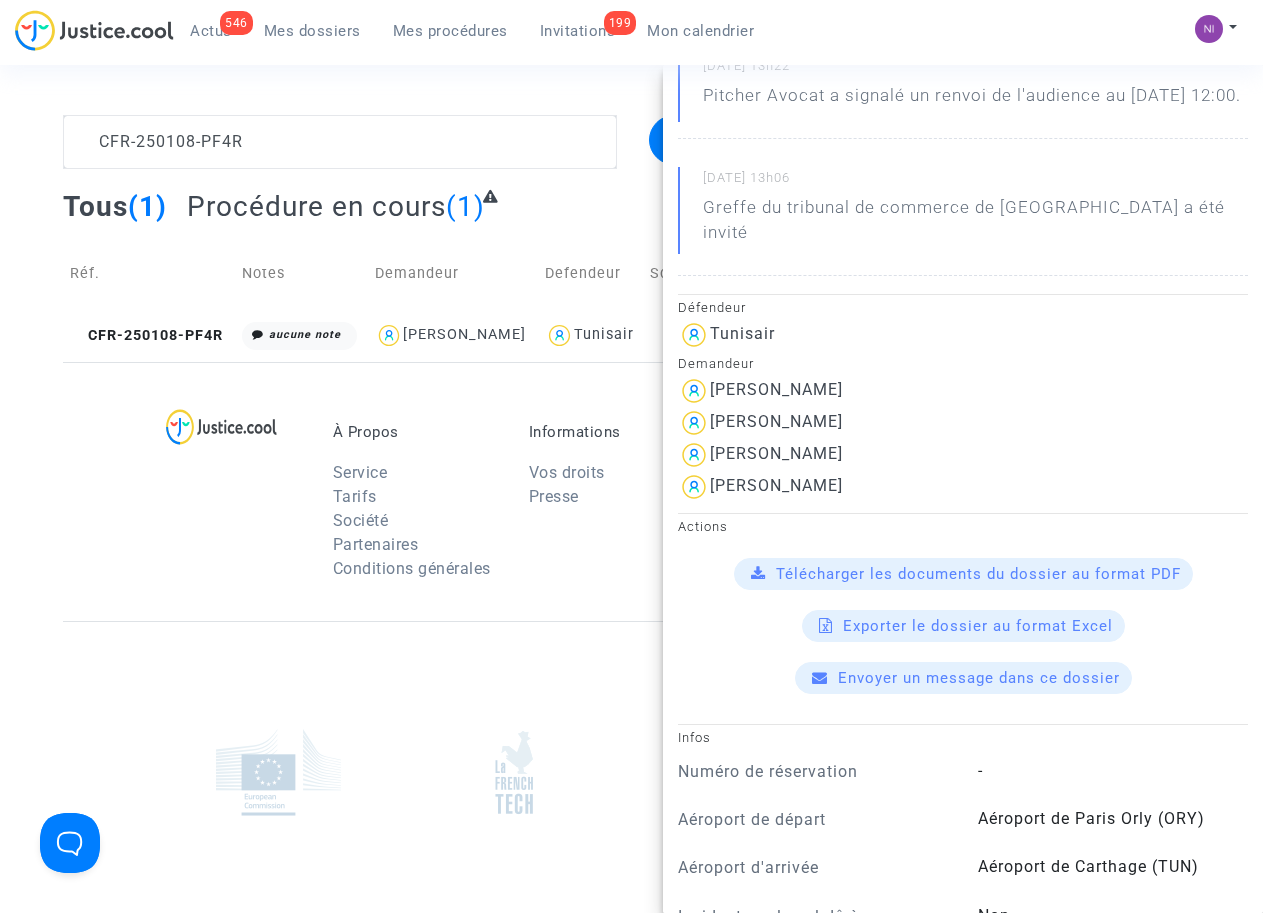 drag, startPoint x: 710, startPoint y: 420, endPoint x: 903, endPoint y: 411, distance: 193.20973 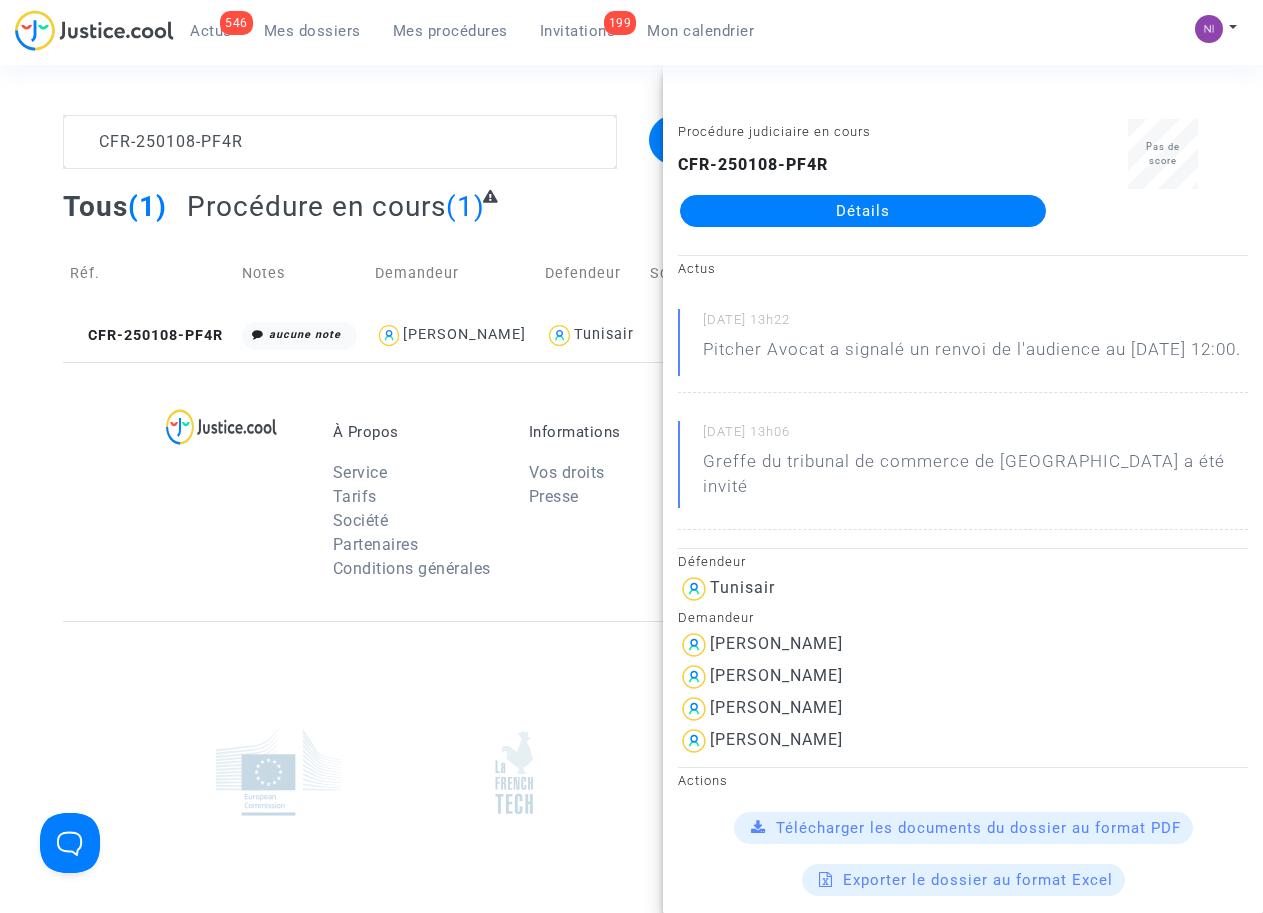 scroll, scrollTop: 0, scrollLeft: 0, axis: both 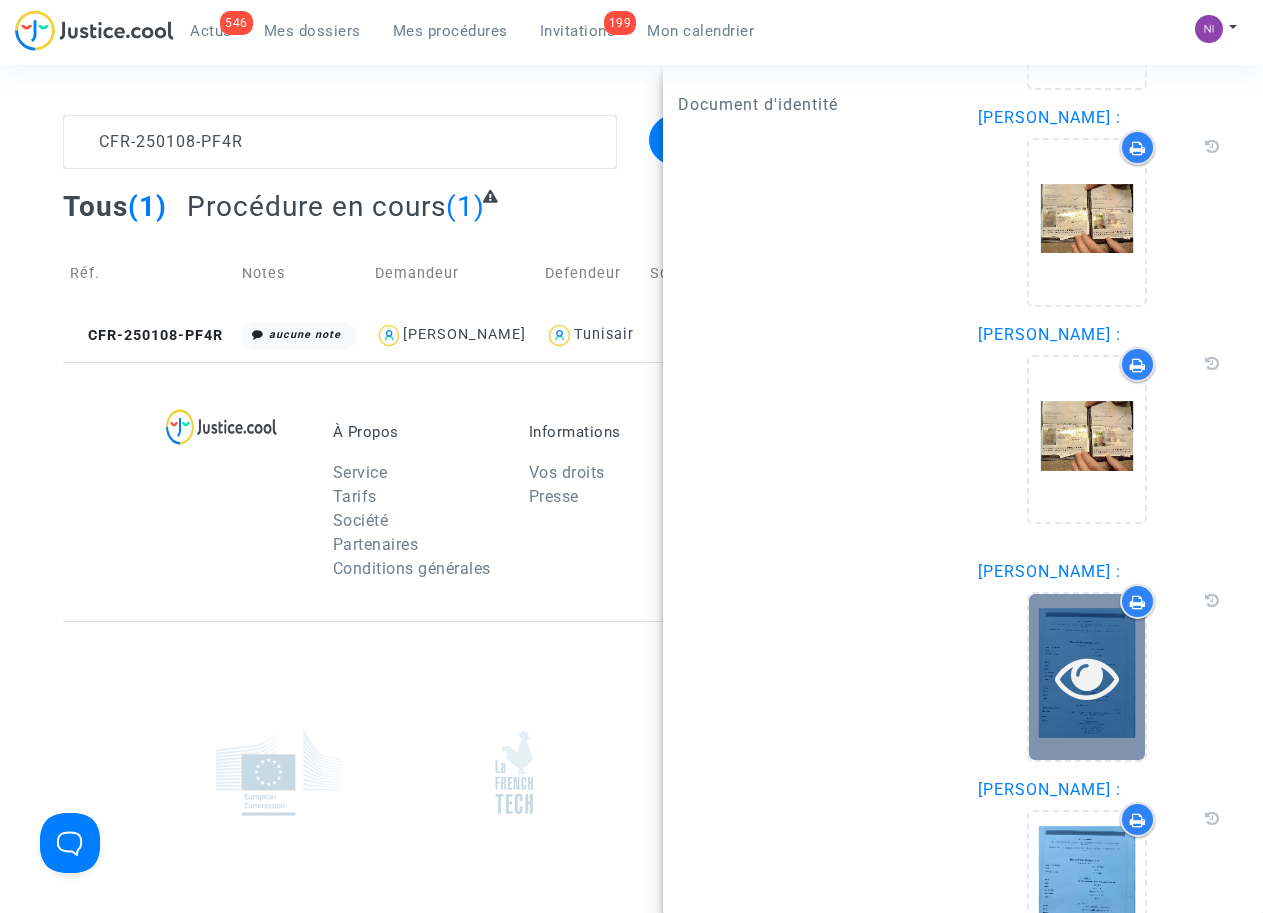 click at bounding box center [1087, 677] 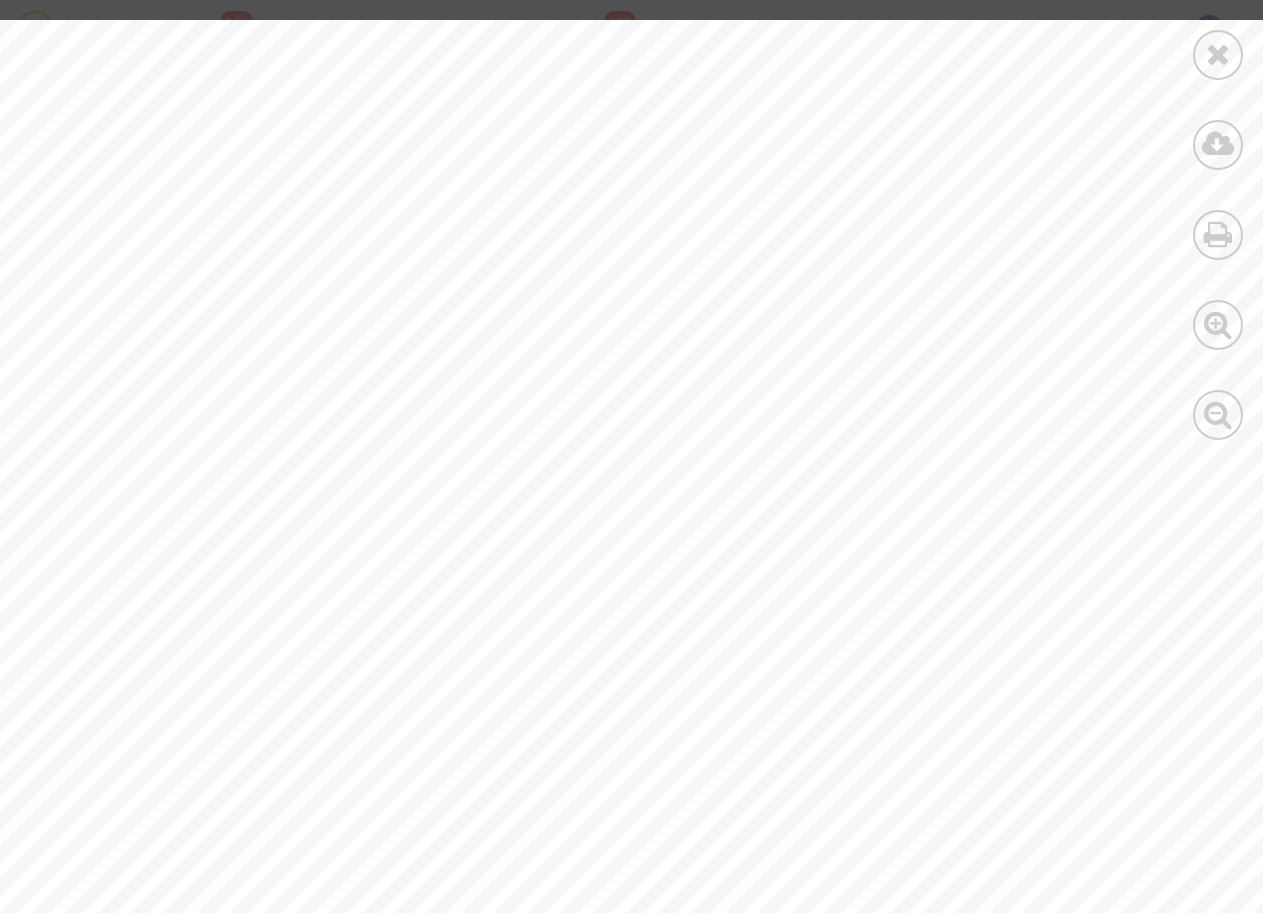 scroll, scrollTop: 0, scrollLeft: 0, axis: both 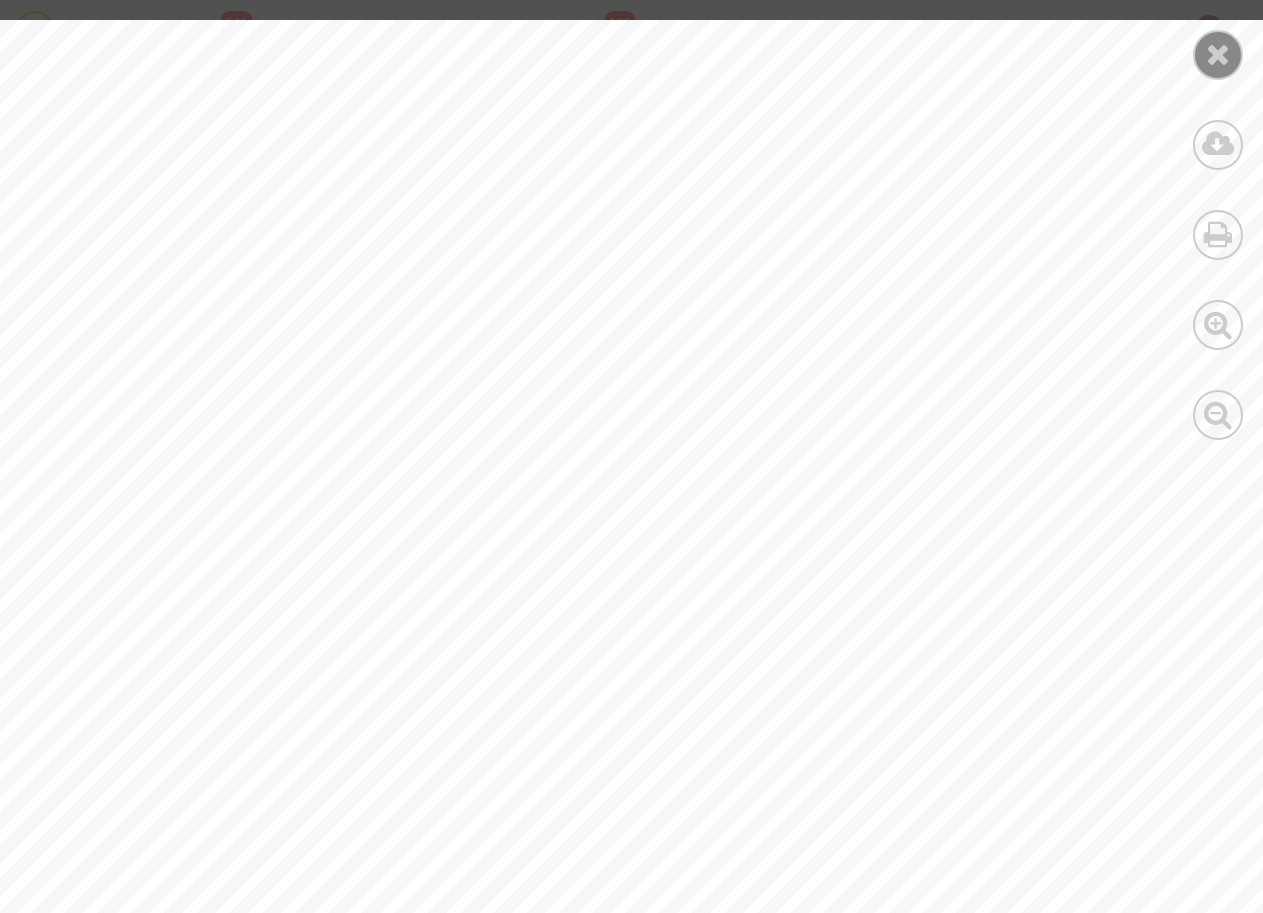 click at bounding box center [1218, 54] 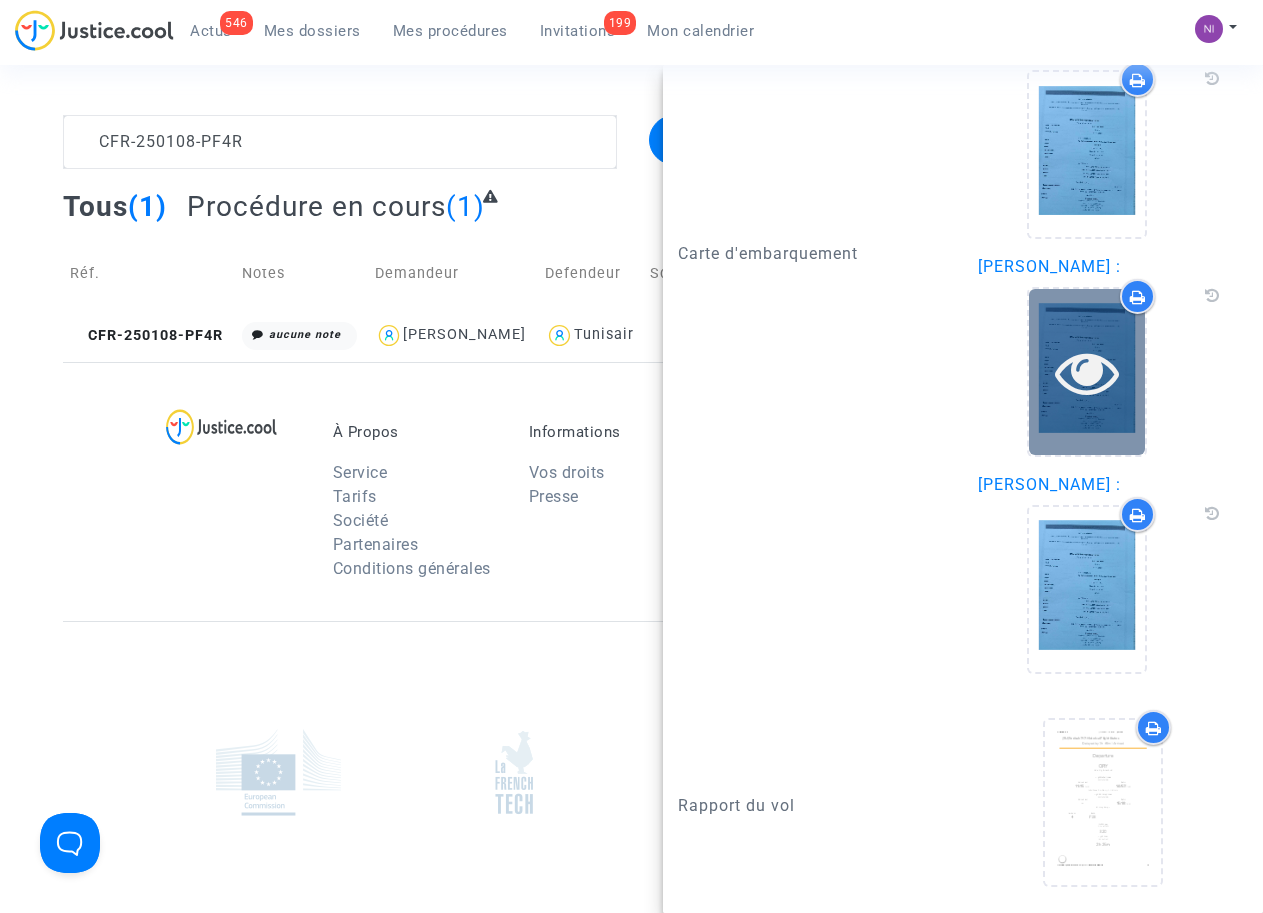 scroll, scrollTop: 2949, scrollLeft: 0, axis: vertical 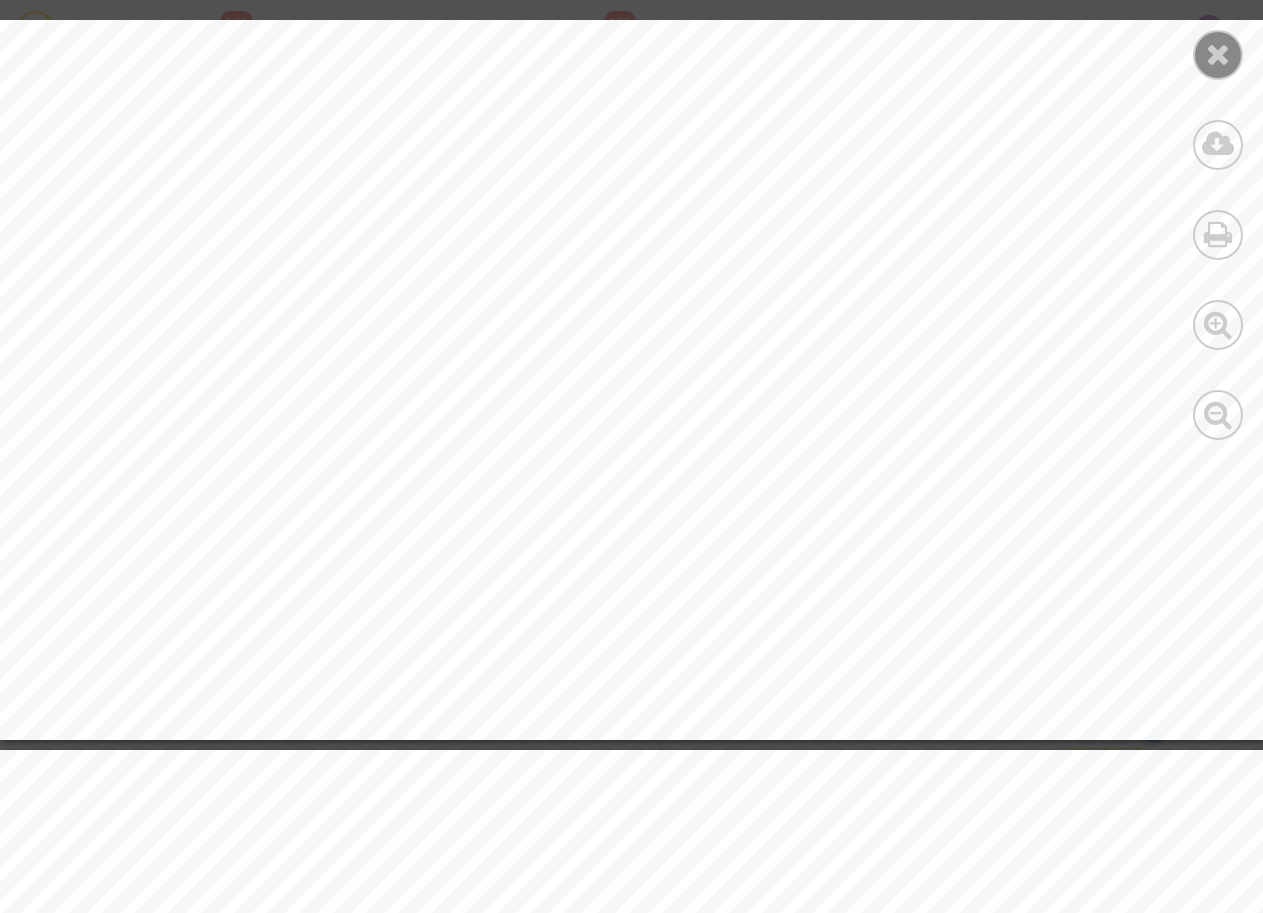 click at bounding box center [1218, 54] 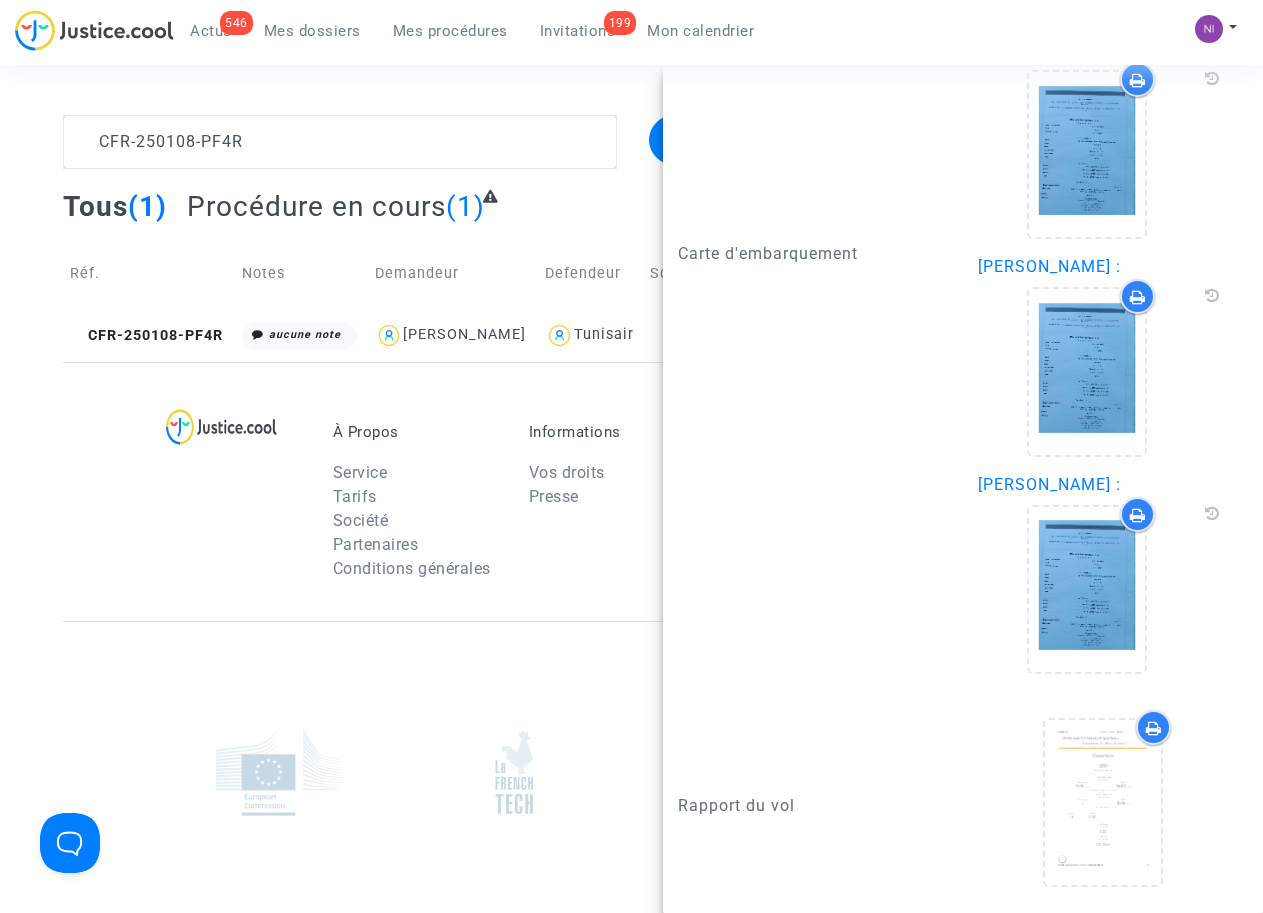 click at bounding box center (239, 507) 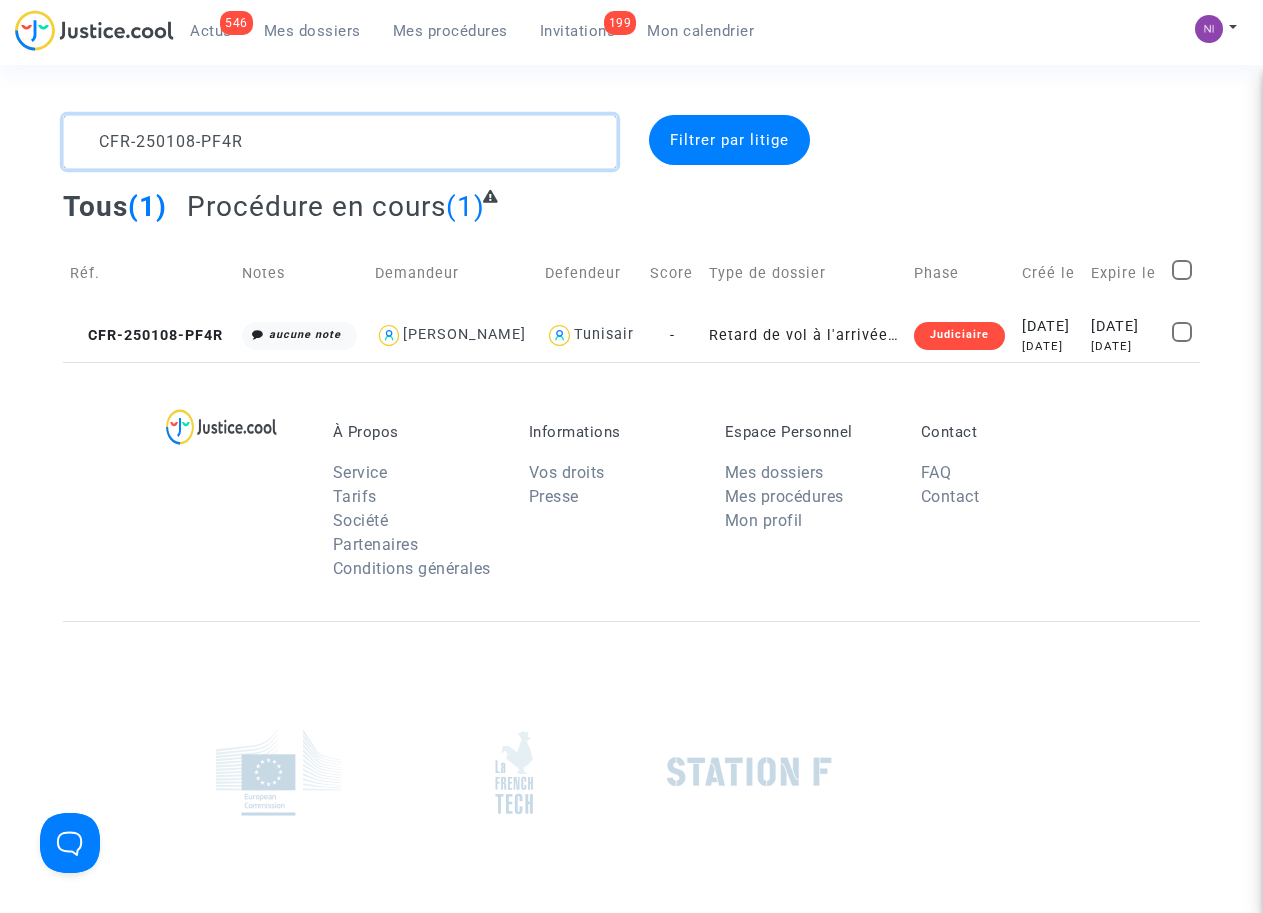 click on "CFR-250108-PF4R  Filtrer par litige  Tous (1) Procédure en cours (1)  Réf.   Notes   Demandeur   Defendeur   Score   Type de dossier   Phase   Créé le   Expire le    CFR-250108-PF4R  aucune note  [PERSON_NAME] Tunisair  -  Retard de vol à l'arrivée (Règlement CE n°261/2004)  Judiciaire
[DATE] [DATE] [DATE] [DATE]" at bounding box center [631, 238] 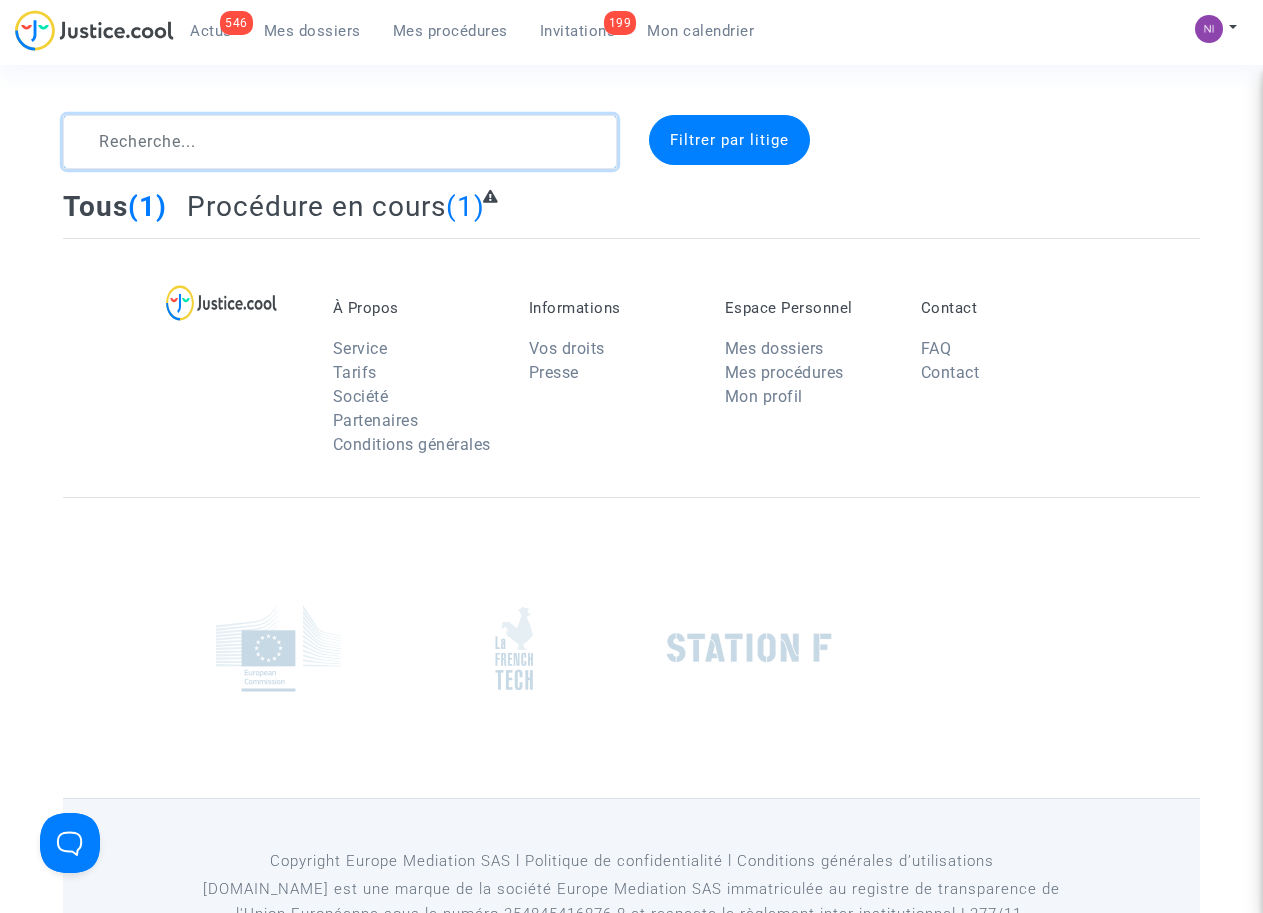 click 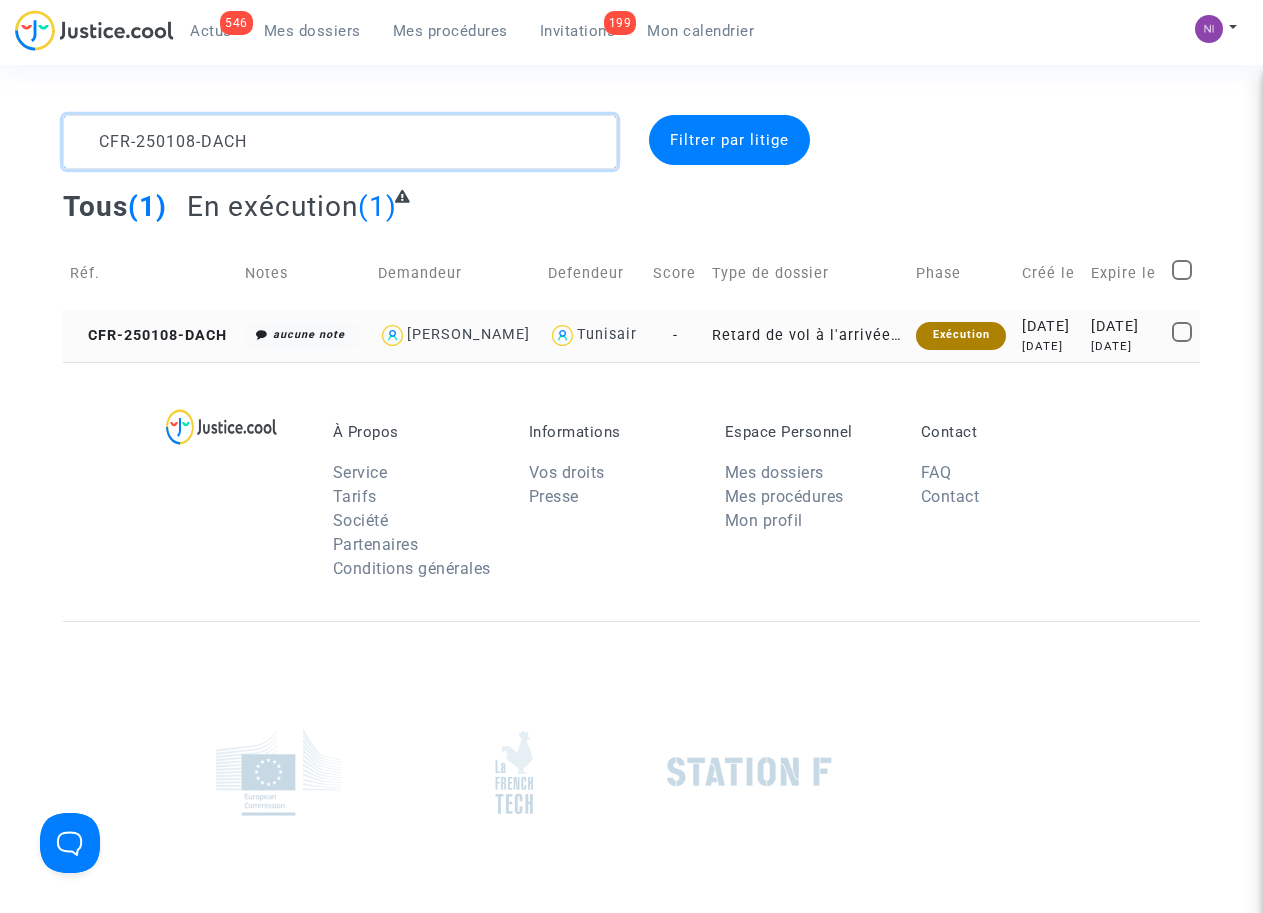 type on "CFR-250108-DACH" 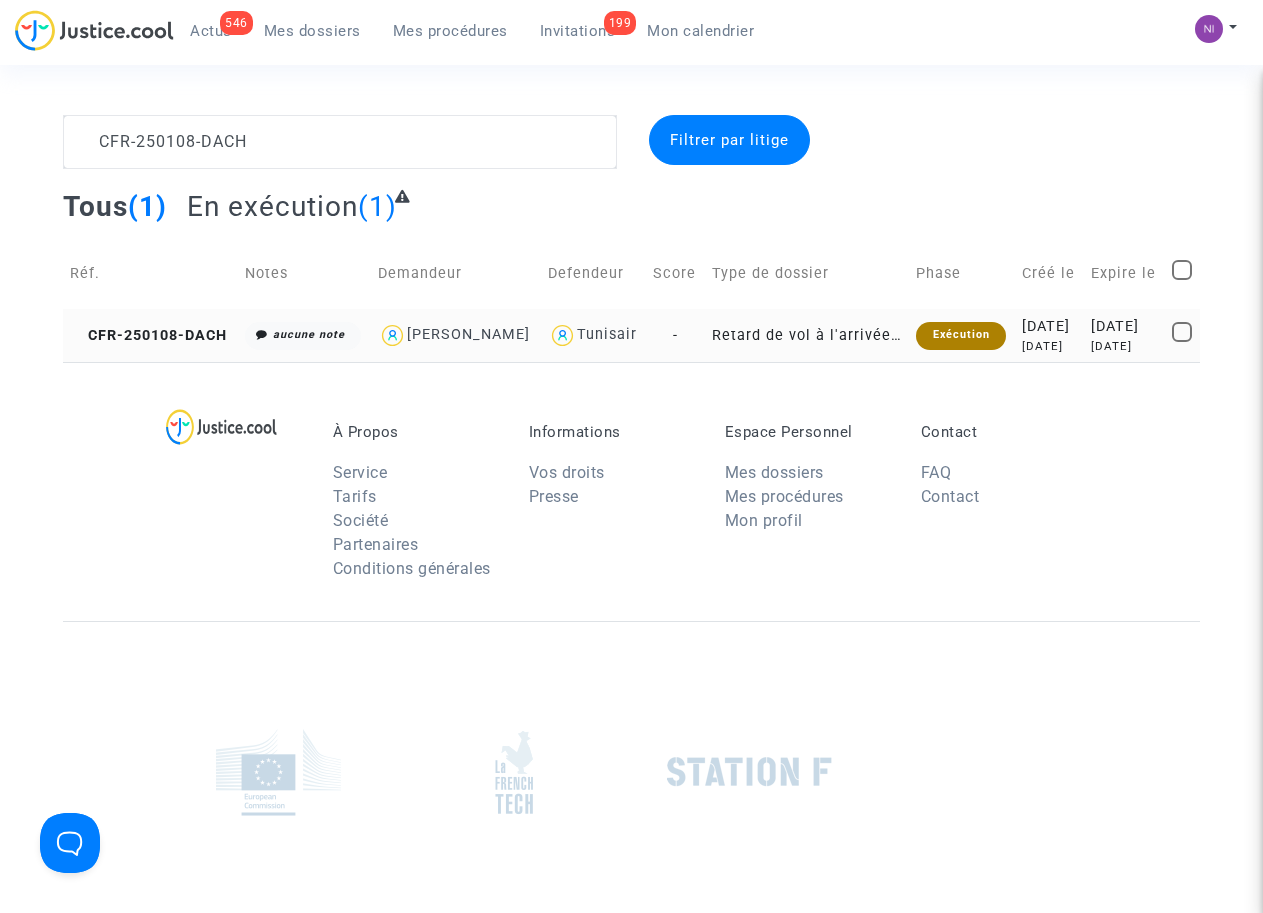 click on "[DATE]" 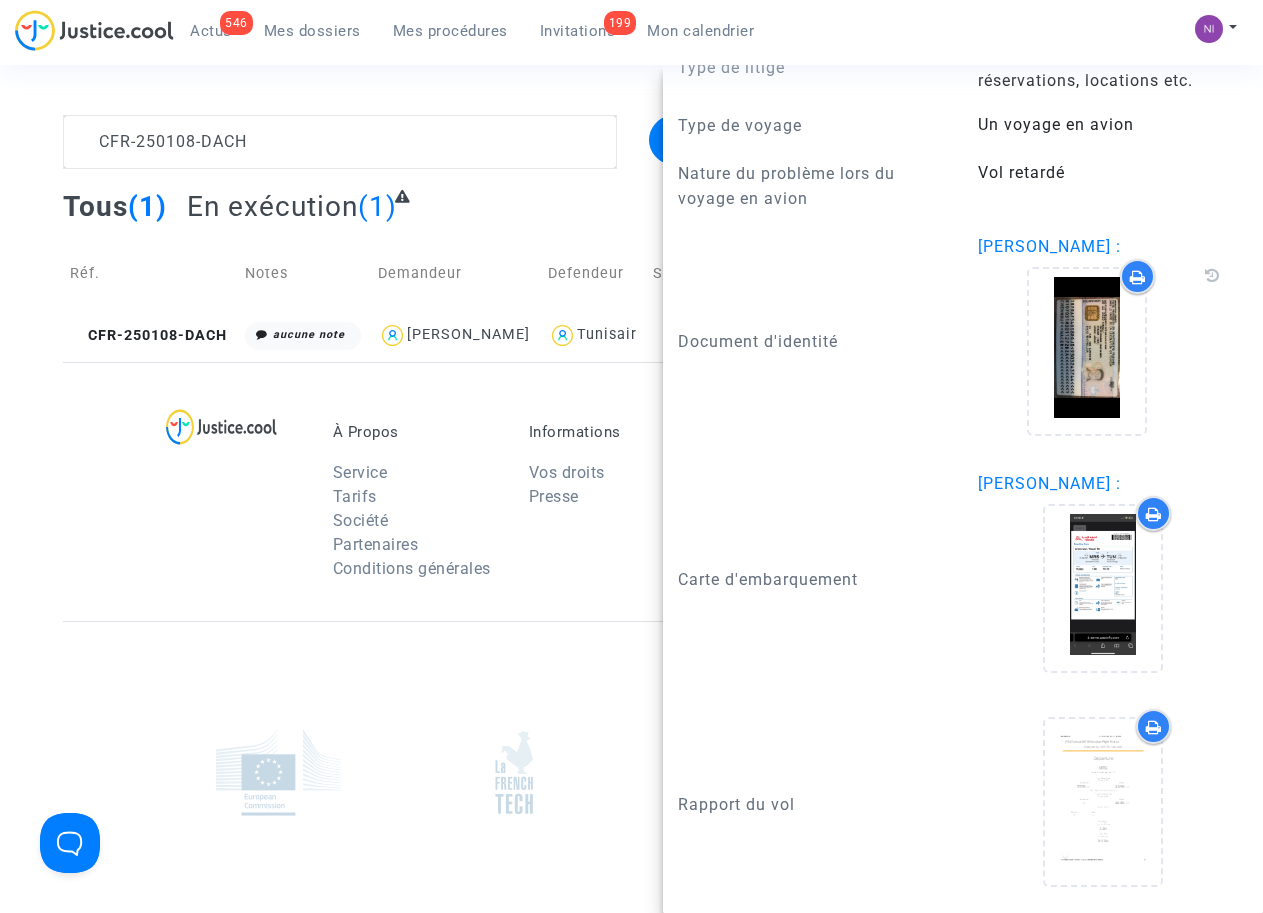 scroll, scrollTop: 2000, scrollLeft: 0, axis: vertical 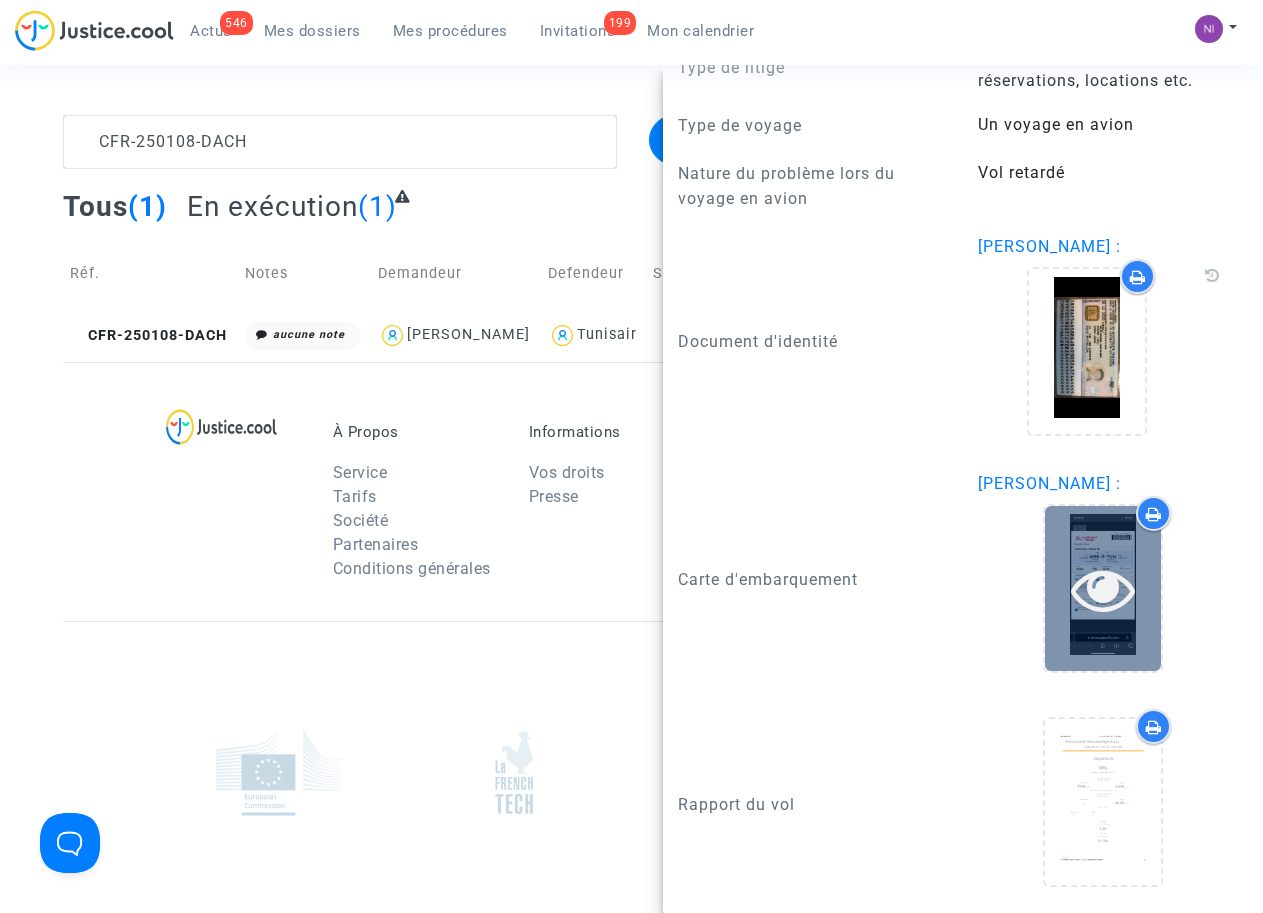 click at bounding box center (1103, 589) 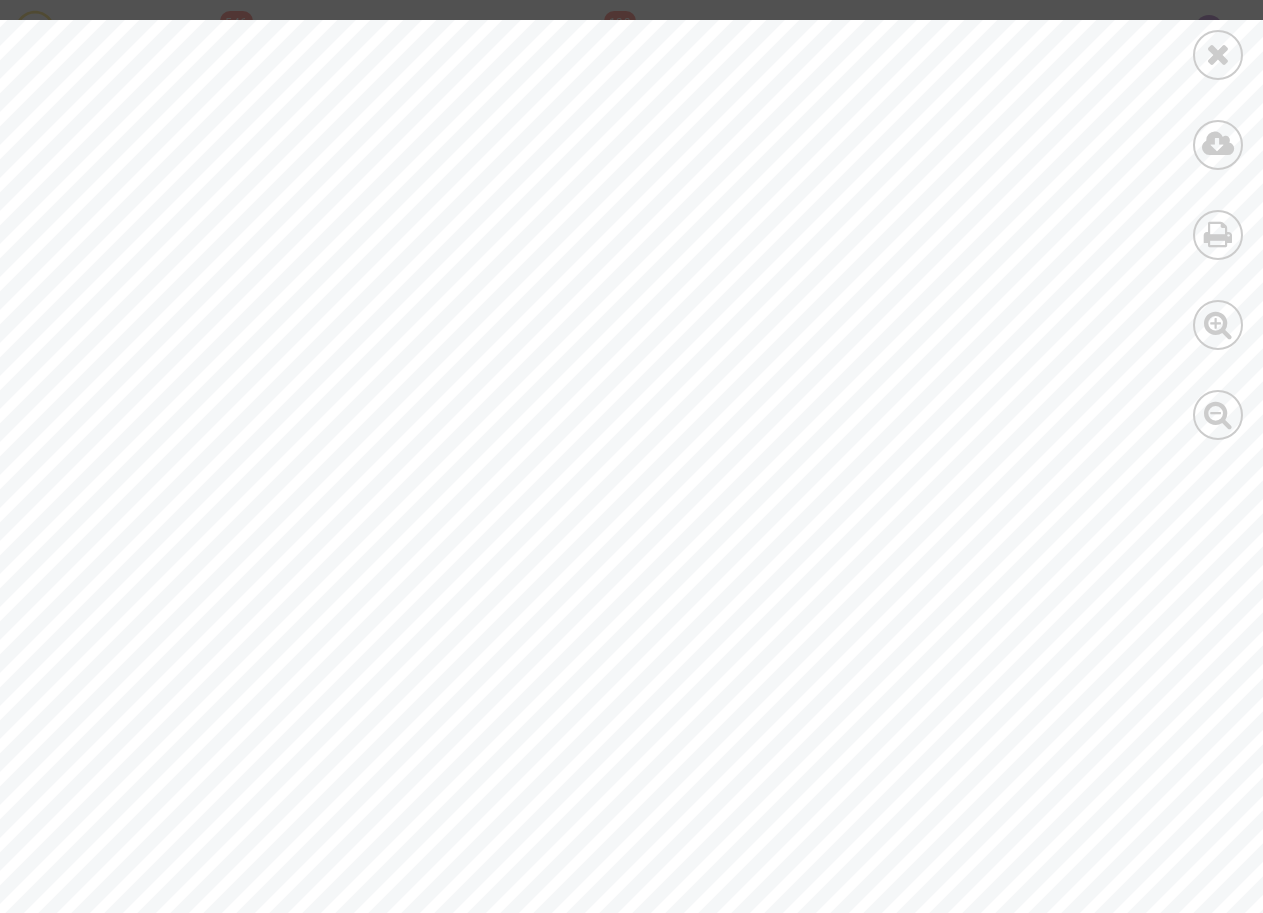 scroll, scrollTop: 954, scrollLeft: 0, axis: vertical 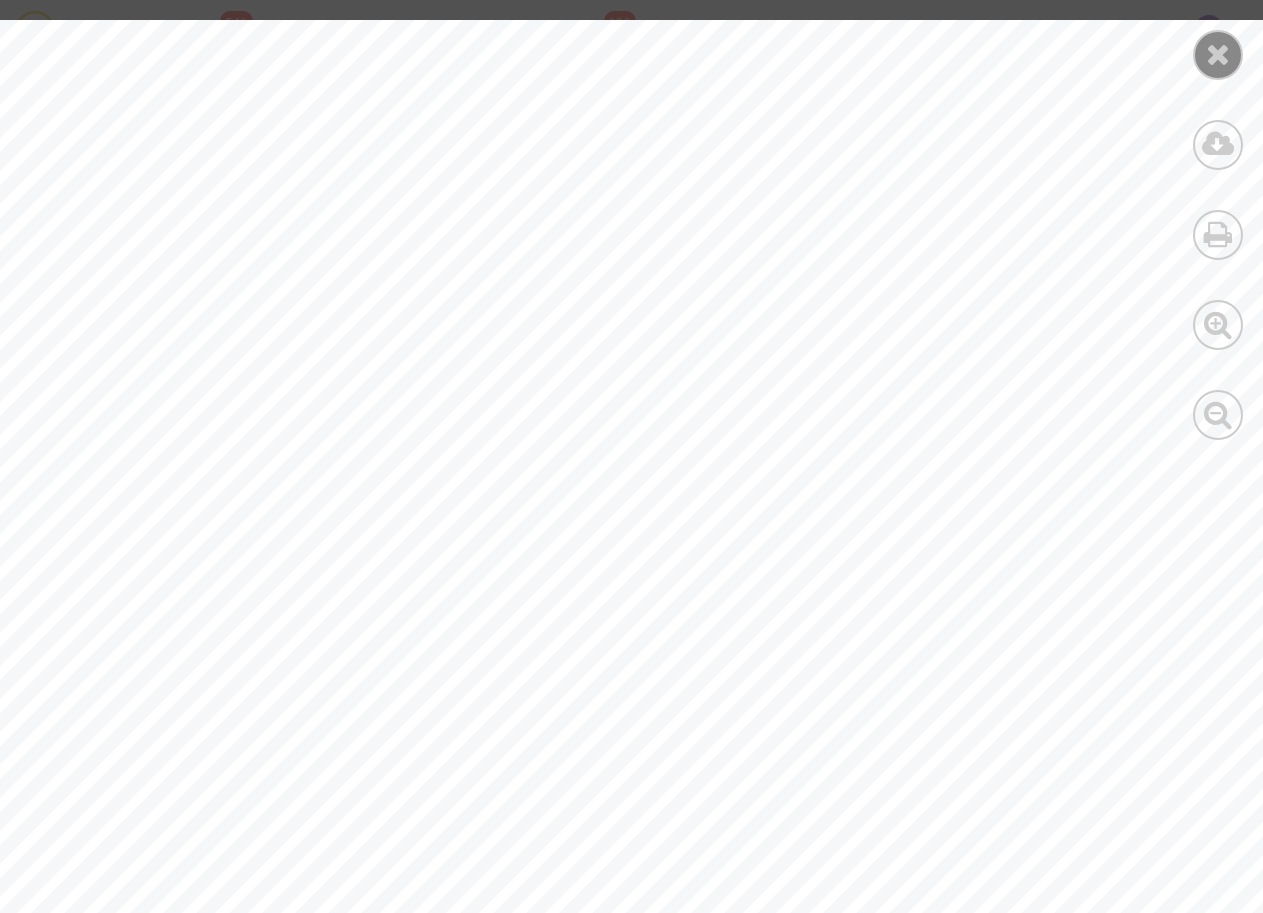 click at bounding box center [1218, 54] 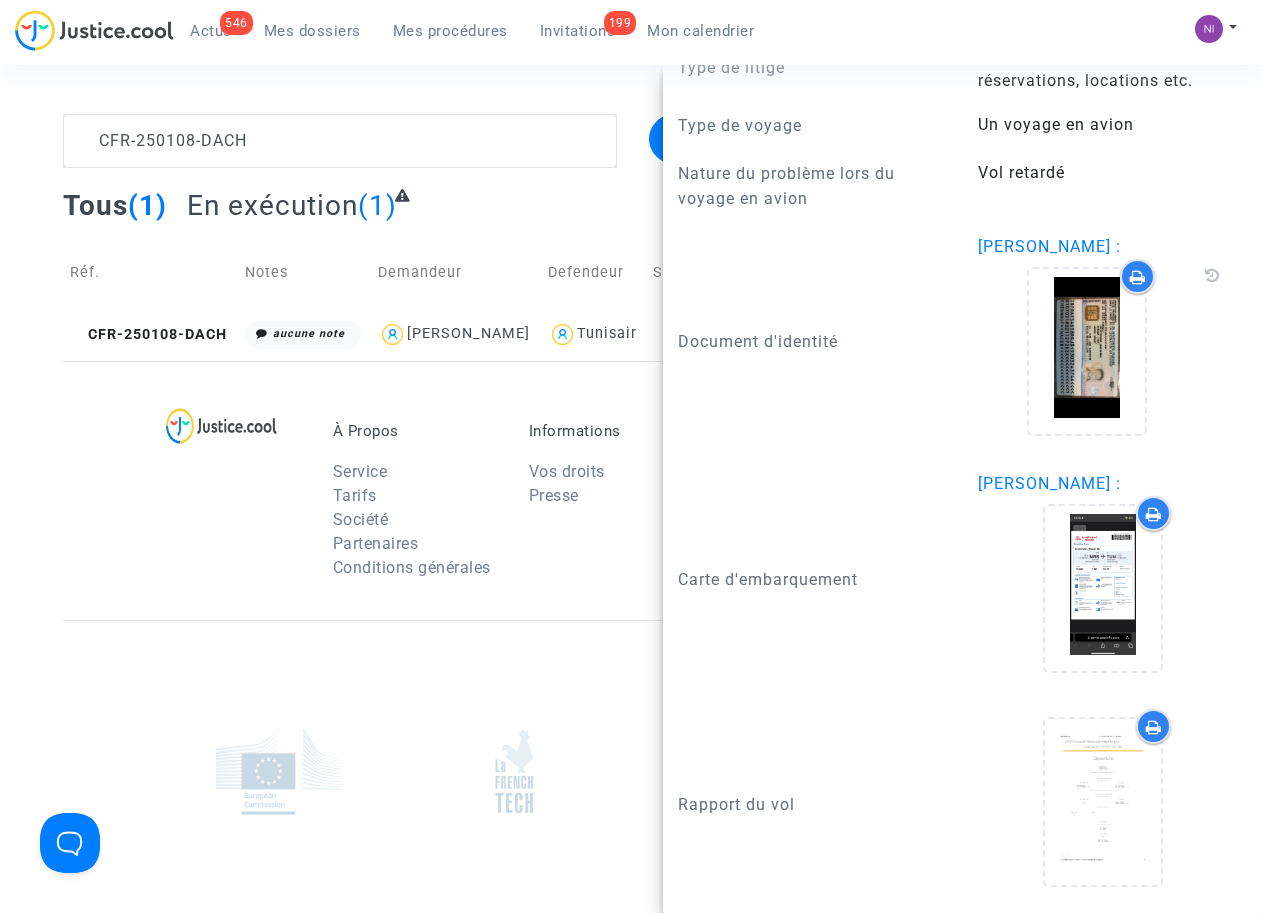 scroll, scrollTop: 0, scrollLeft: 0, axis: both 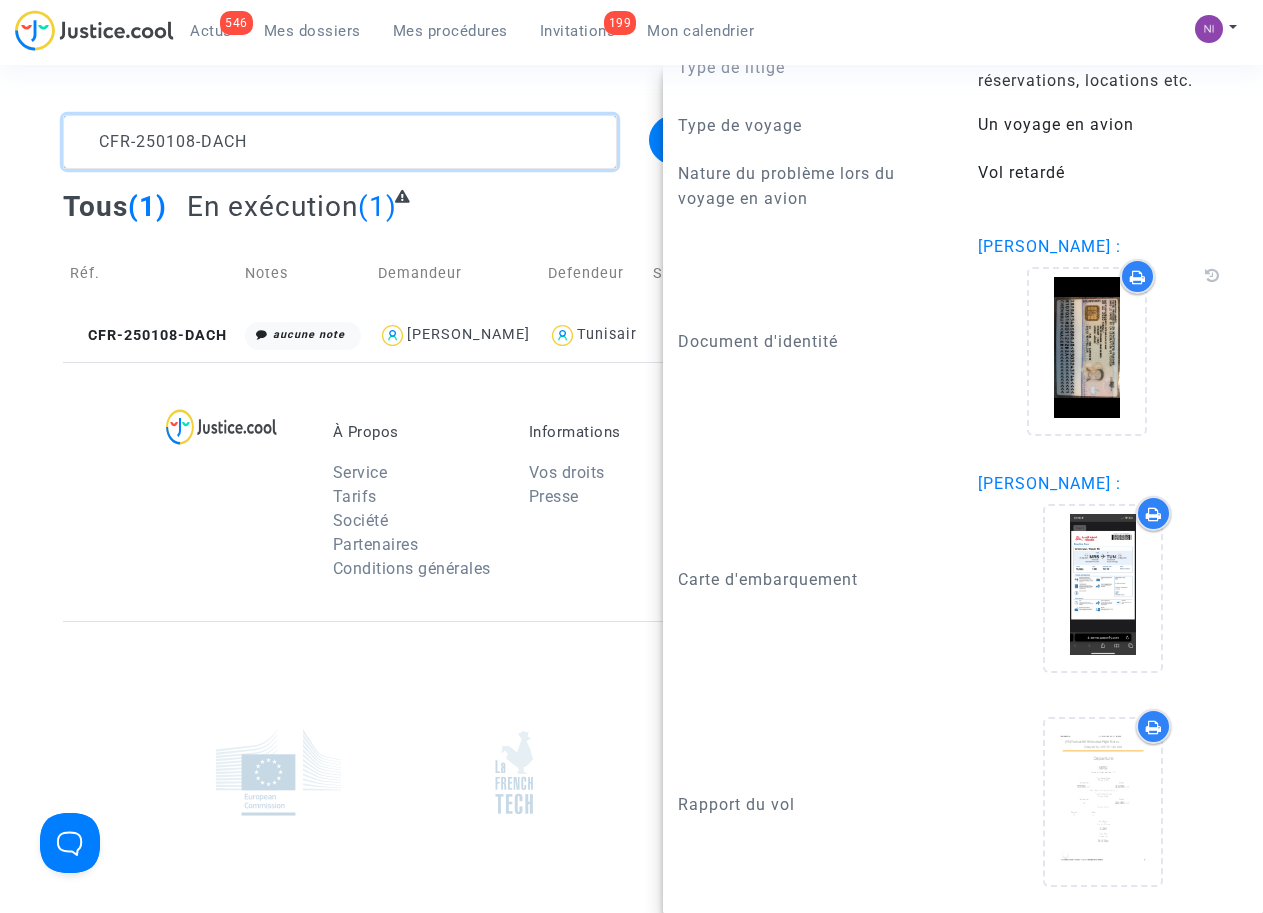 drag, startPoint x: 306, startPoint y: 140, endPoint x: 0, endPoint y: 122, distance: 306.52896 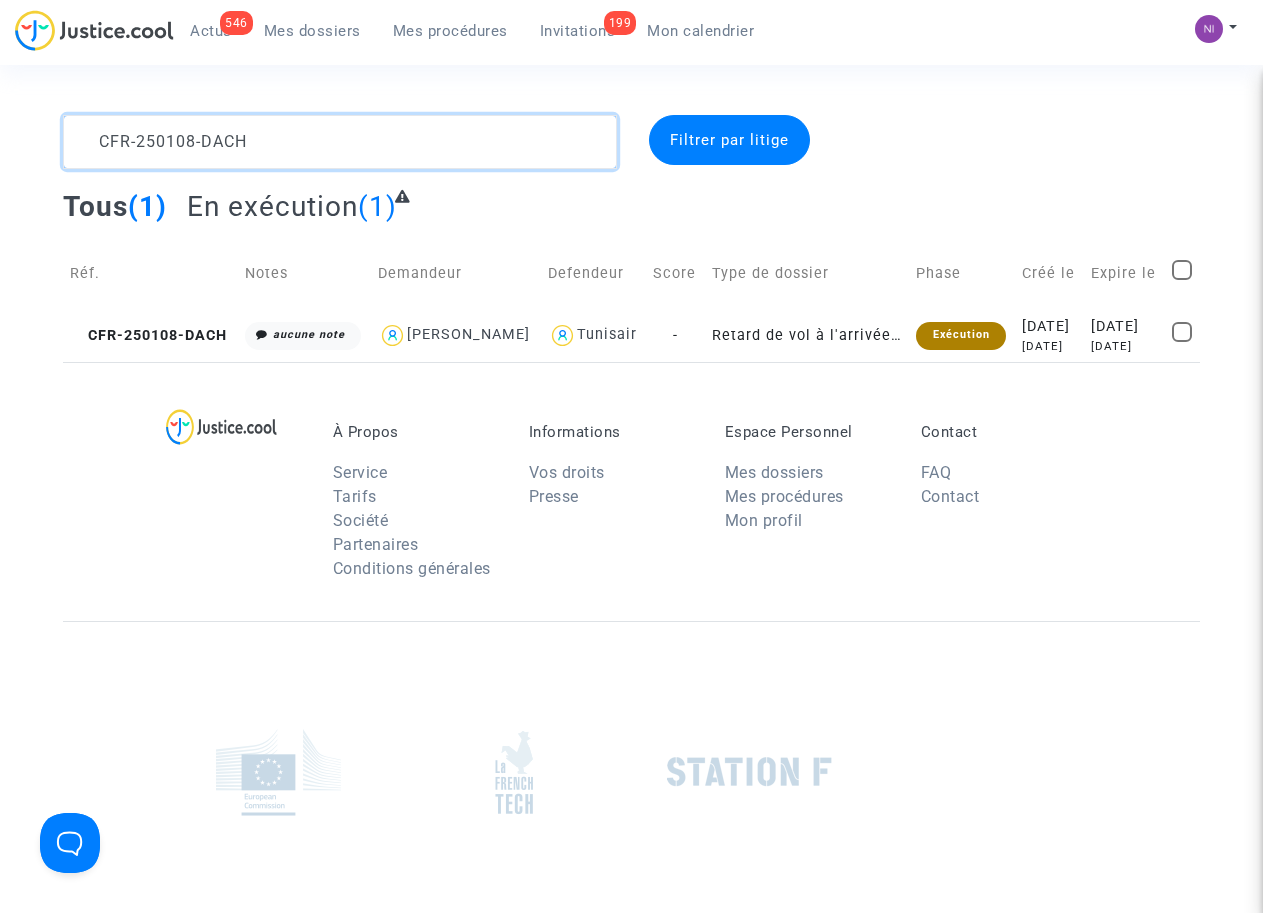 scroll, scrollTop: 0, scrollLeft: 0, axis: both 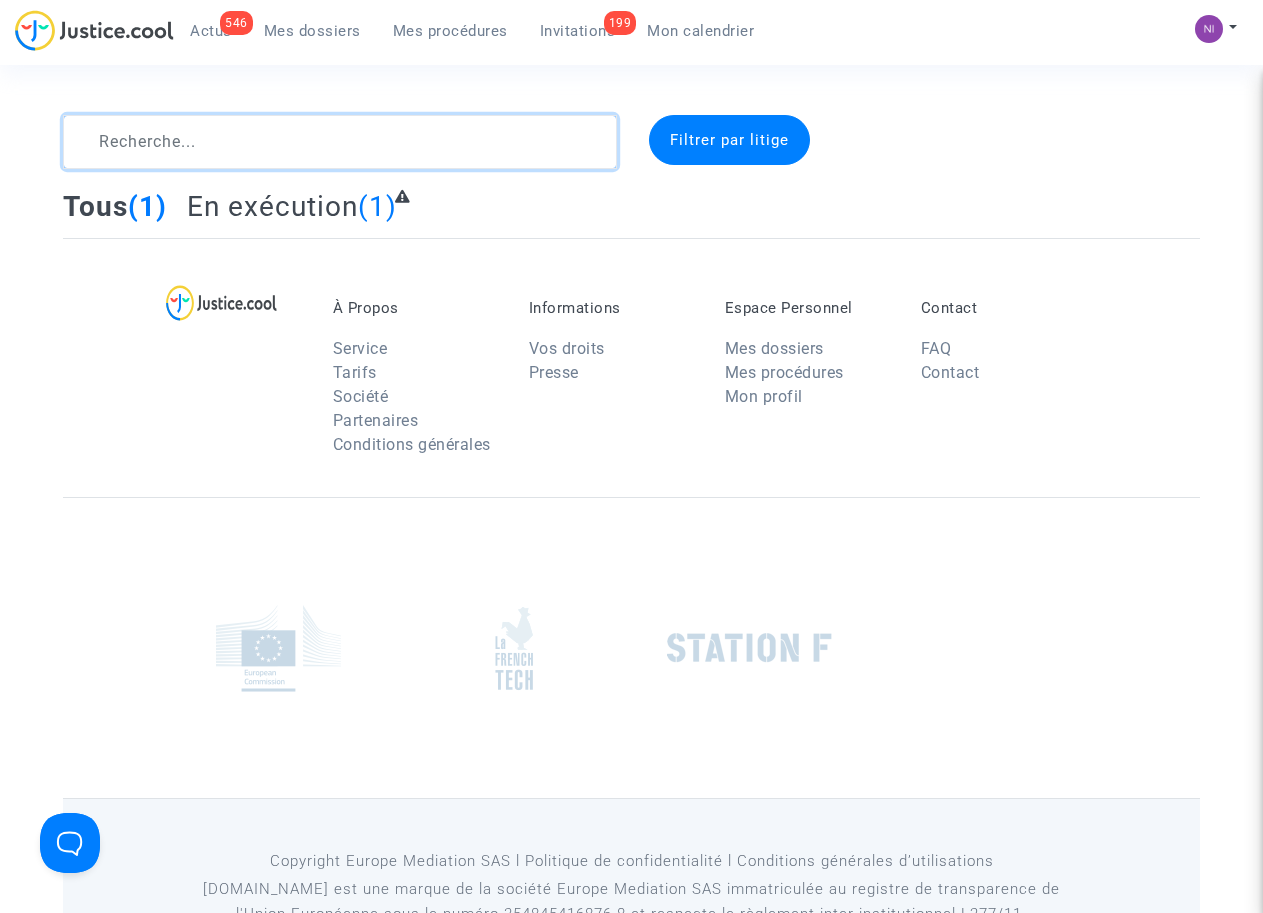 click 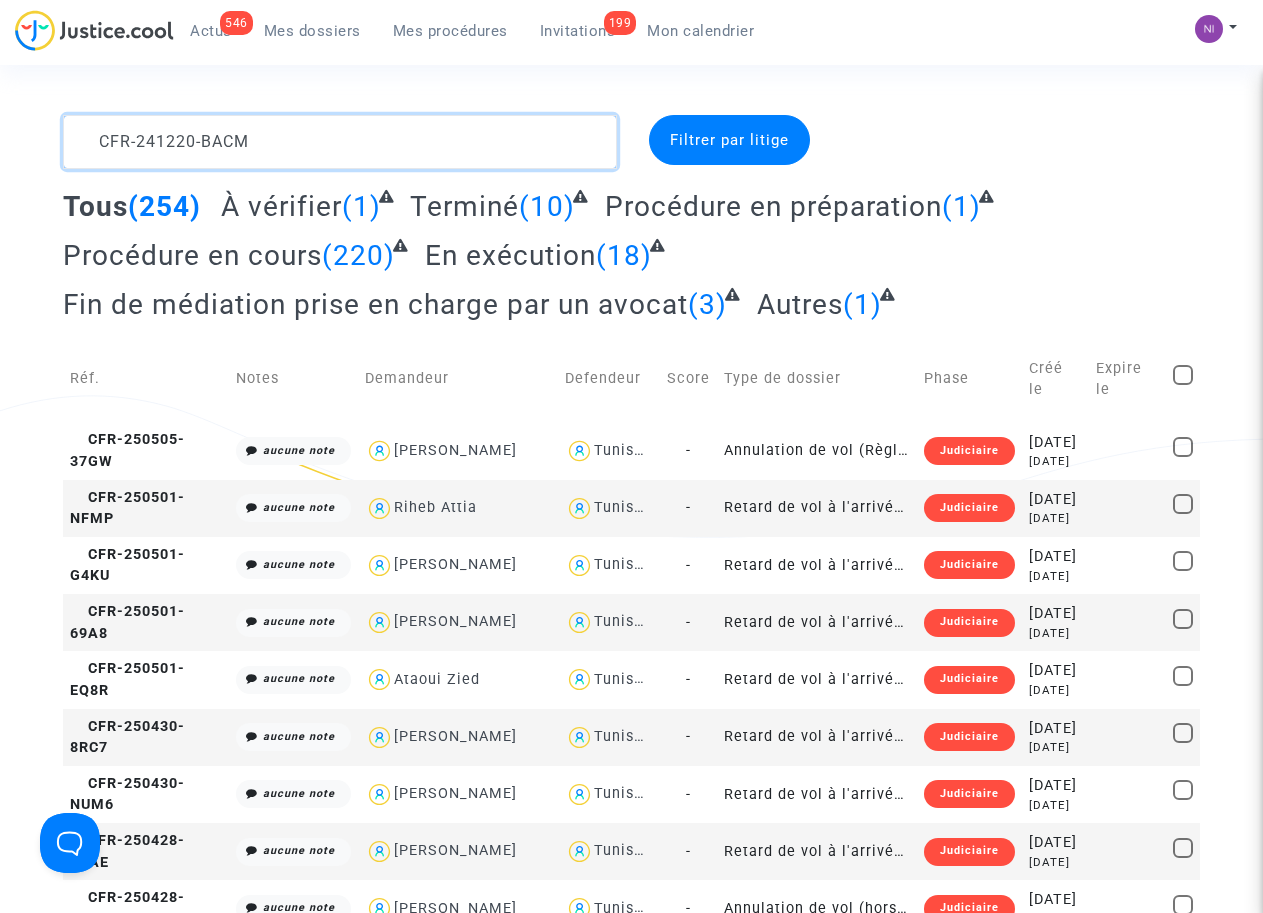 click 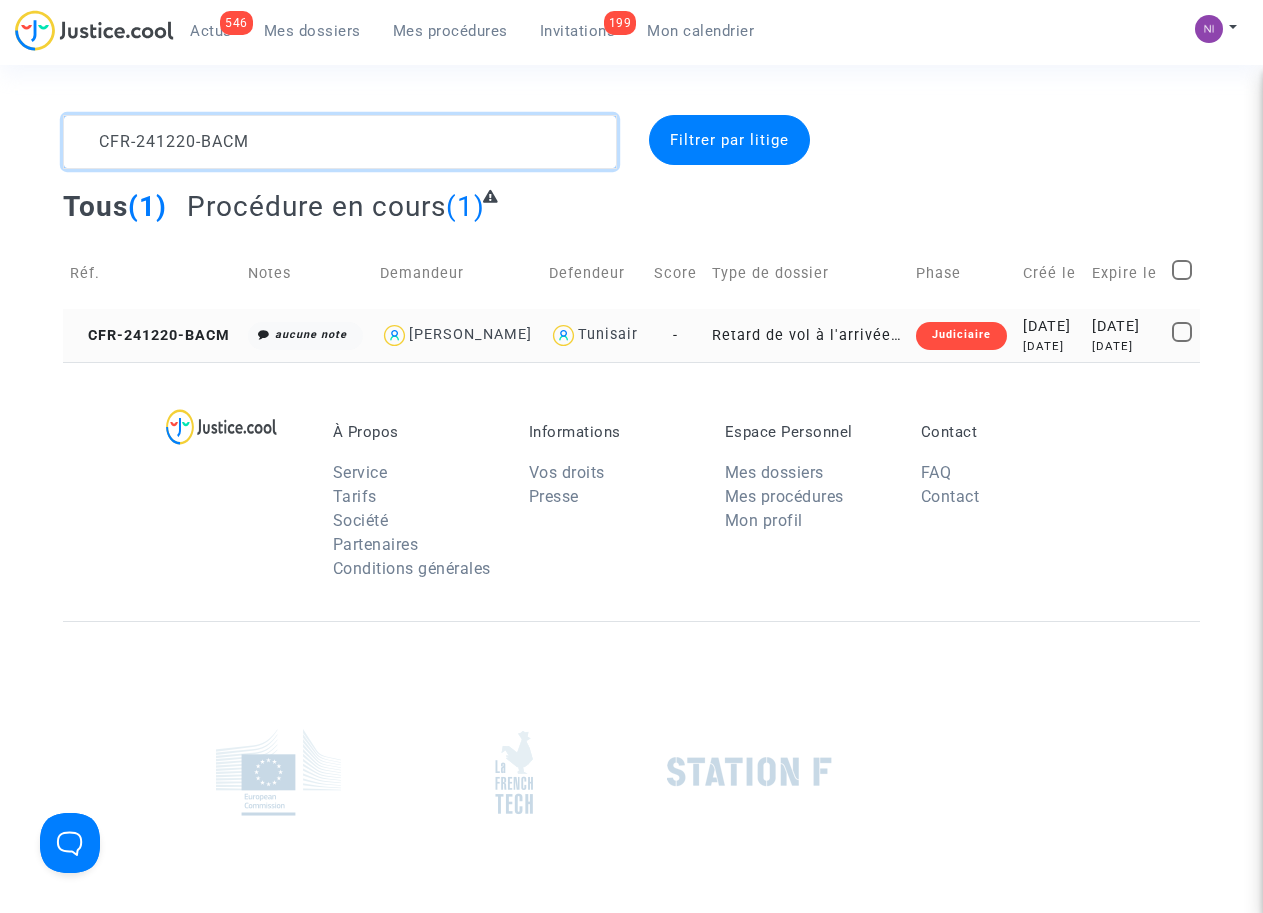 type on "CFR-241220-BACM" 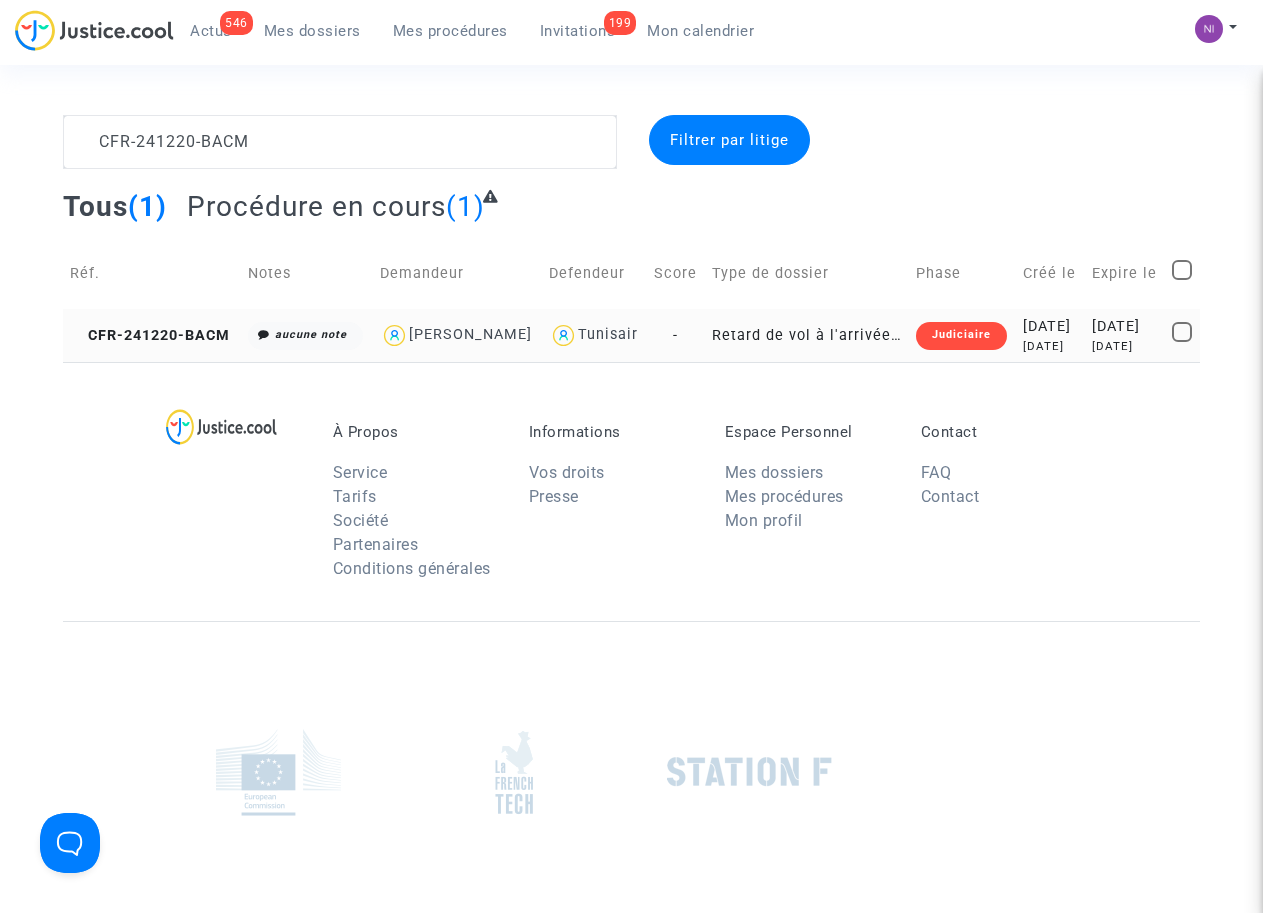 click on "[DATE]" 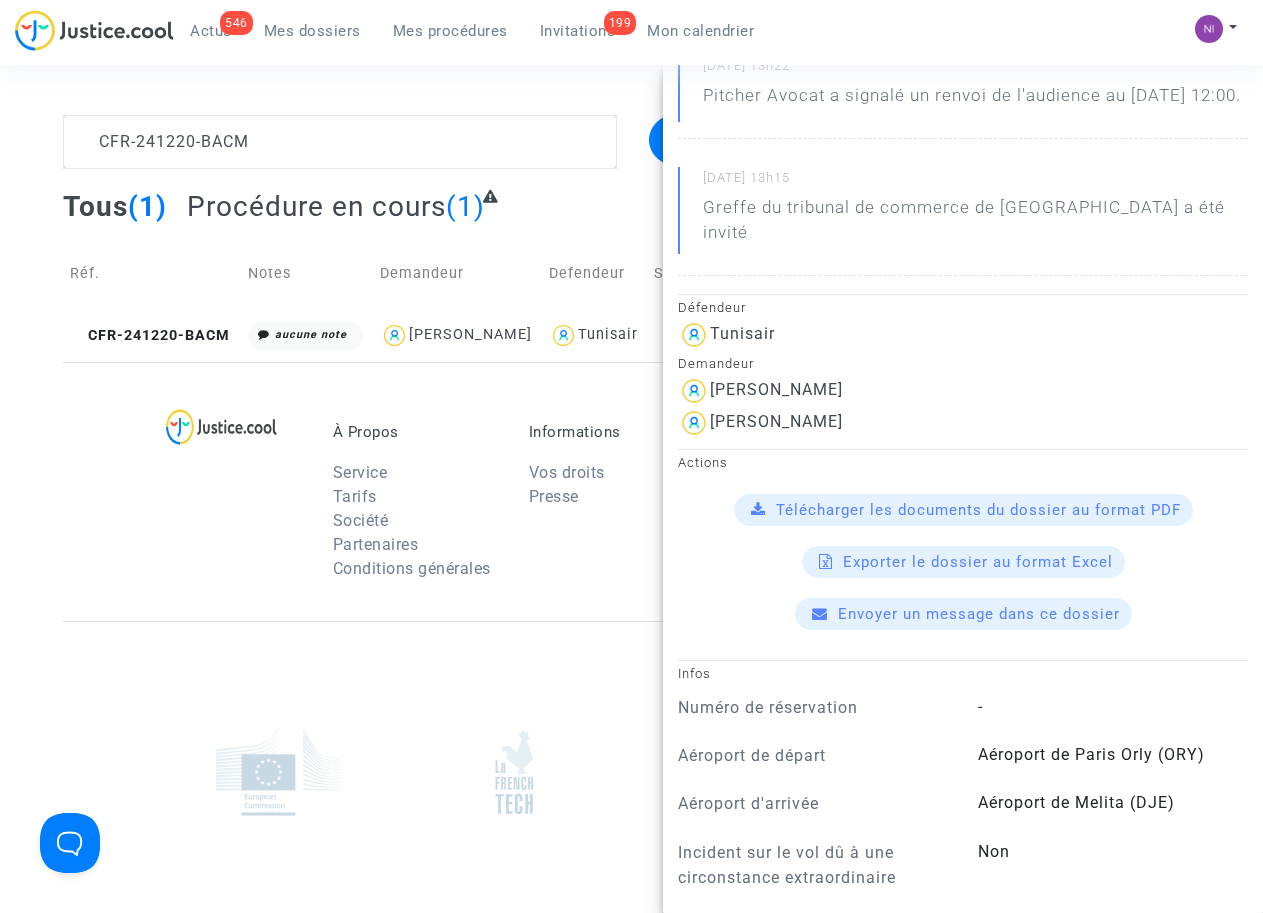 scroll, scrollTop: 254, scrollLeft: 0, axis: vertical 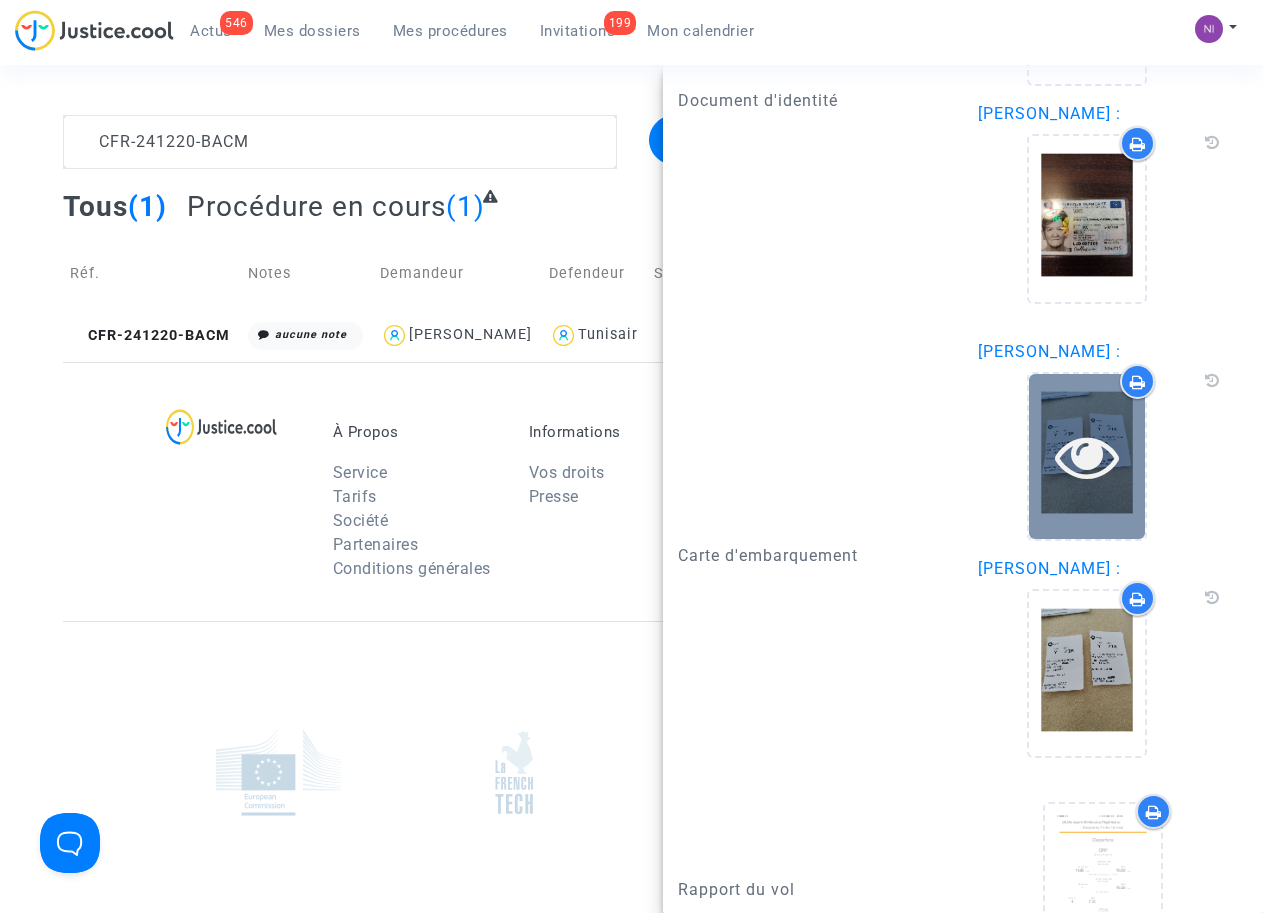 click at bounding box center [1087, 456] 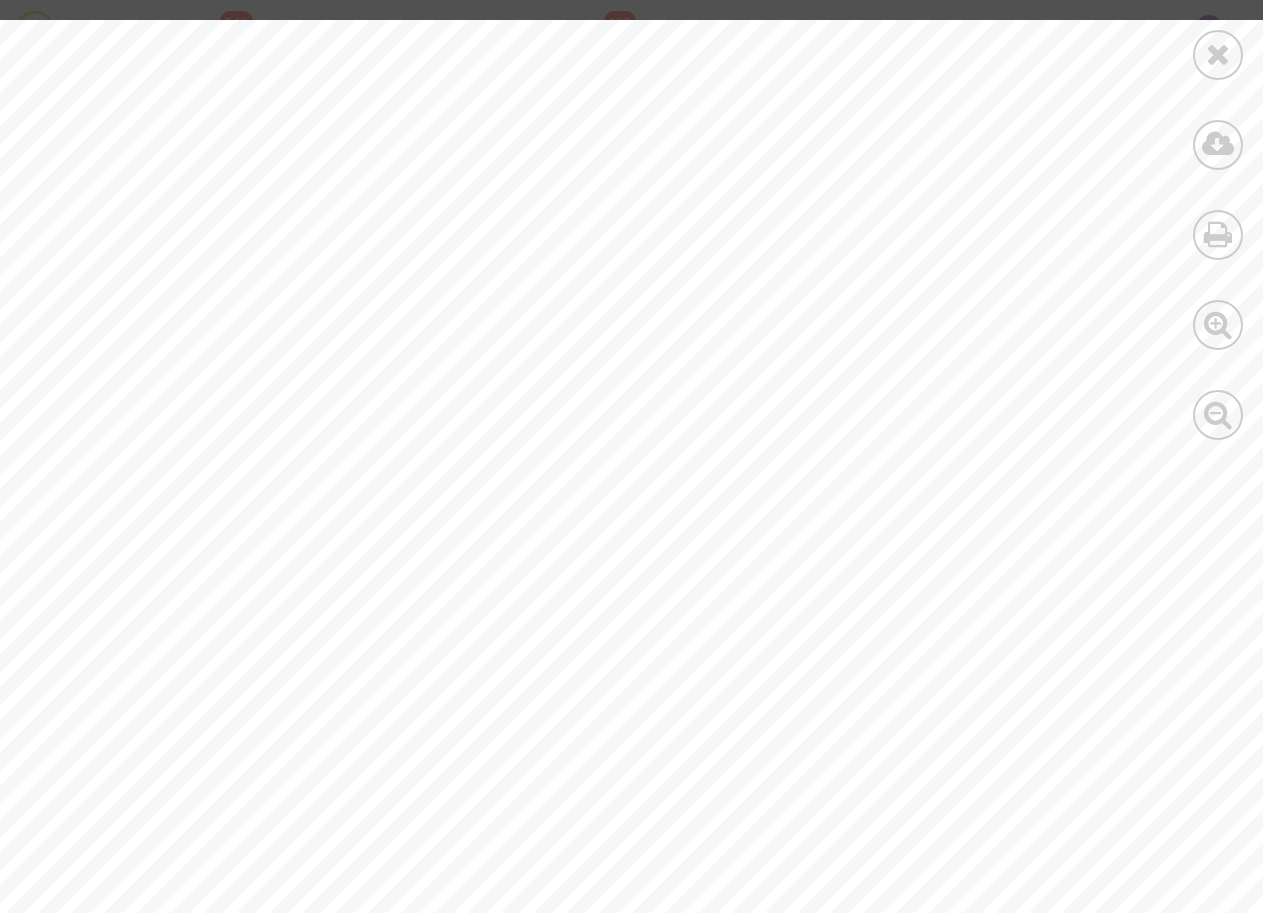 scroll, scrollTop: 15, scrollLeft: 0, axis: vertical 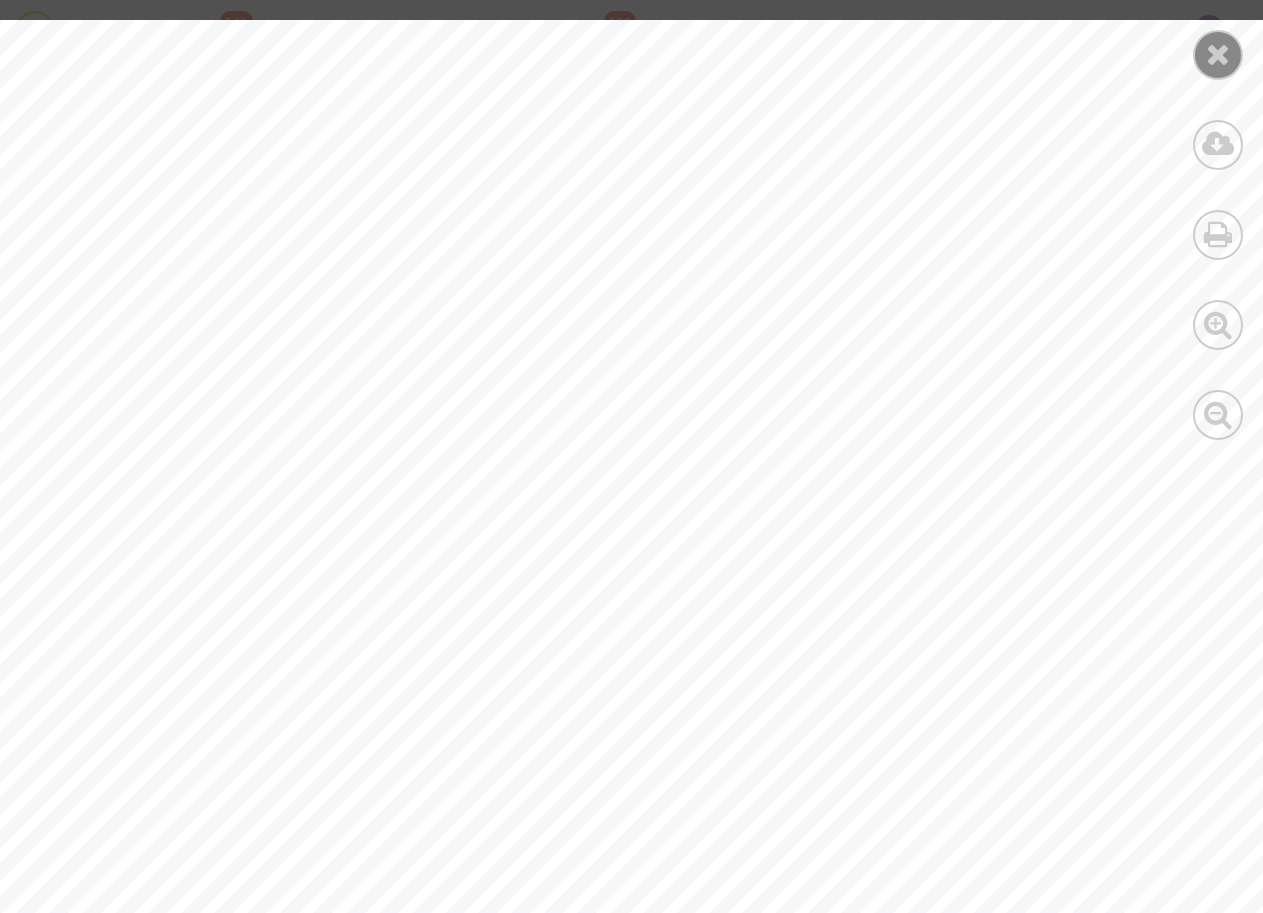 click at bounding box center [1218, 54] 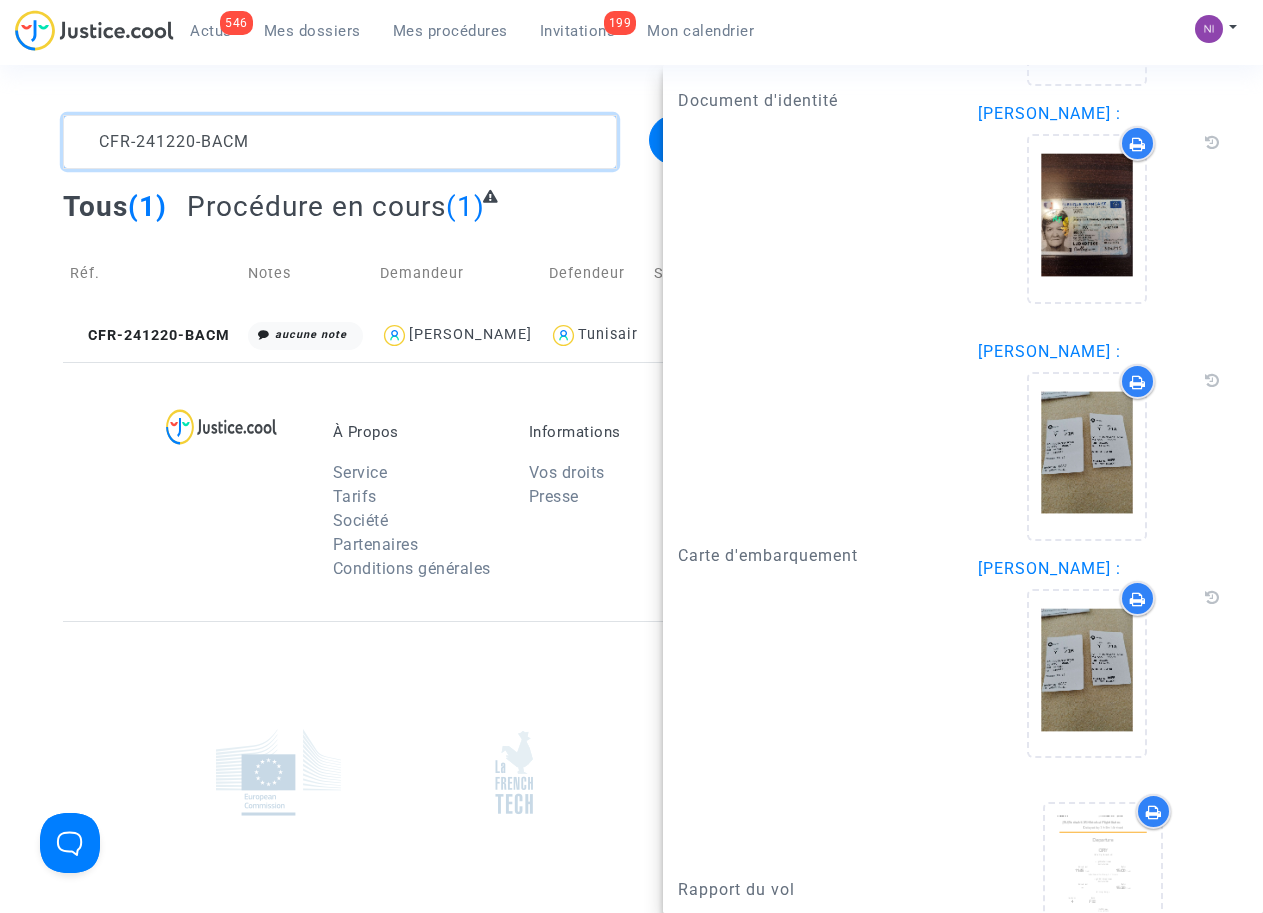 drag, startPoint x: 295, startPoint y: 143, endPoint x: 0, endPoint y: 133, distance: 295.16943 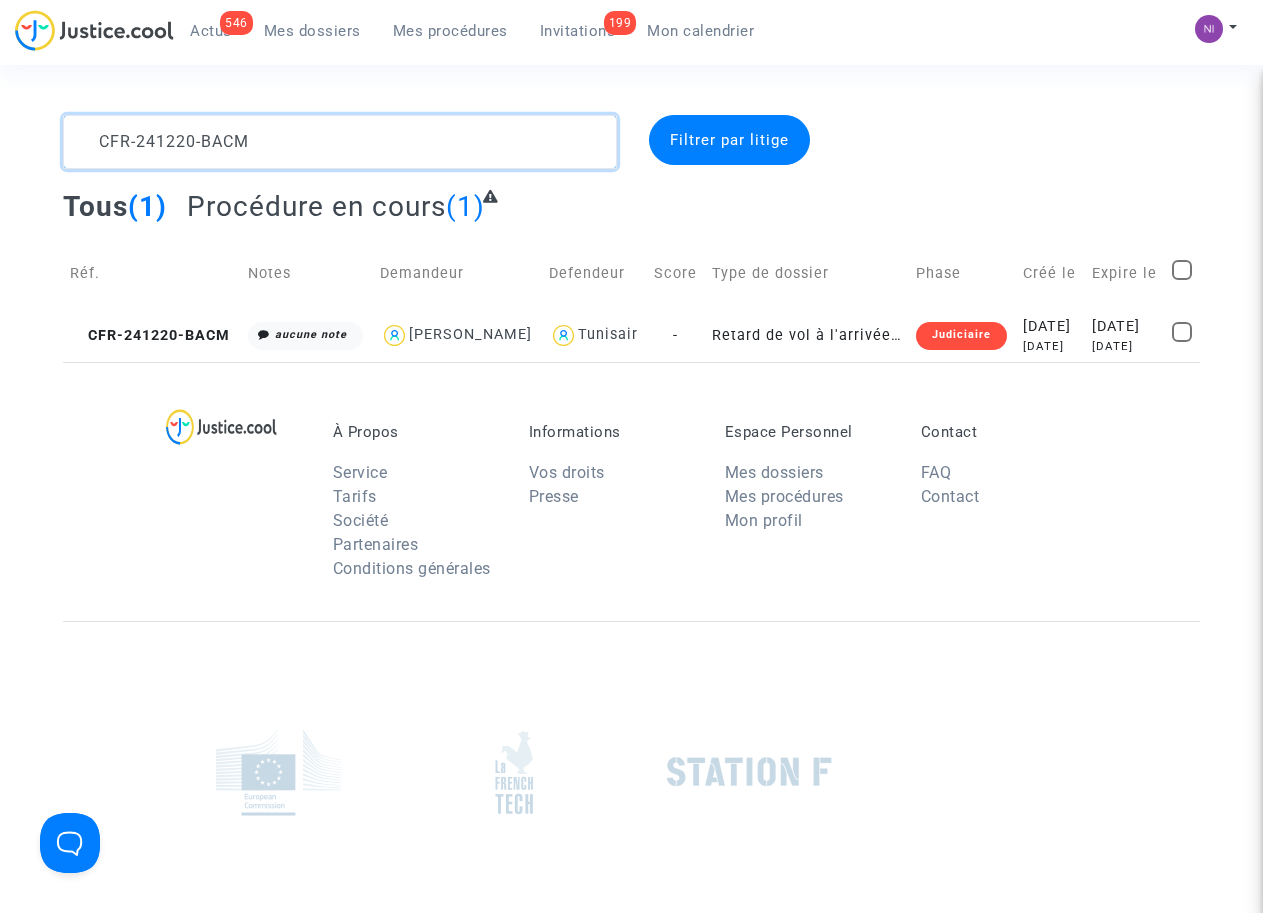 scroll, scrollTop: 0, scrollLeft: 0, axis: both 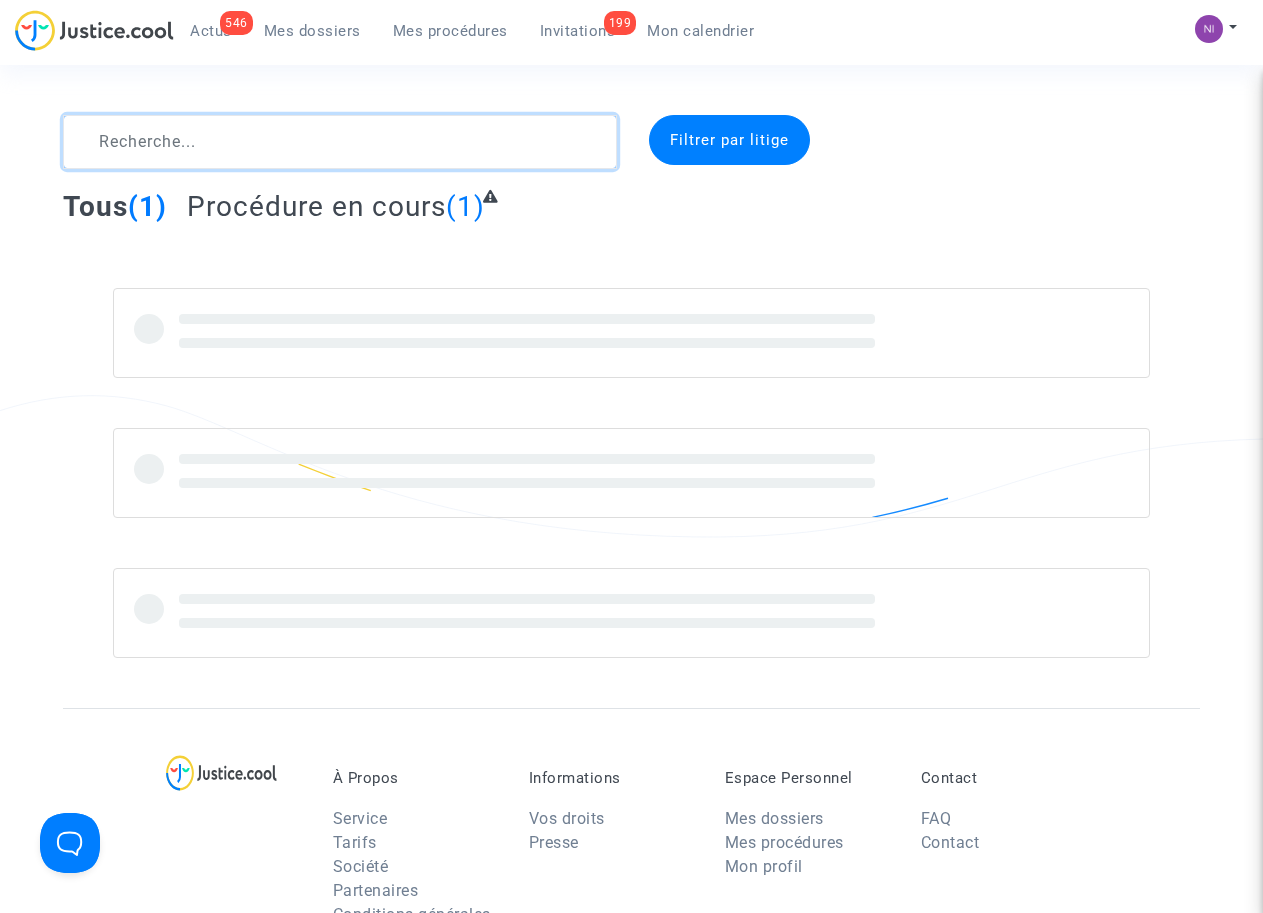 click 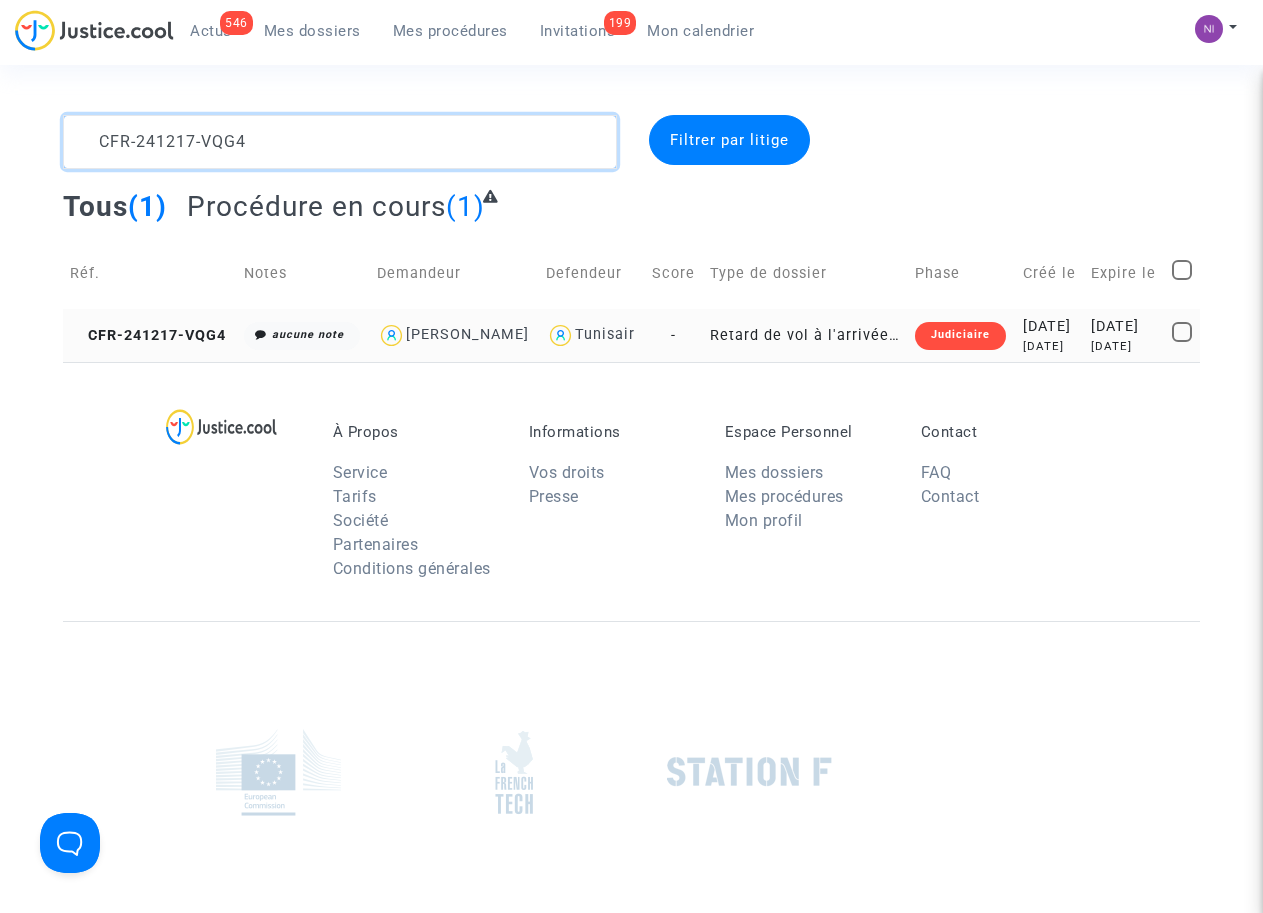 type on "CFR-241217-VQG4" 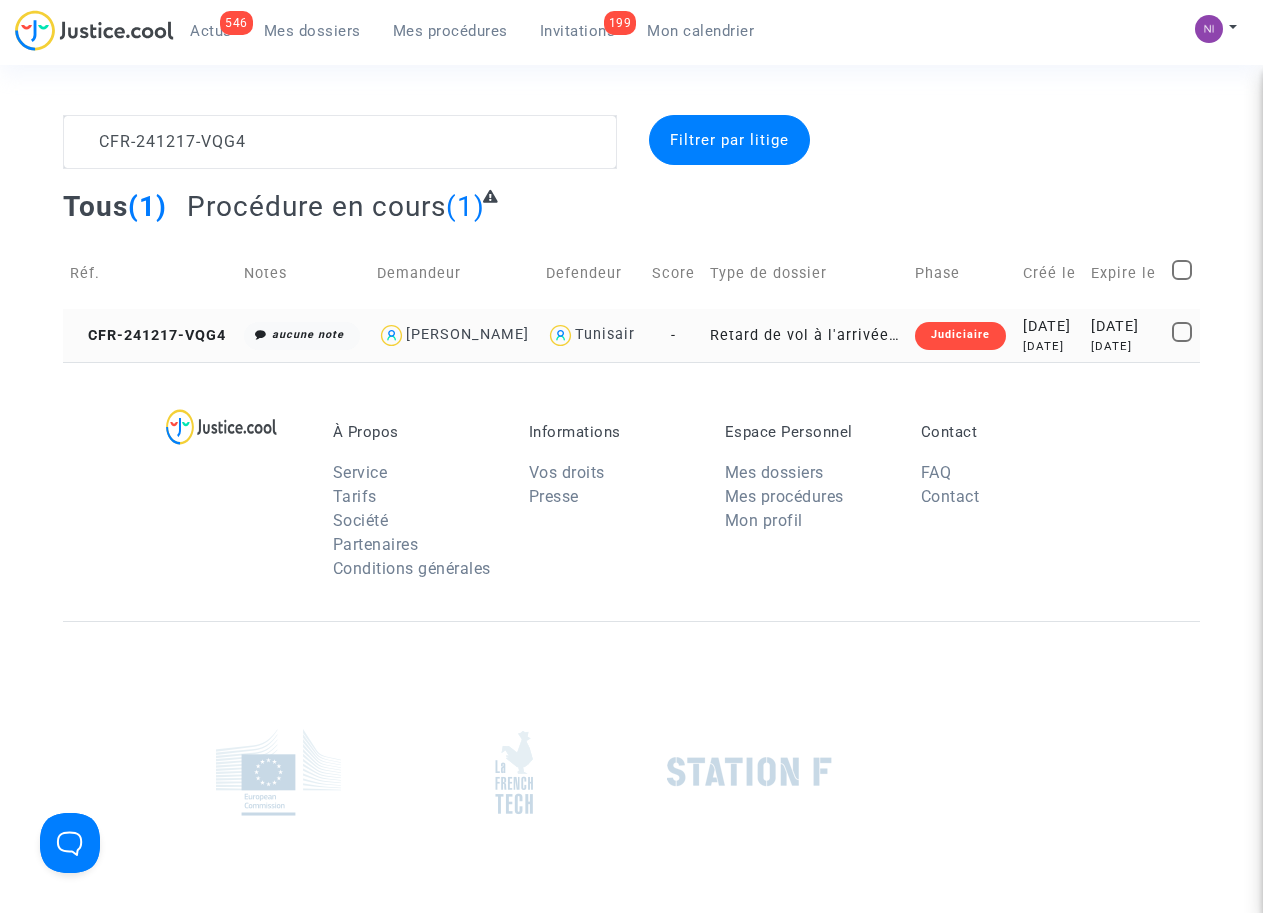 click on "[DATE]" 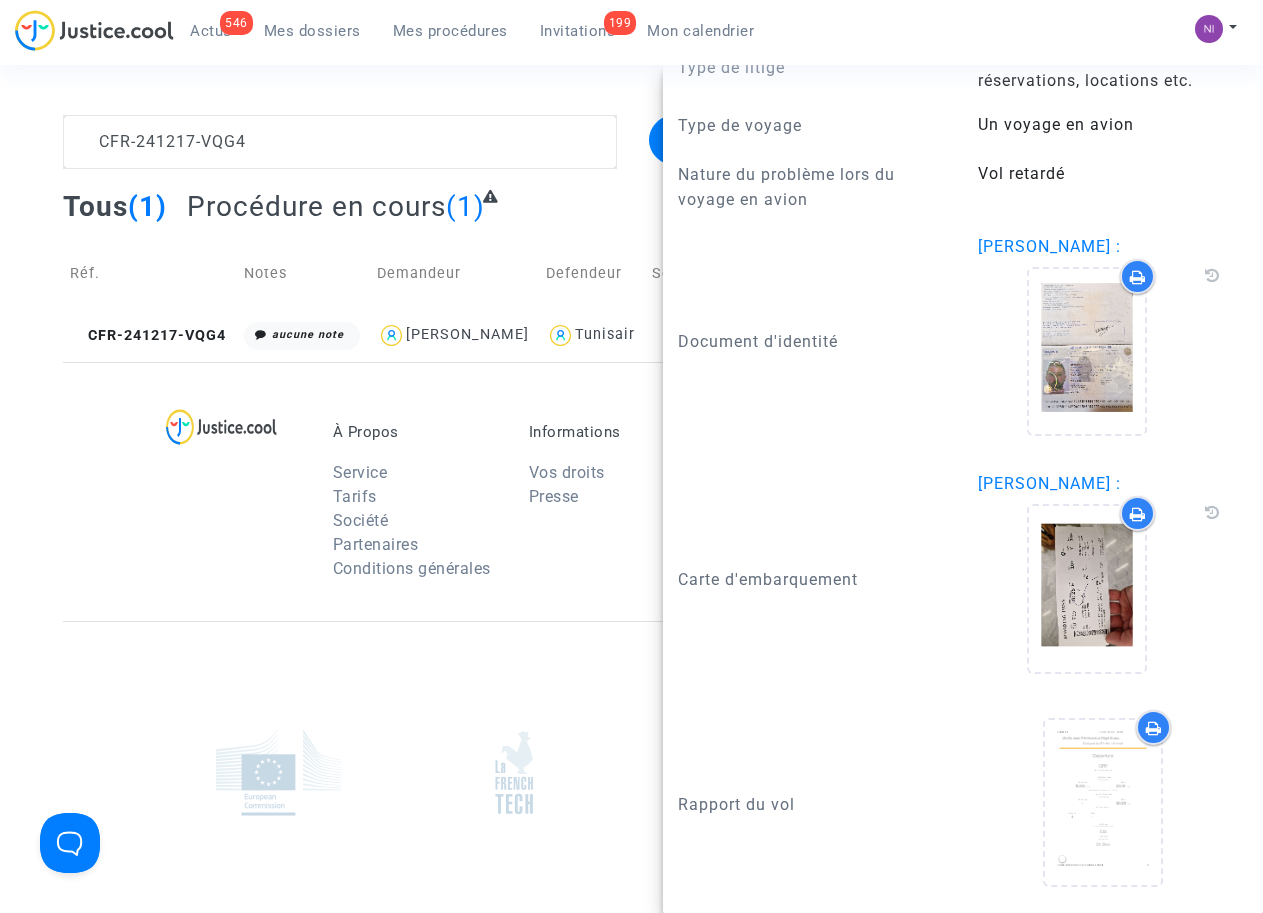 scroll, scrollTop: 1549, scrollLeft: 0, axis: vertical 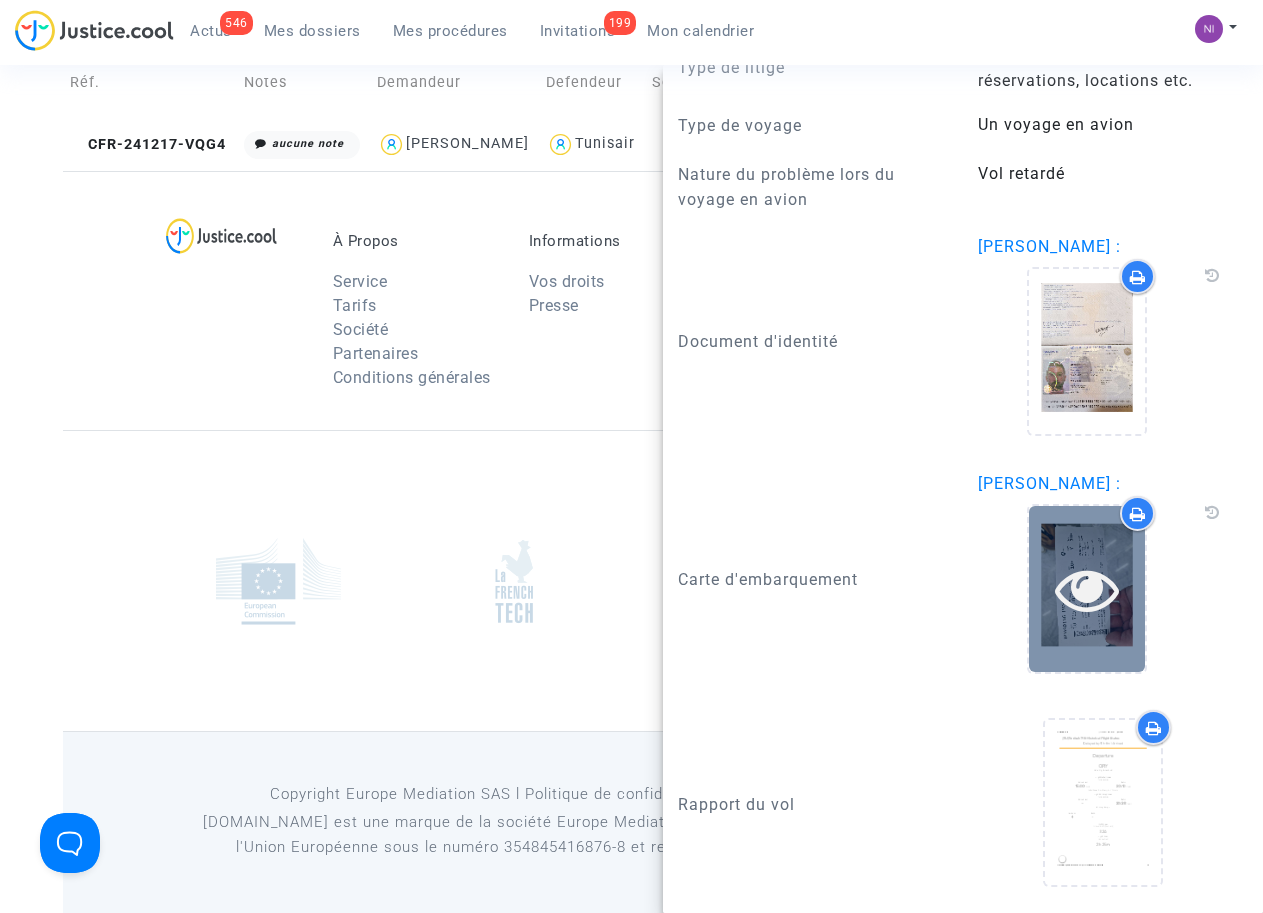 click at bounding box center [1087, 589] 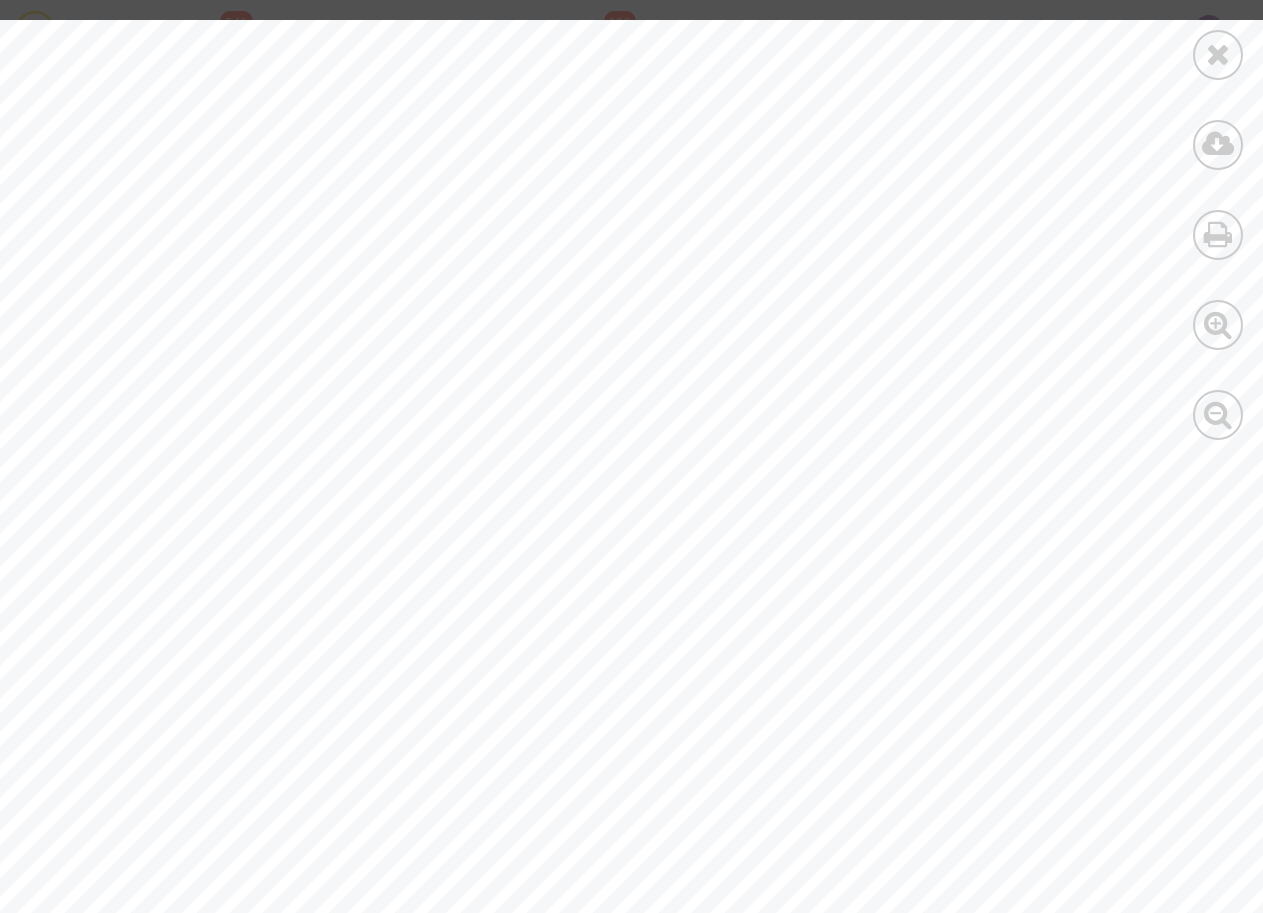 scroll, scrollTop: 0, scrollLeft: 0, axis: both 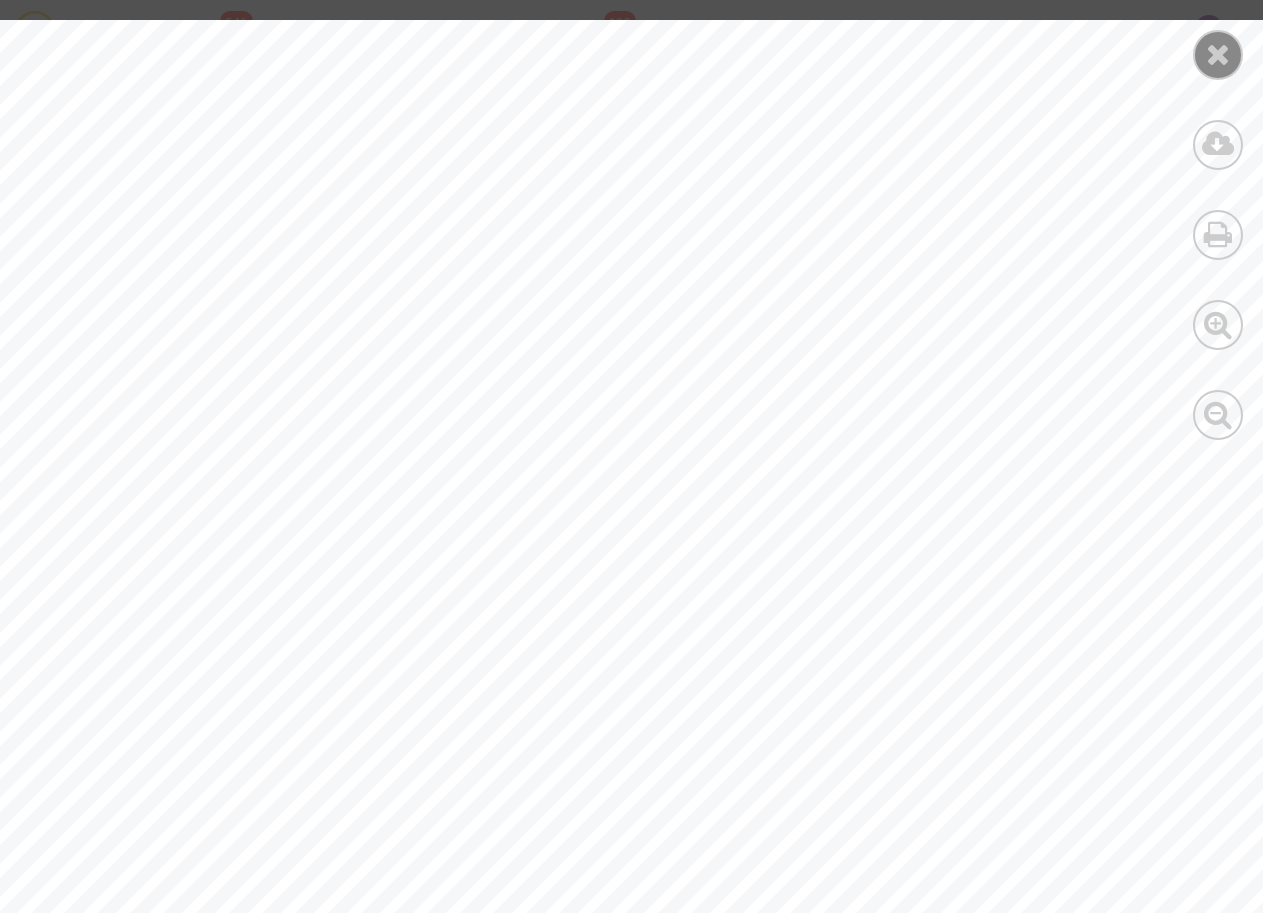 click at bounding box center [1218, 54] 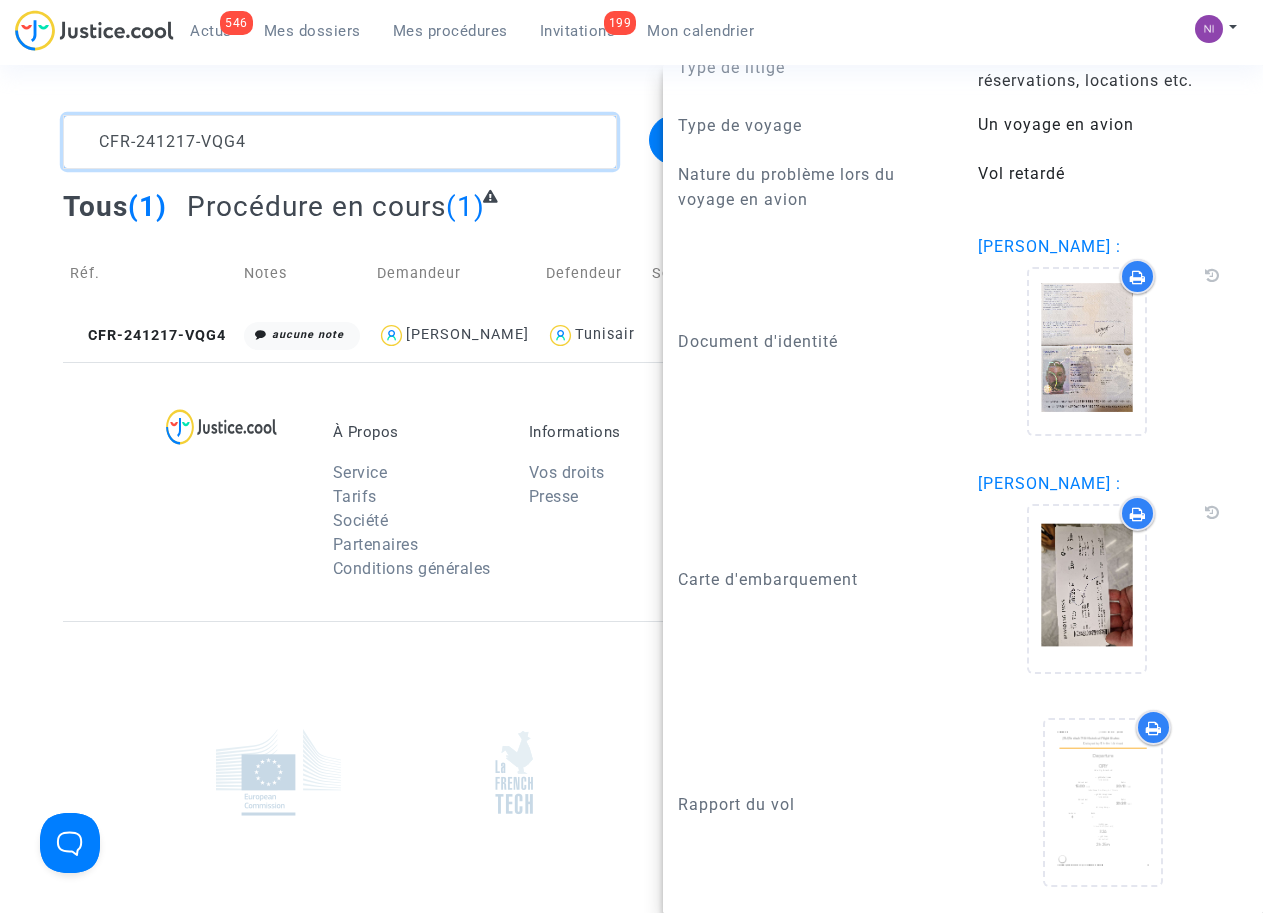 drag, startPoint x: 338, startPoint y: 144, endPoint x: 9, endPoint y: 123, distance: 329.66953 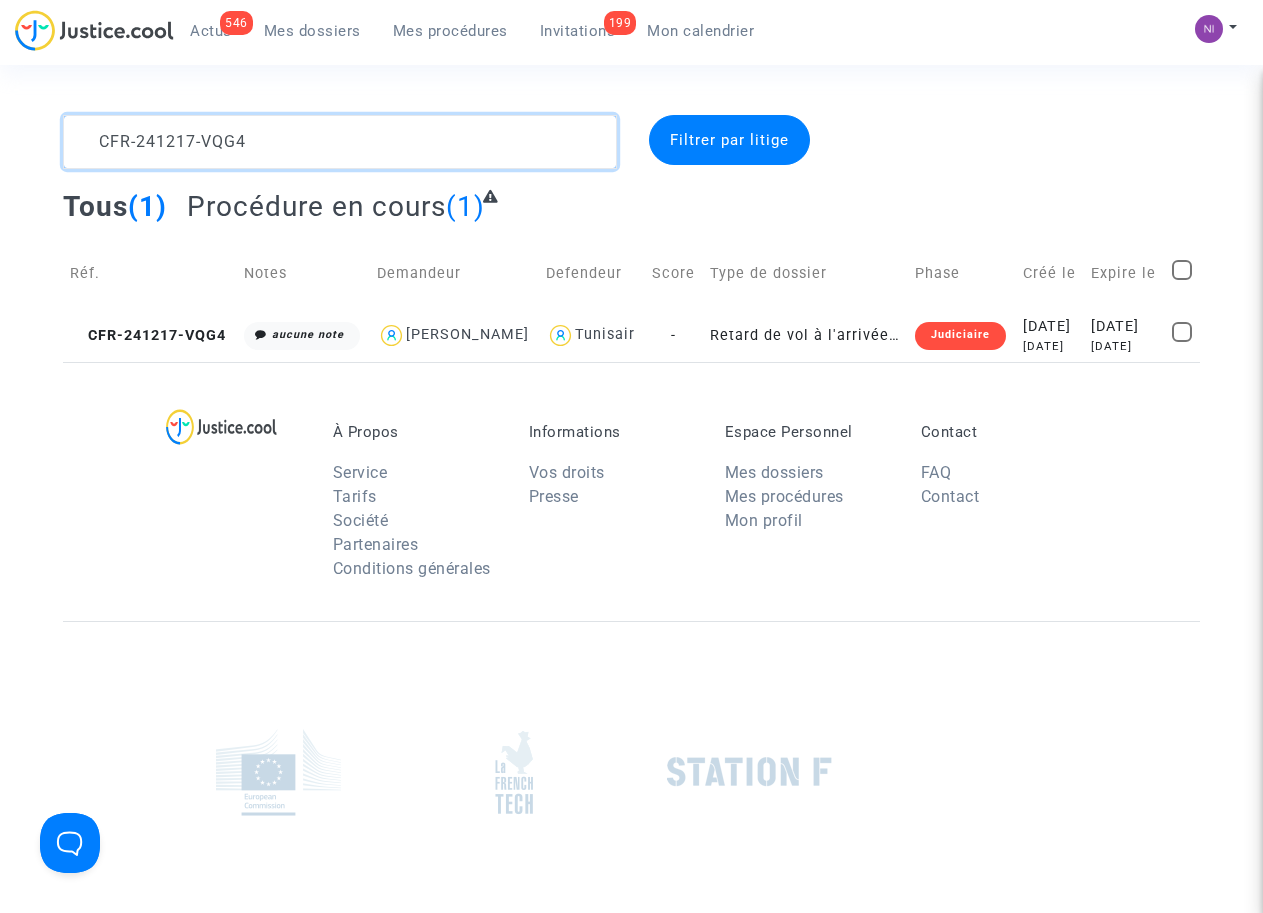 scroll, scrollTop: 0, scrollLeft: 0, axis: both 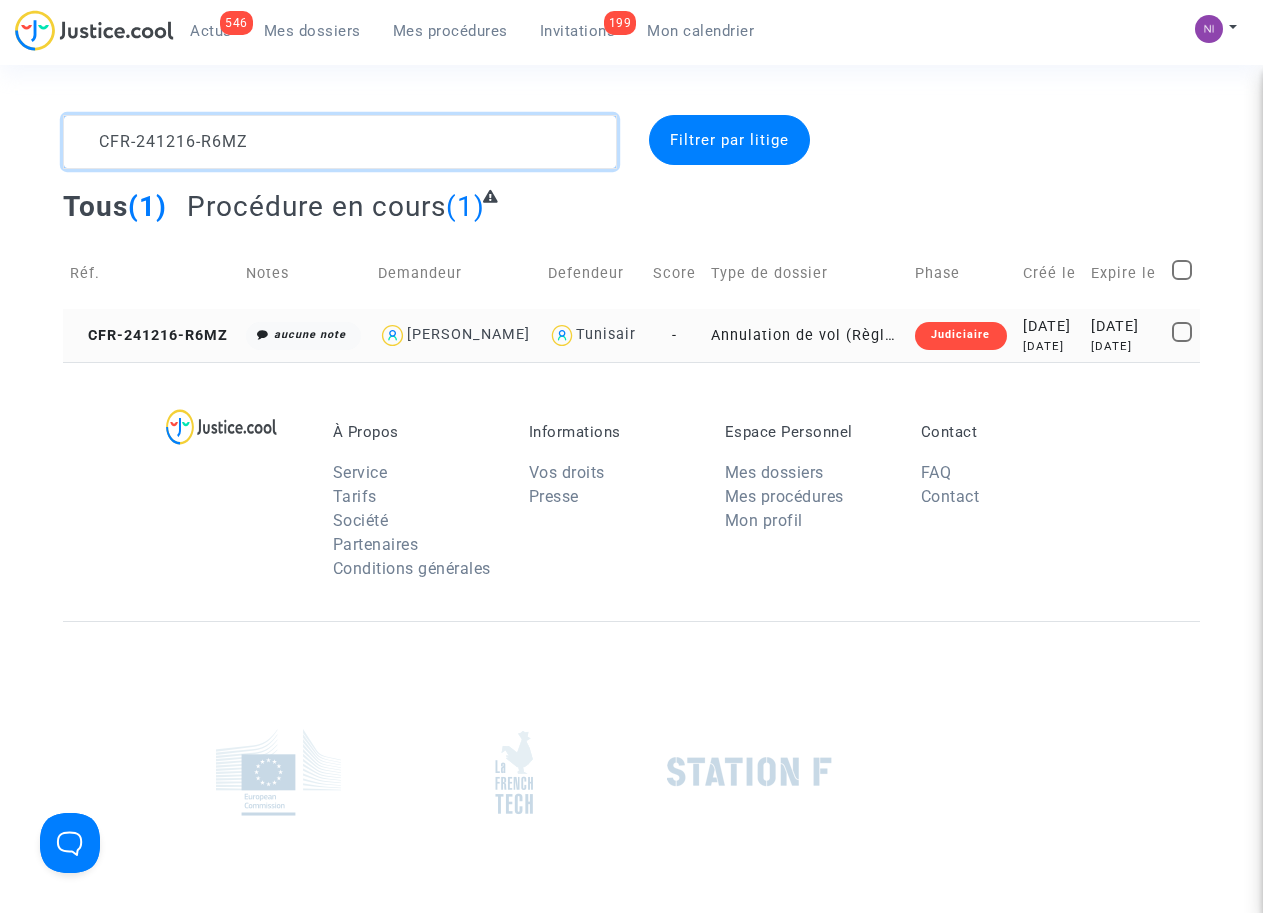 type on "CFR-241216-R6MZ" 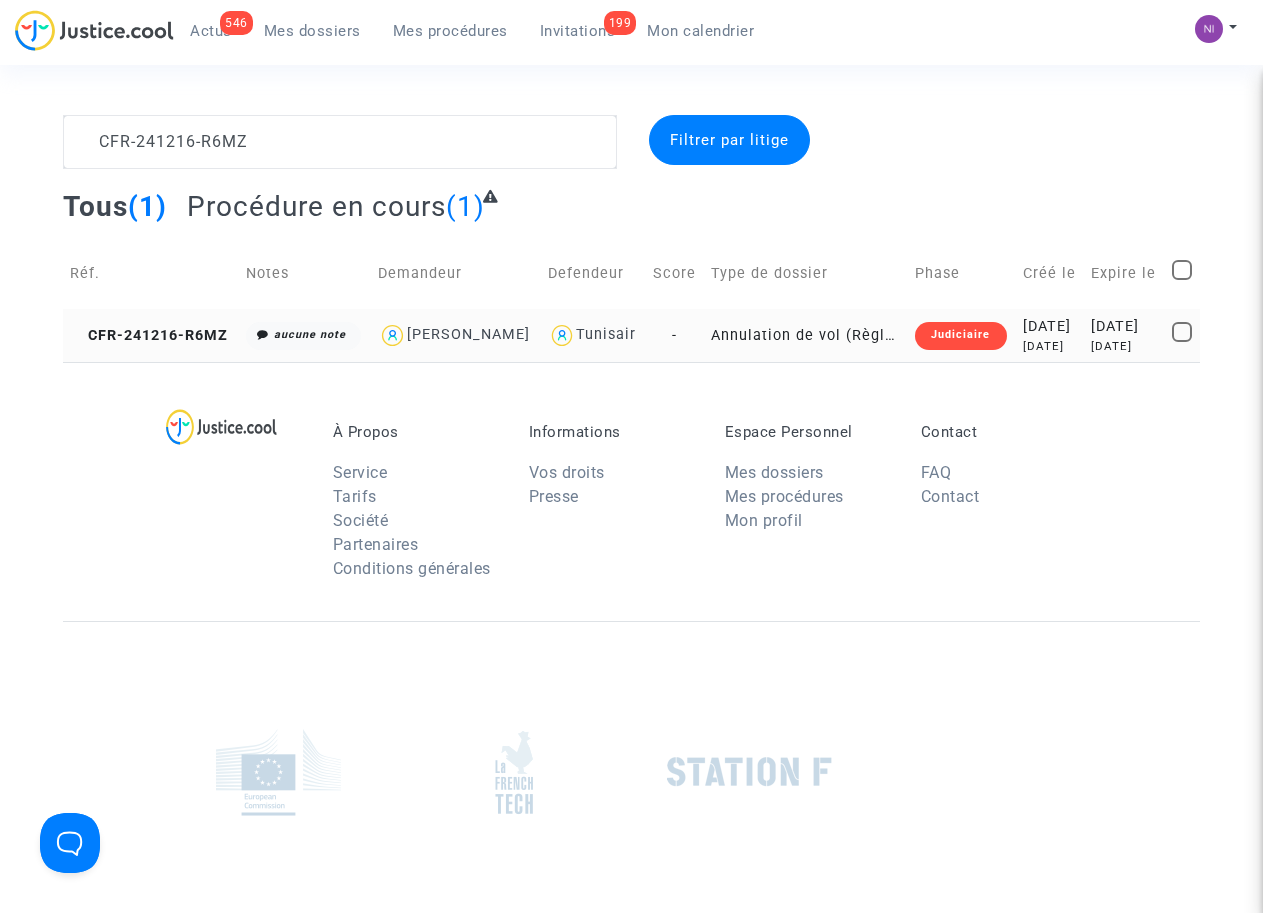 click on "[DATE]" 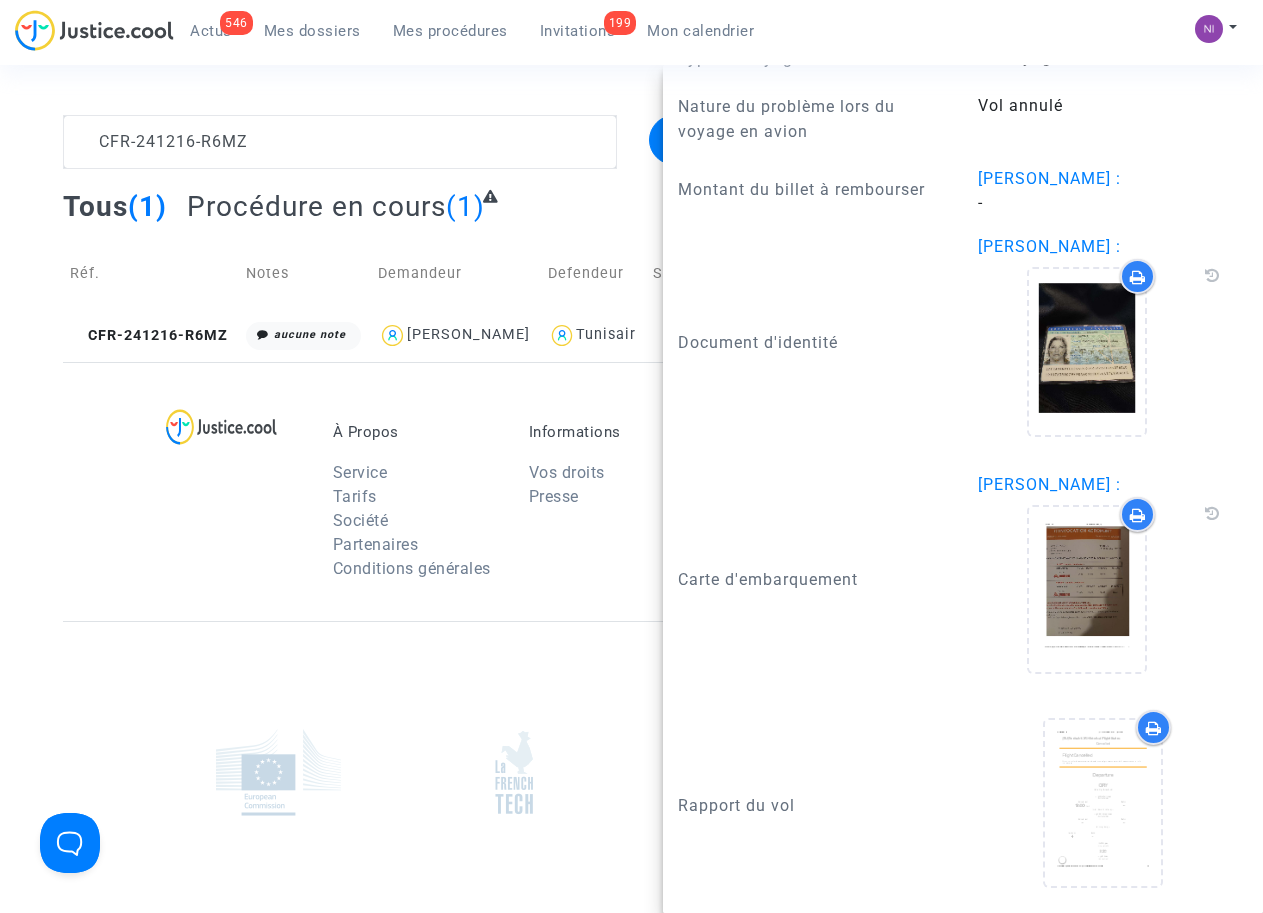scroll, scrollTop: 1813, scrollLeft: 0, axis: vertical 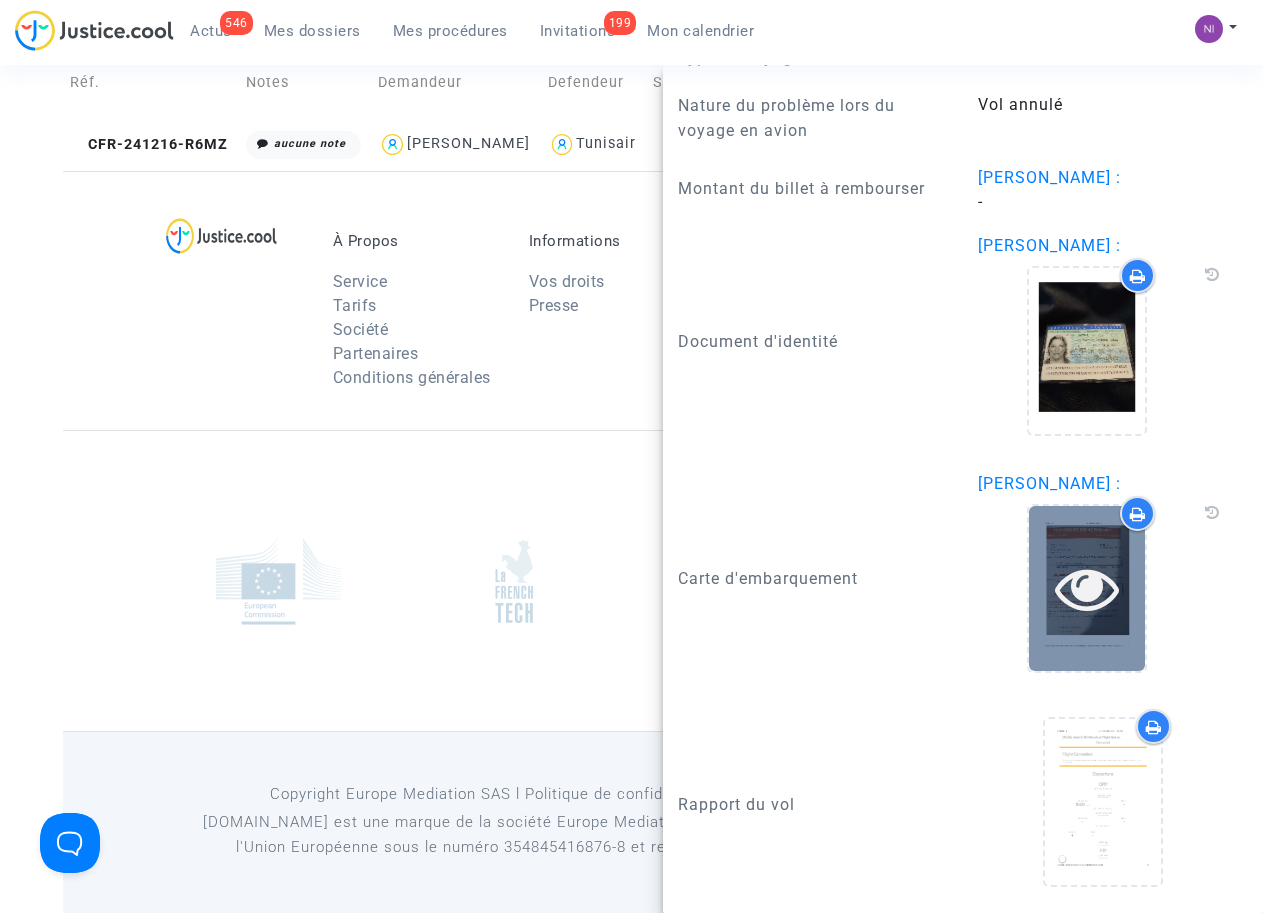 click at bounding box center [1087, 588] 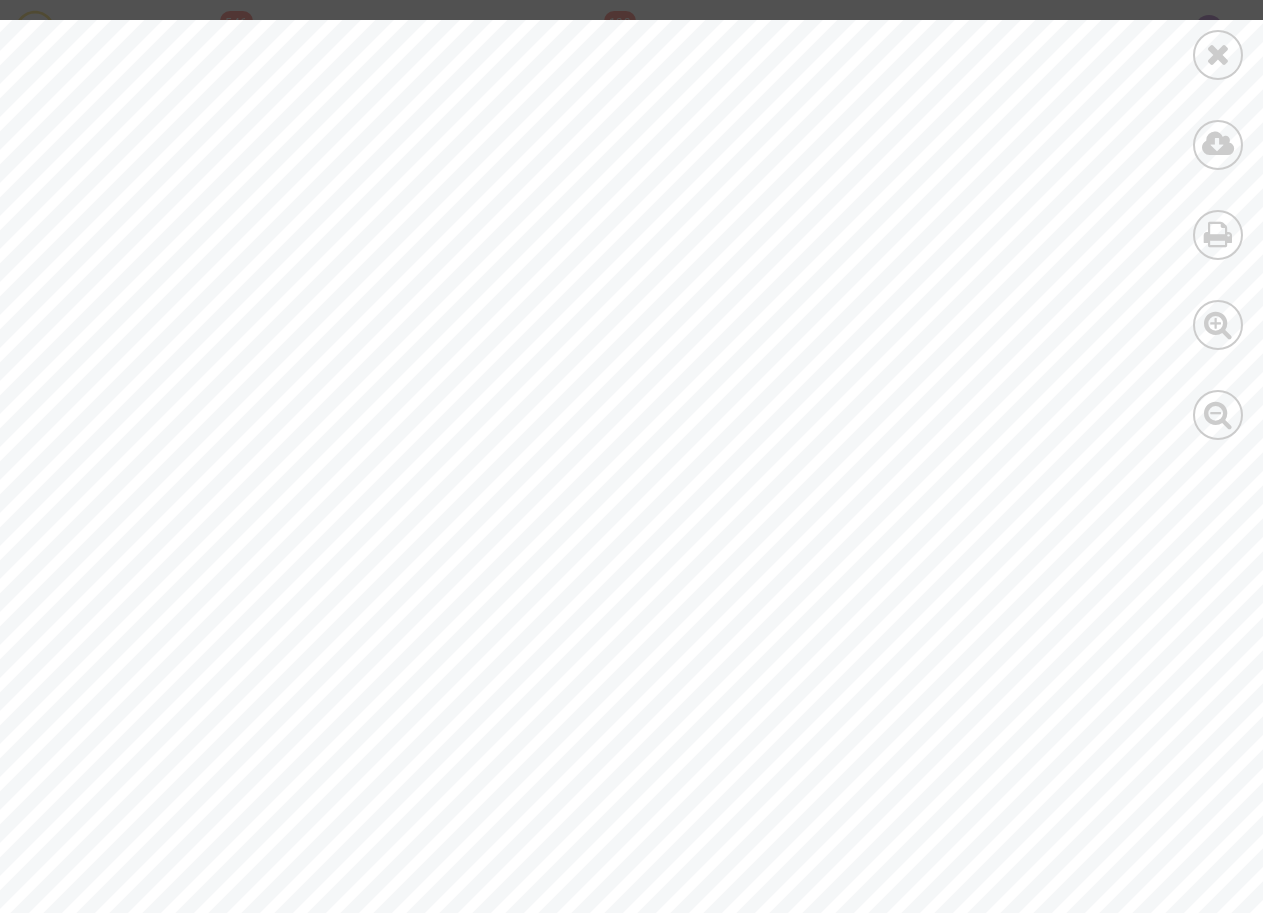 scroll, scrollTop: 49, scrollLeft: 0, axis: vertical 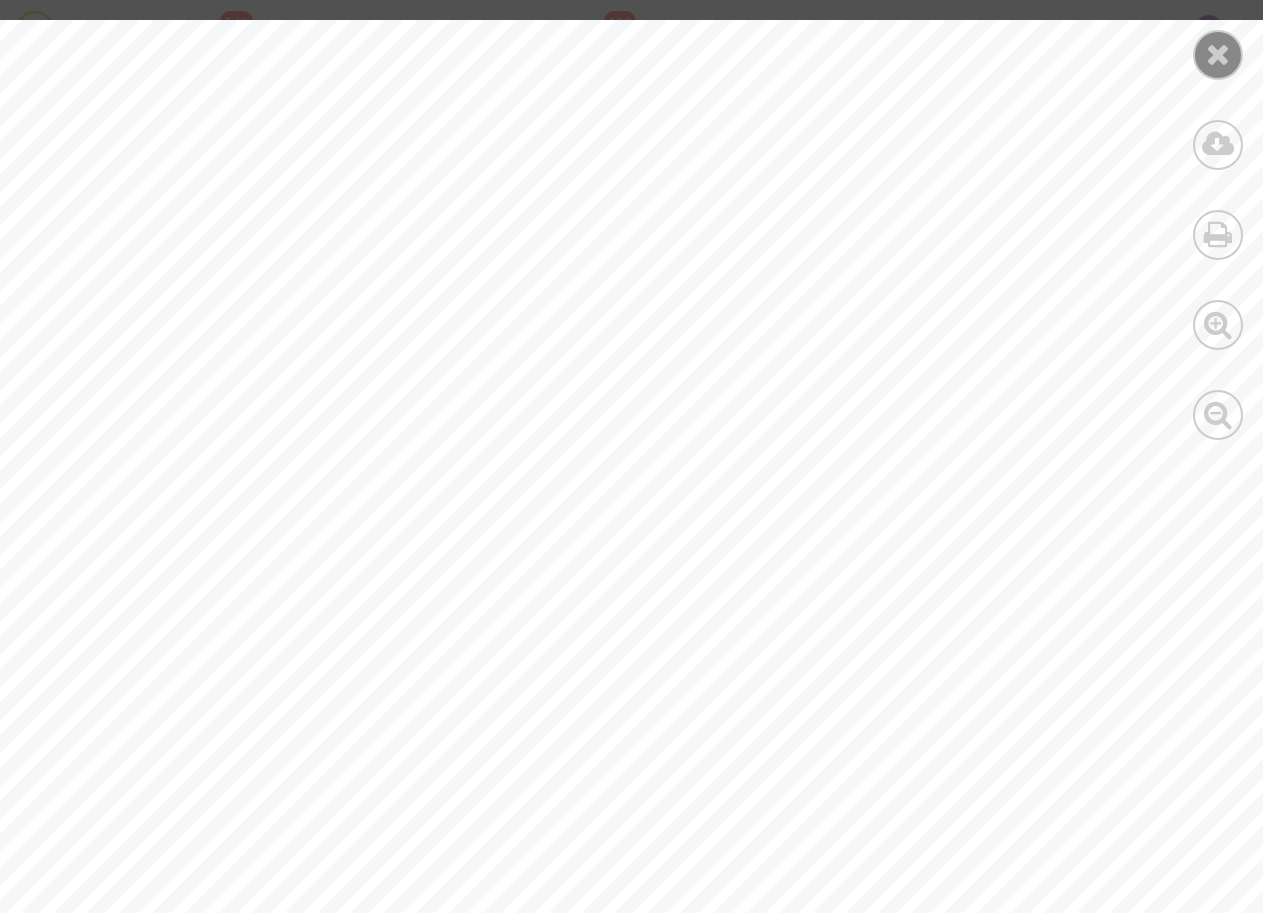click at bounding box center (1218, 54) 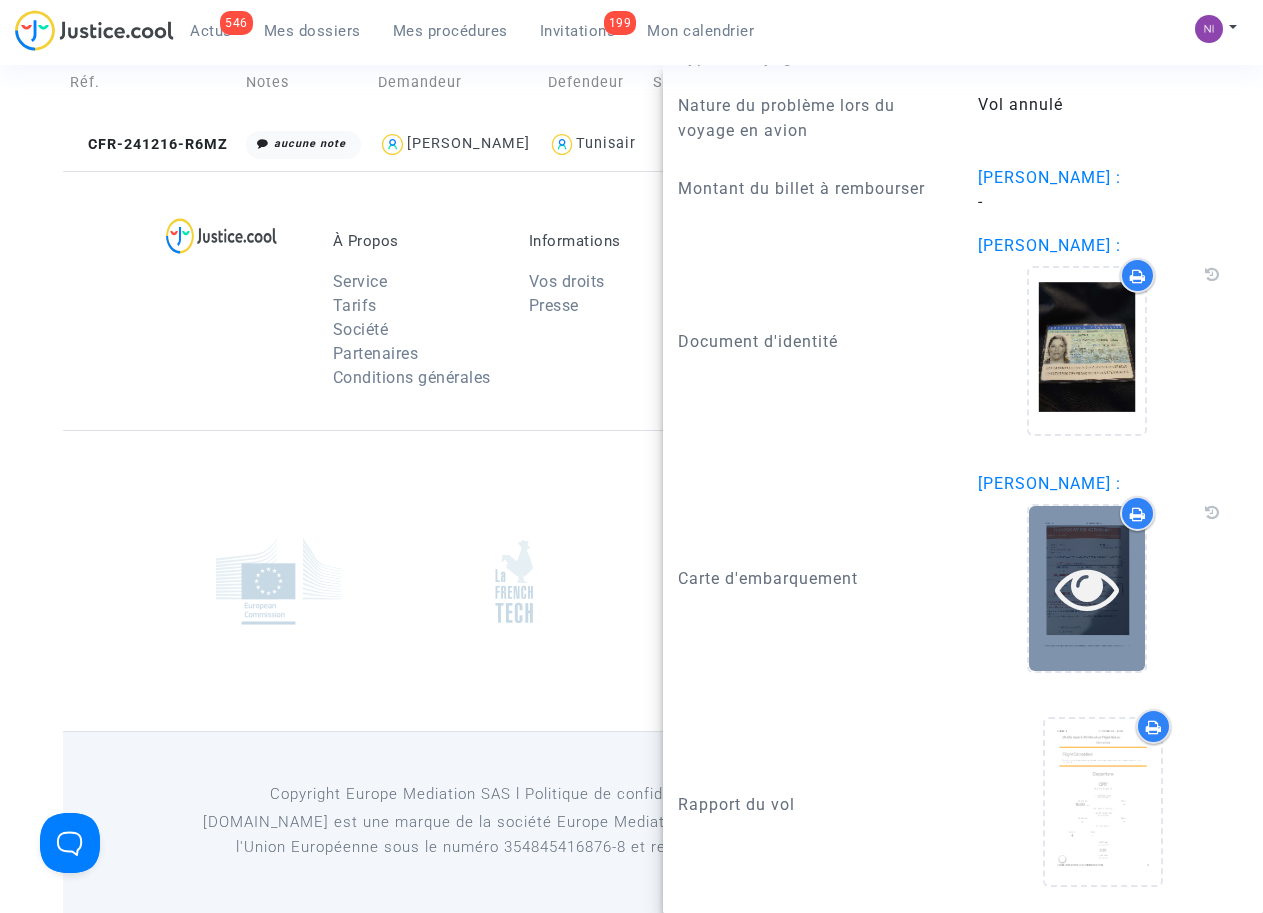 scroll, scrollTop: 230, scrollLeft: 0, axis: vertical 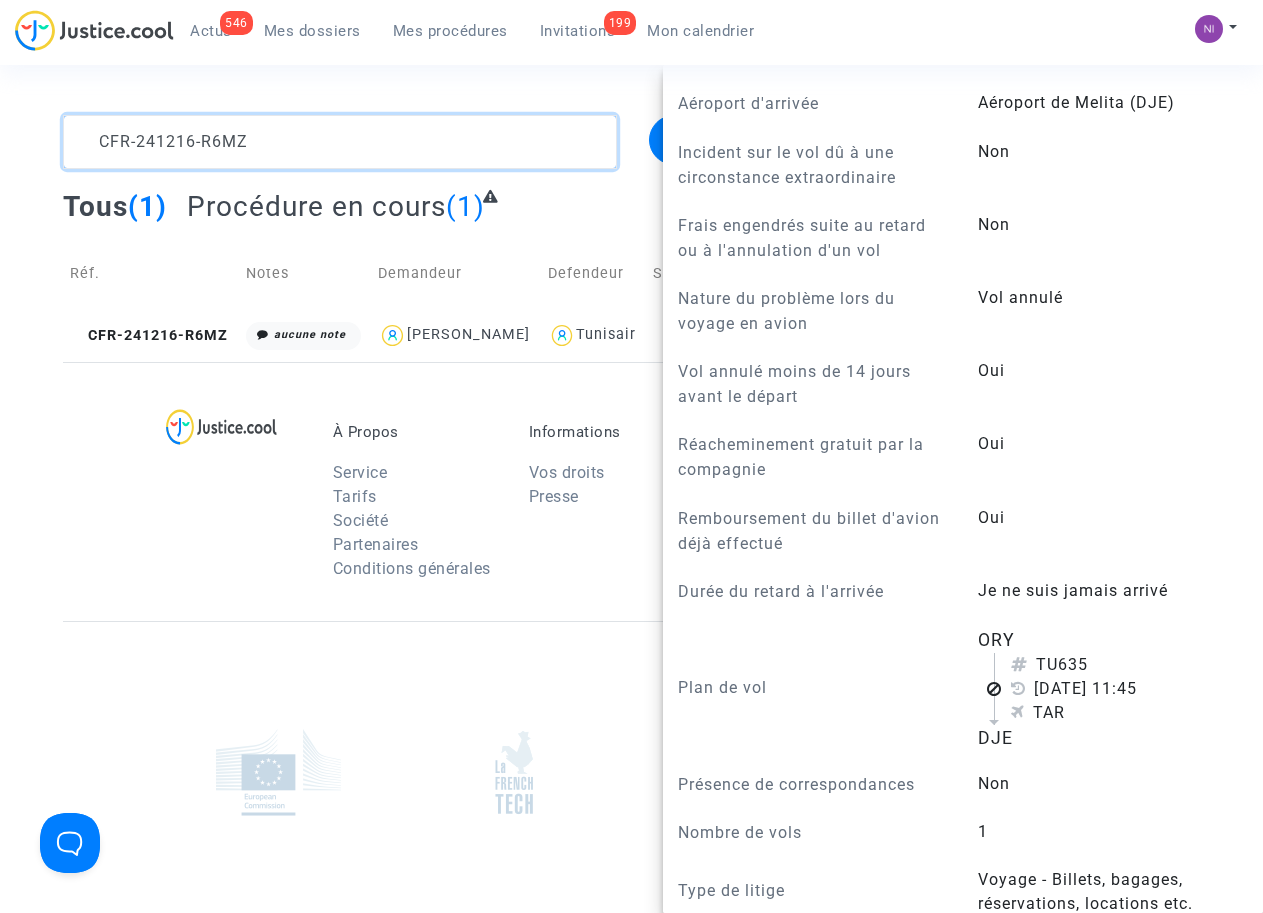 drag, startPoint x: 248, startPoint y: 148, endPoint x: 0, endPoint y: 96, distance: 253.39297 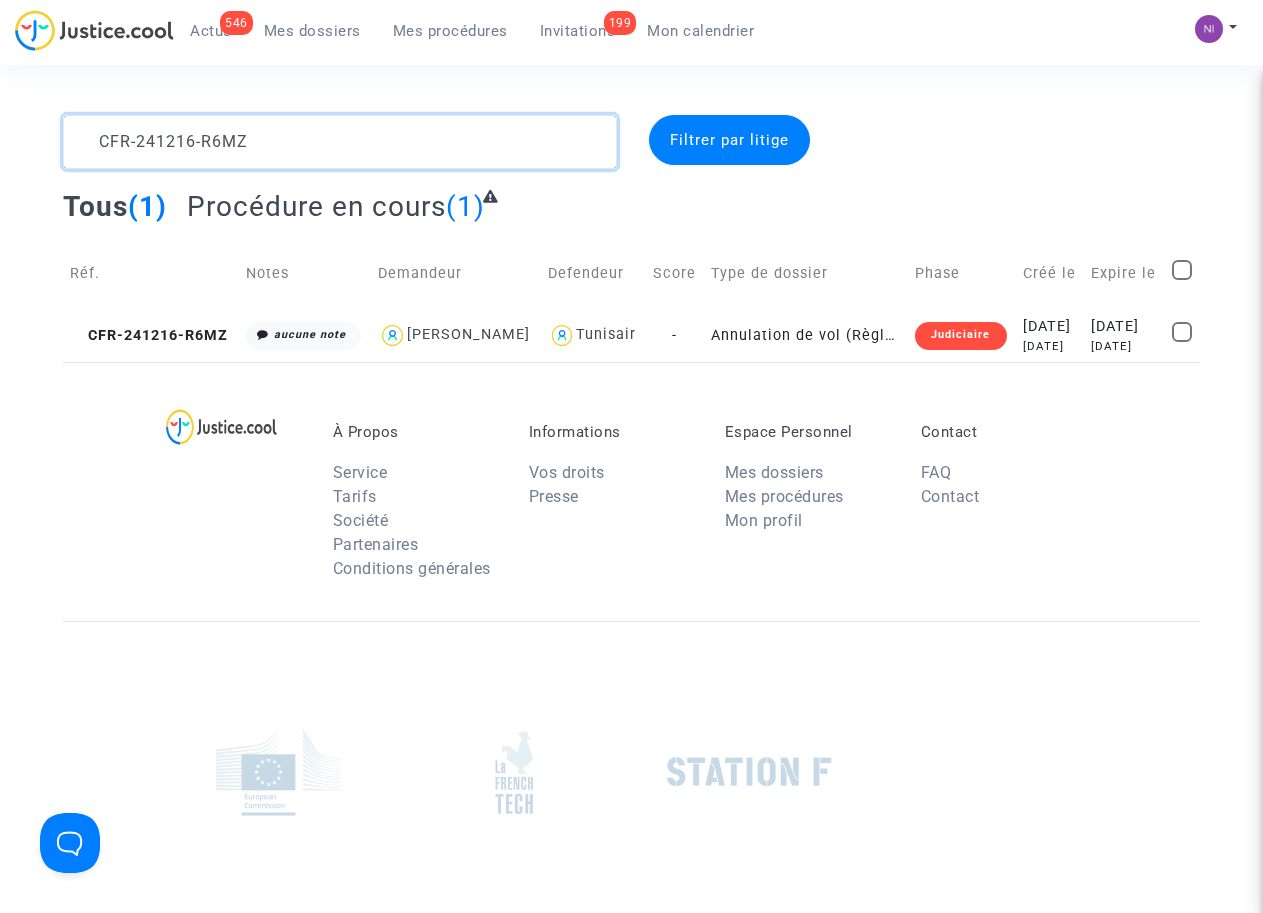 scroll, scrollTop: 0, scrollLeft: 0, axis: both 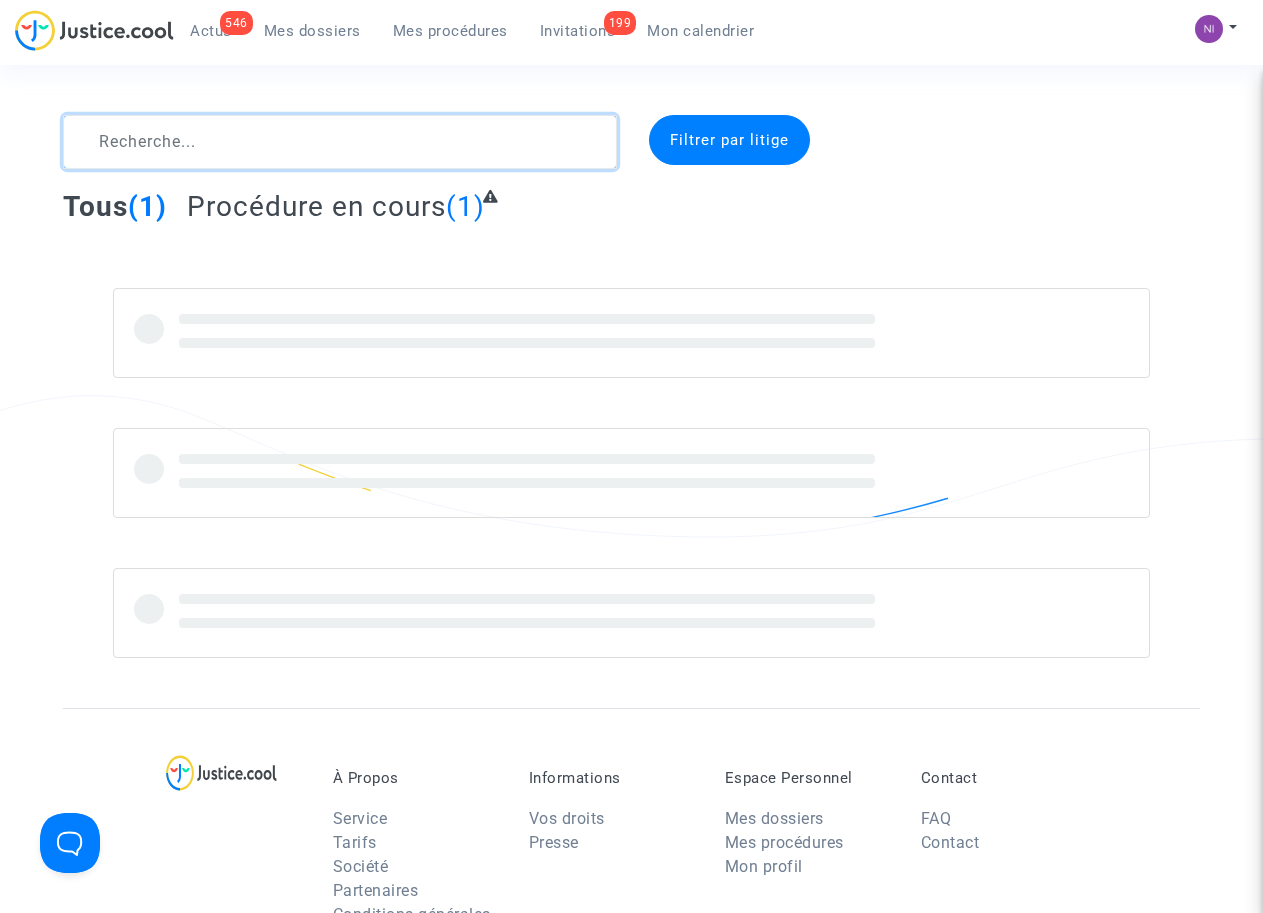 click 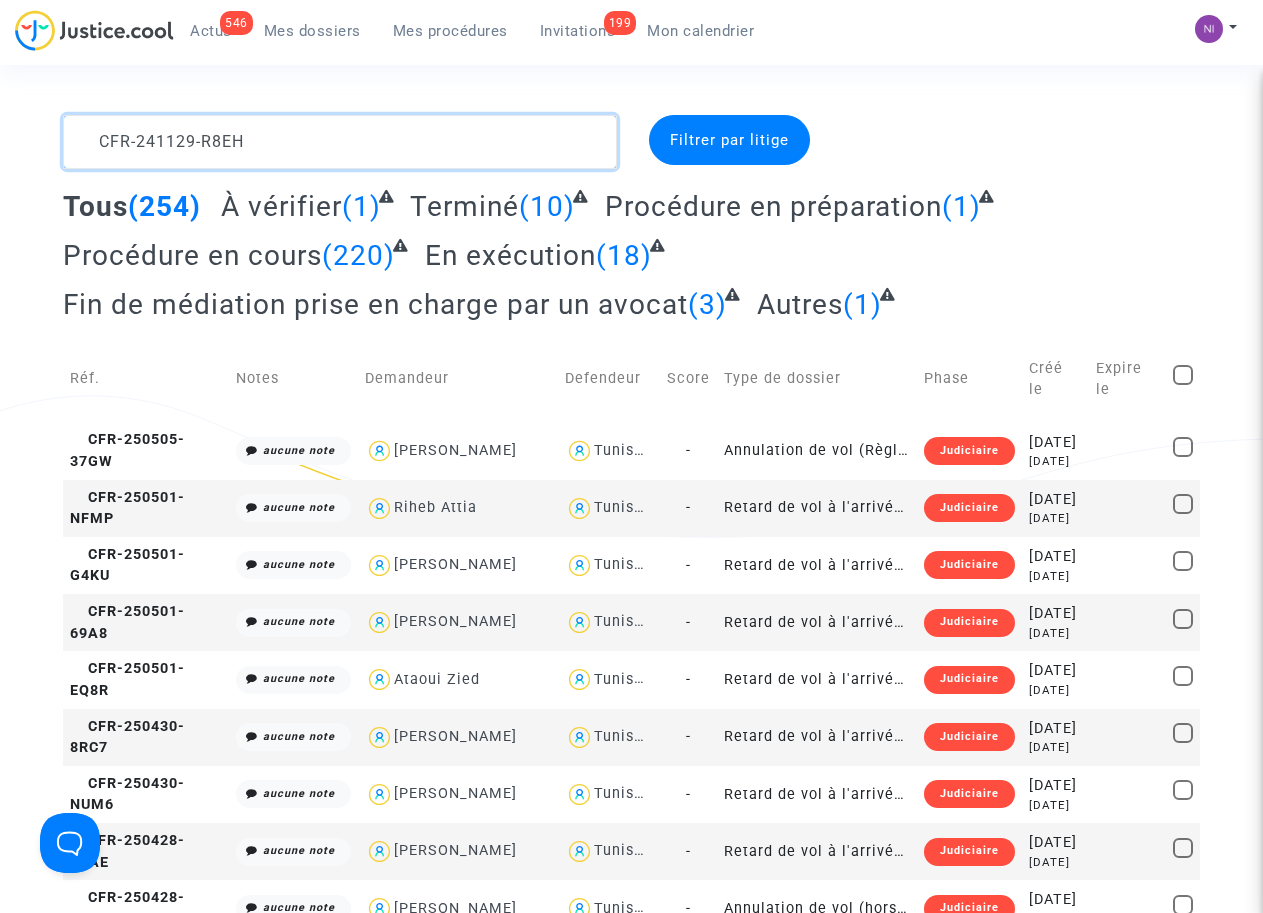 click 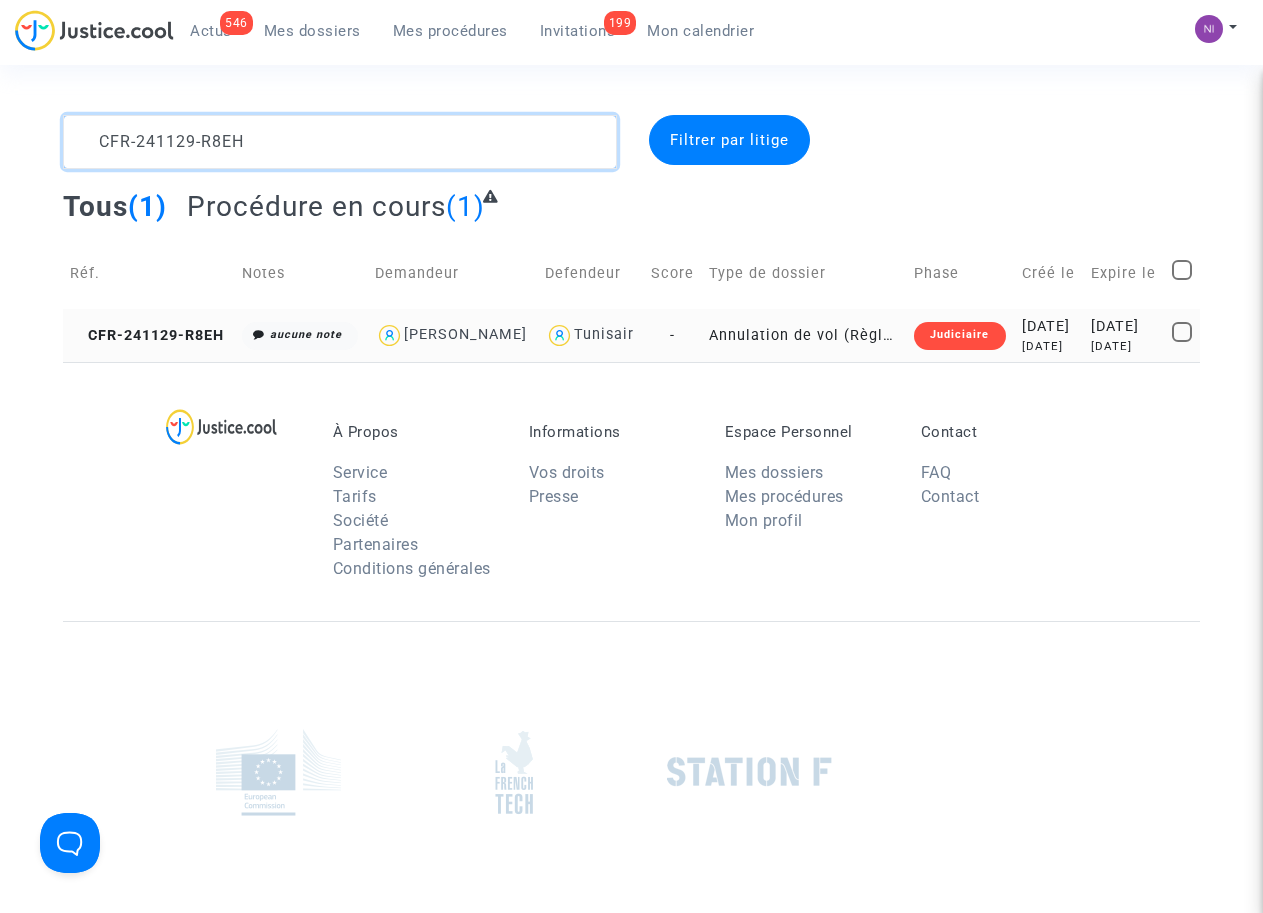 type on "CFR-241129-R8EH" 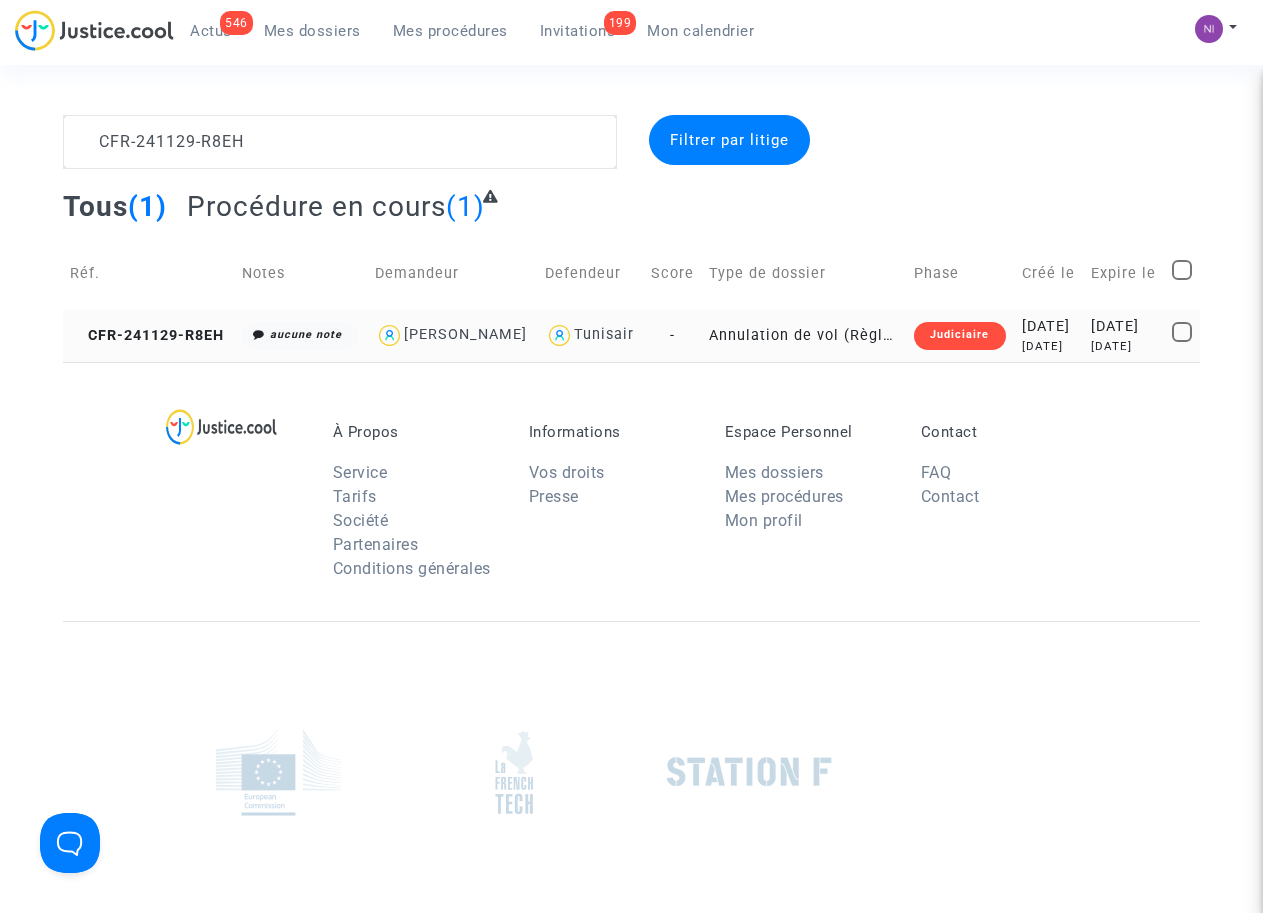 click on "[DATE] [DATE]" 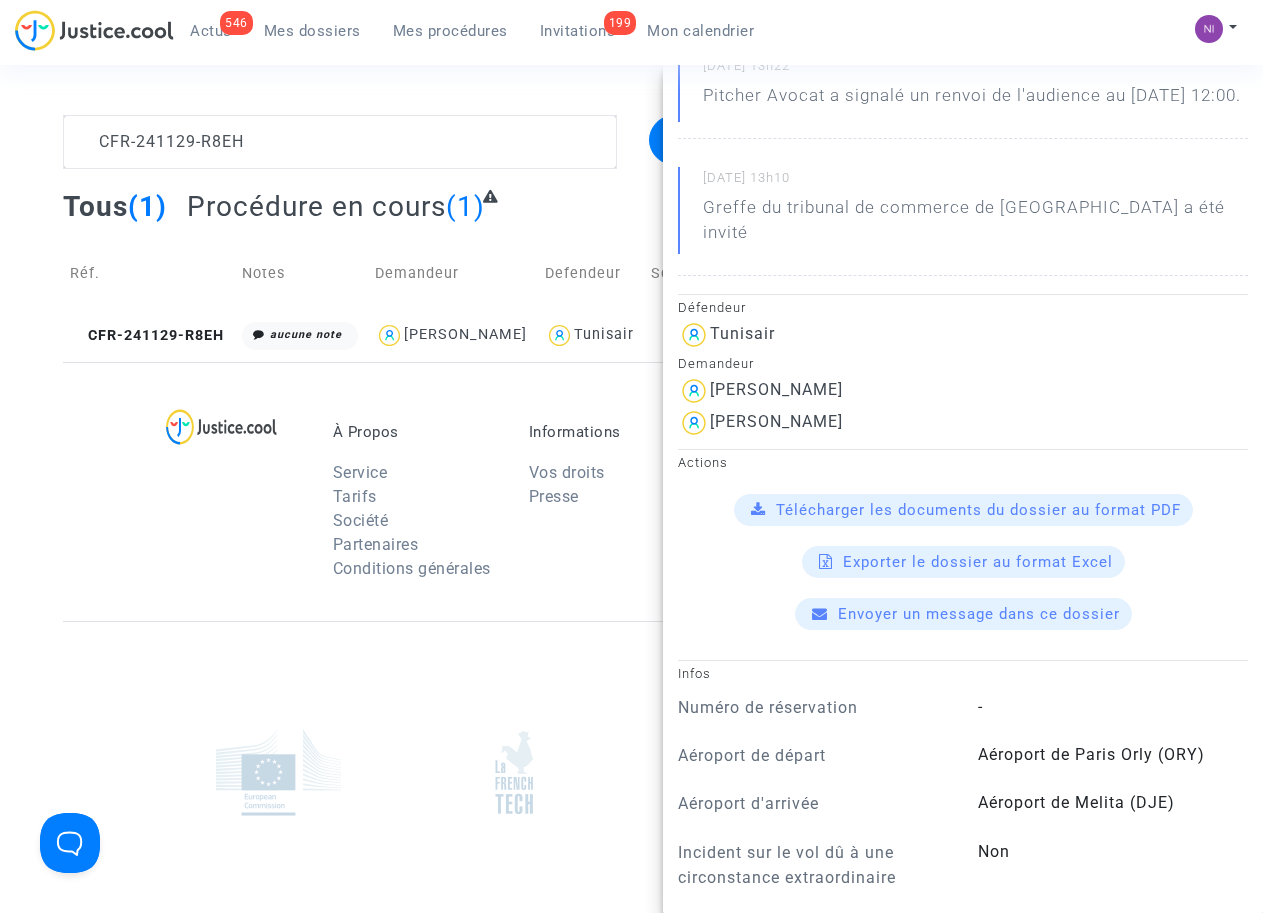 scroll, scrollTop: 254, scrollLeft: 0, axis: vertical 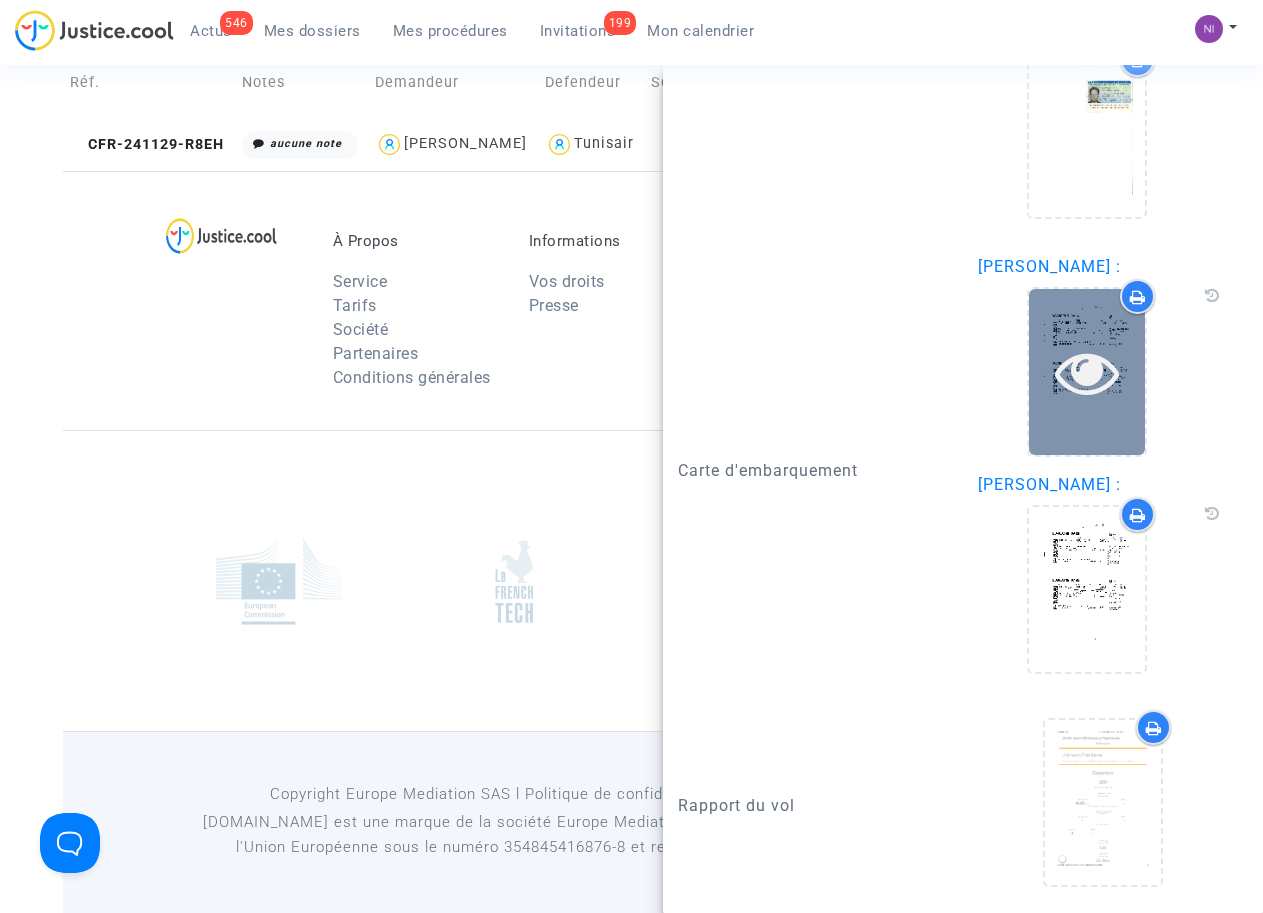 click at bounding box center (1087, 372) 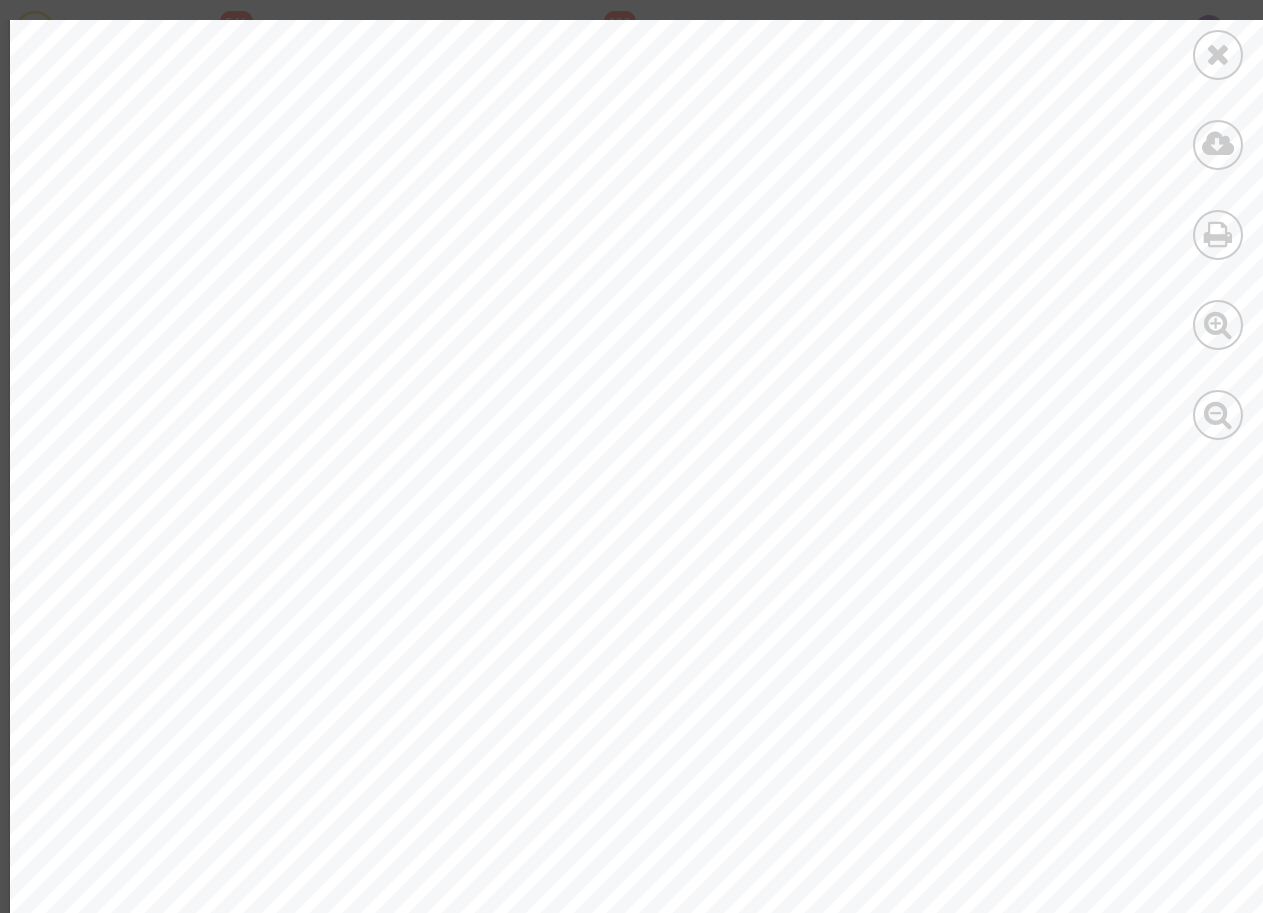scroll, scrollTop: 0, scrollLeft: 0, axis: both 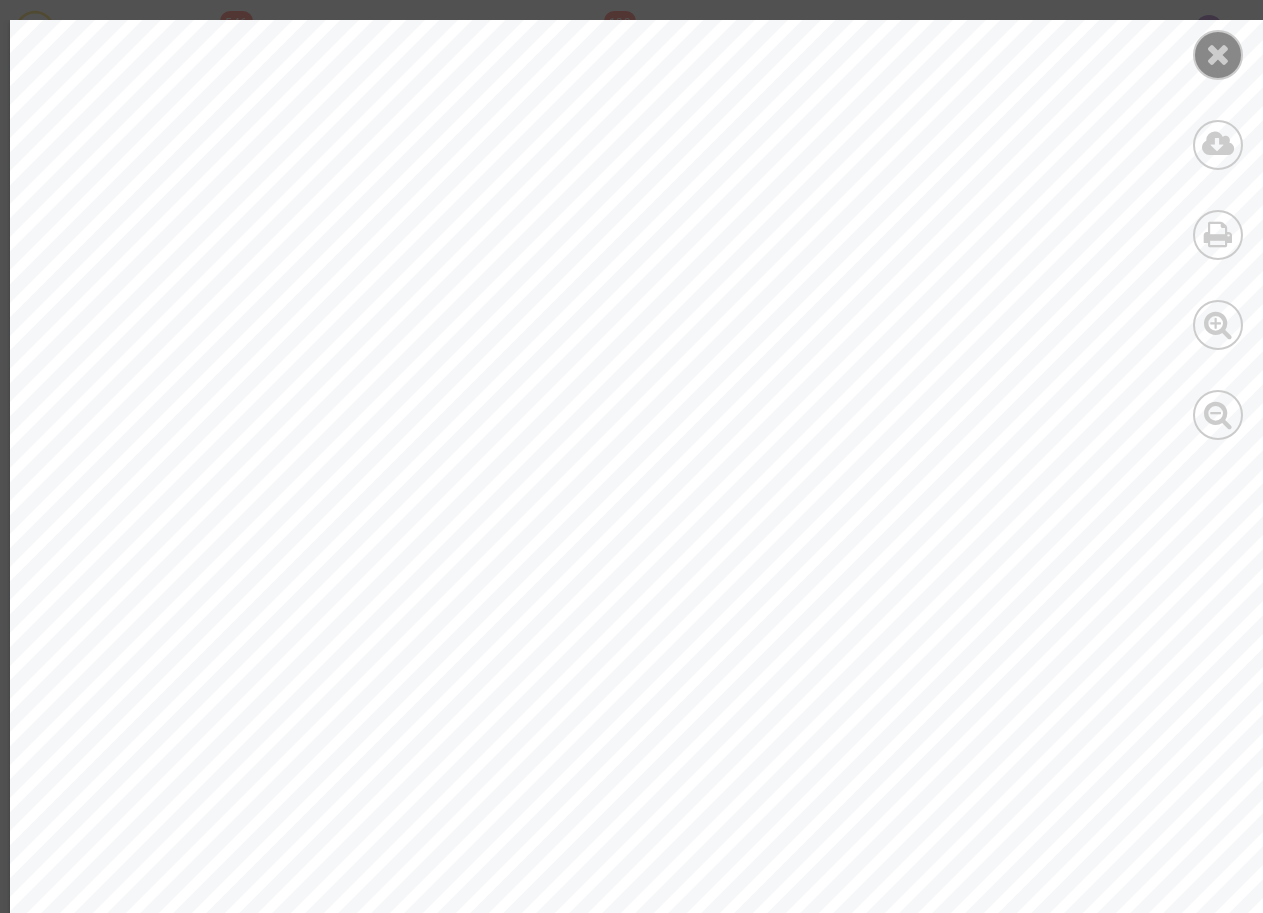 click at bounding box center [1218, 54] 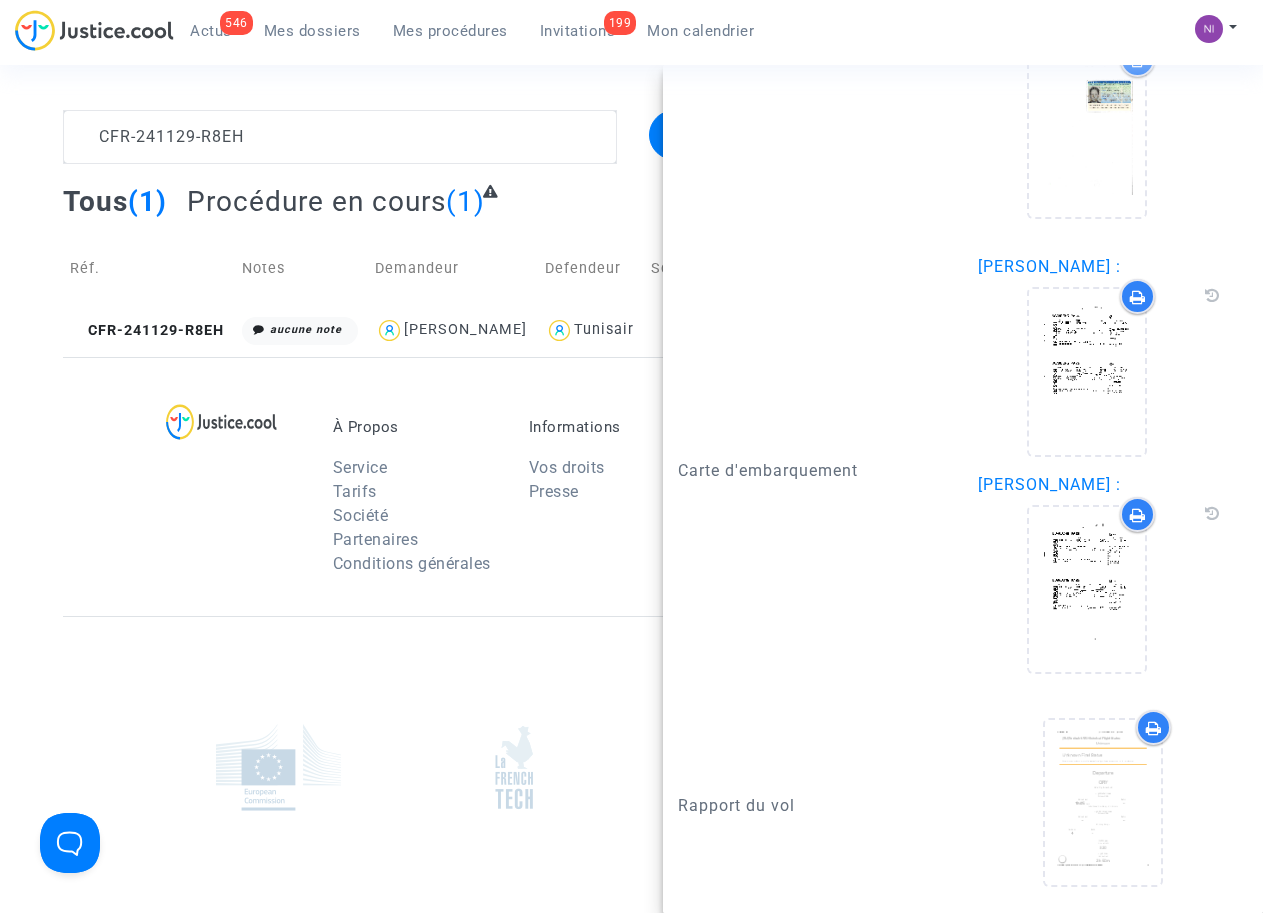 scroll, scrollTop: 0, scrollLeft: 0, axis: both 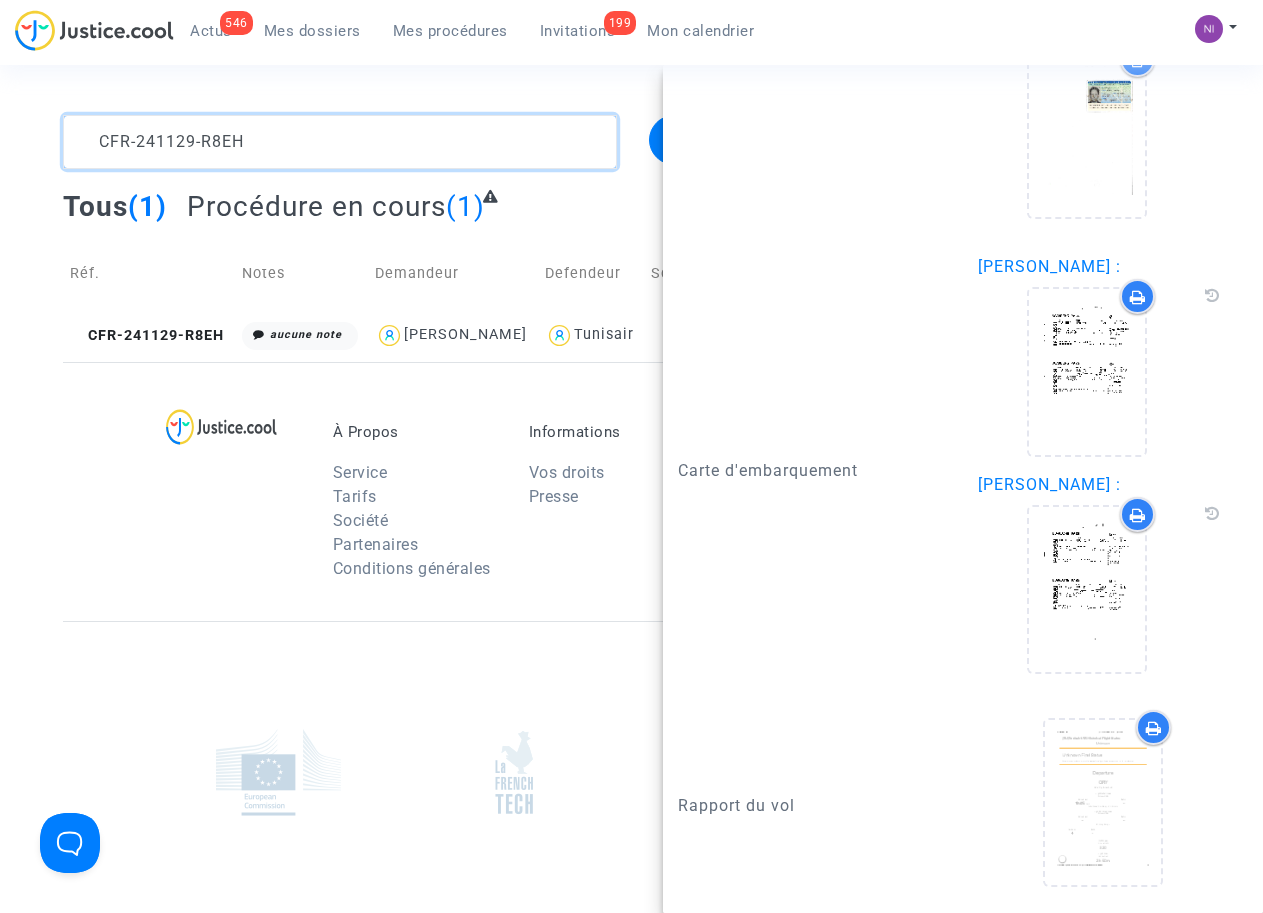 drag, startPoint x: 258, startPoint y: 150, endPoint x: 0, endPoint y: 136, distance: 258.37958 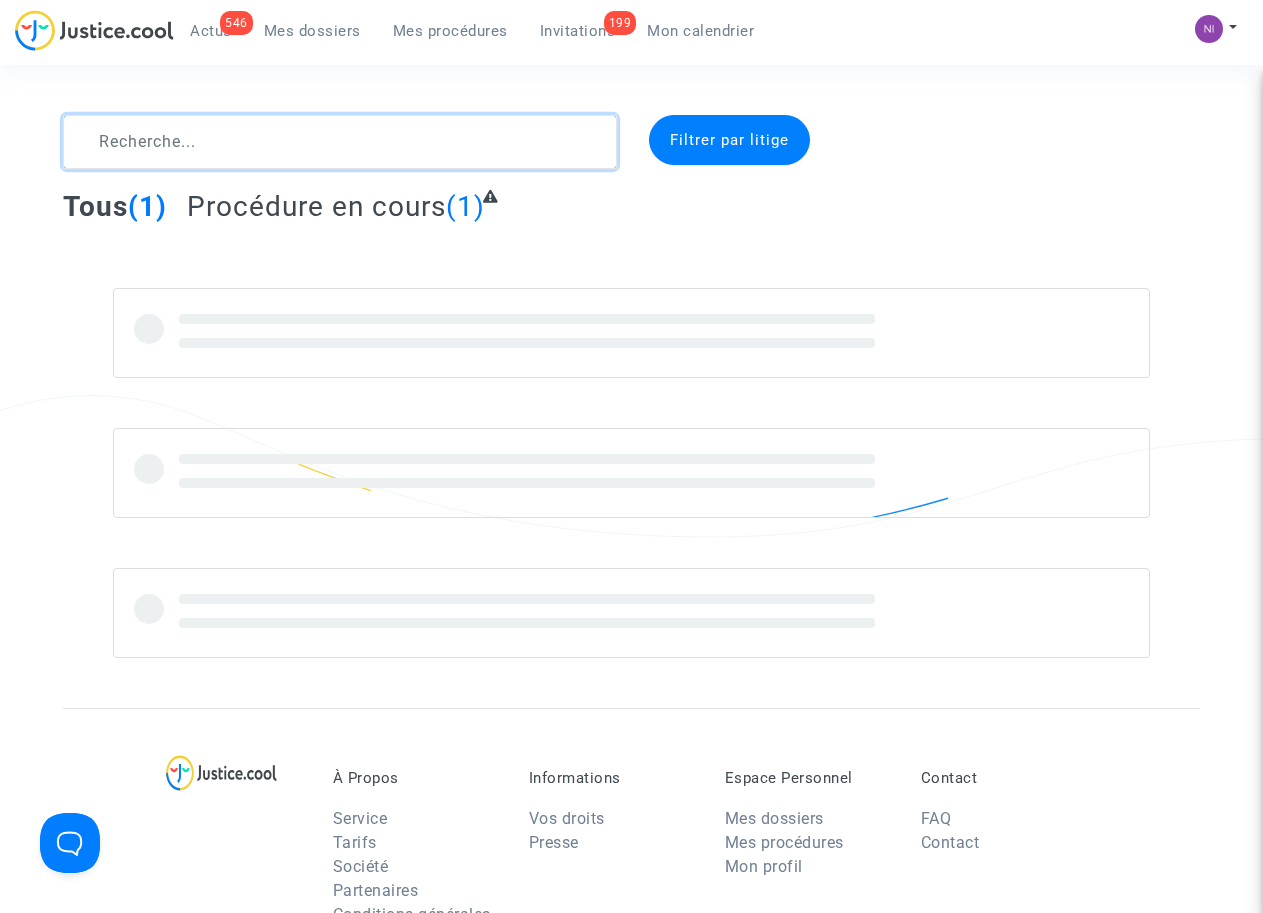 click 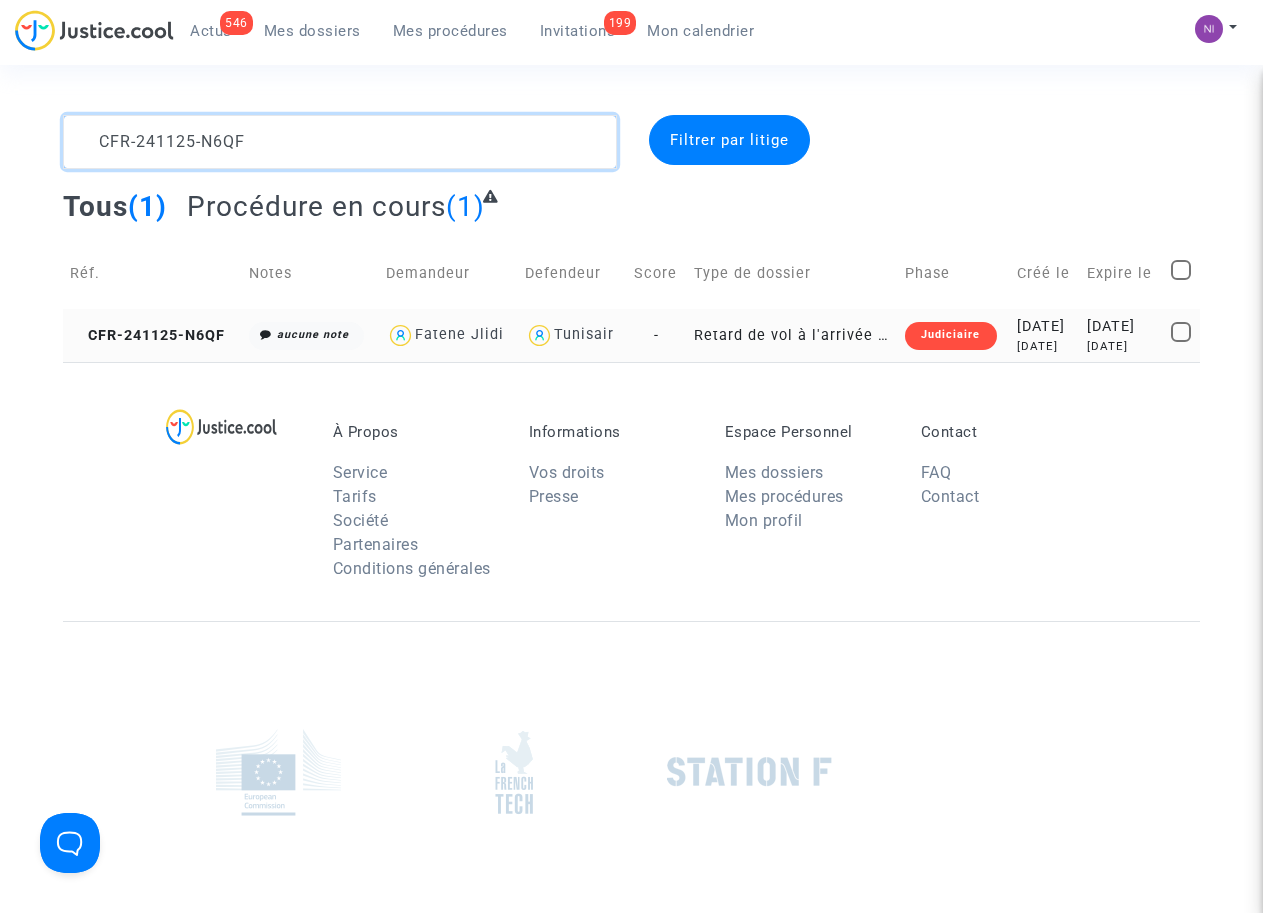 type on "CFR-241125-N6QF" 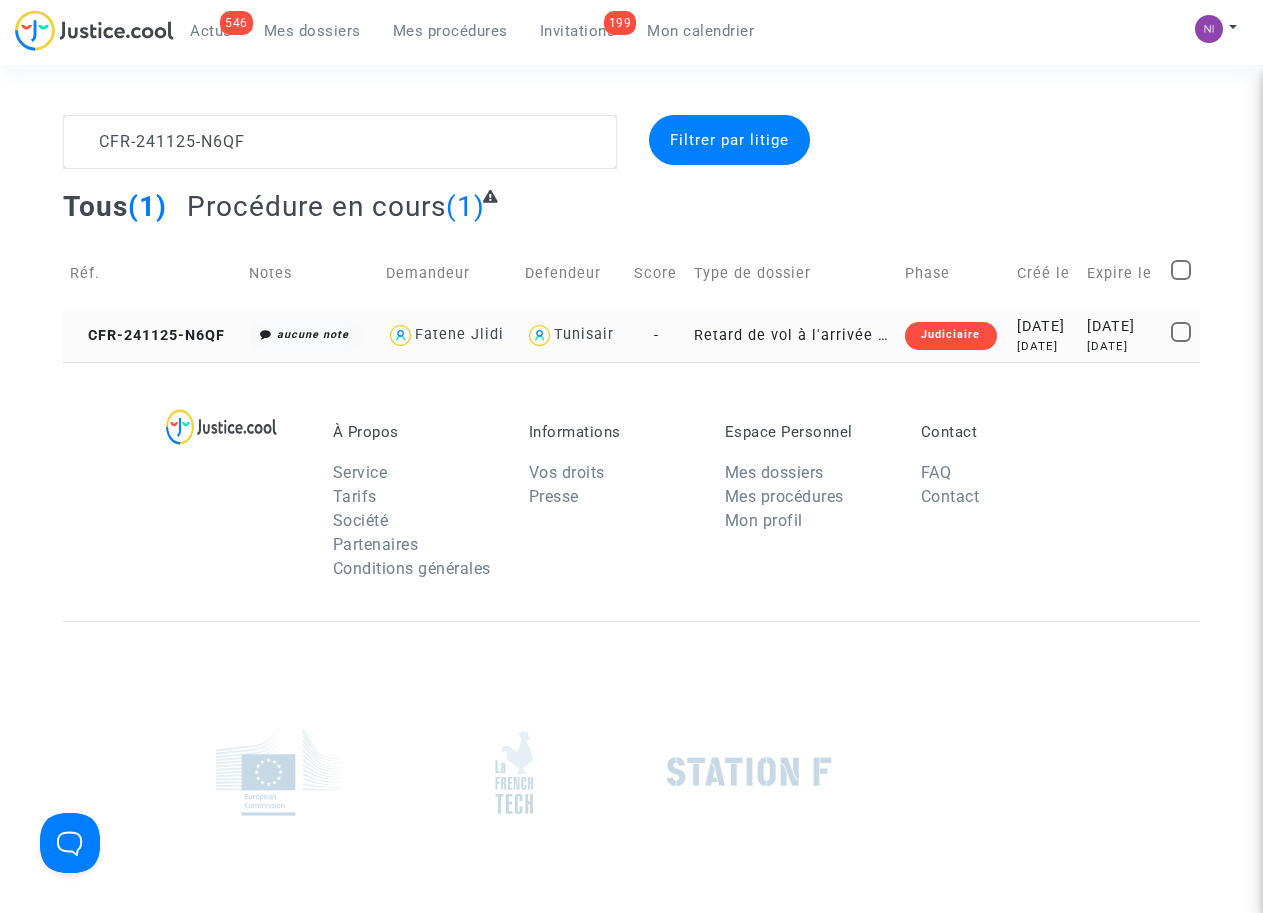 click on "[DATE]" 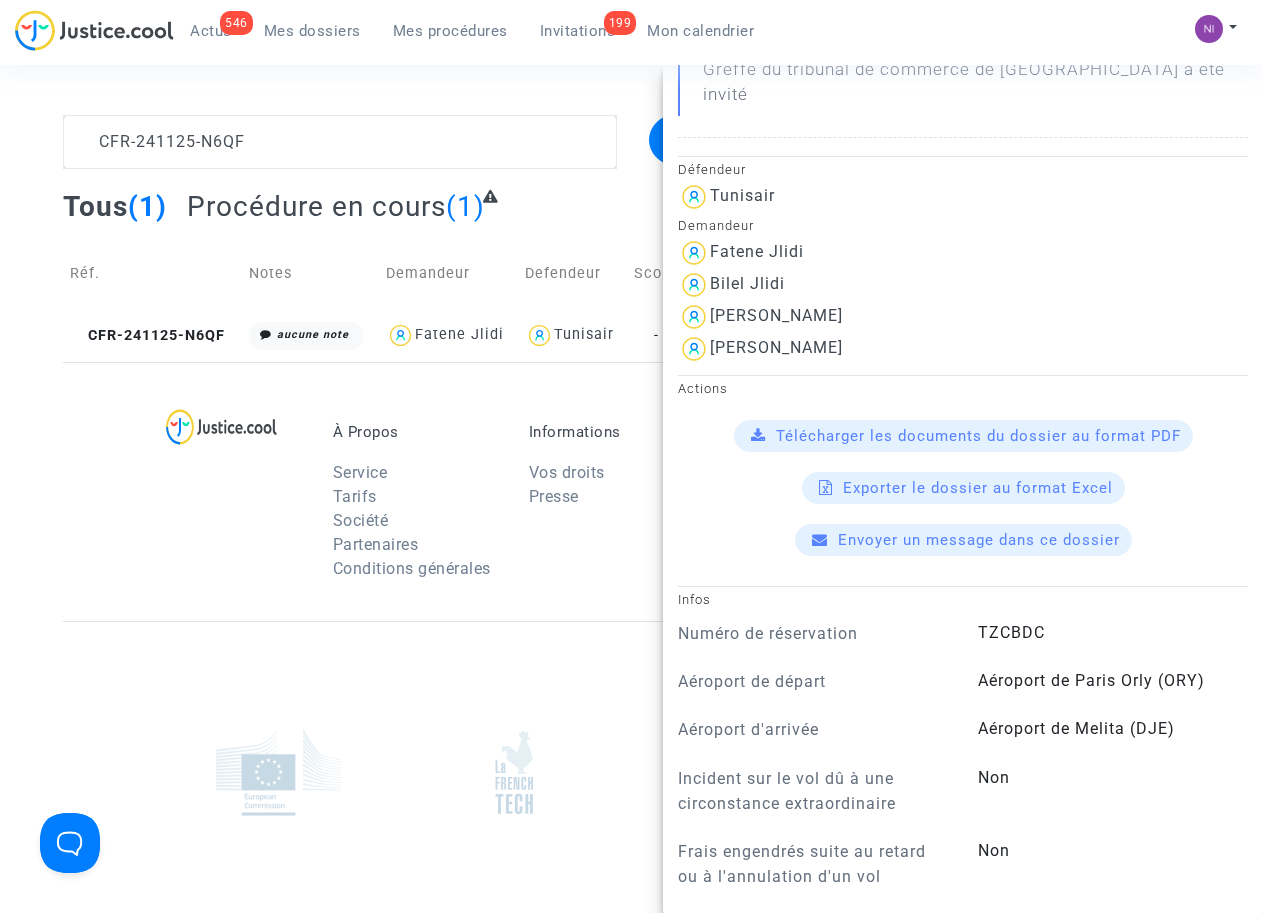 scroll, scrollTop: 381, scrollLeft: 0, axis: vertical 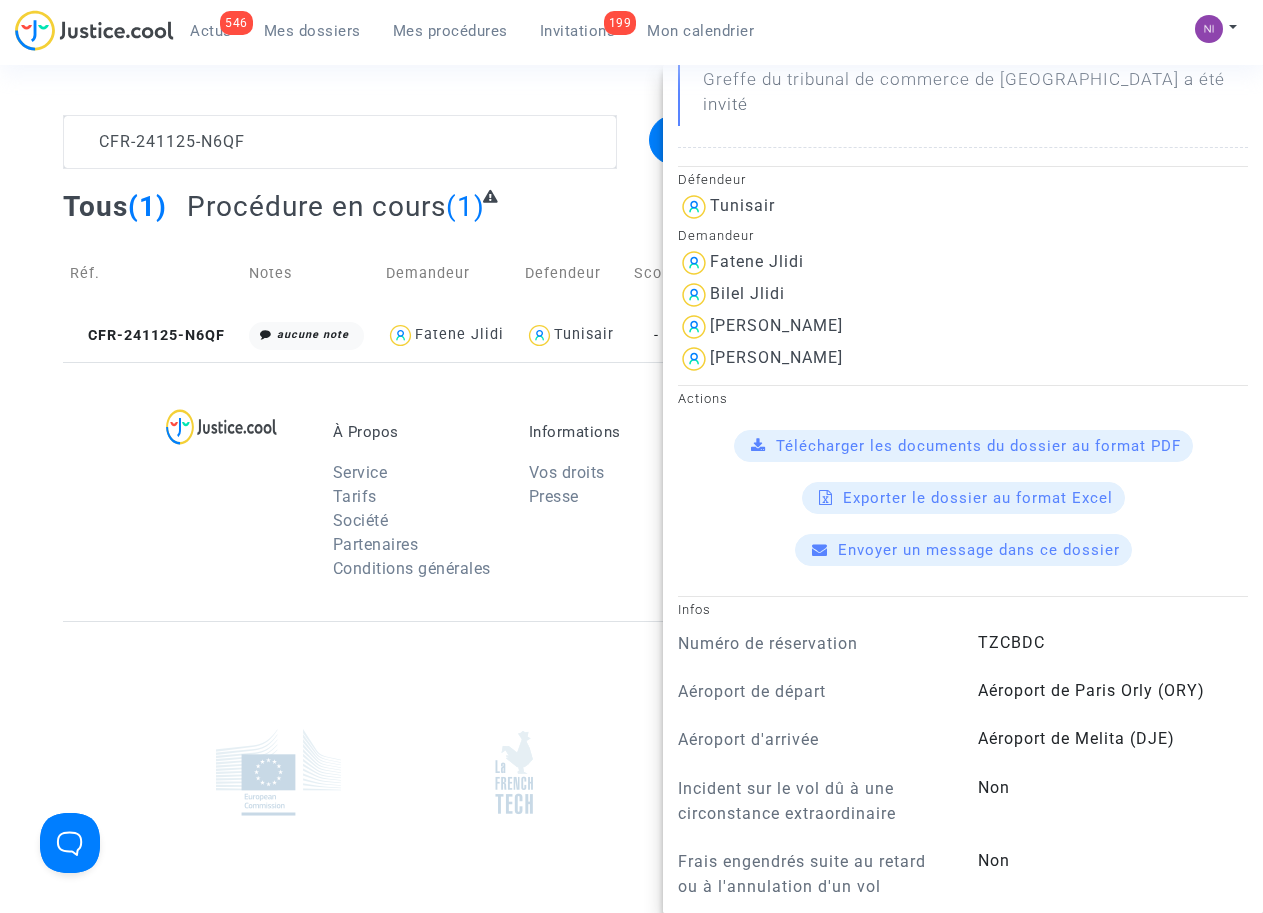drag, startPoint x: 714, startPoint y: 294, endPoint x: 798, endPoint y: 294, distance: 84 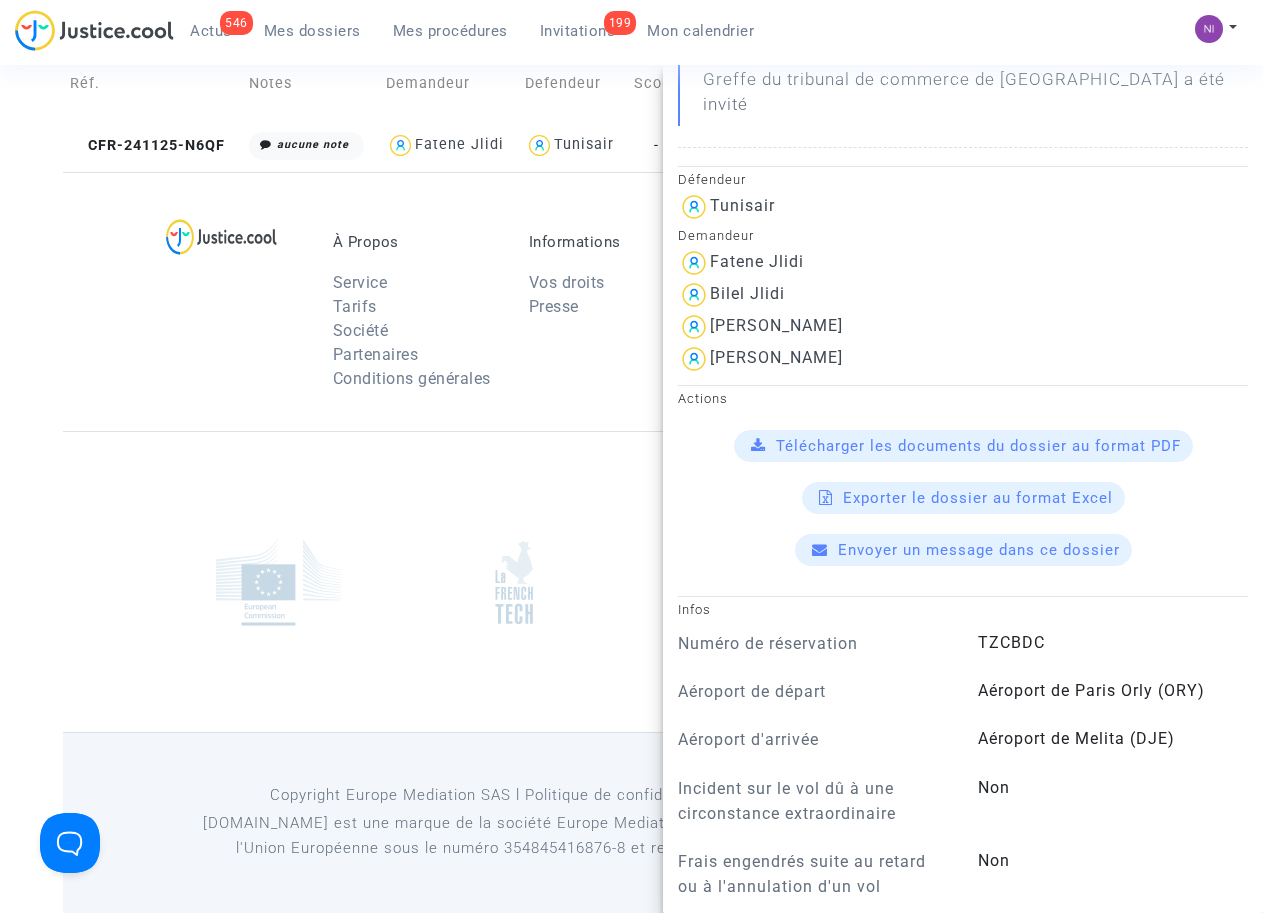 scroll, scrollTop: 191, scrollLeft: 0, axis: vertical 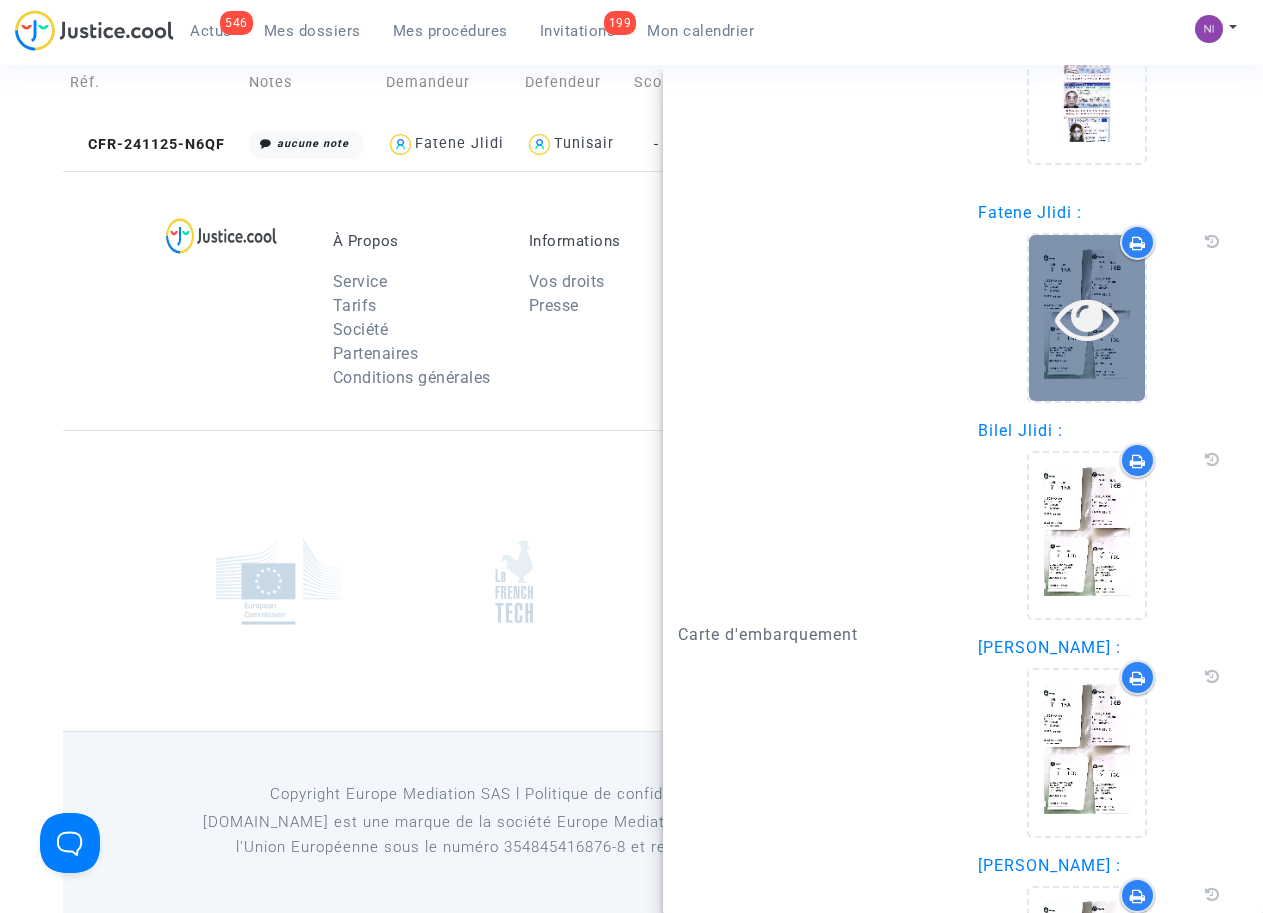click at bounding box center (1087, 318) 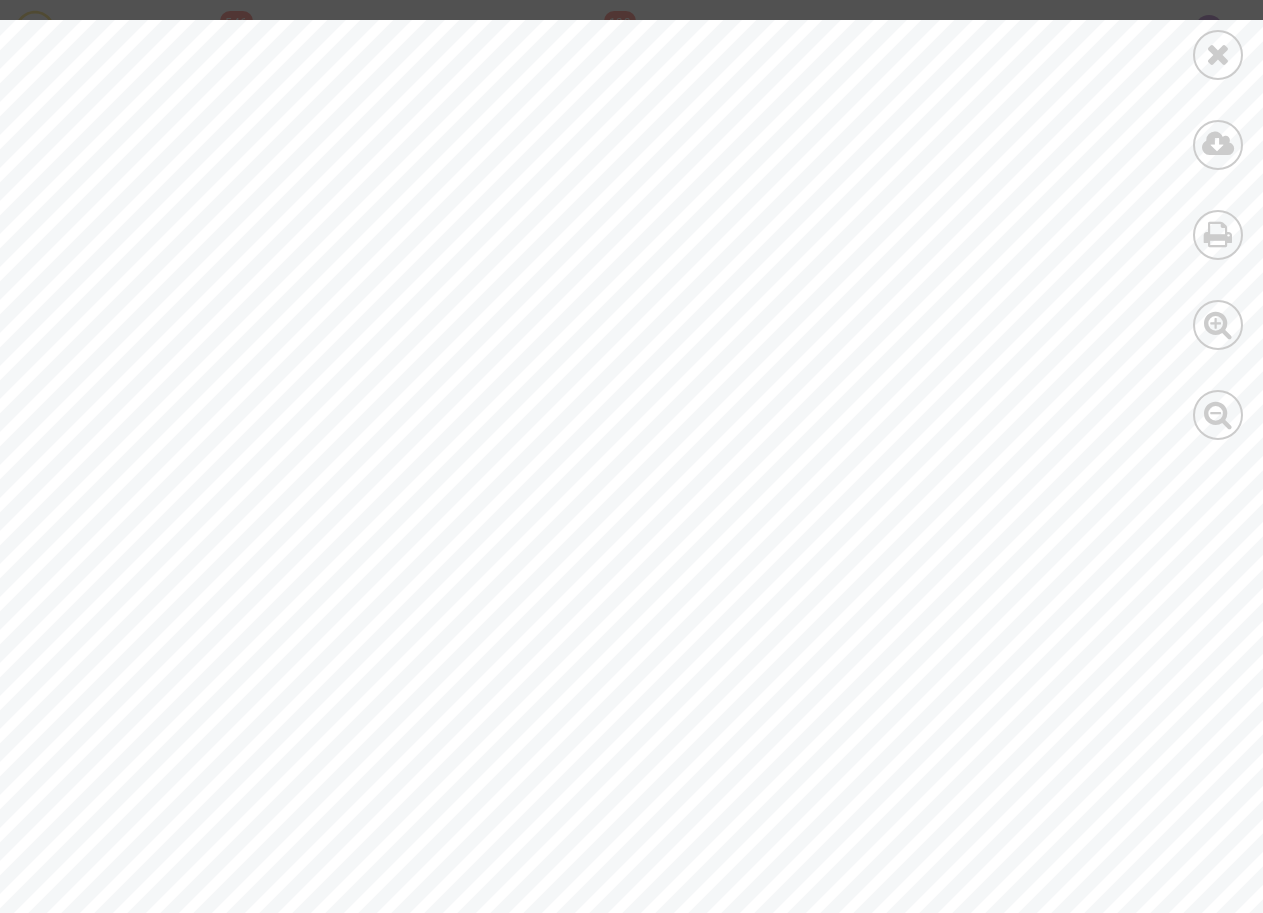 scroll, scrollTop: 0, scrollLeft: 0, axis: both 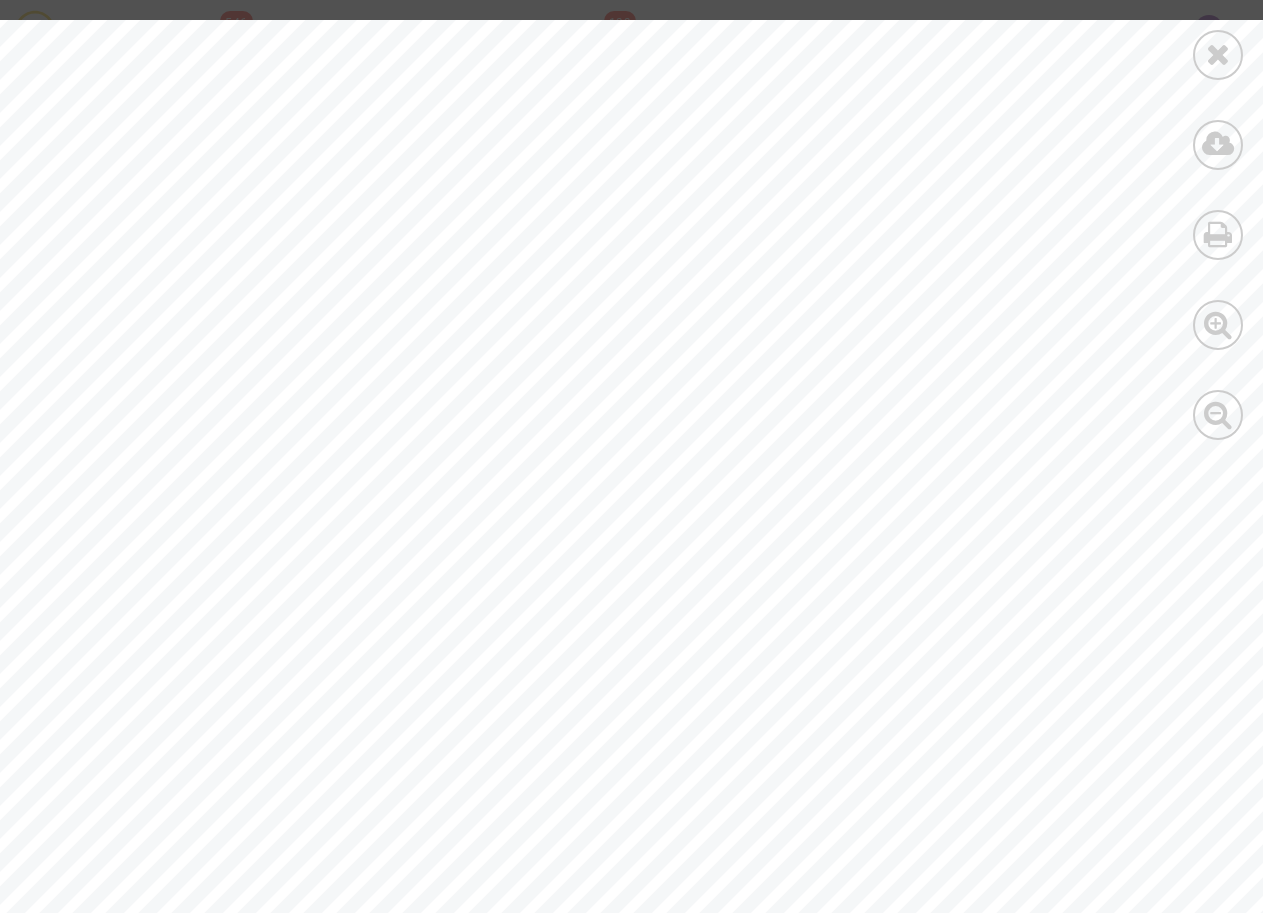 drag, startPoint x: 401, startPoint y: 246, endPoint x: 435, endPoint y: 246, distance: 34 